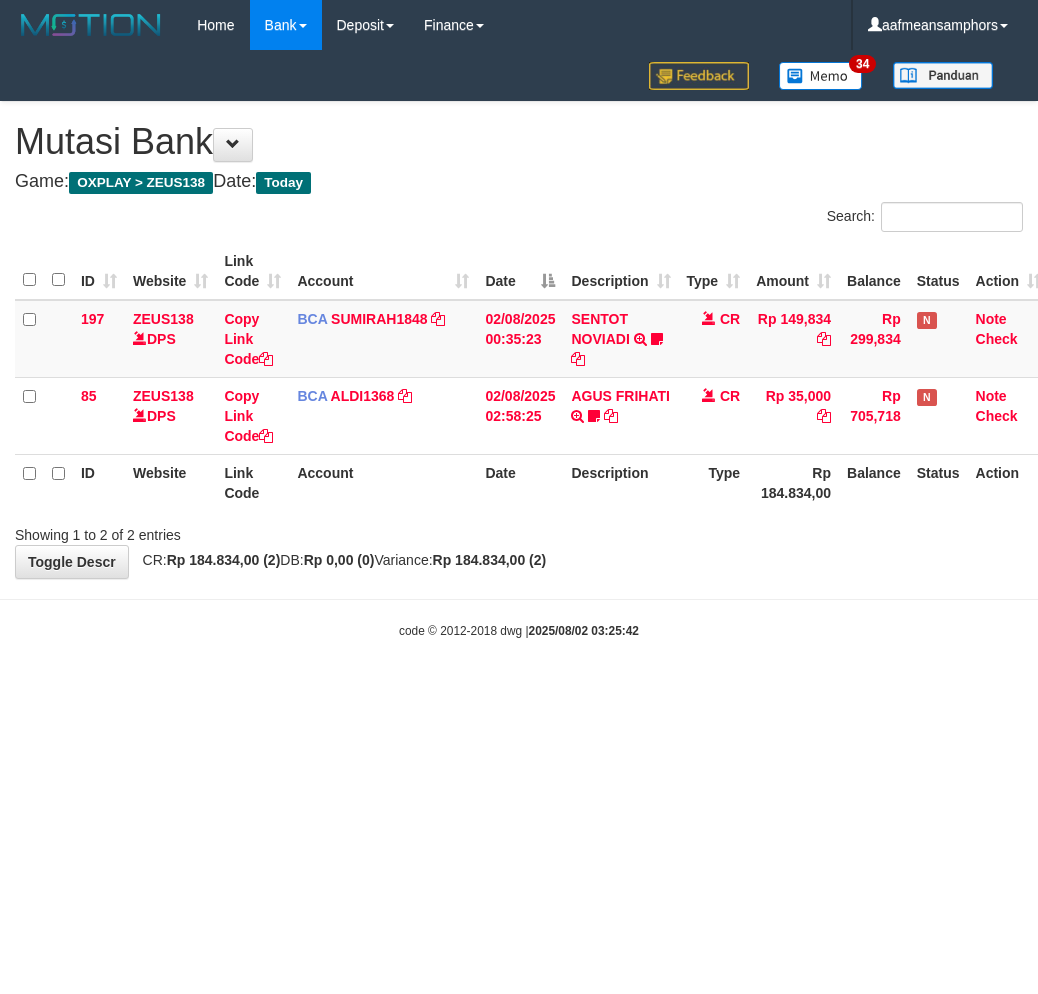 click on "code © 2012-2018 dwg |  [DATE] [TIME]" at bounding box center [519, 630] 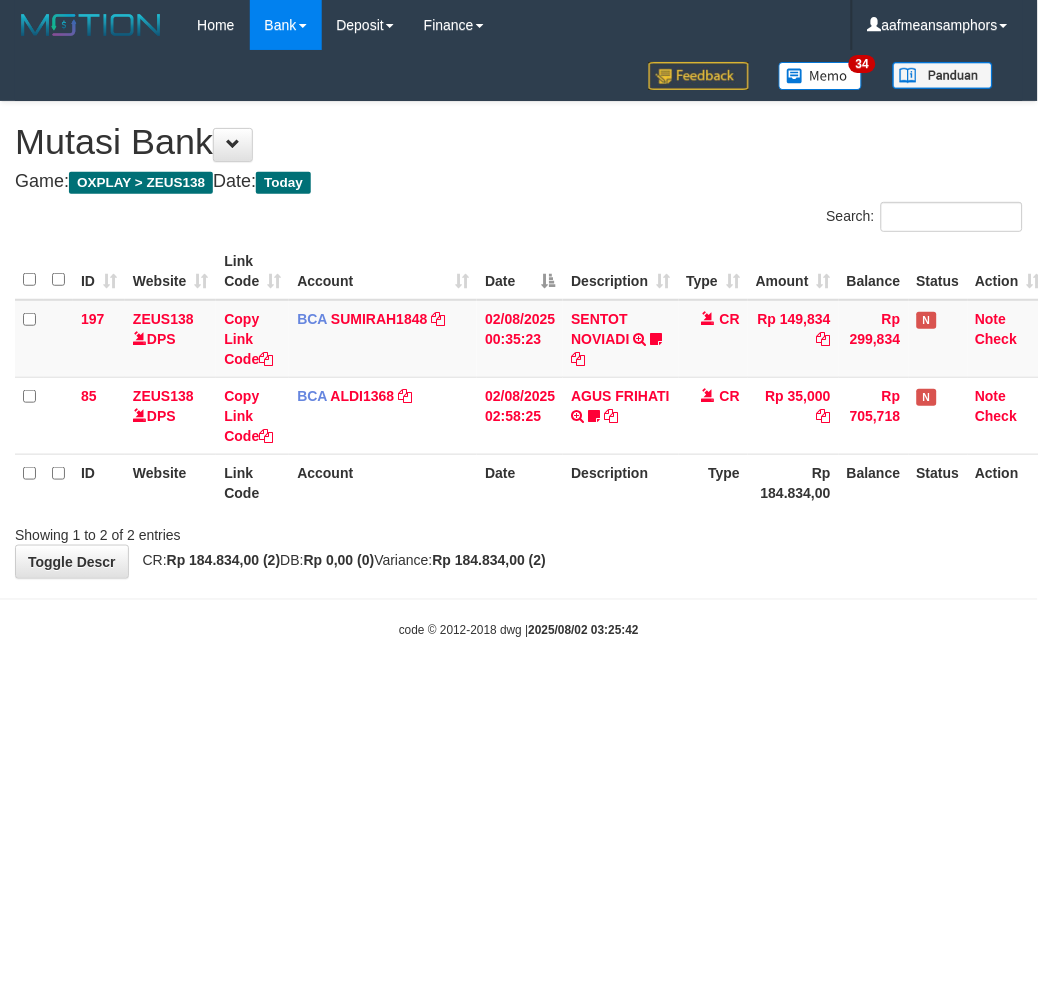 click on "Toggle navigation
Home
Bank
Account List
Load
By Website
Group
[OXPLAY]													ZEUS138
By Load Group (DPS)" at bounding box center [519, 345] 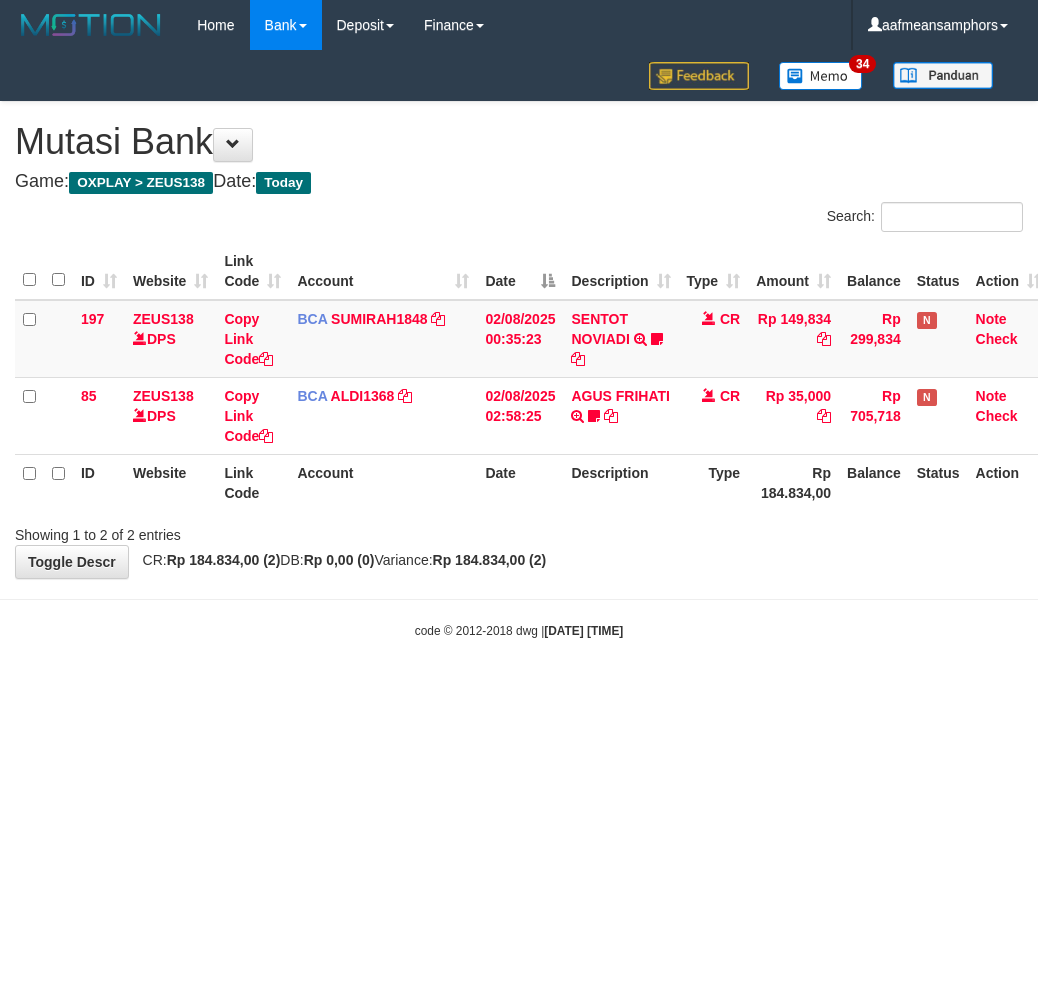 scroll, scrollTop: 0, scrollLeft: 0, axis: both 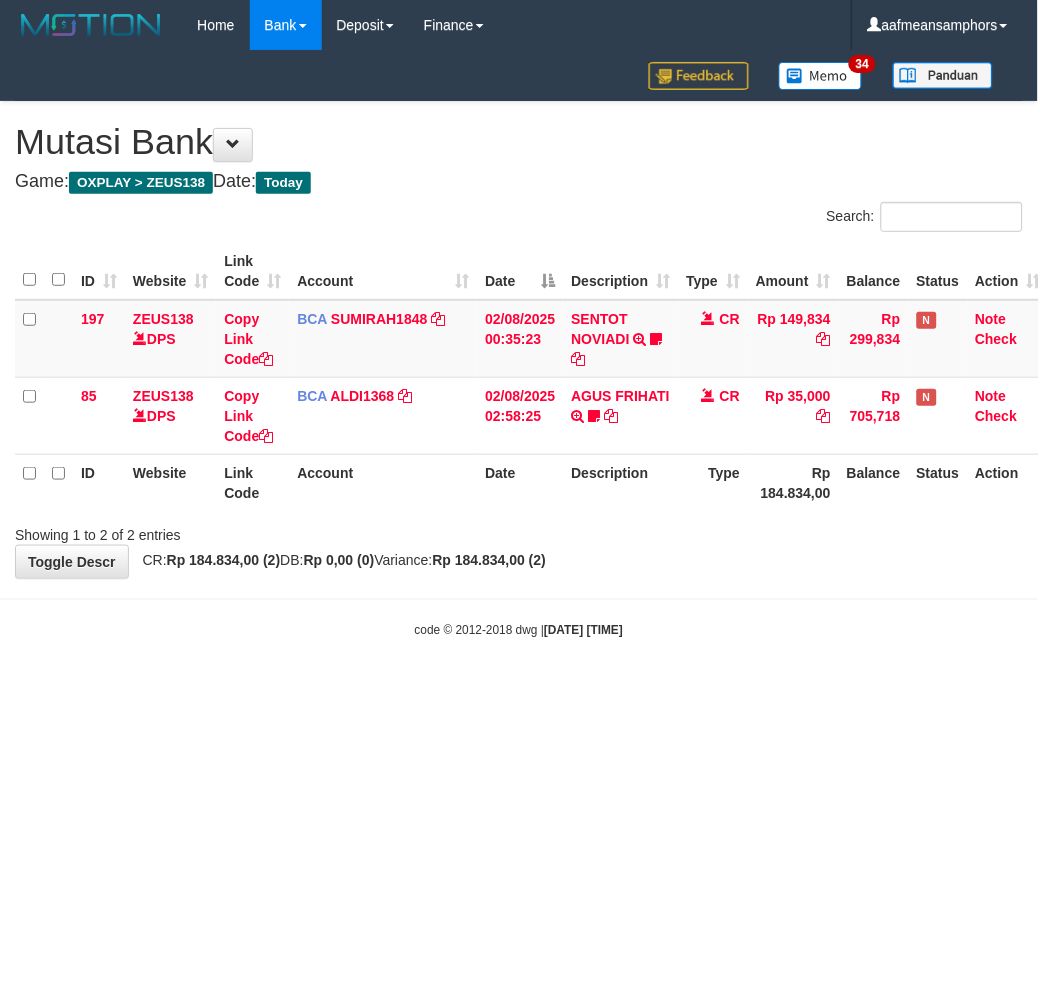 click on "code © 2012-2018 dwg |  2025/08/02 03:25:44" at bounding box center [519, 630] 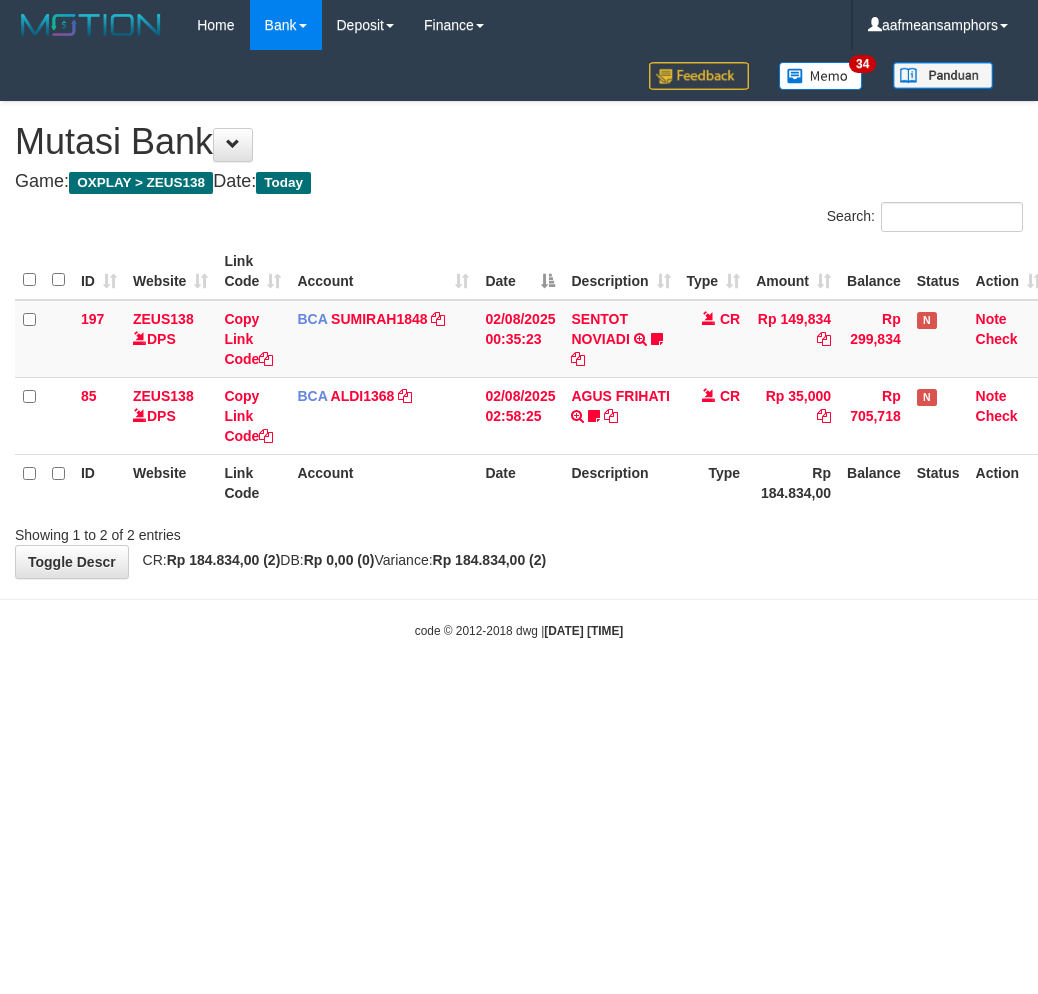 scroll, scrollTop: 0, scrollLeft: 0, axis: both 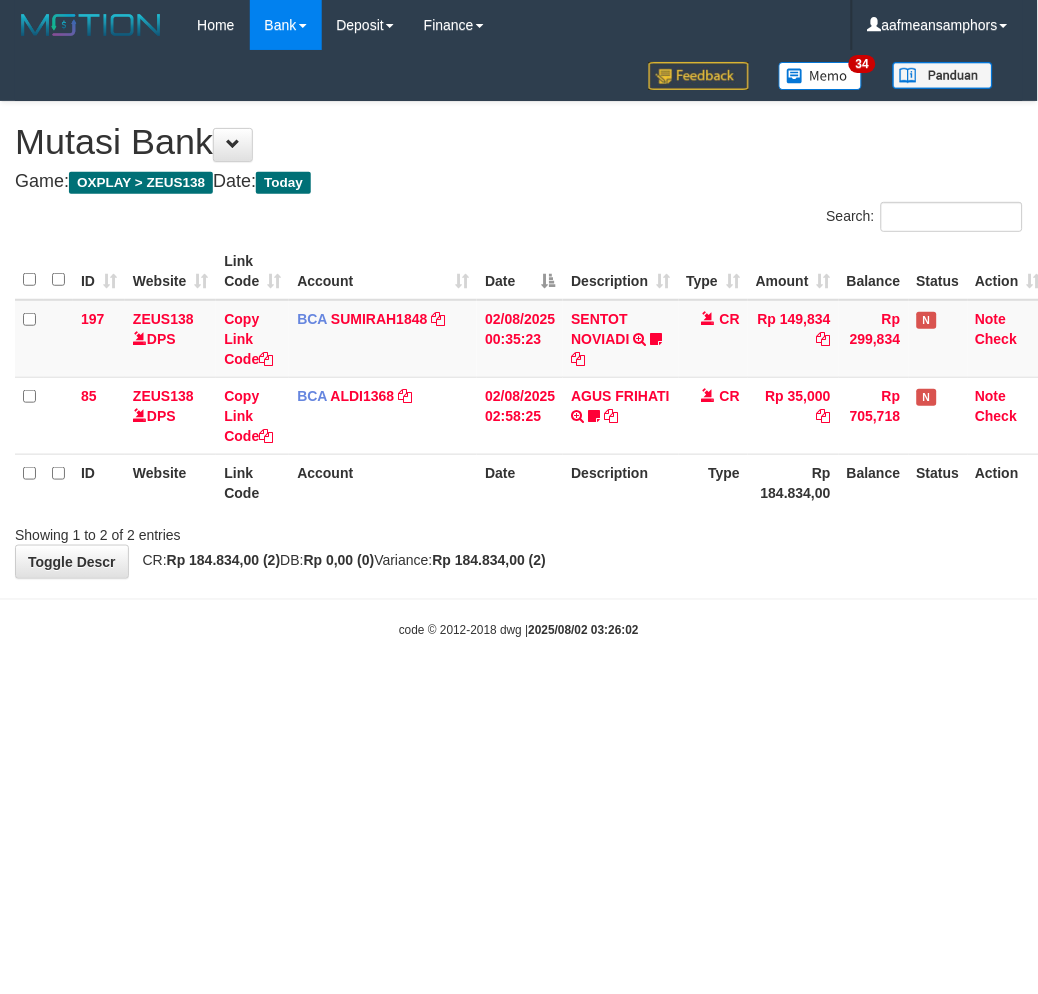 click on "Toggle navigation
Home
Bank
Account List
Load
By Website
Group
[OXPLAY]													ZEUS138
By Load Group (DPS)" at bounding box center [519, 345] 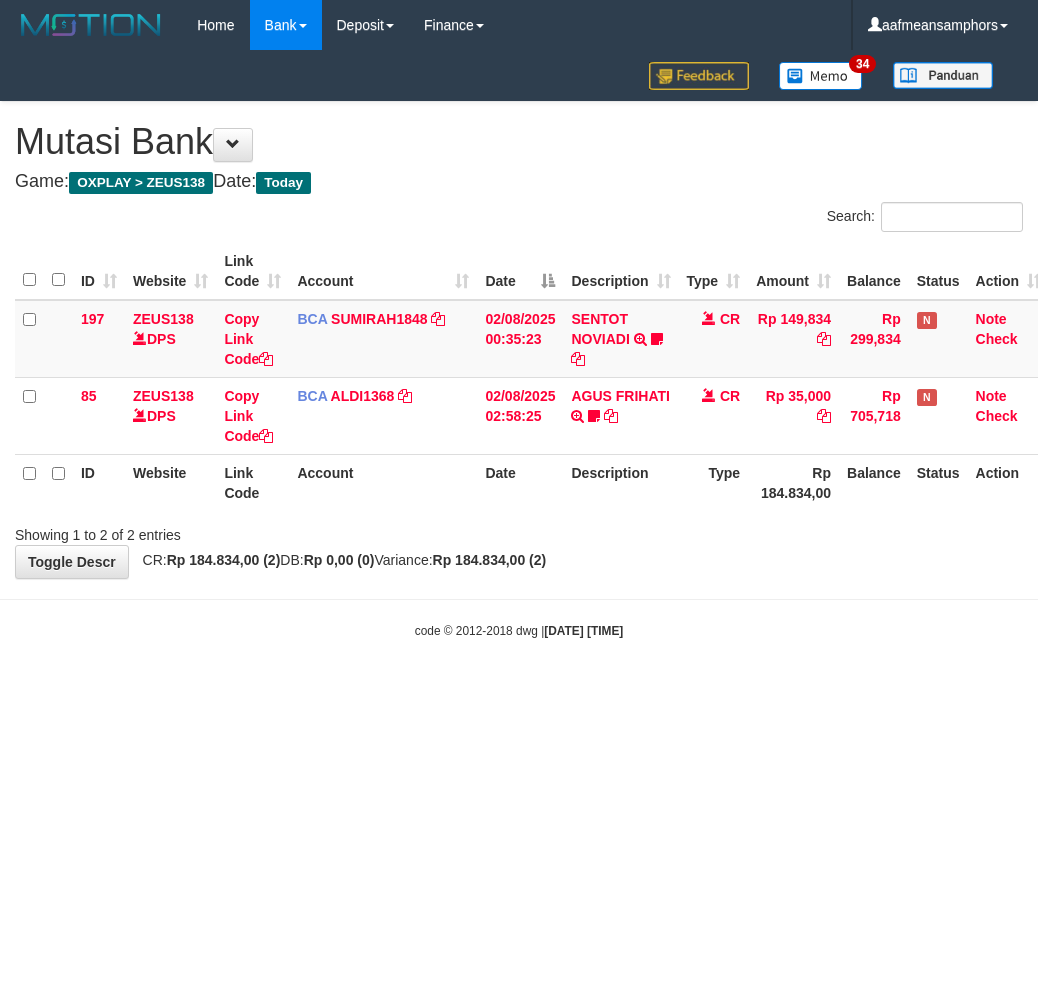 scroll, scrollTop: 0, scrollLeft: 0, axis: both 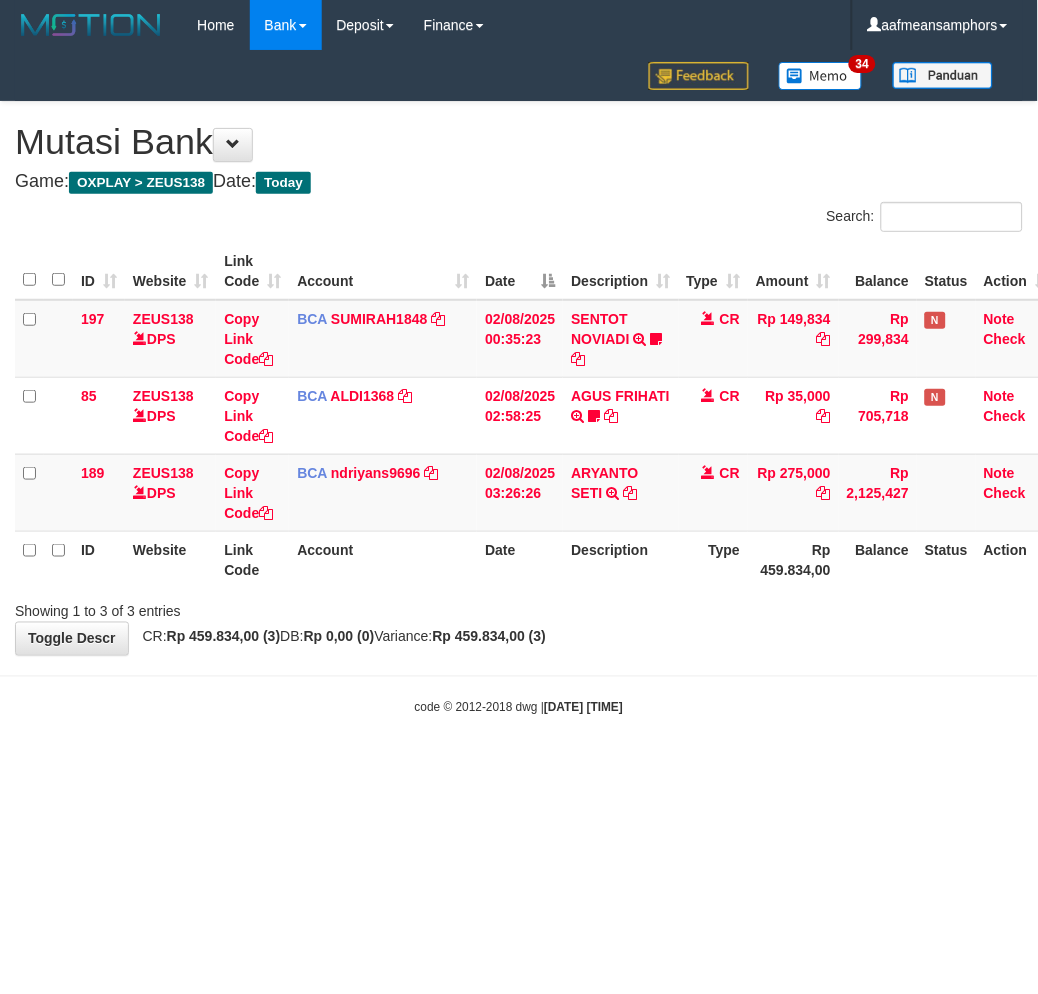 drag, startPoint x: 910, startPoint y: 638, endPoint x: 898, endPoint y: 636, distance: 12.165525 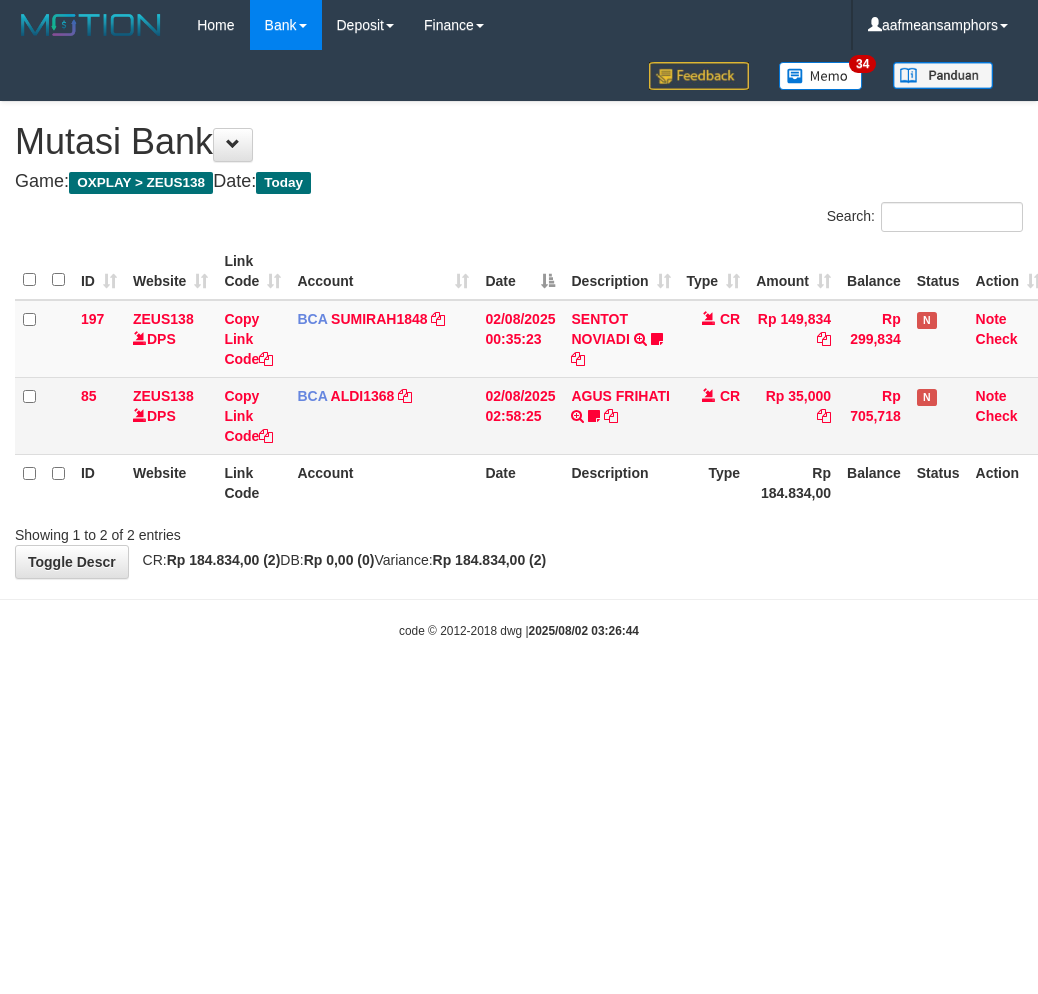 scroll, scrollTop: 0, scrollLeft: 0, axis: both 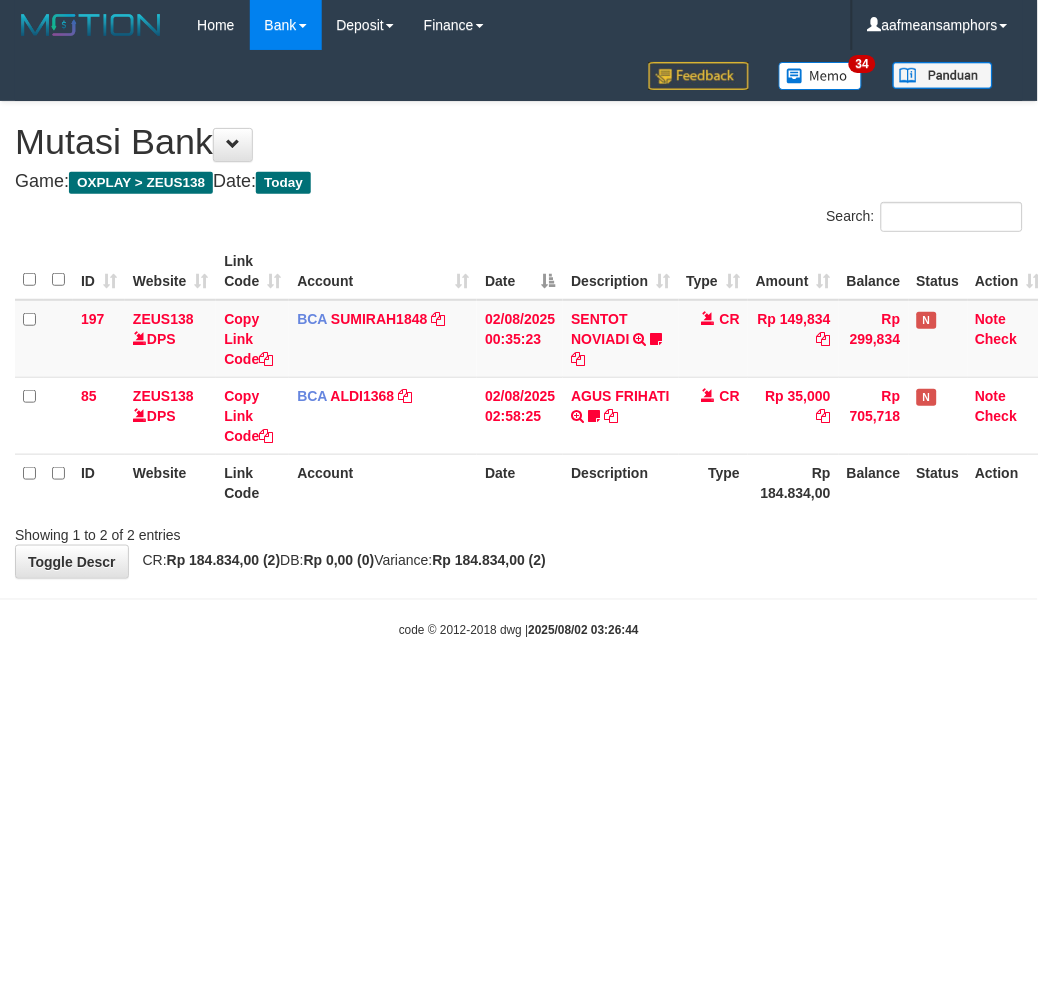 click on "code © 2012-2018 dwg |  2025/08/02 03:26:44" at bounding box center (519, 630) 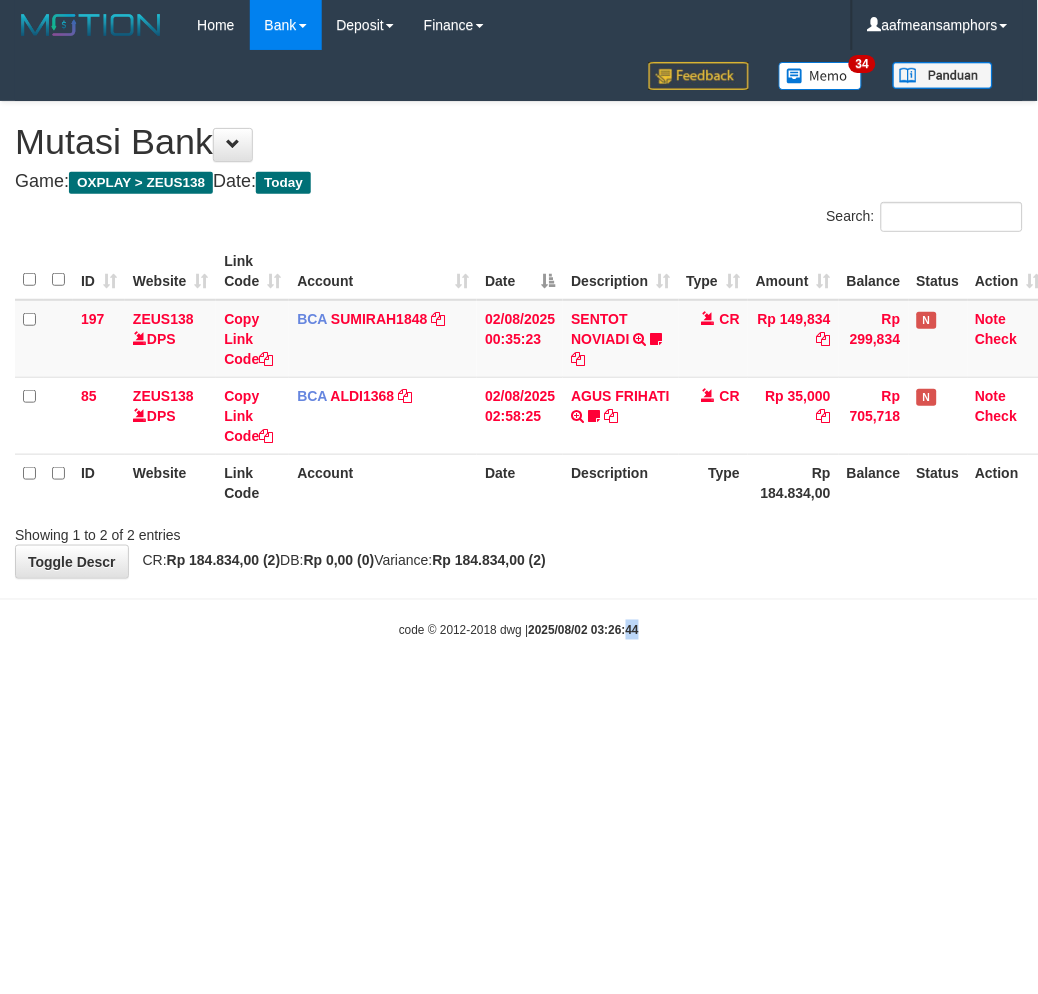 click on "code © 2012-2018 dwg |  2025/08/02 03:26:44" at bounding box center (519, 630) 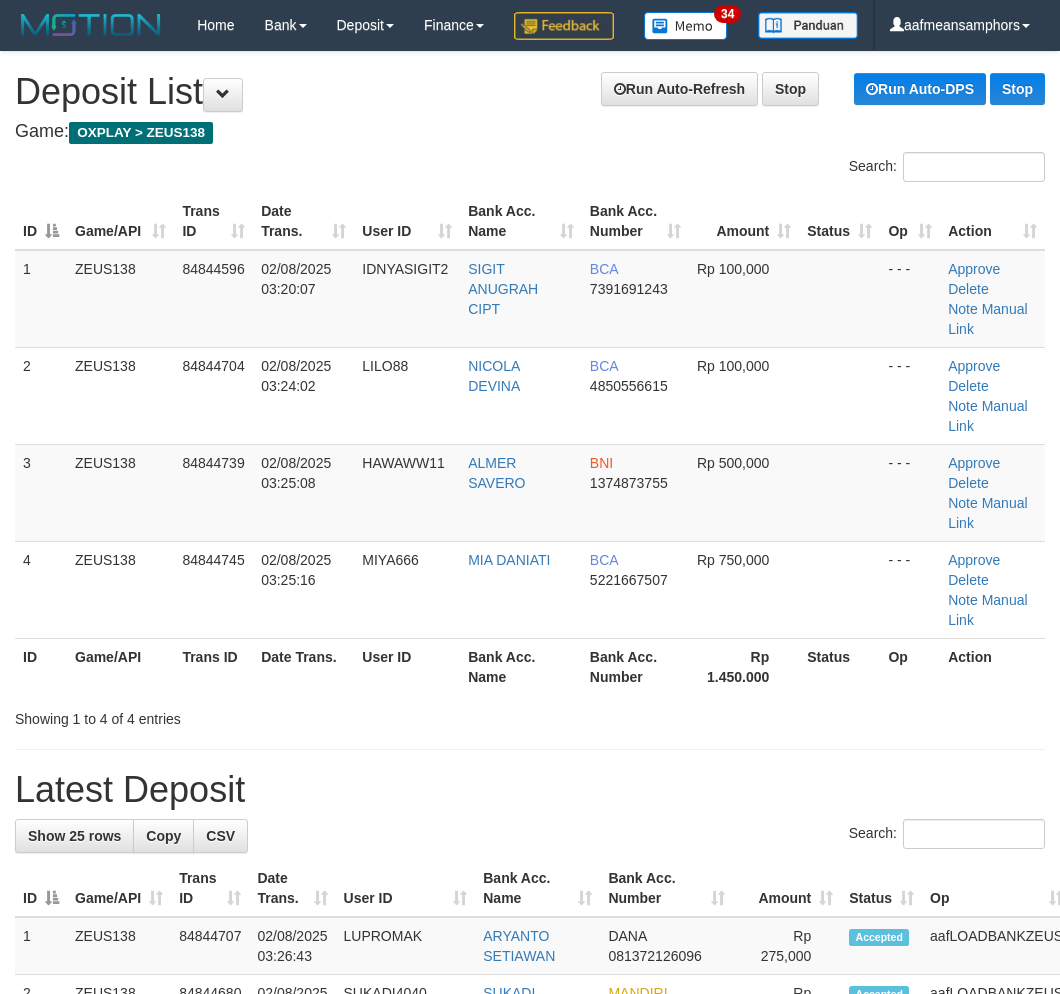 scroll, scrollTop: 0, scrollLeft: 33, axis: horizontal 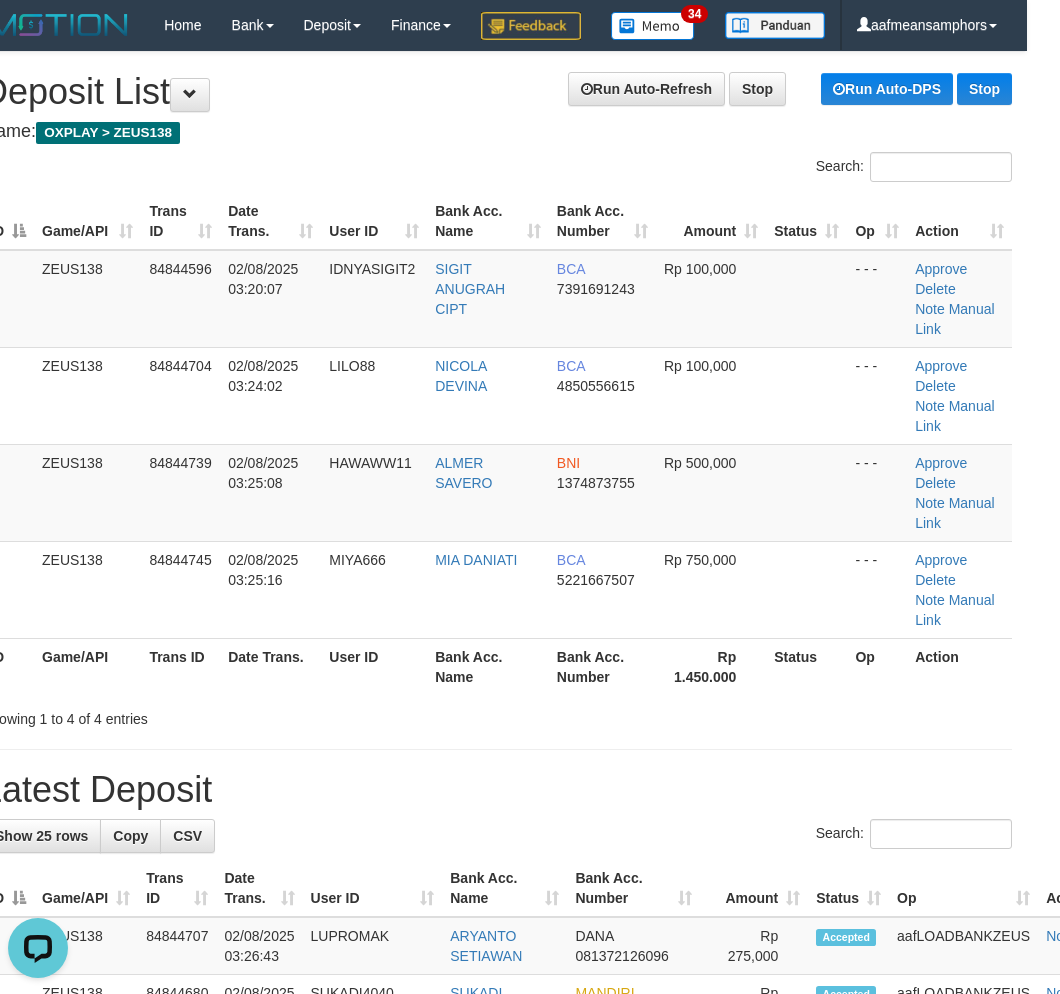 drag, startPoint x: 370, startPoint y: 775, endPoint x: 357, endPoint y: 777, distance: 13.152946 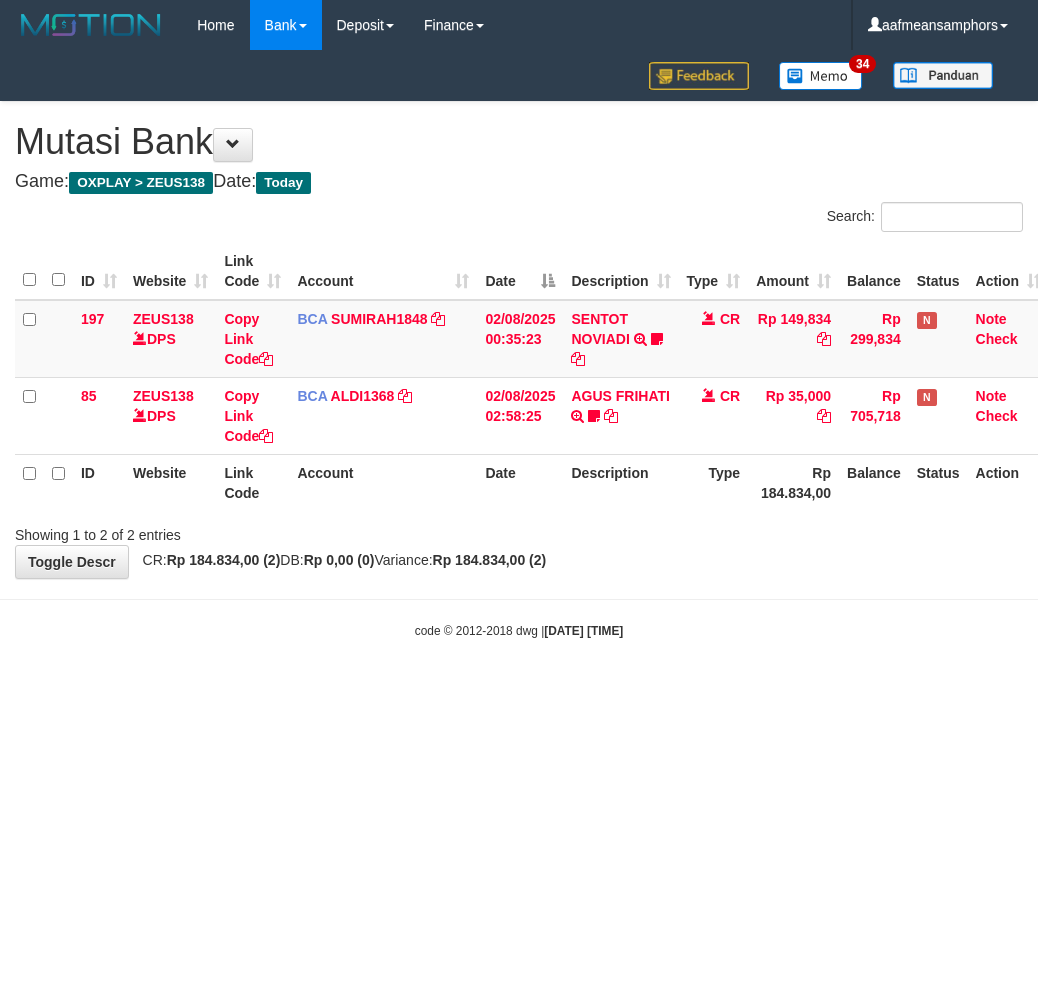 scroll, scrollTop: 0, scrollLeft: 0, axis: both 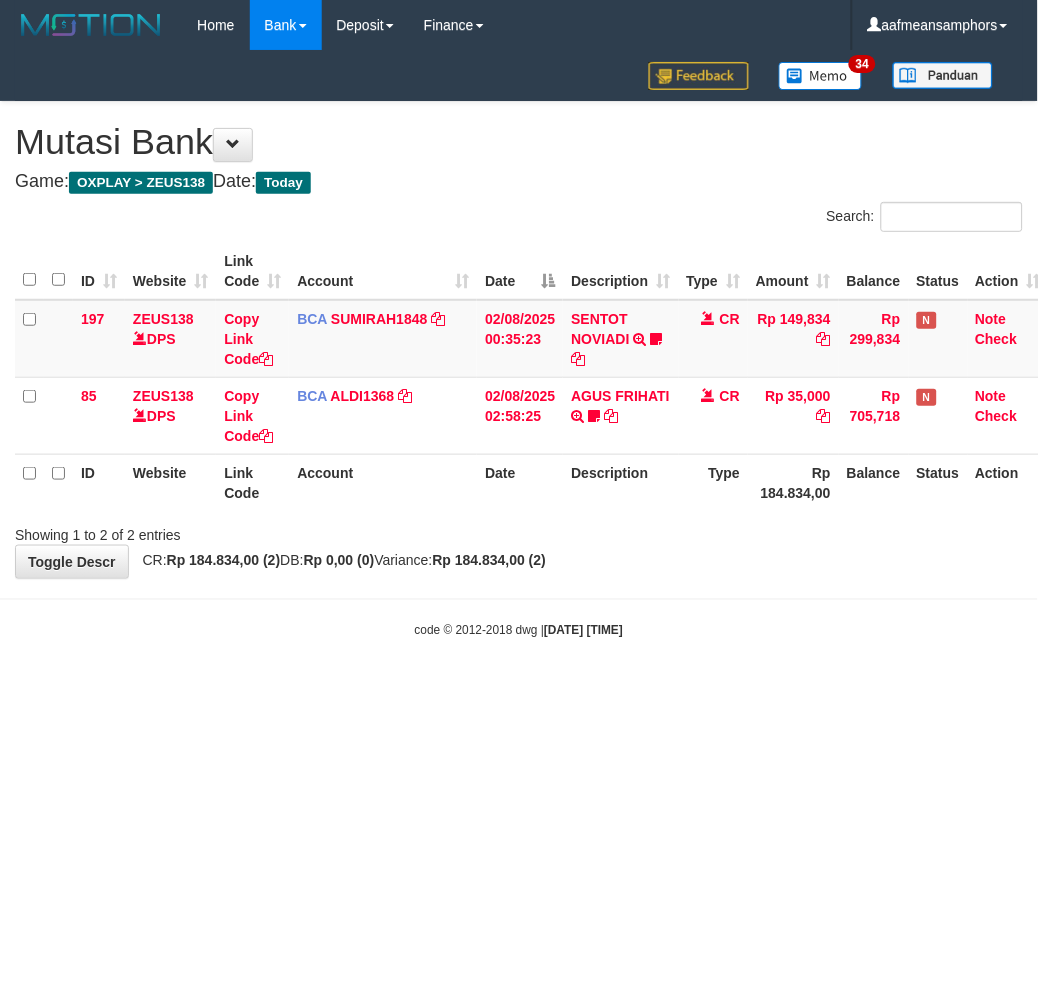 click on "Toggle navigation
Home
Bank
Account List
Load
By Website
Group
[OXPLAY]													ZEUS138
By Load Group (DPS)" at bounding box center (519, 345) 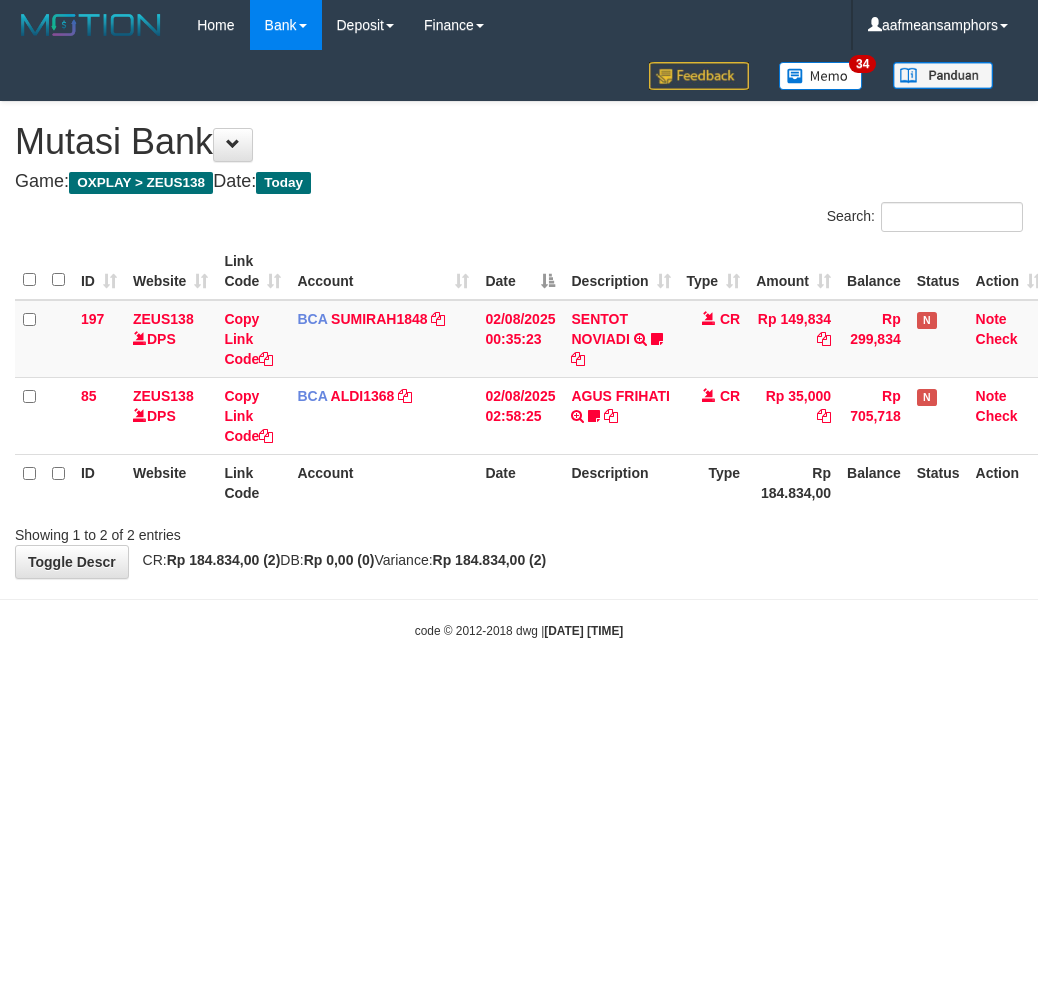 scroll, scrollTop: 0, scrollLeft: 0, axis: both 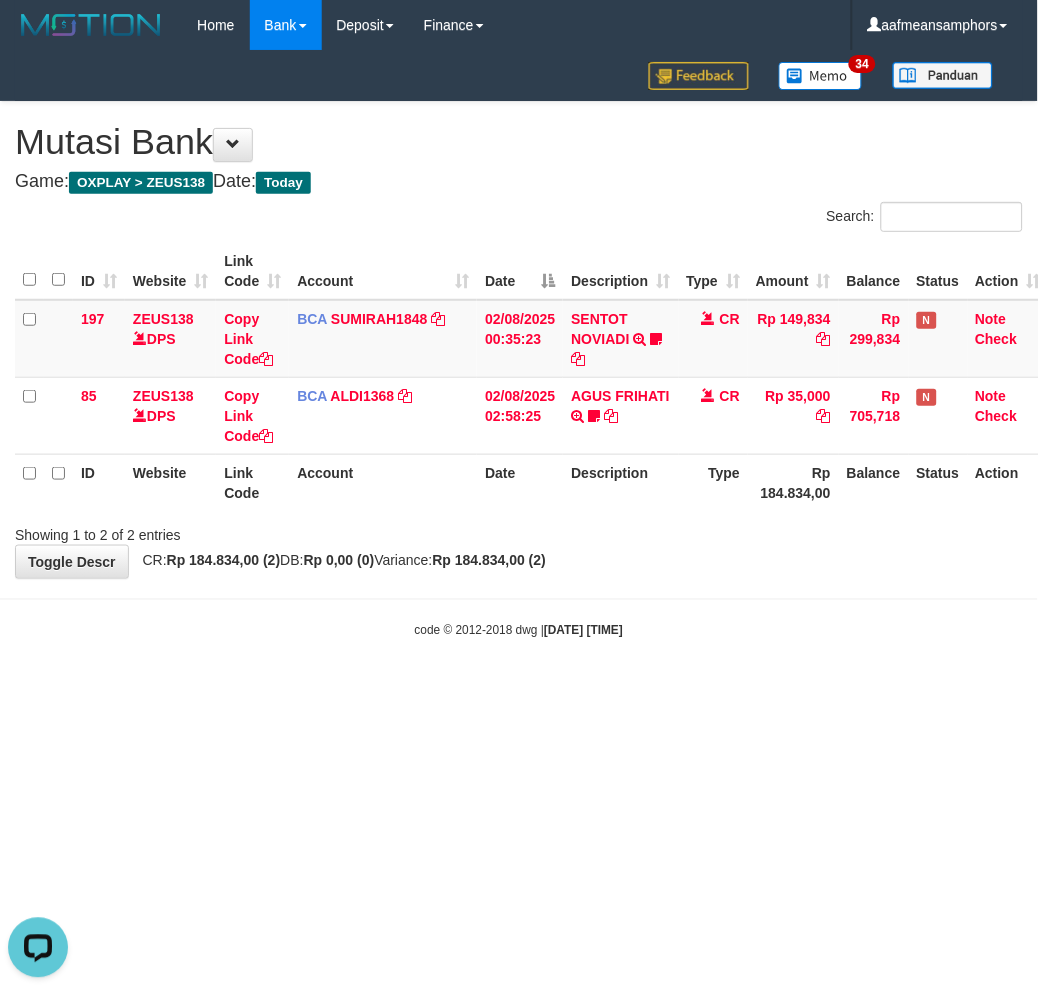 click on "Toggle navigation
Home
Bank
Account List
Load
By Website
Group
[OXPLAY]													ZEUS138
By Load Group (DPS)" at bounding box center [519, 345] 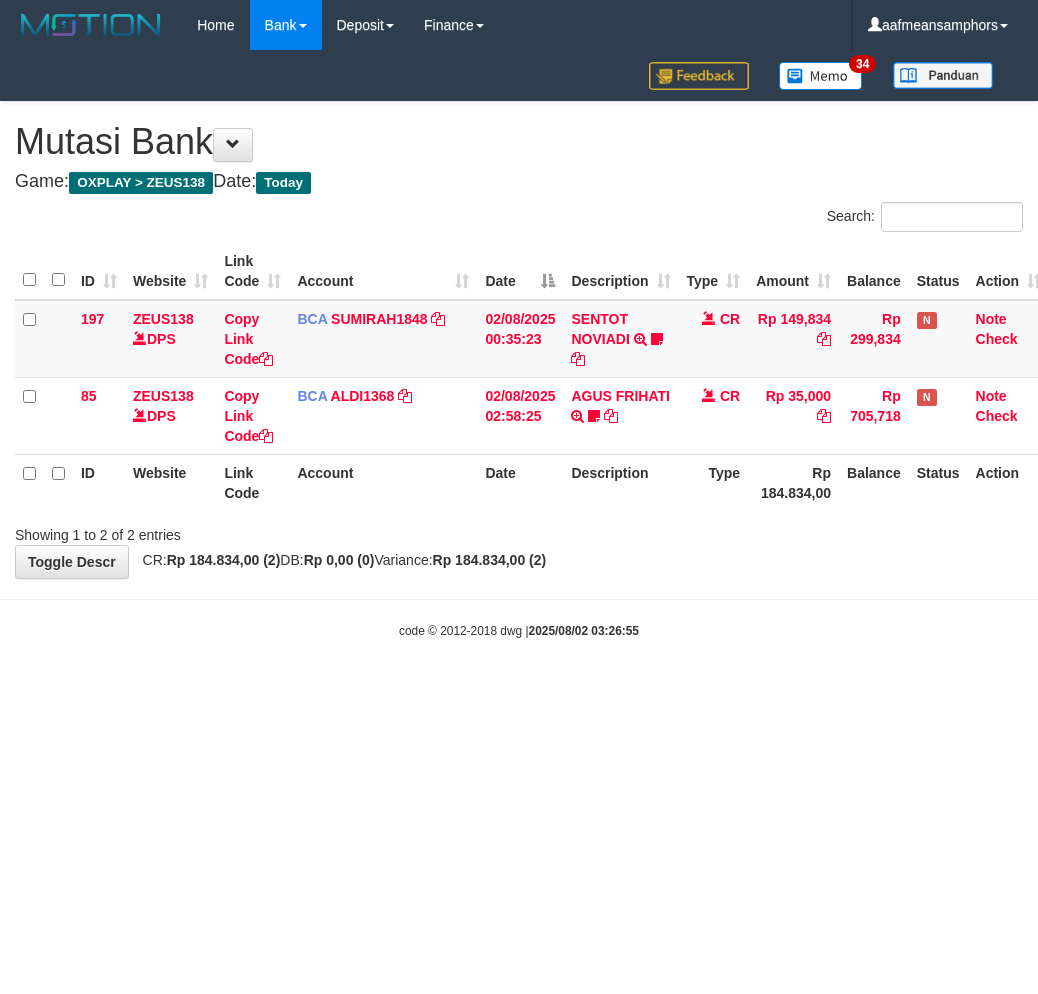 scroll, scrollTop: 0, scrollLeft: 0, axis: both 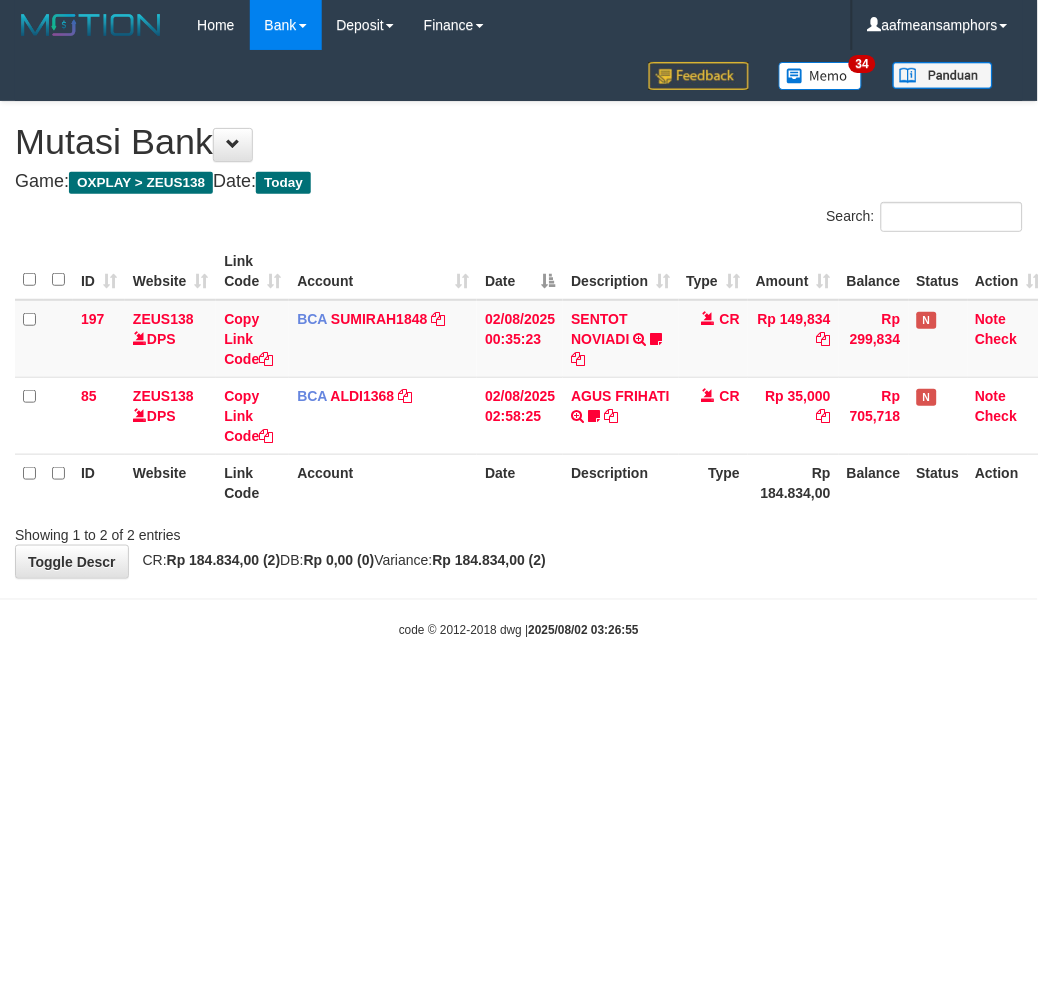 click on "code © 2012-2018 dwg |  2025/08/02 03:26:55" at bounding box center (519, 630) 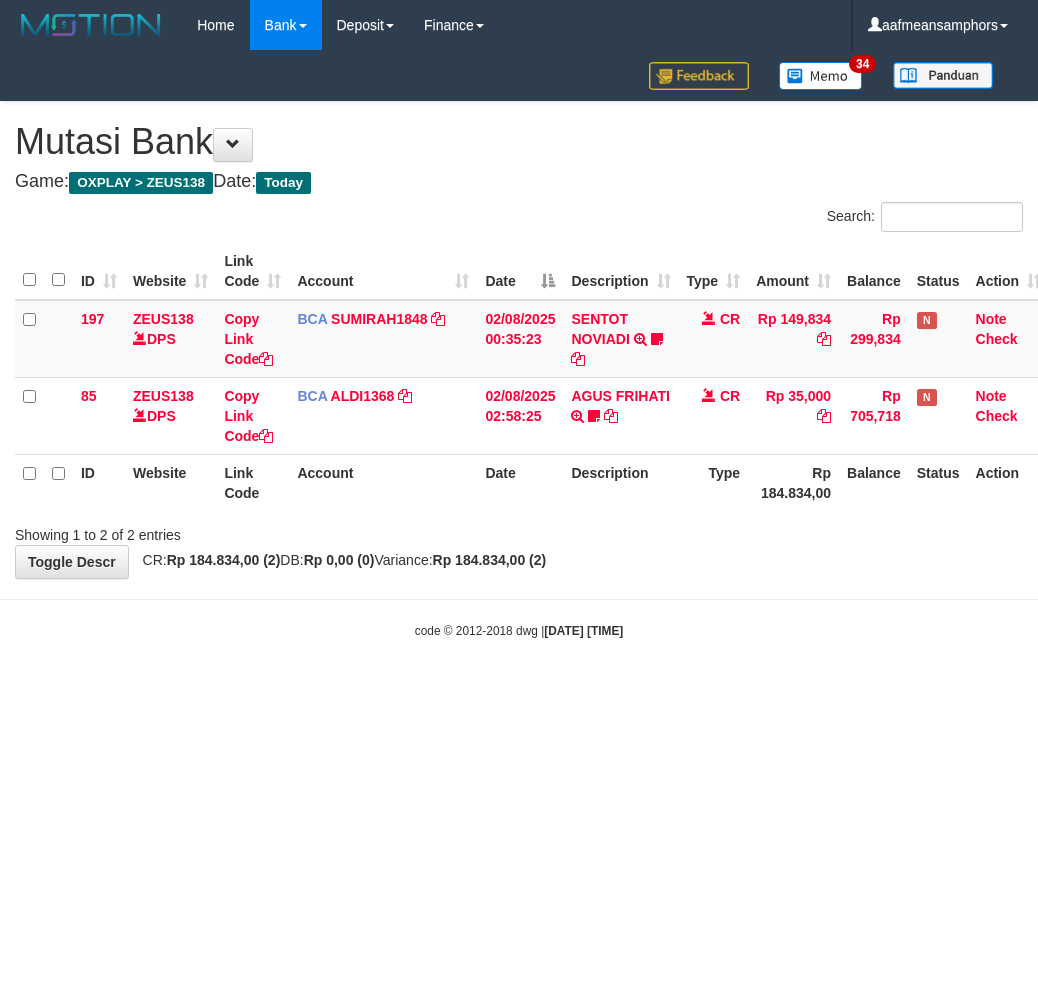 scroll, scrollTop: 0, scrollLeft: 0, axis: both 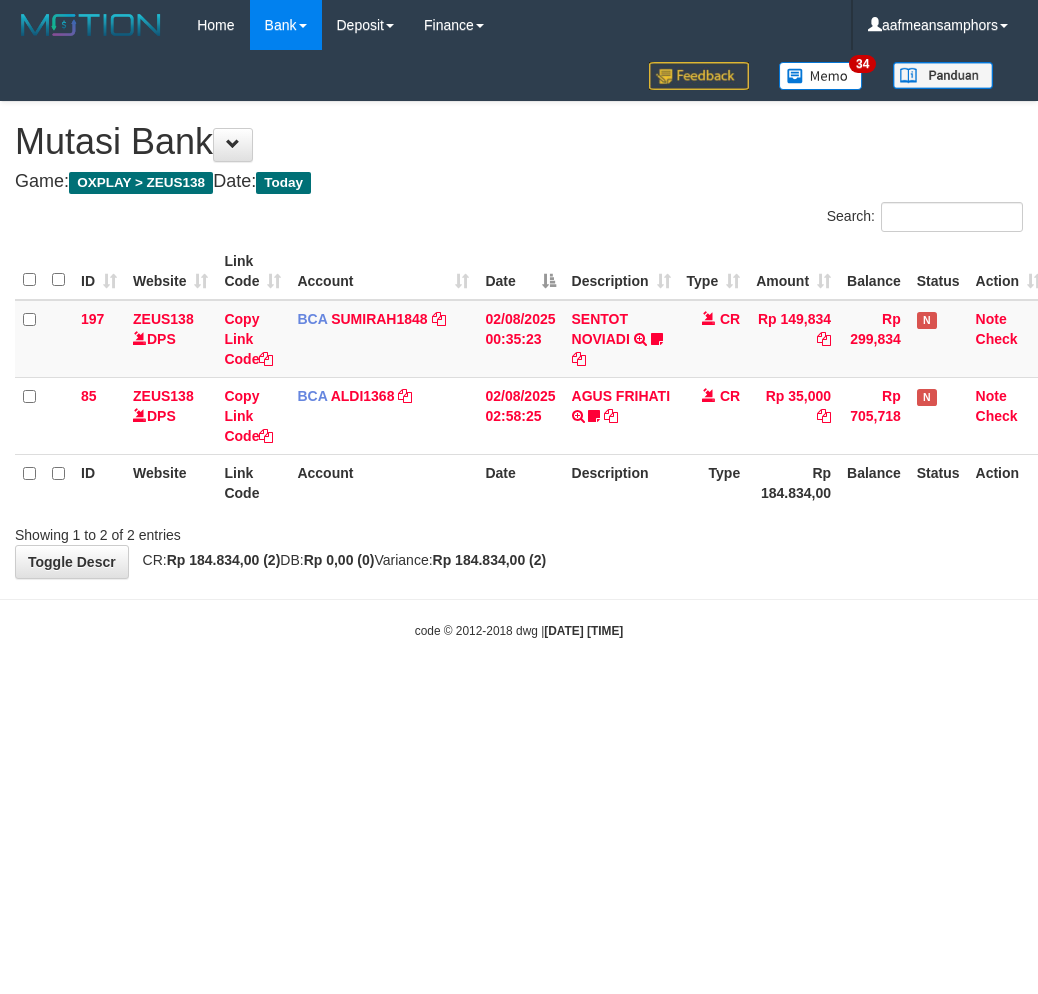 click on "code © 2012-2018 dwg |  2025/08/02 03:26:57" at bounding box center [519, 630] 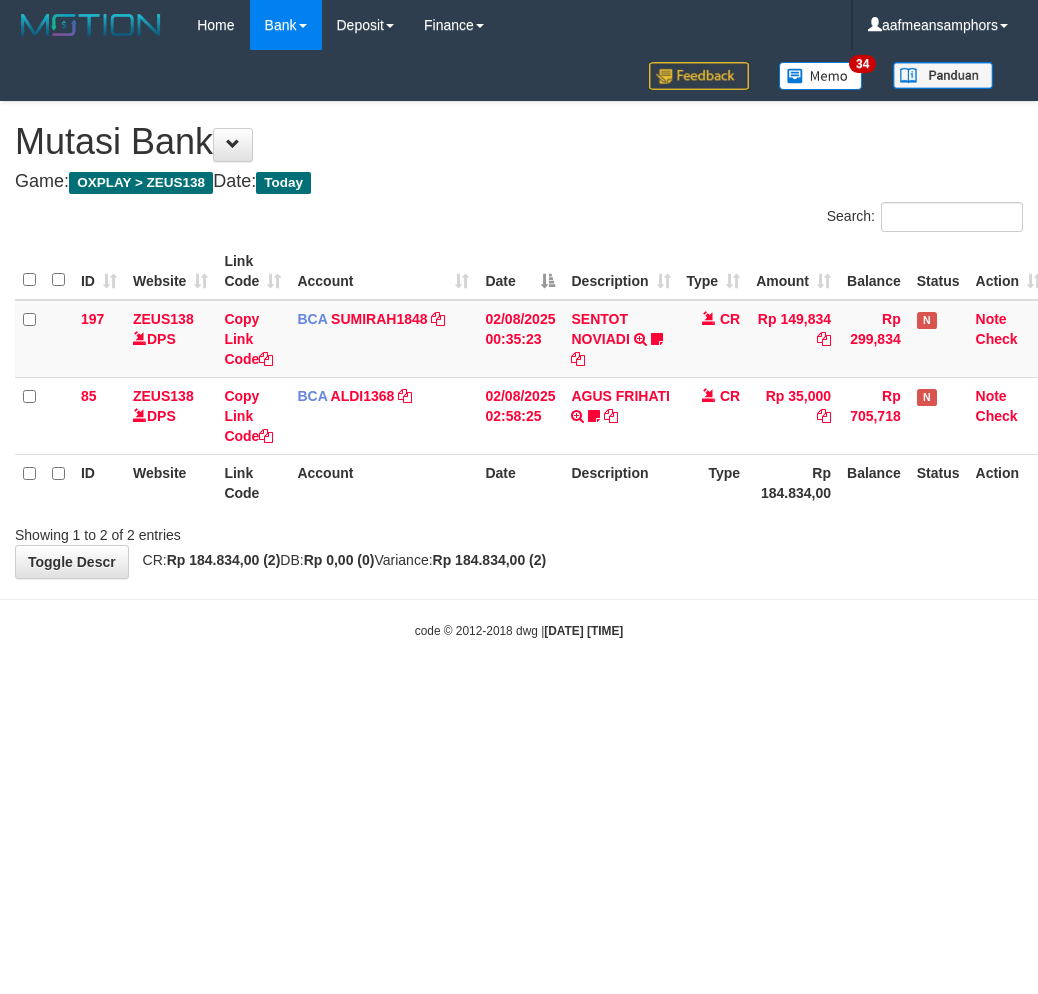 scroll, scrollTop: 0, scrollLeft: 0, axis: both 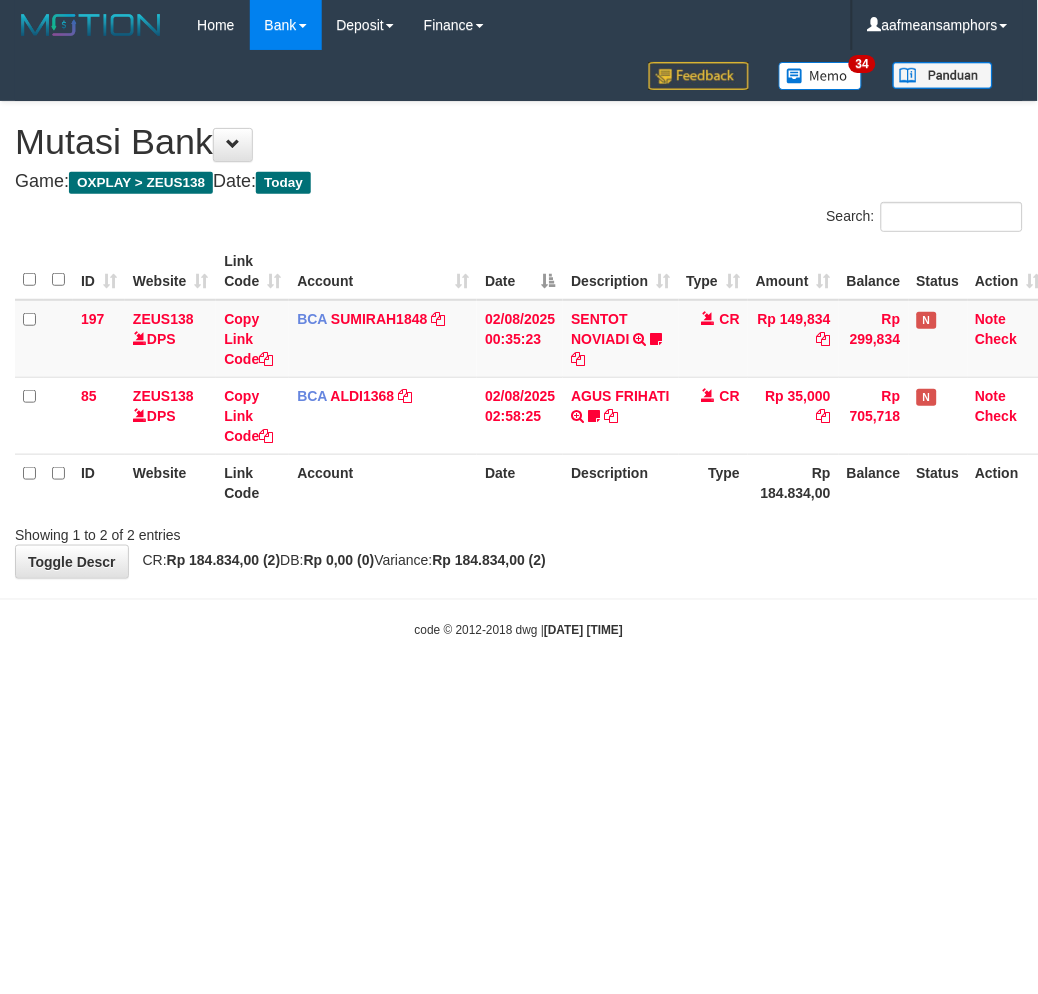 drag, startPoint x: 0, startPoint y: 0, endPoint x: 698, endPoint y: 637, distance: 944.9725 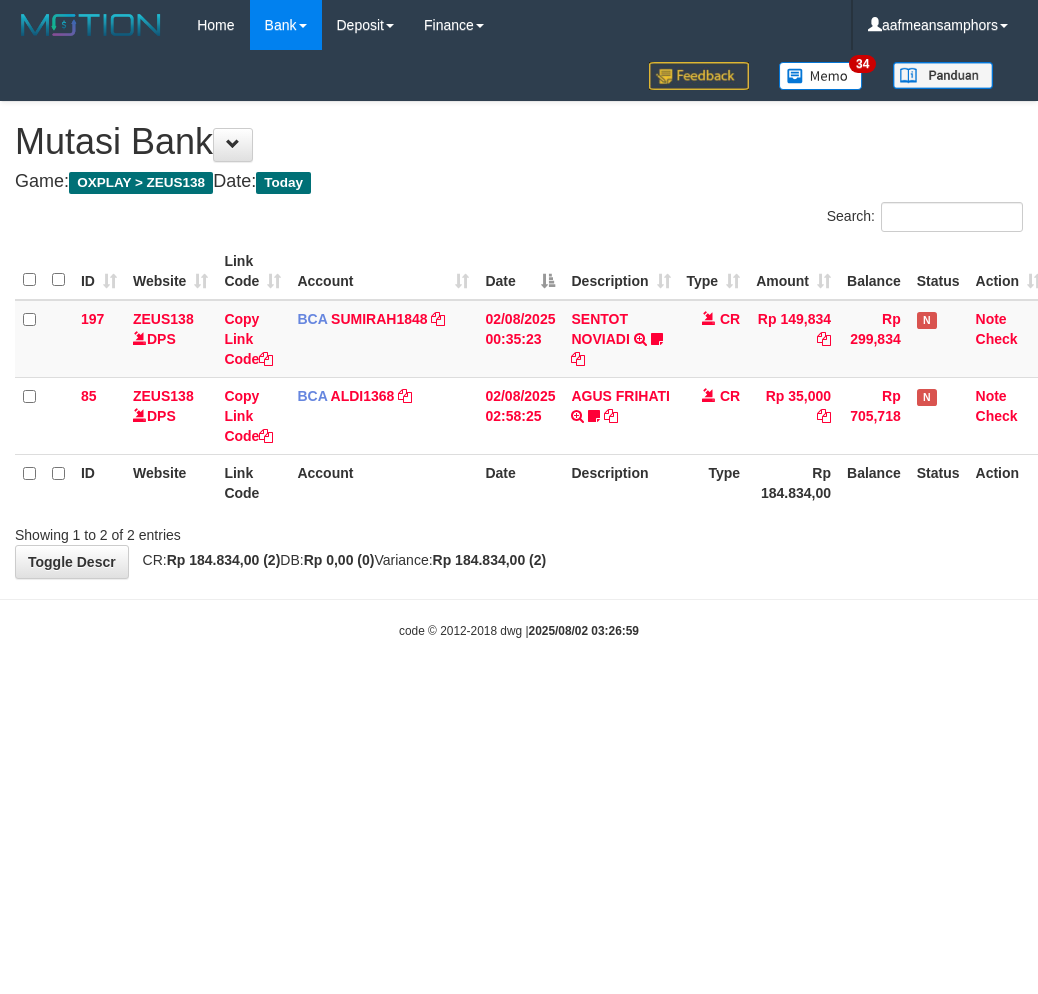 scroll, scrollTop: 0, scrollLeft: 0, axis: both 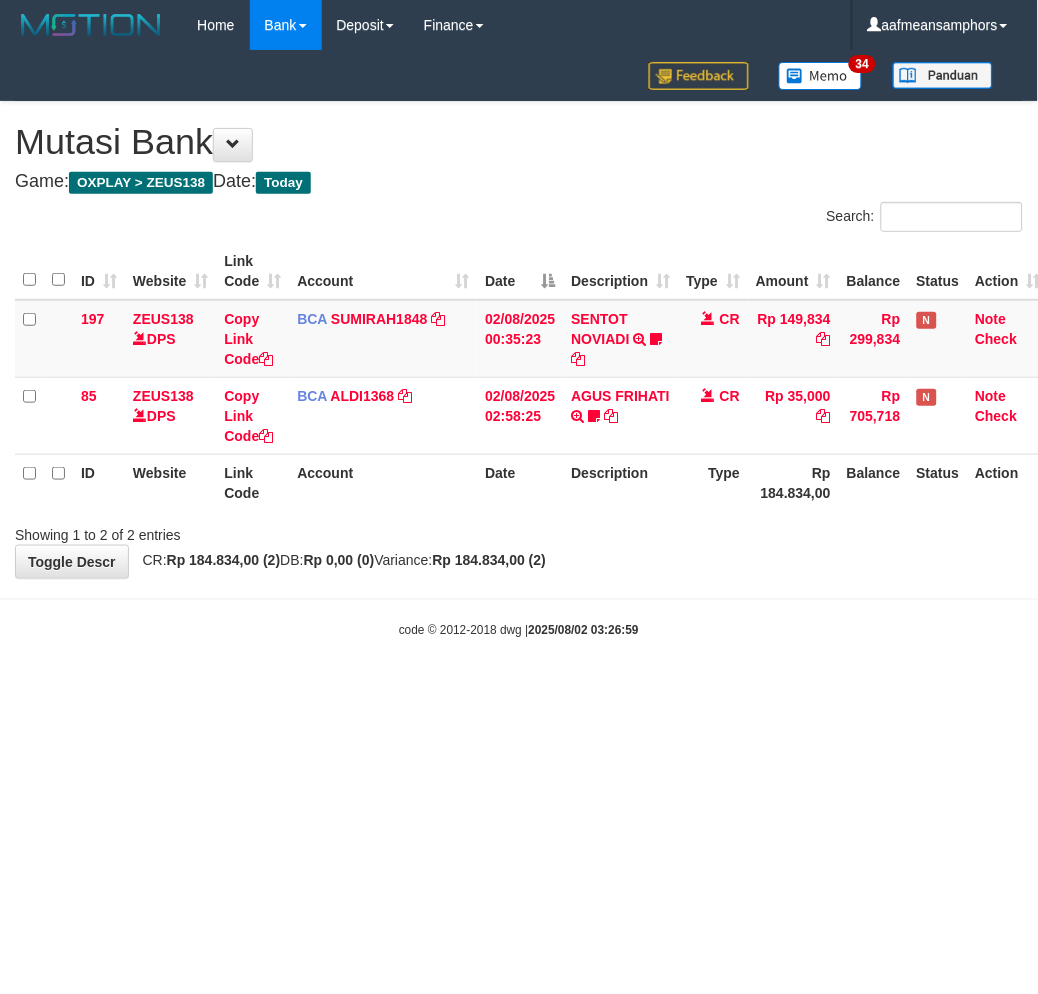 click on "Toggle navigation
Home
Bank
Account List
Load
By Website
Group
[OXPLAY]													ZEUS138
By Load Group (DPS)" at bounding box center (519, 345) 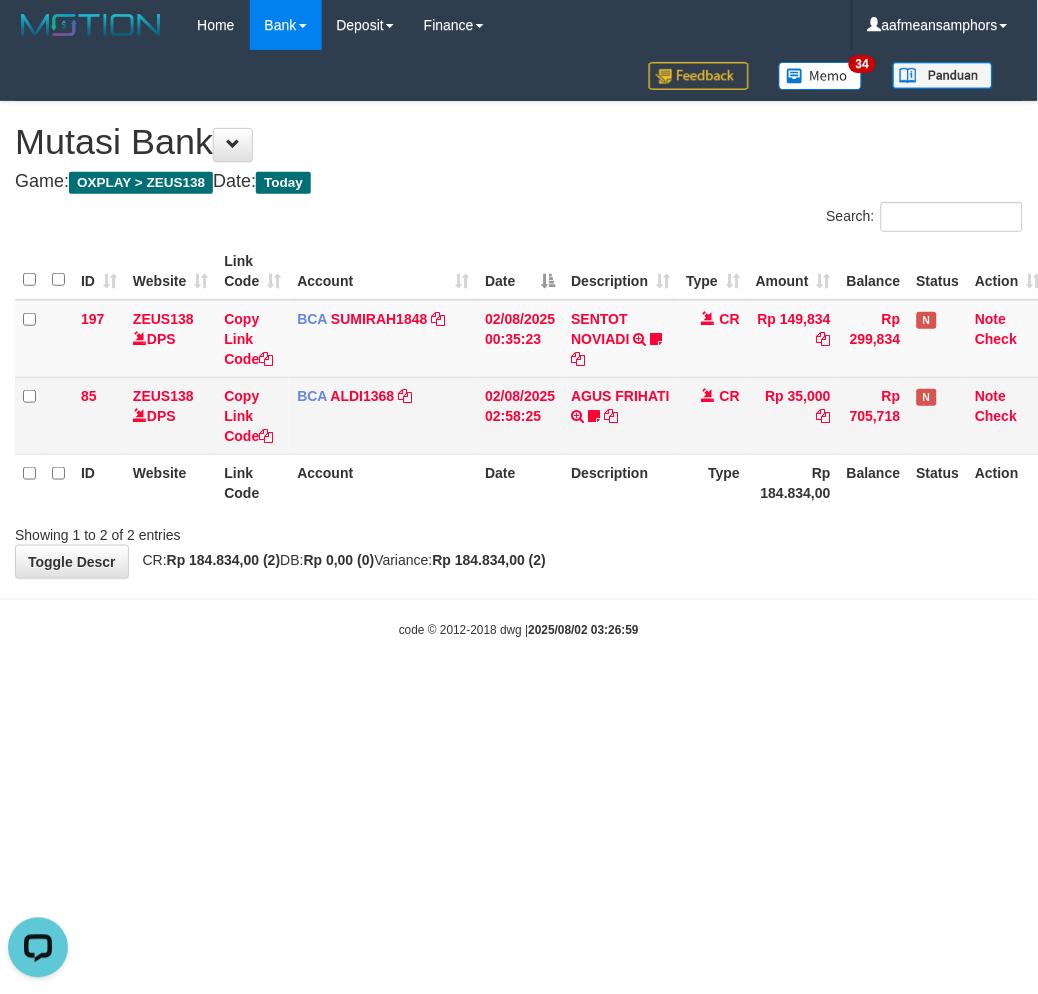 scroll, scrollTop: 0, scrollLeft: 0, axis: both 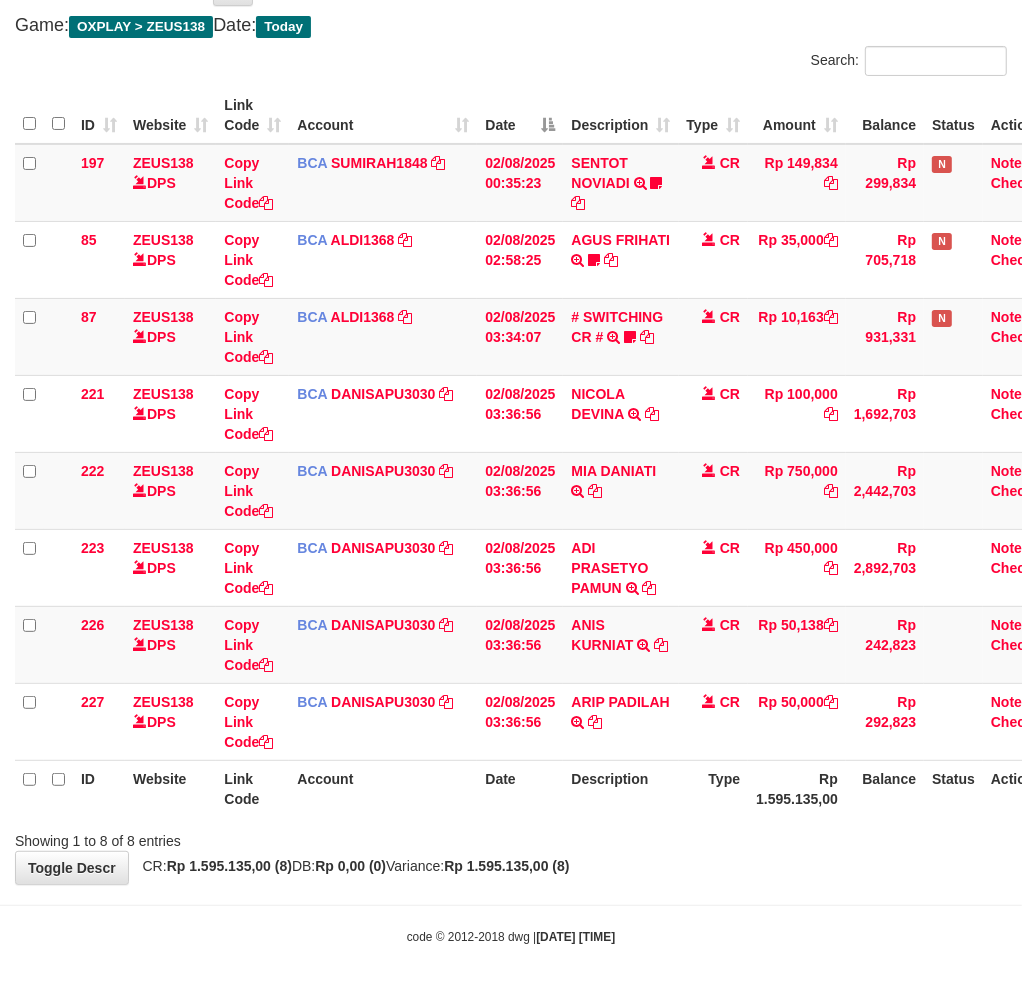 drag, startPoint x: 636, startPoint y: 888, endPoint x: 650, endPoint y: 873, distance: 20.518284 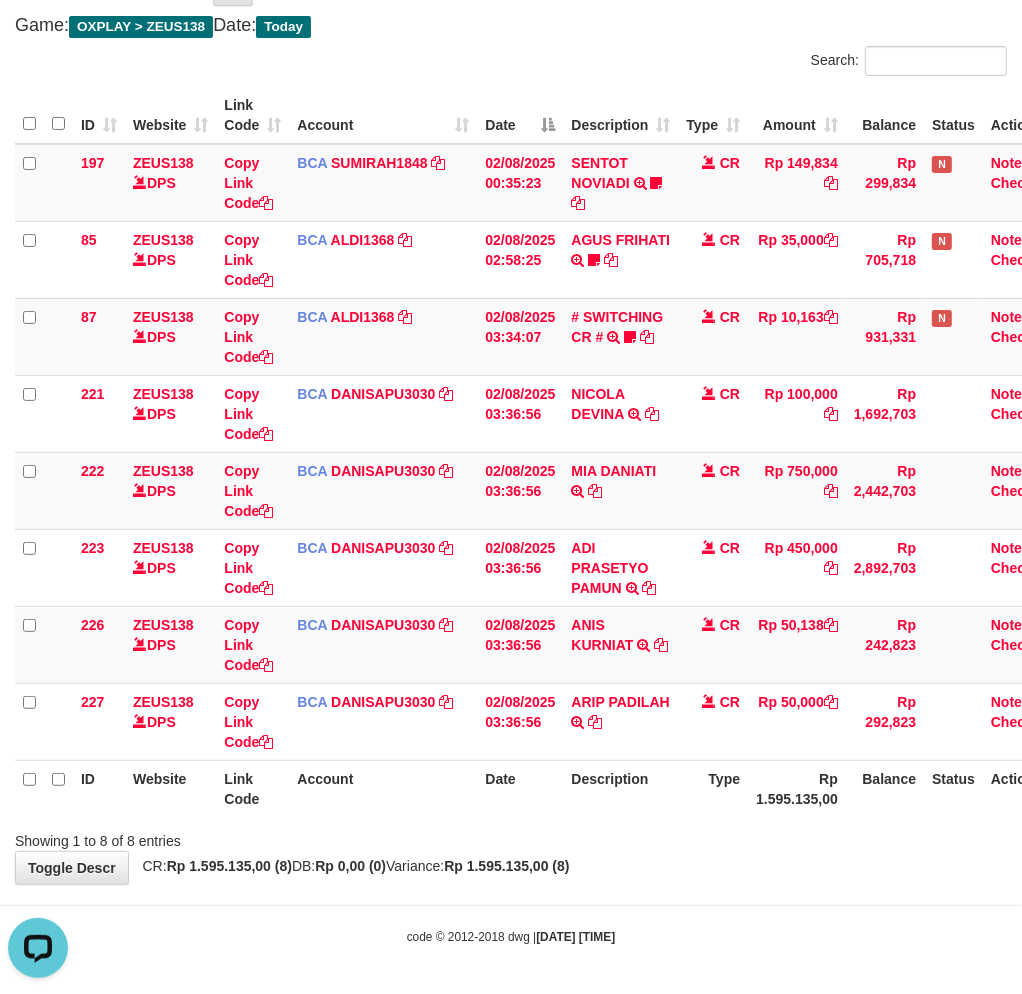 scroll, scrollTop: 0, scrollLeft: 0, axis: both 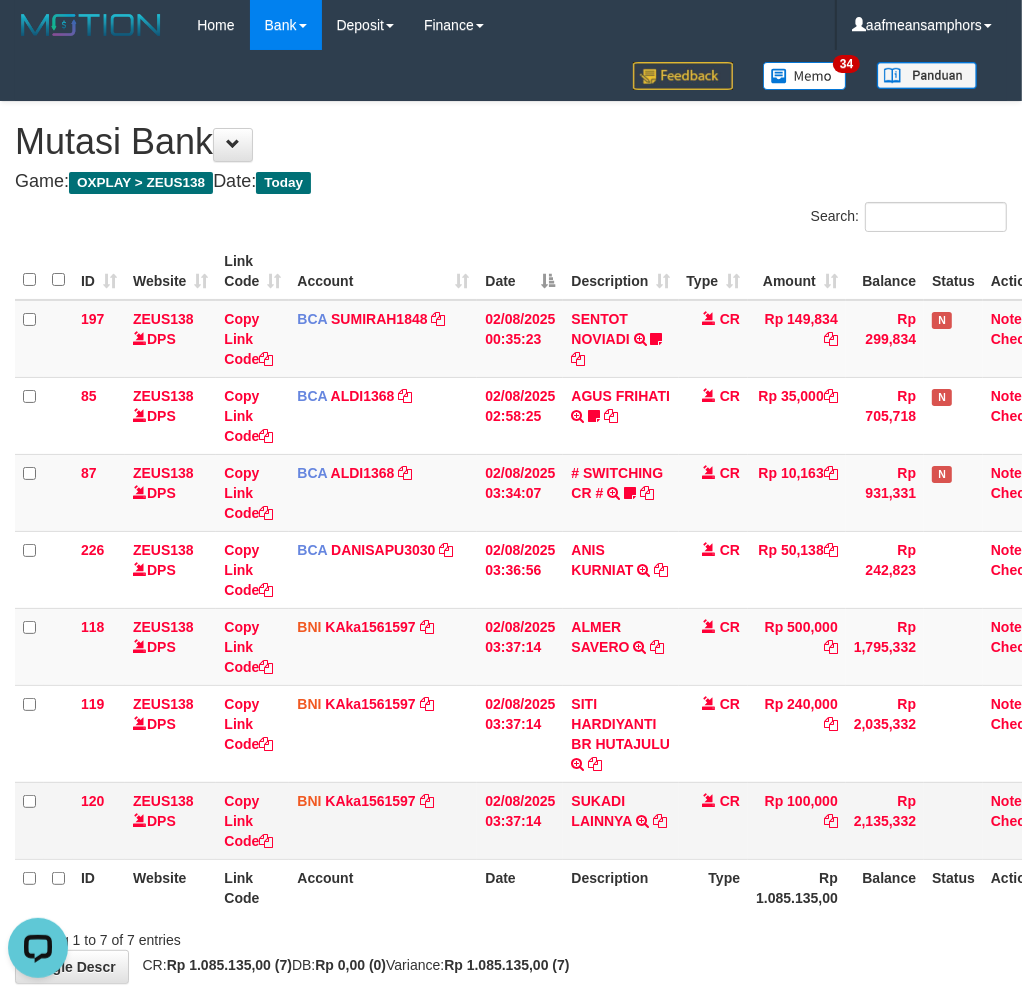 click on "SUKADI LAINNYA         TRF/PAY/TOP-UP ECHANNEL SUKADI LAINNYA" at bounding box center [620, 820] 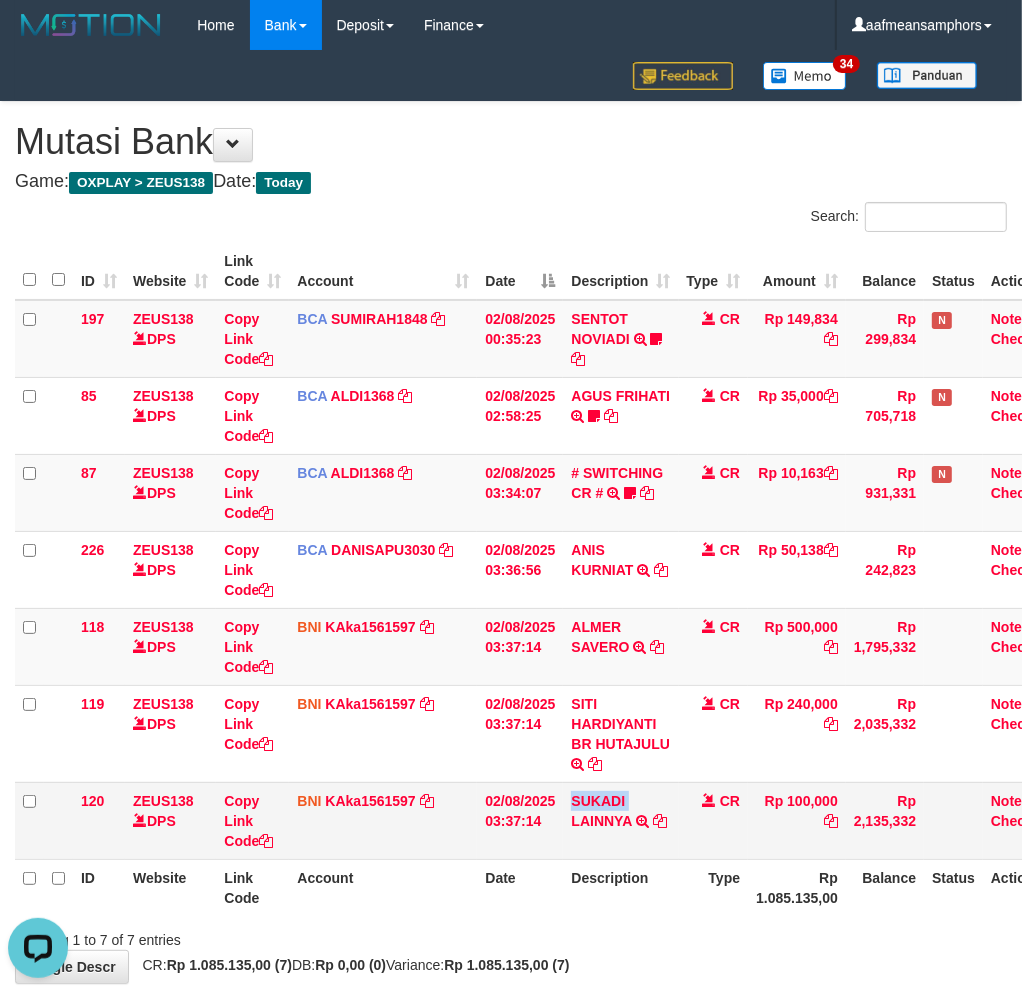 click on "SUKADI LAINNYA         TRF/PAY/TOP-UP ECHANNEL SUKADI LAINNYA" at bounding box center [620, 820] 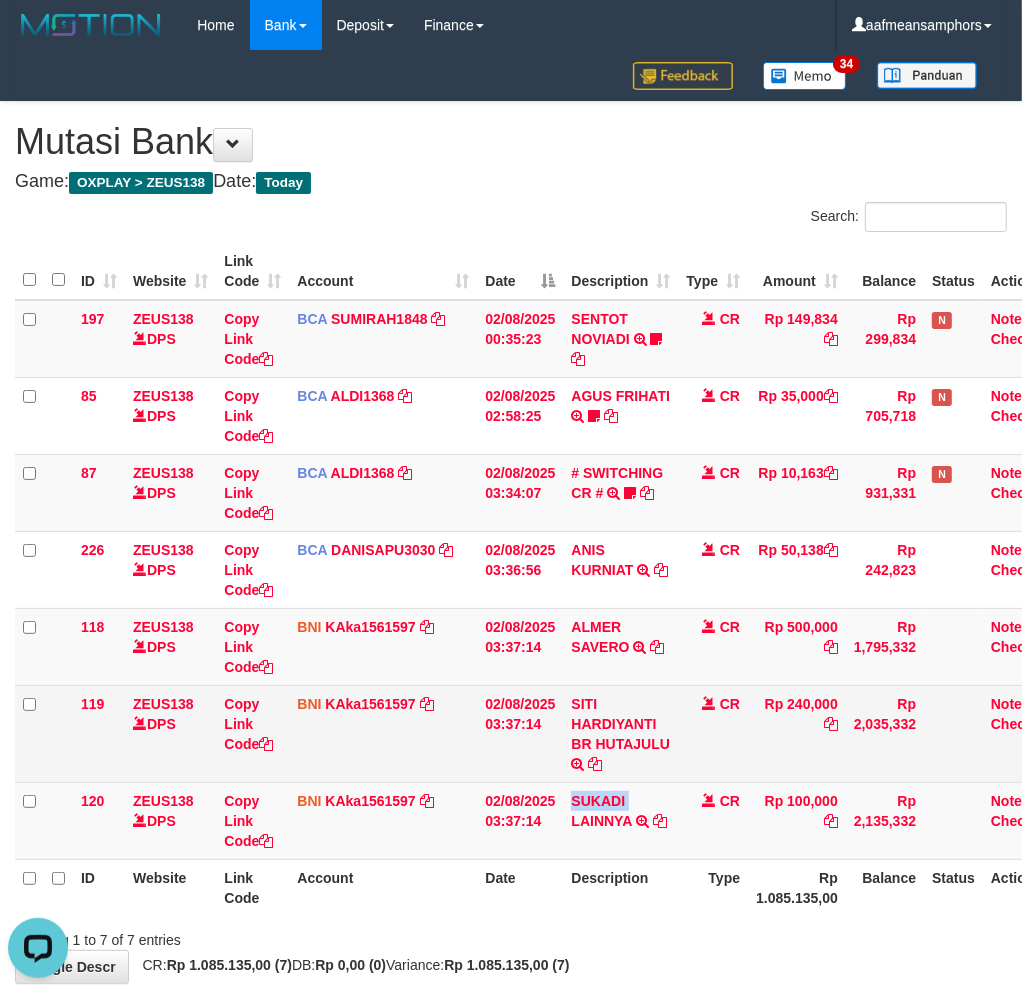 copy on "SUKADI" 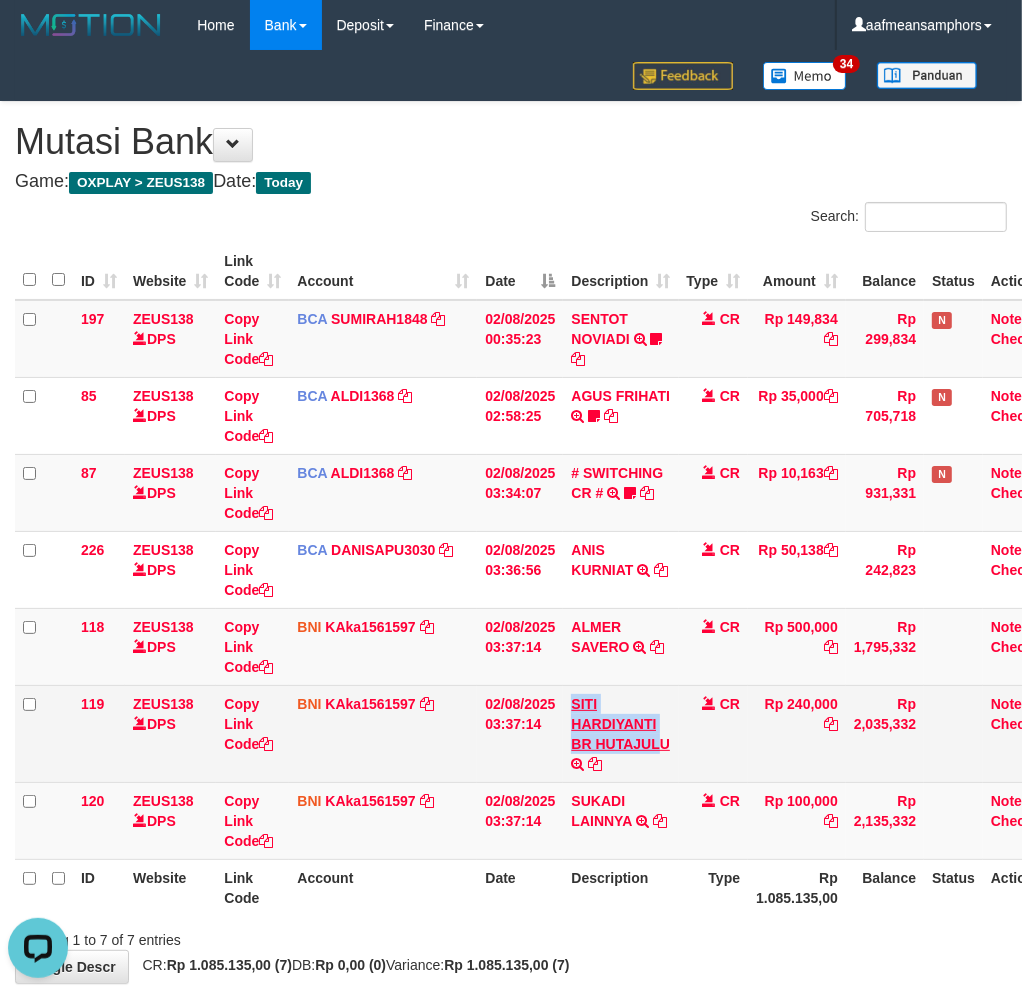 drag, startPoint x: 572, startPoint y: 690, endPoint x: 621, endPoint y: 663, distance: 55.946404 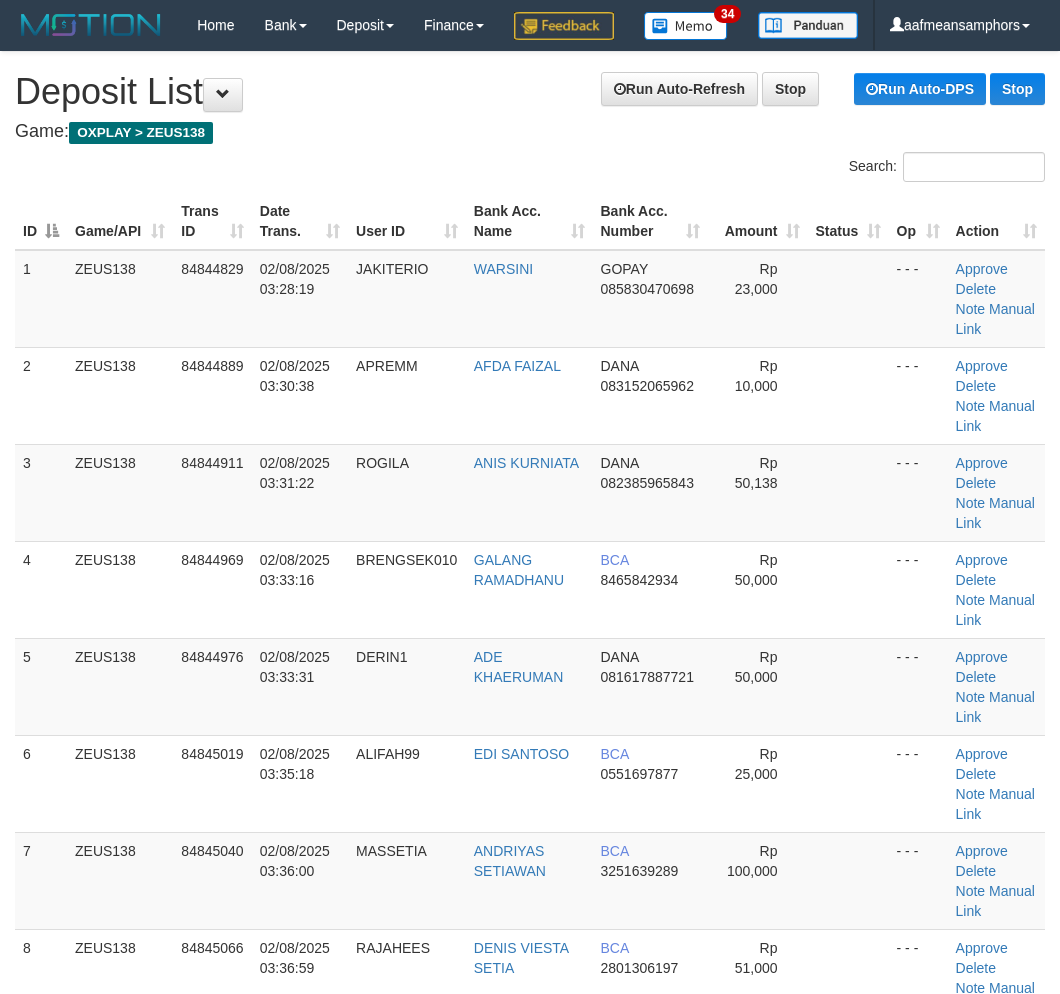 scroll, scrollTop: 0, scrollLeft: 33, axis: horizontal 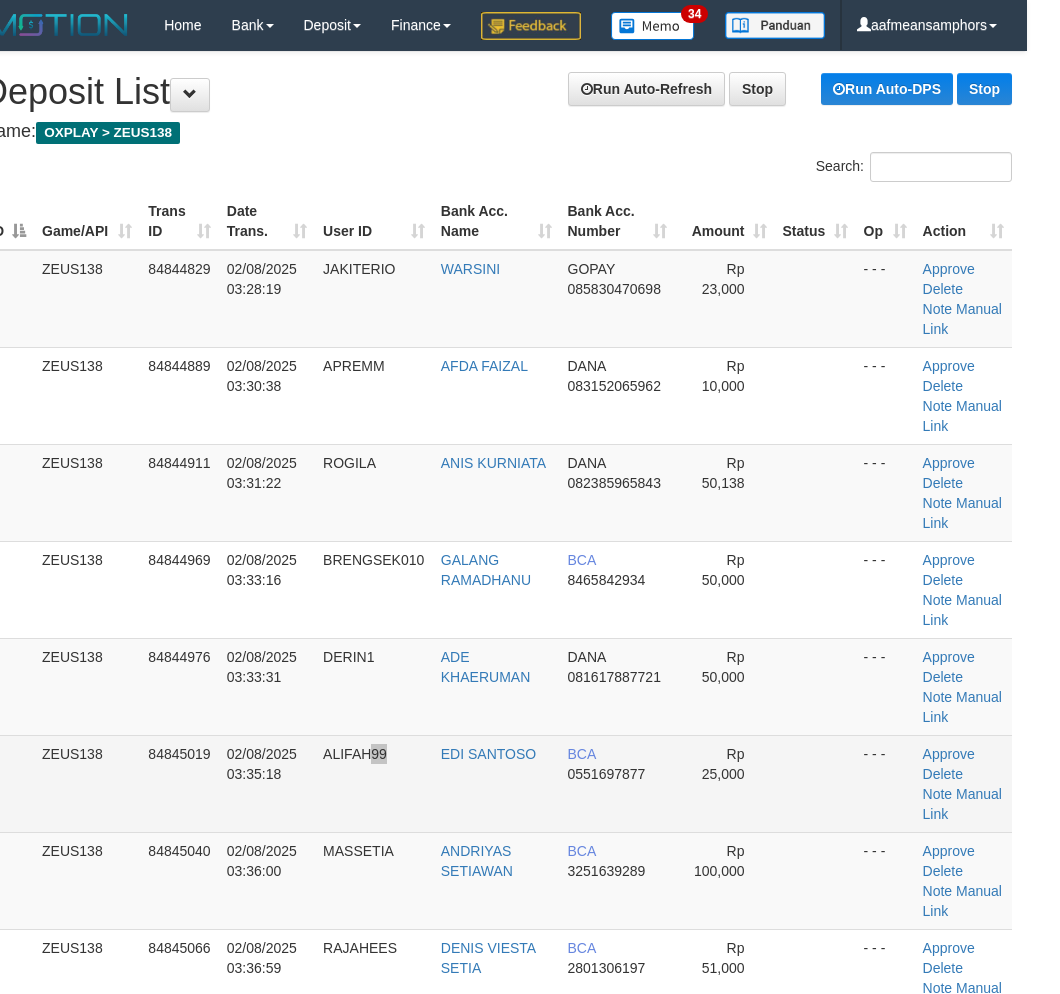 click on "ALIFAH99" at bounding box center (374, 783) 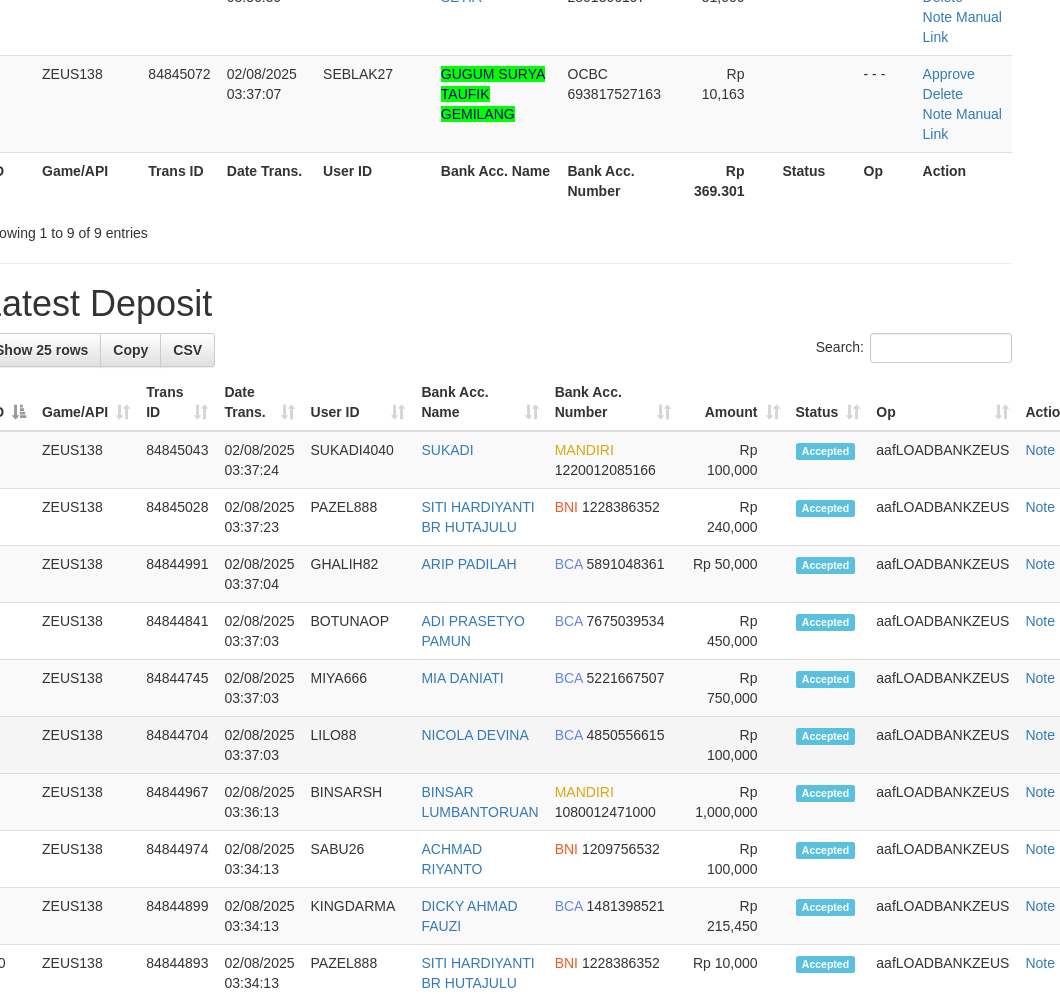 scroll, scrollTop: 1021, scrollLeft: 33, axis: both 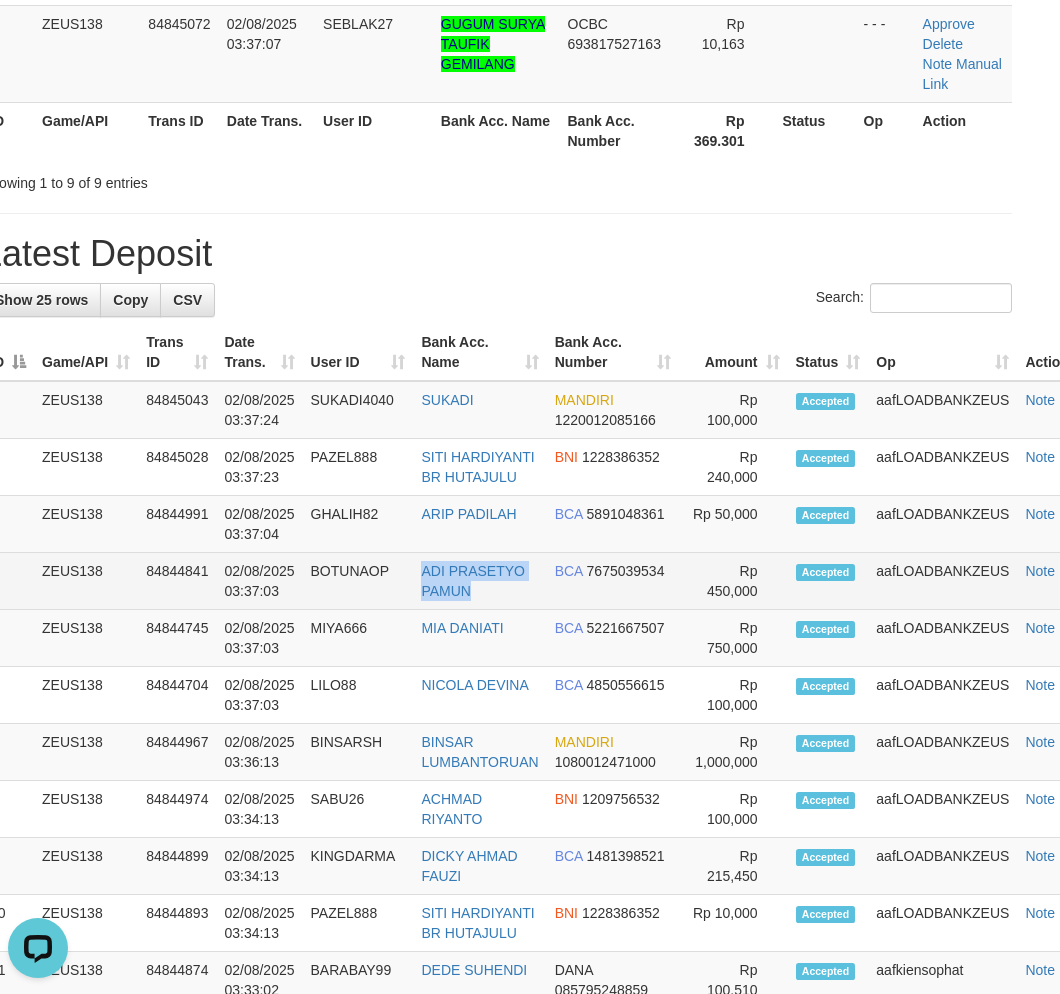 drag, startPoint x: 485, startPoint y: 635, endPoint x: 268, endPoint y: 637, distance: 217.00922 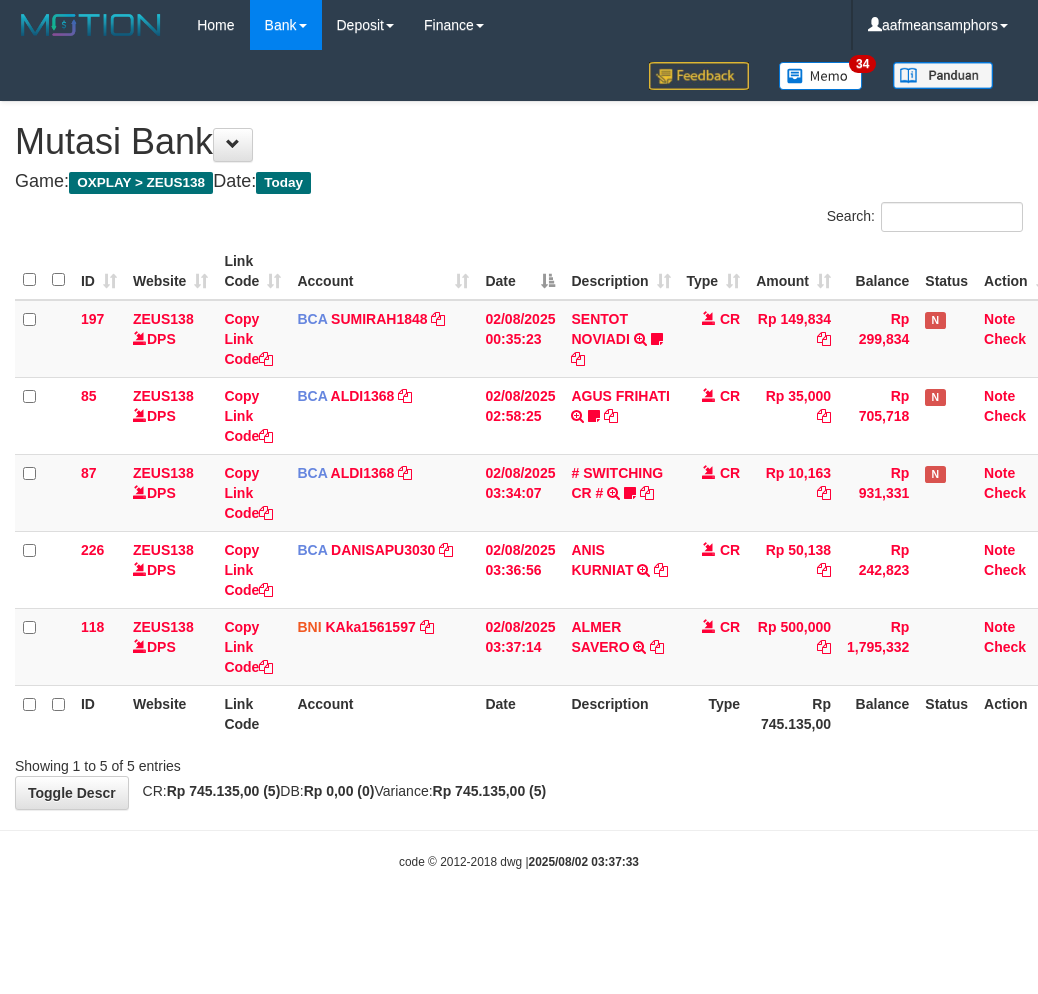 scroll, scrollTop: 0, scrollLeft: 0, axis: both 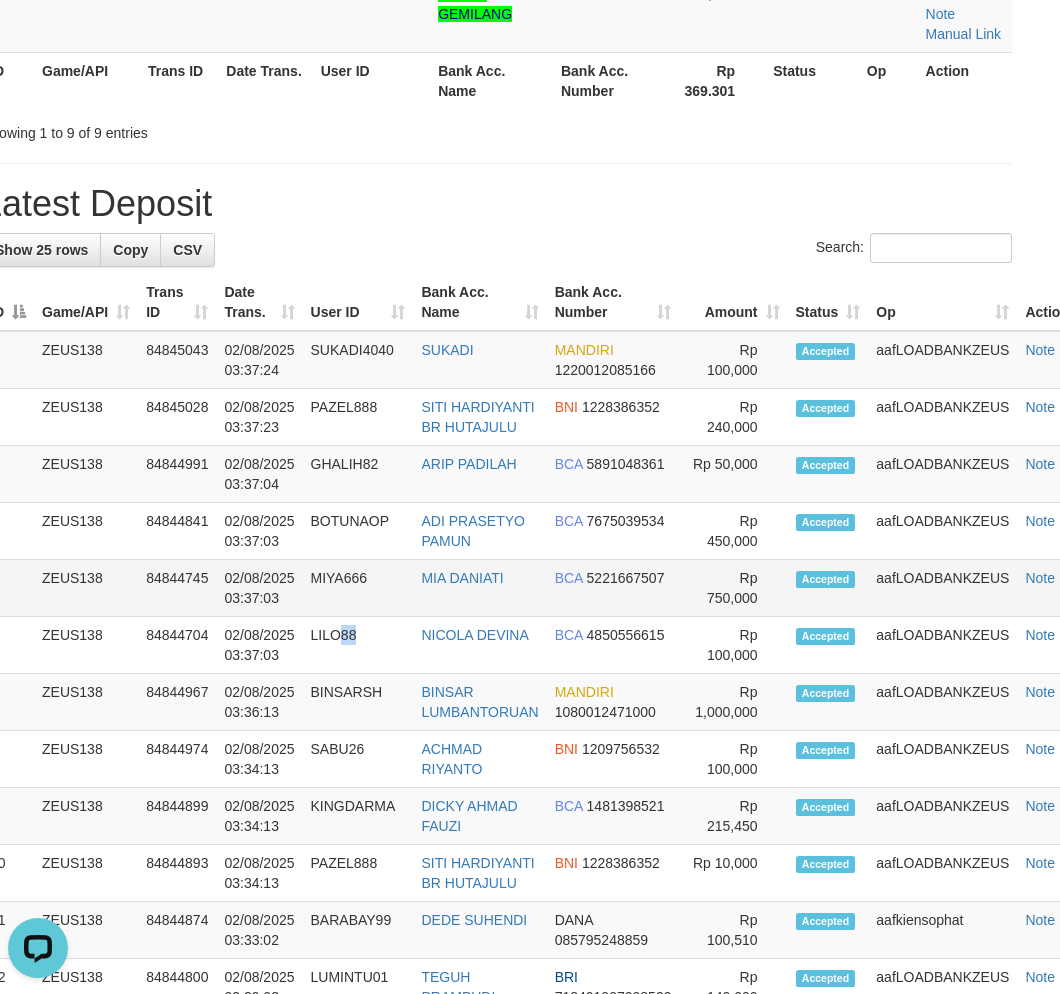 drag, startPoint x: 357, startPoint y: 697, endPoint x: 262, endPoint y: 661, distance: 101.59232 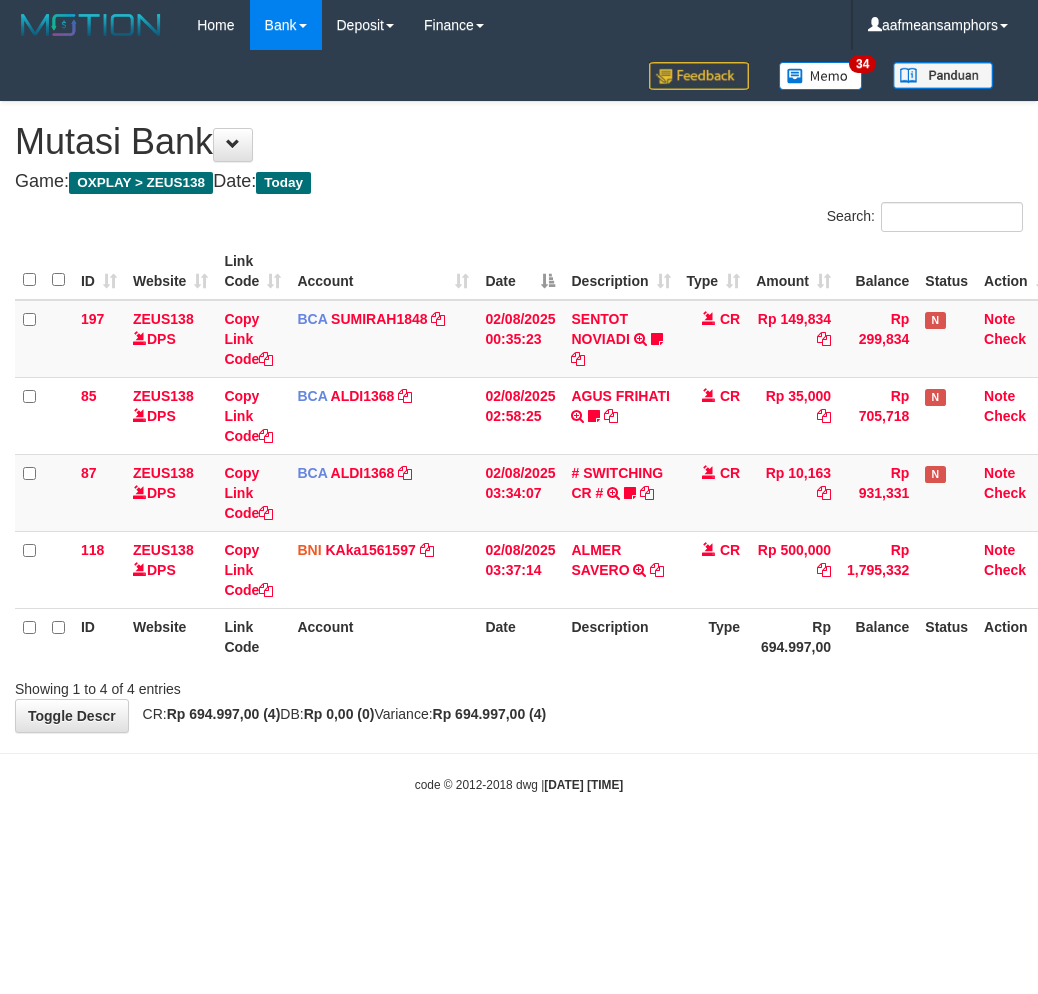 scroll, scrollTop: 0, scrollLeft: 0, axis: both 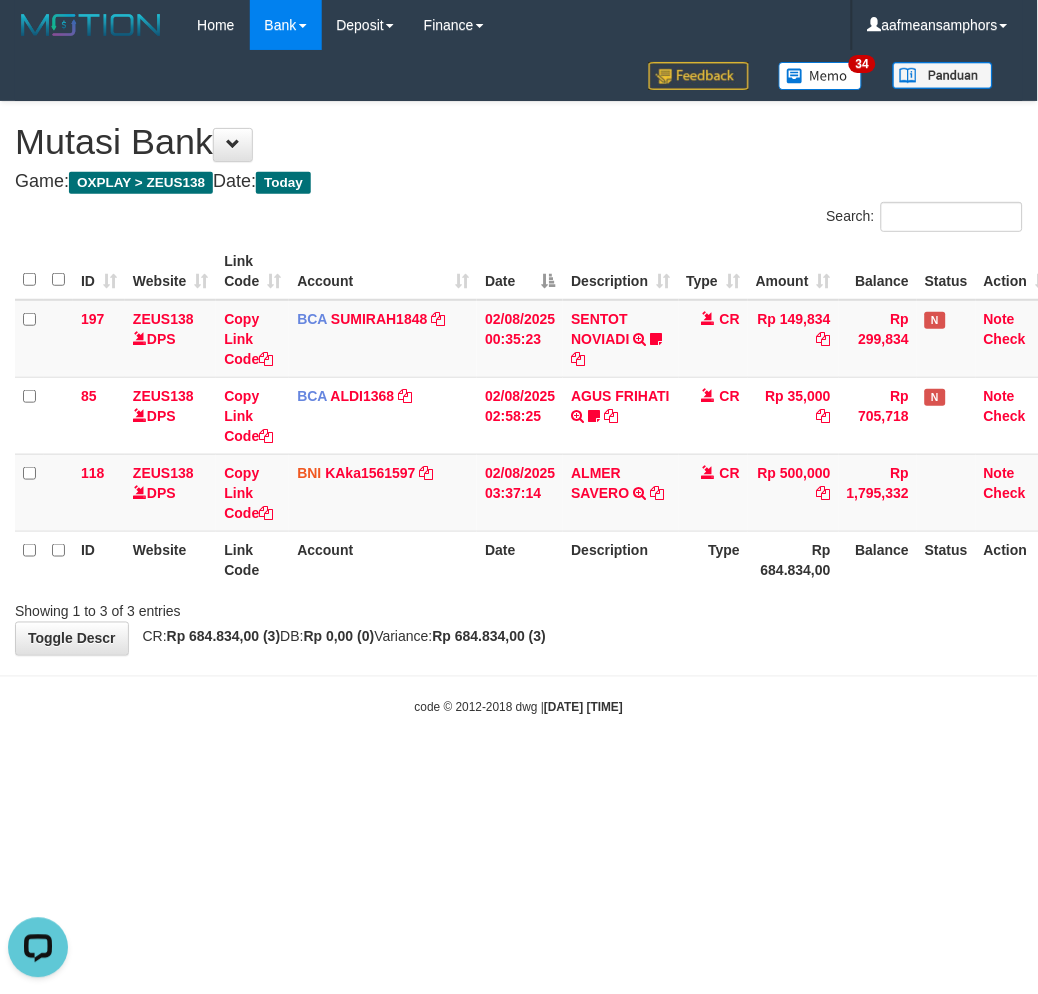 drag, startPoint x: 722, startPoint y: 825, endPoint x: 717, endPoint y: 813, distance: 13 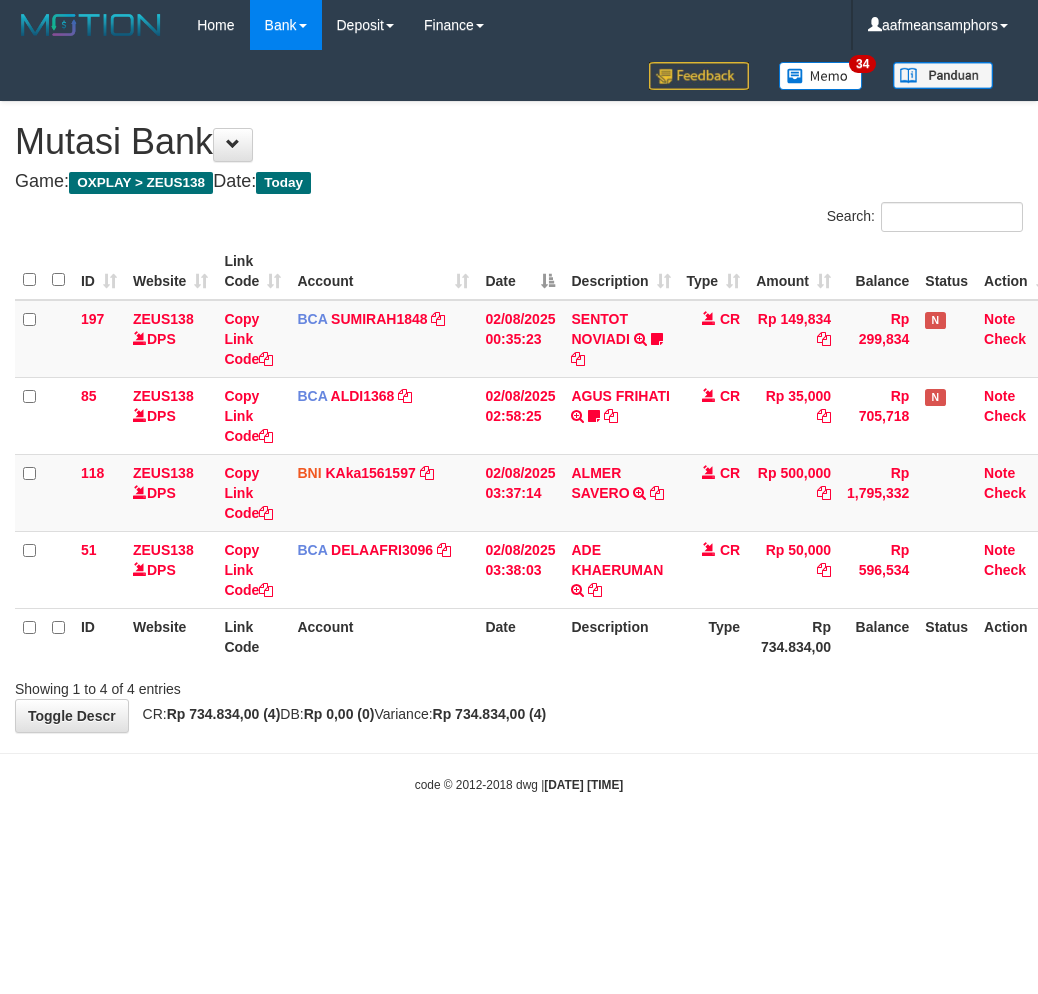 scroll, scrollTop: 0, scrollLeft: 0, axis: both 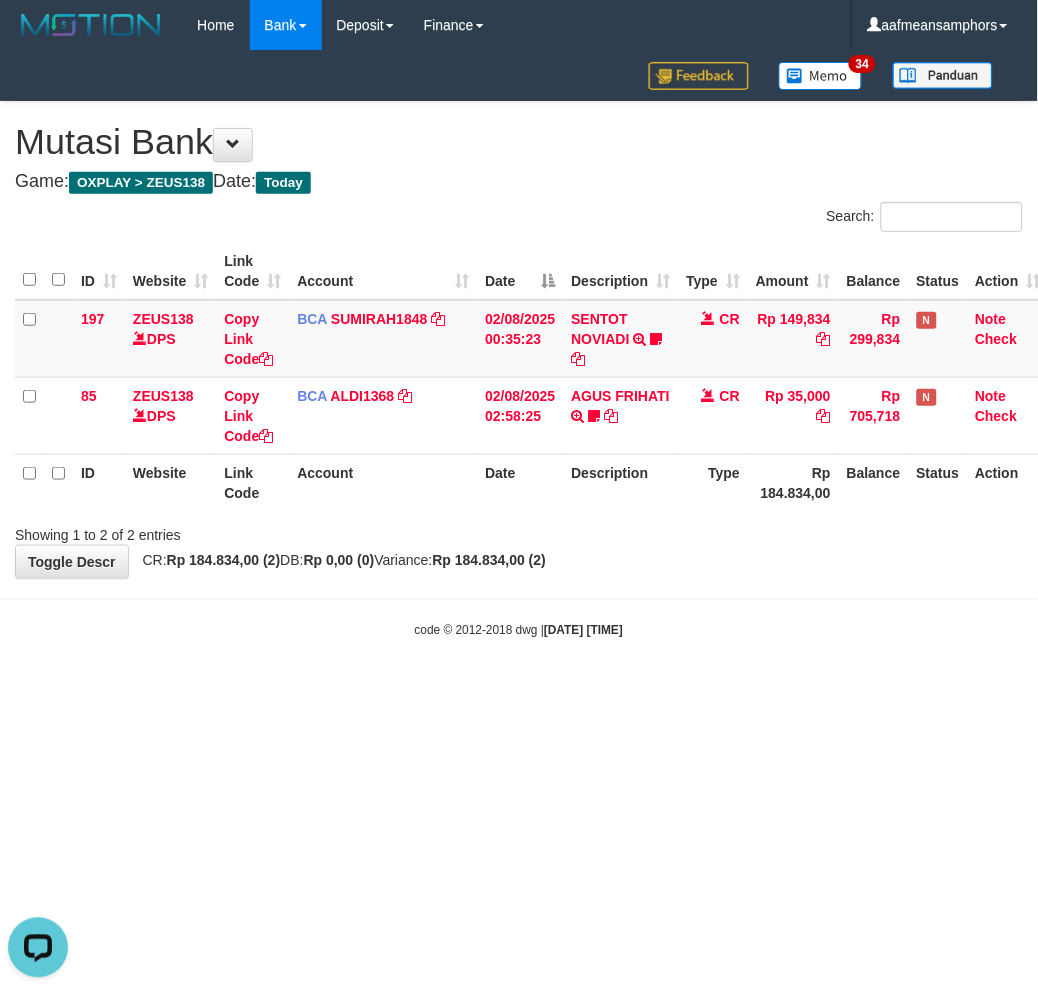 drag, startPoint x: 764, startPoint y: 795, endPoint x: 742, endPoint y: 788, distance: 23.086792 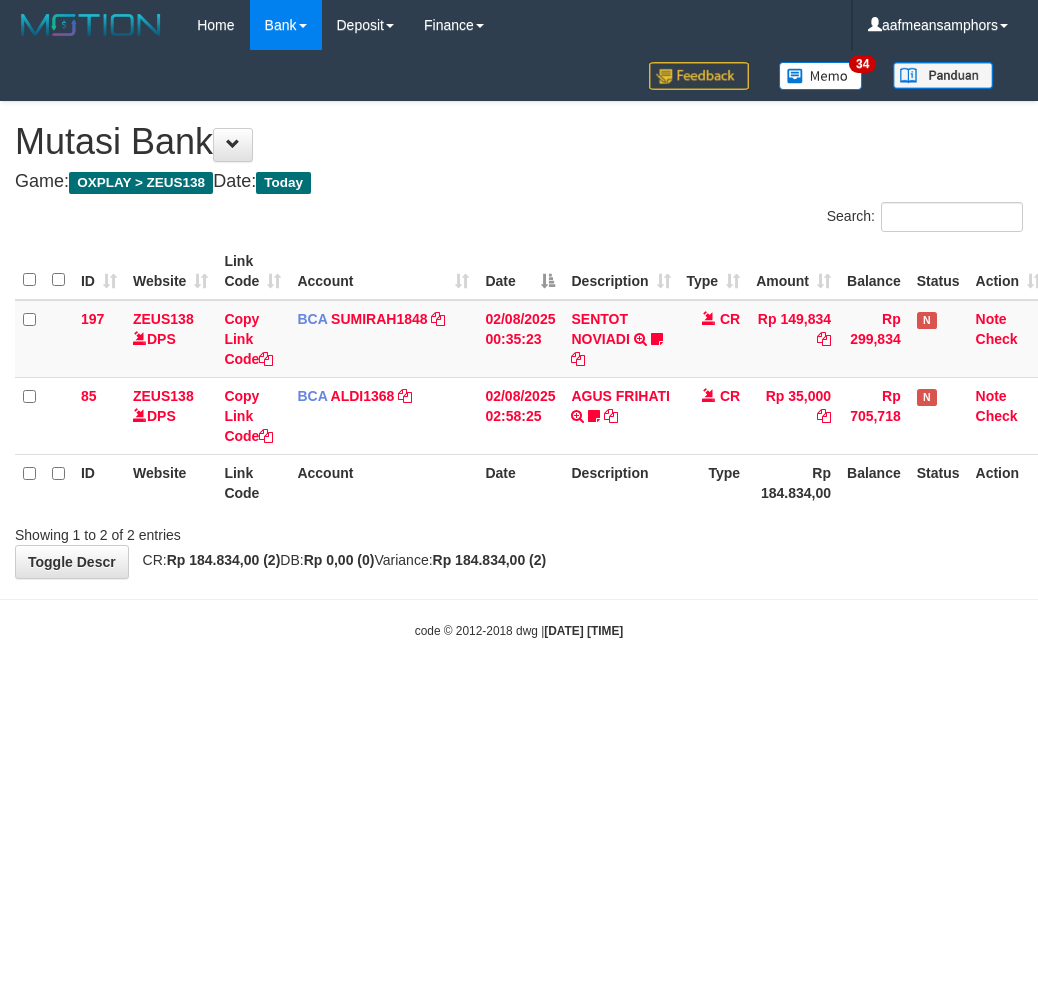 scroll, scrollTop: 0, scrollLeft: 0, axis: both 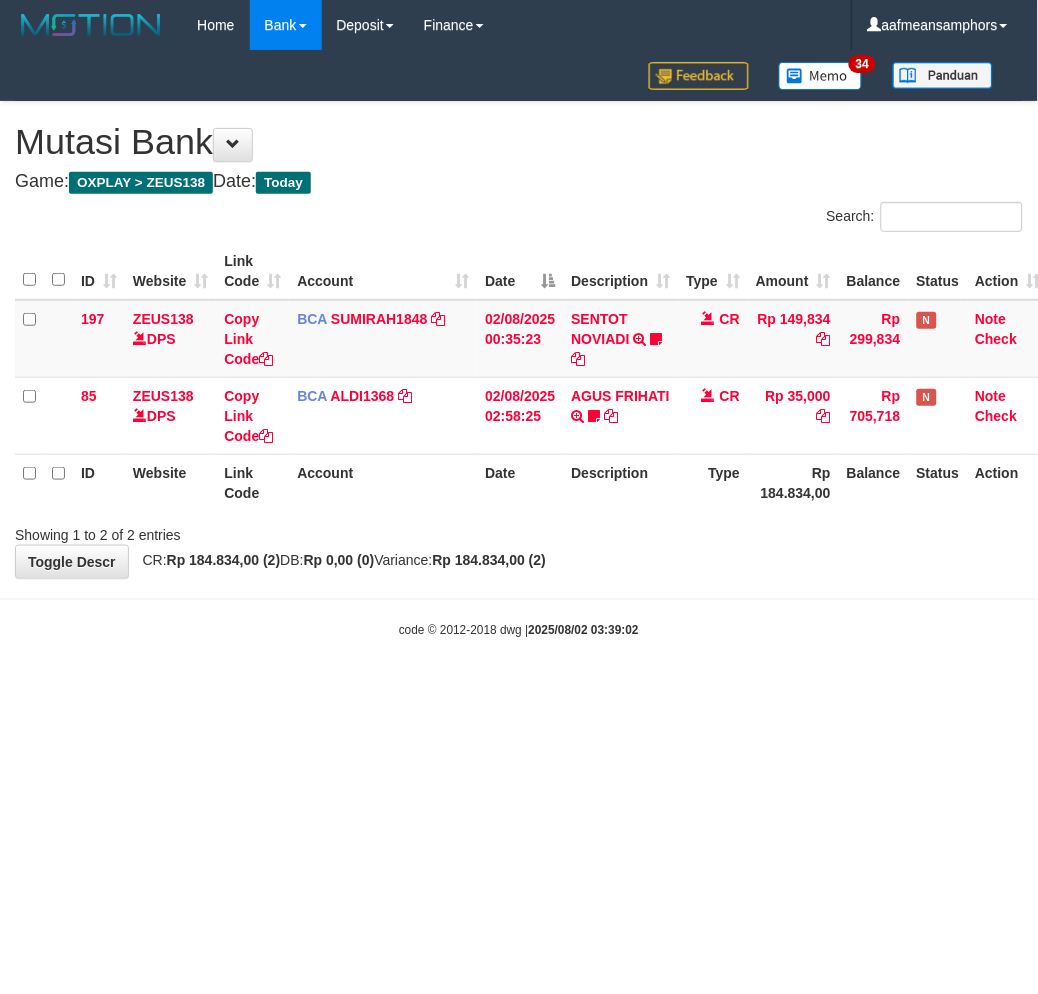 click on "Toggle navigation
Home
Bank
Account List
Load
By Website
Group
[OXPLAY]													ZEUS138
By Load Group (DPS)" at bounding box center (519, 345) 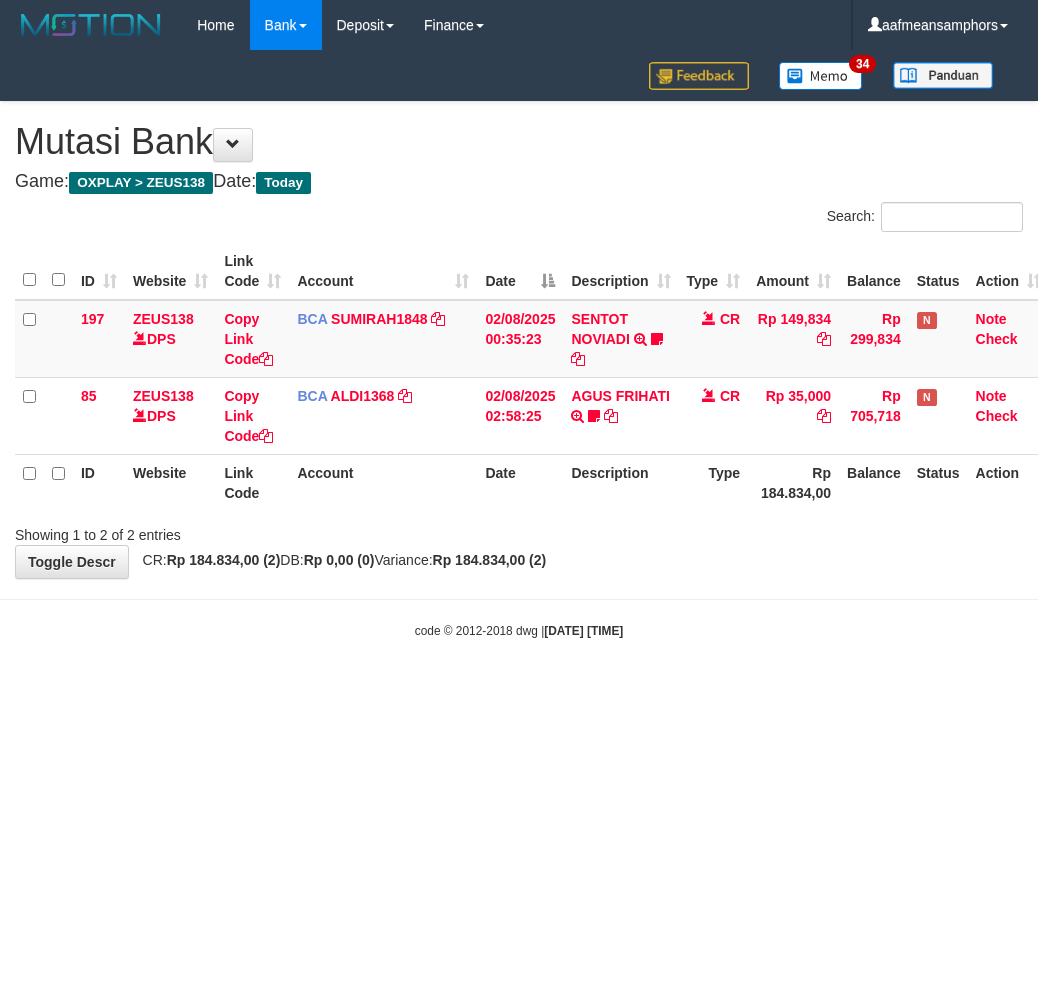 scroll, scrollTop: 0, scrollLeft: 0, axis: both 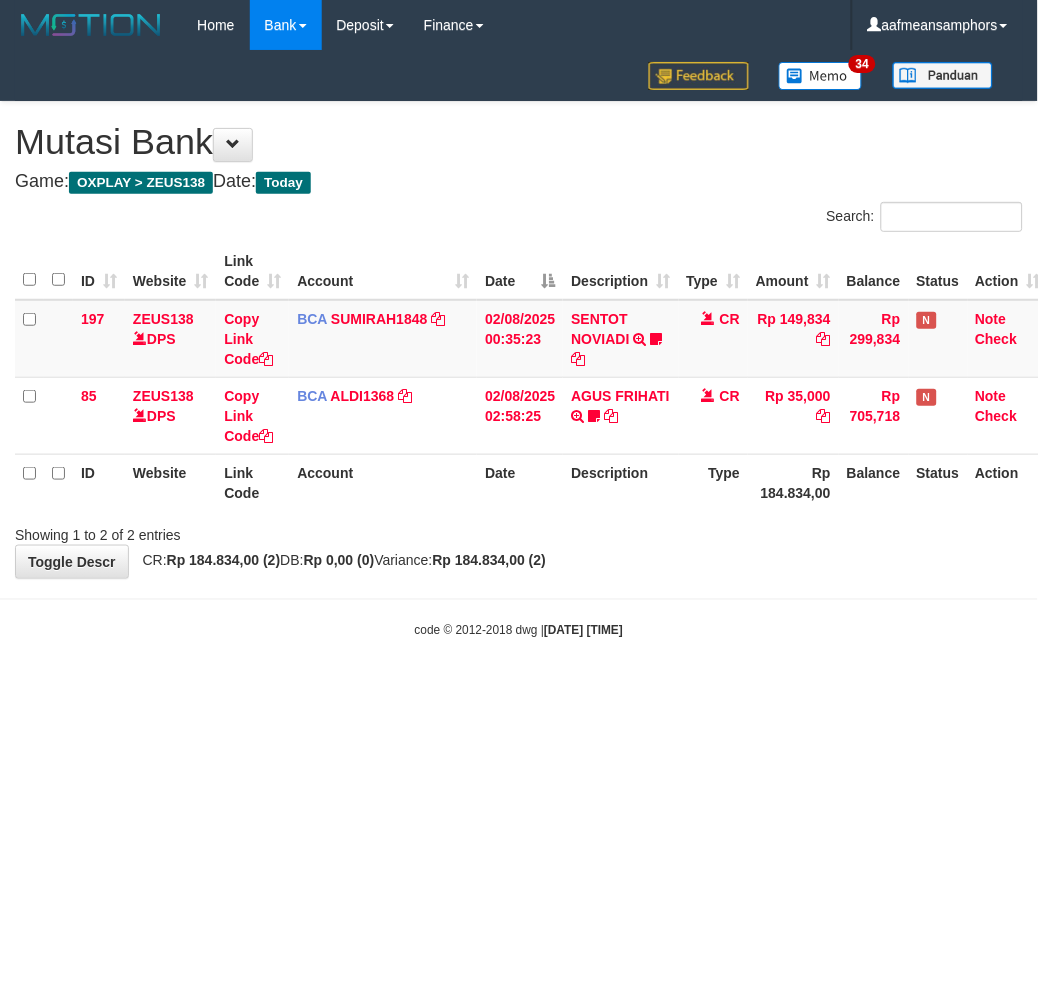 click on "Toggle navigation
Home
Bank
Account List
Load
By Website
Group
[OXPLAY]													ZEUS138
By Load Group (DPS)" at bounding box center (519, 345) 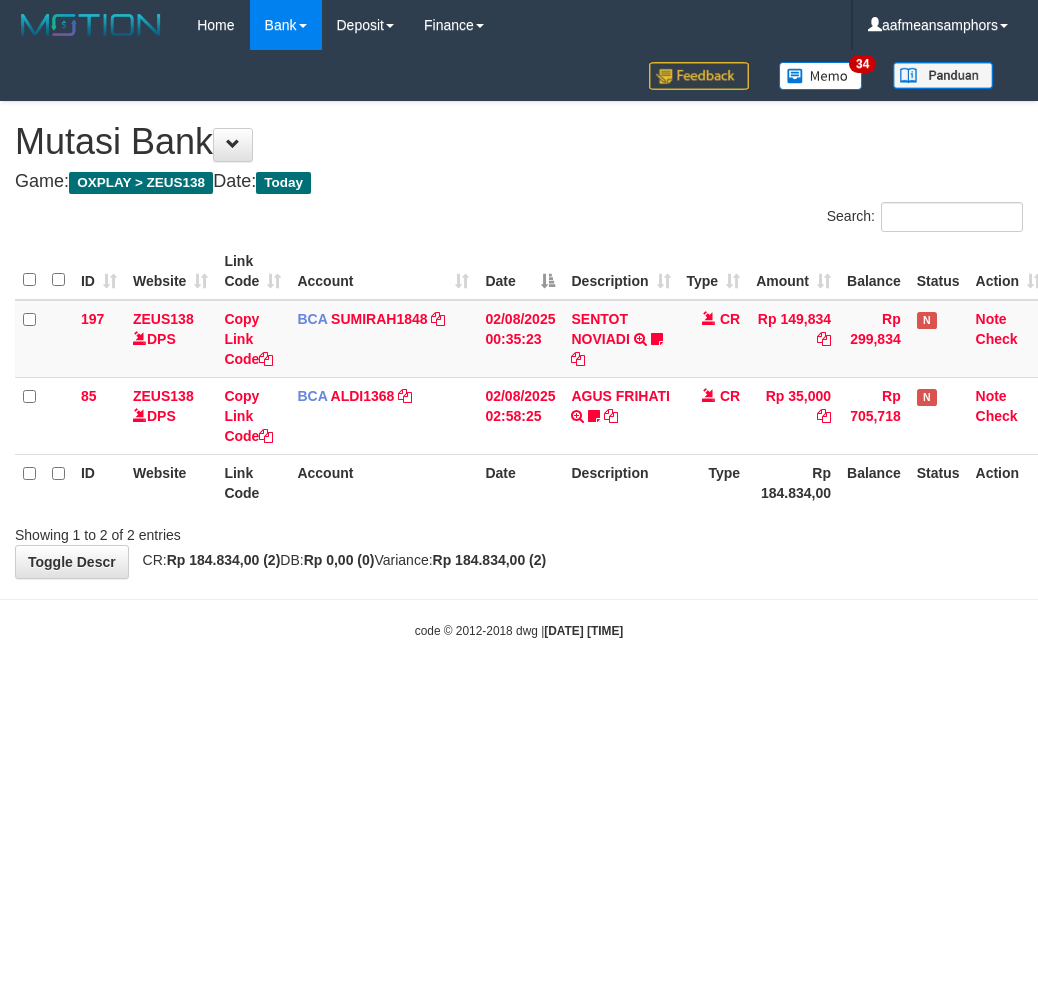 scroll, scrollTop: 0, scrollLeft: 0, axis: both 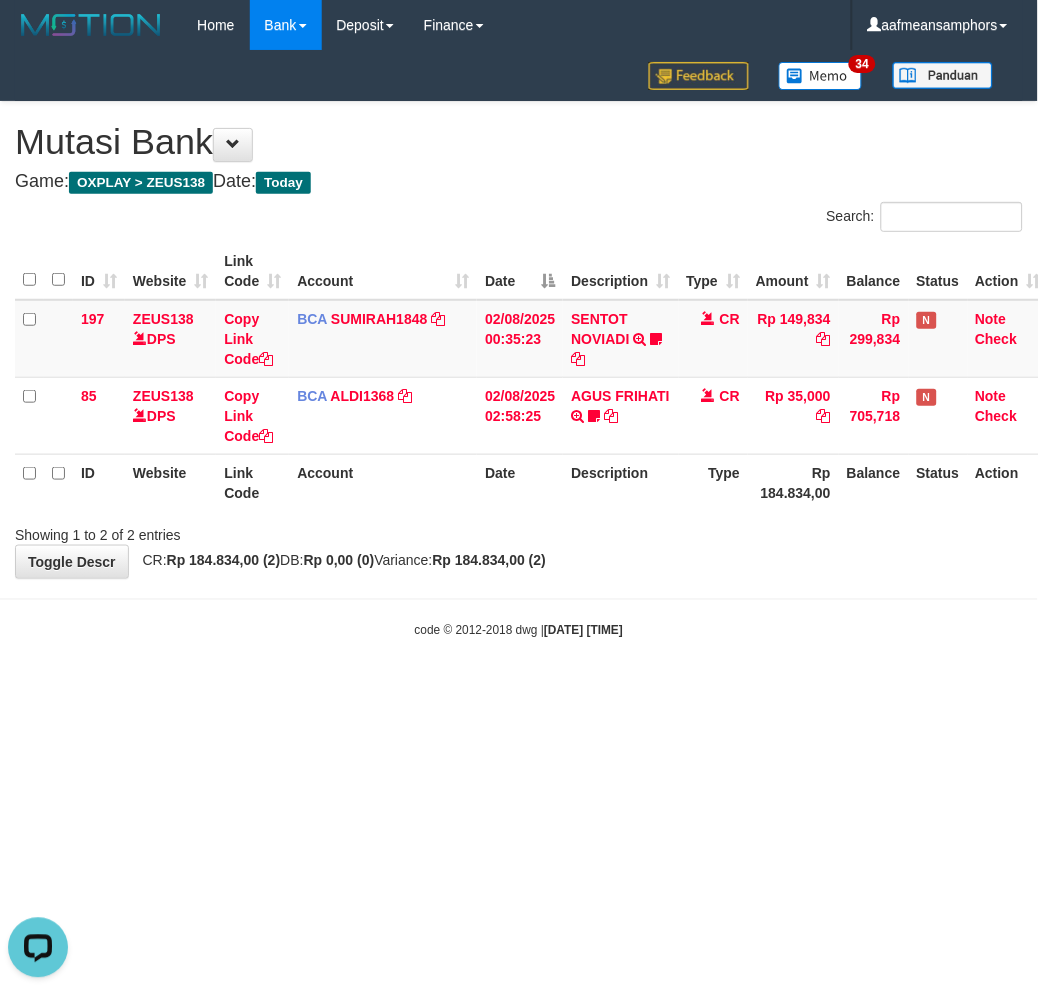 click on "Showing 1 to 2 of 2 entries" at bounding box center [519, 531] 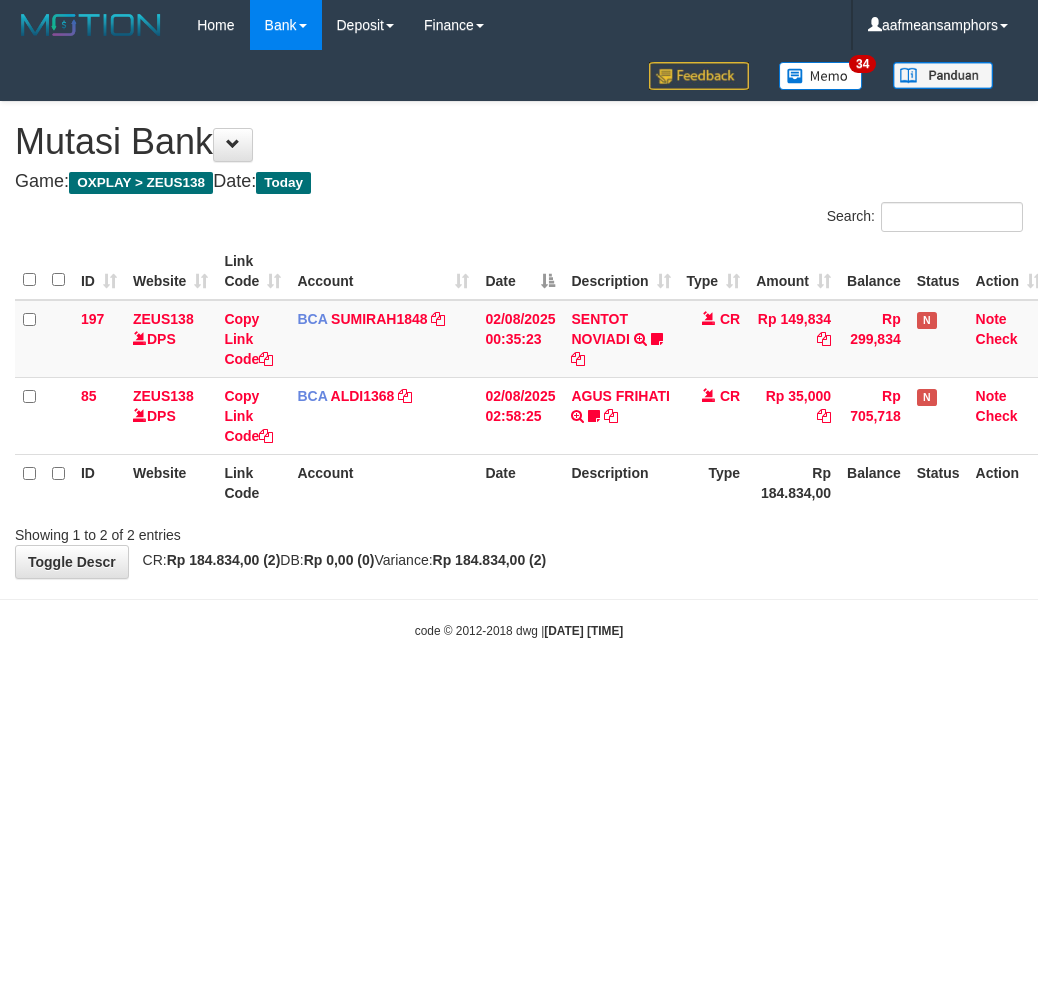 scroll, scrollTop: 0, scrollLeft: 0, axis: both 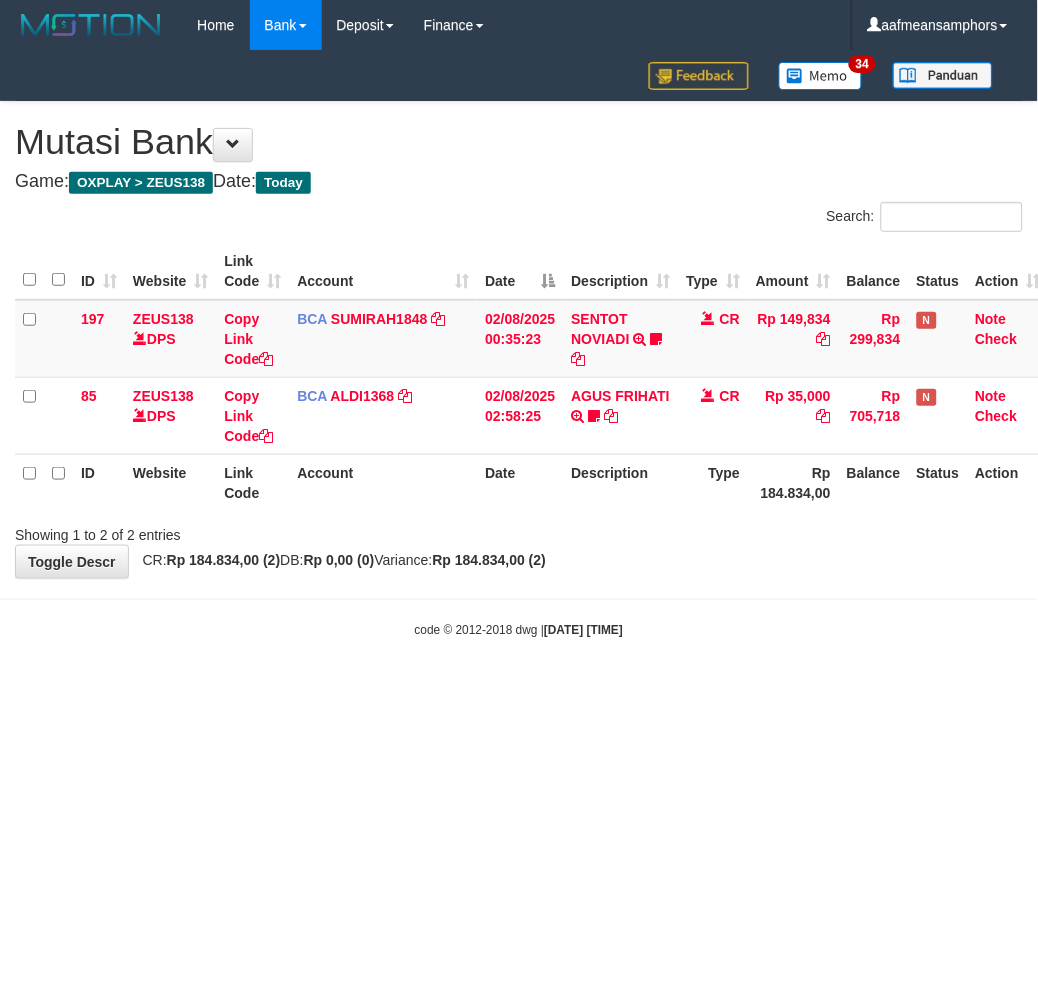 click on "Toggle navigation
Home
Bank
Account List
Load
By Website
Group
[OXPLAY]													ZEUS138
By Load Group (DPS)" at bounding box center (519, 345) 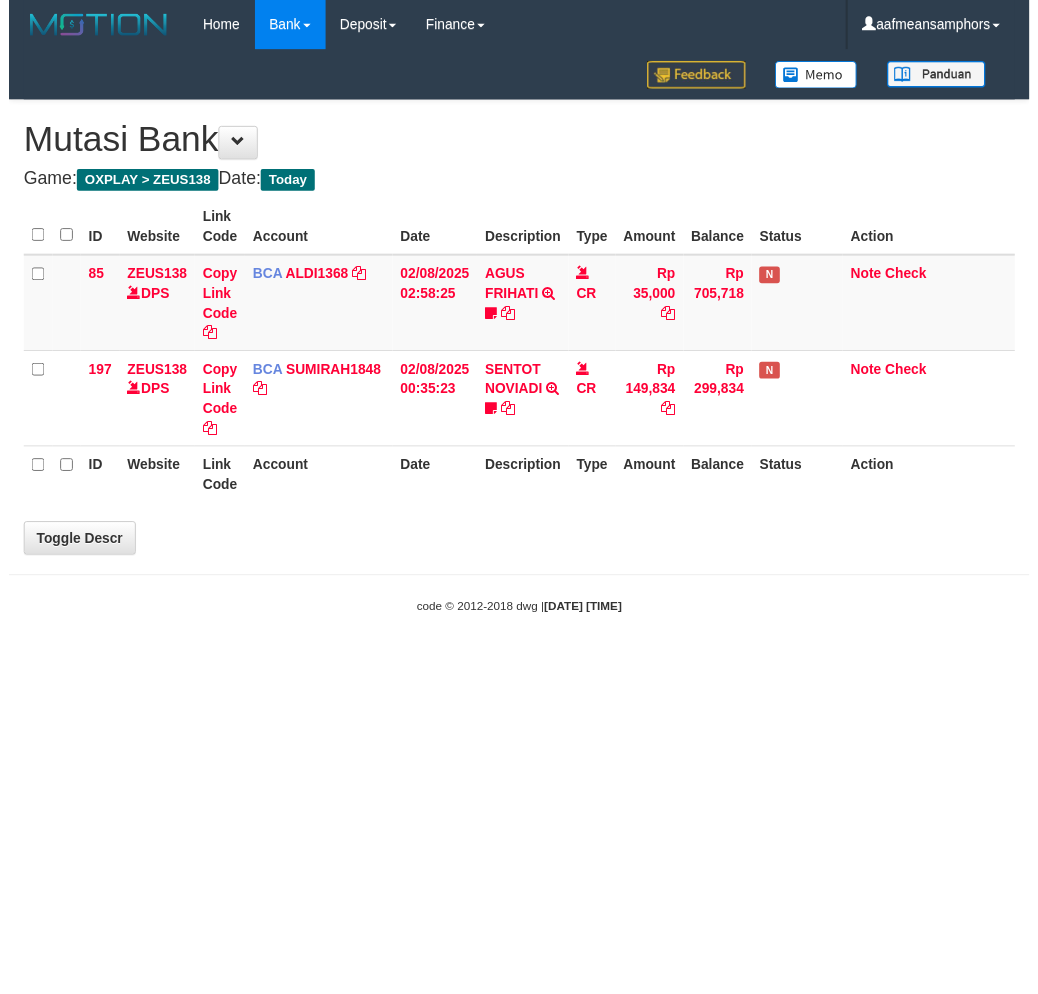scroll, scrollTop: 0, scrollLeft: 0, axis: both 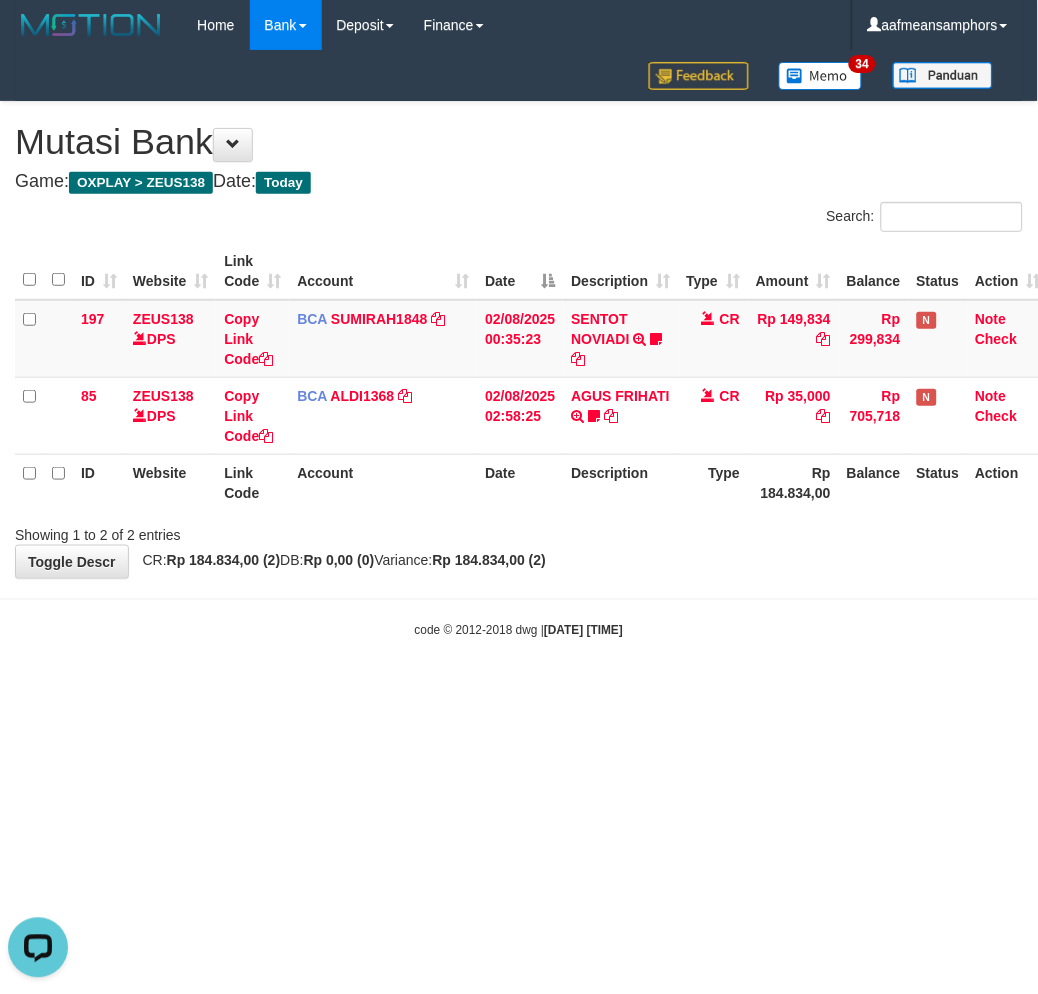 click on "Toggle navigation
Home
Bank
Account List
Load
By Website
Group
[OXPLAY]													ZEUS138
By Load Group (DPS)" at bounding box center (519, 345) 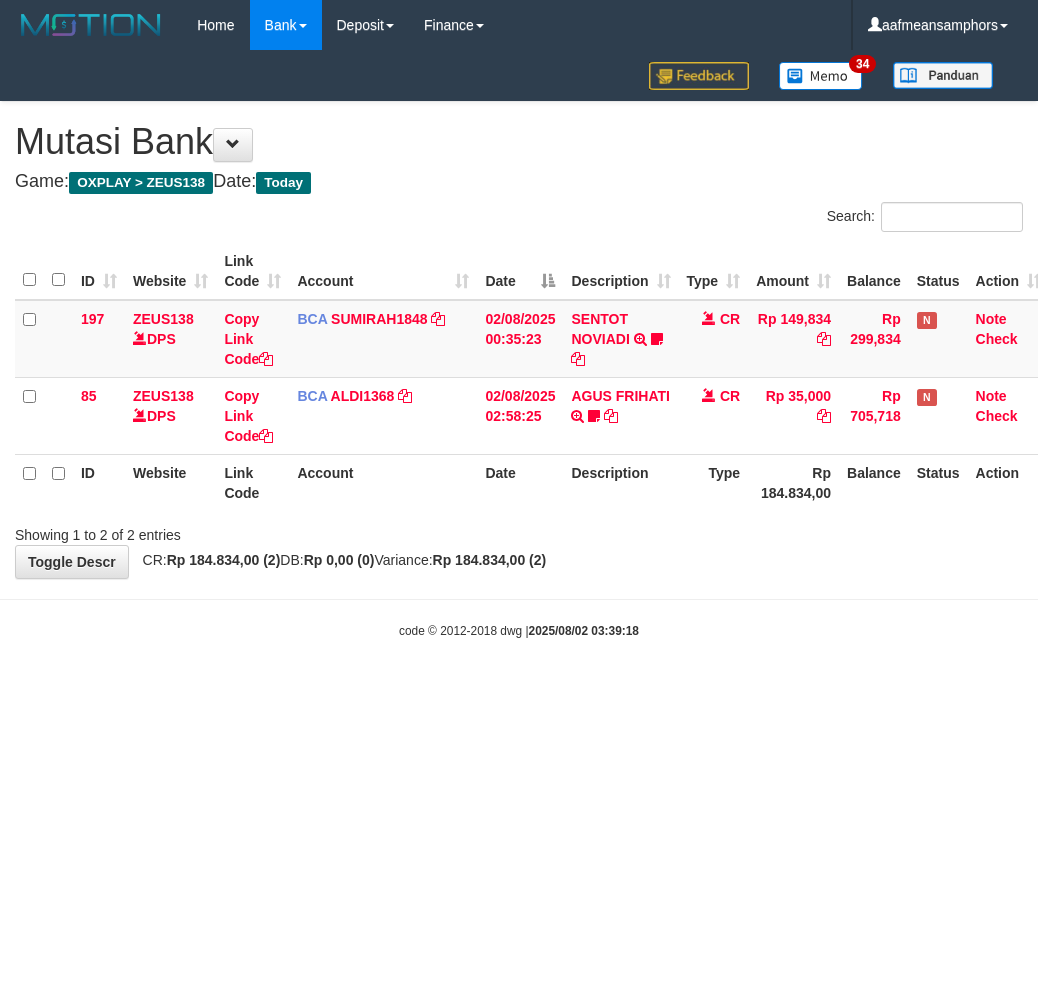scroll, scrollTop: 0, scrollLeft: 0, axis: both 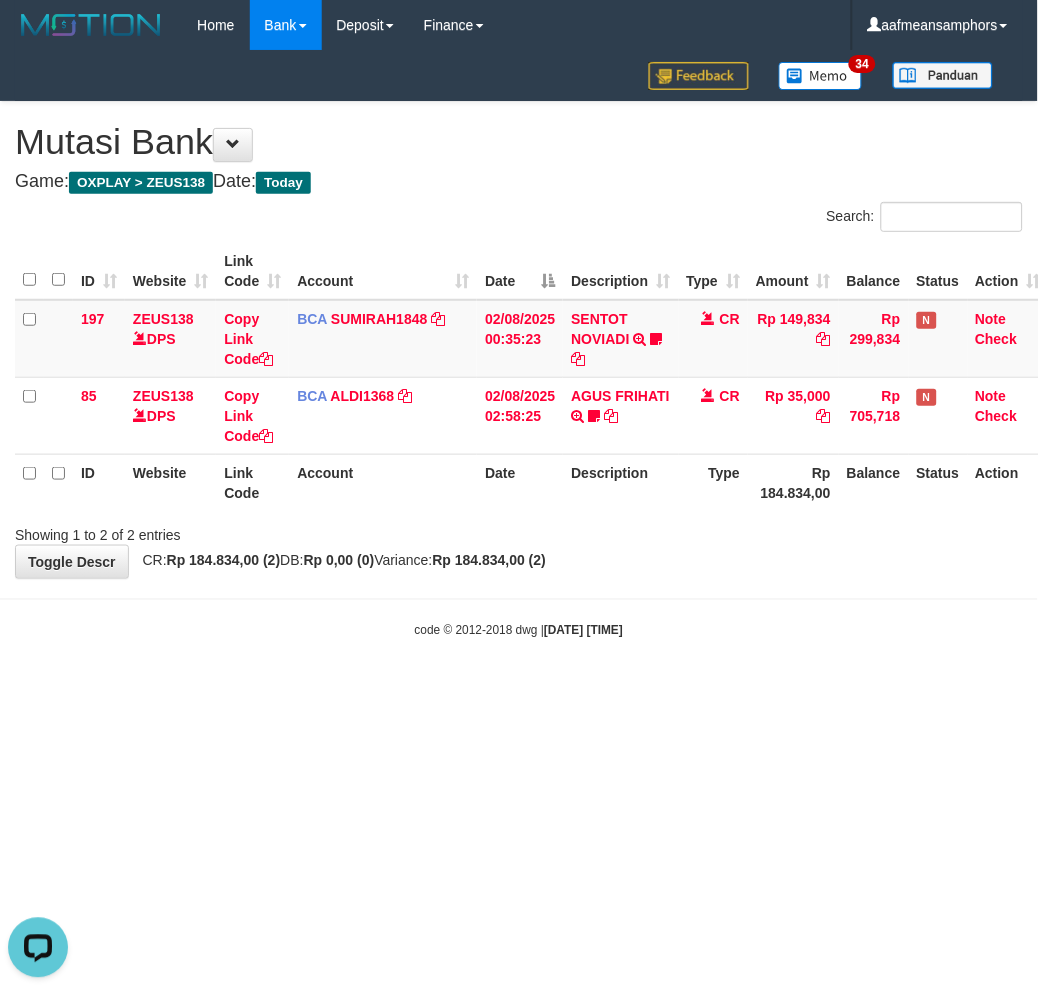 drag, startPoint x: 827, startPoint y: 688, endPoint x: 788, endPoint y: 715, distance: 47.434166 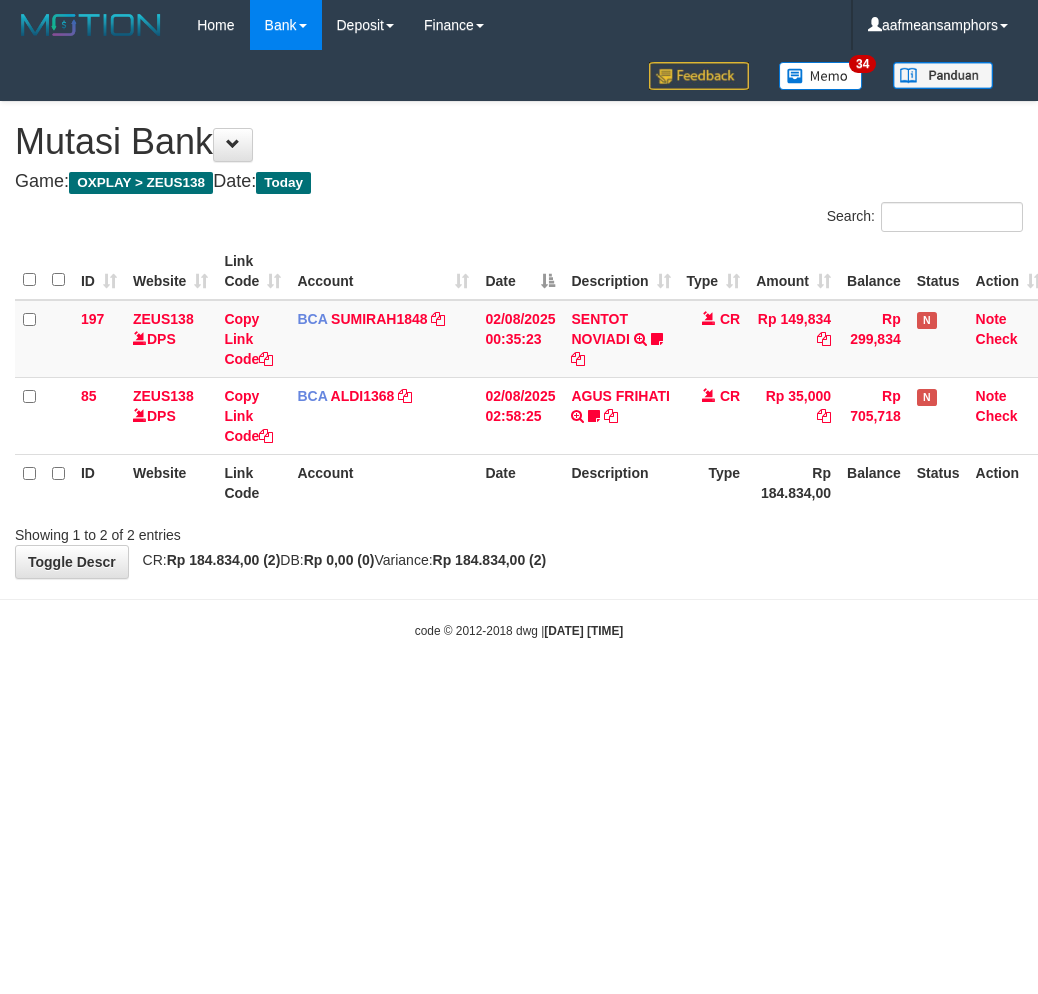 scroll, scrollTop: 0, scrollLeft: 0, axis: both 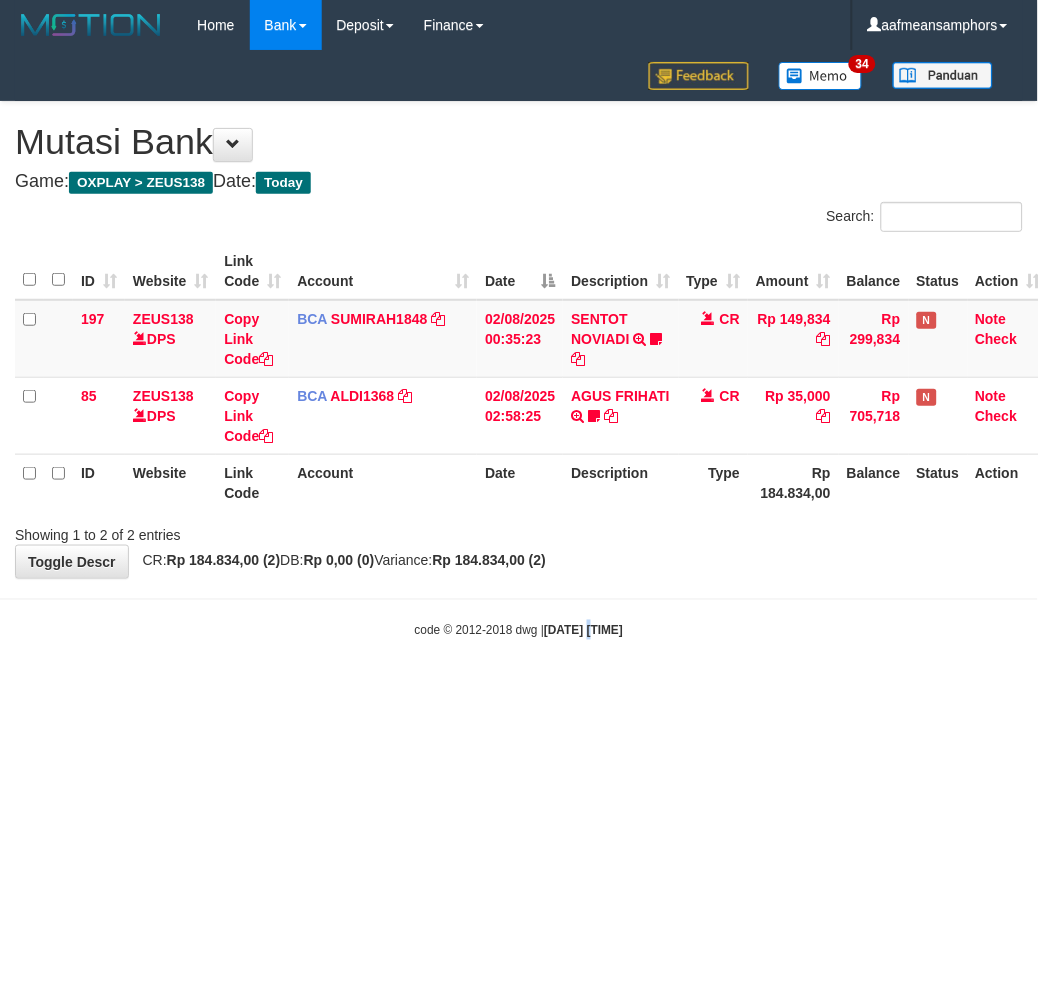 click on "Toggle navigation
Home
Bank
Account List
Load
By Website
Group
[OXPLAY]													ZEUS138
By Load Group (DPS)" at bounding box center (519, 345) 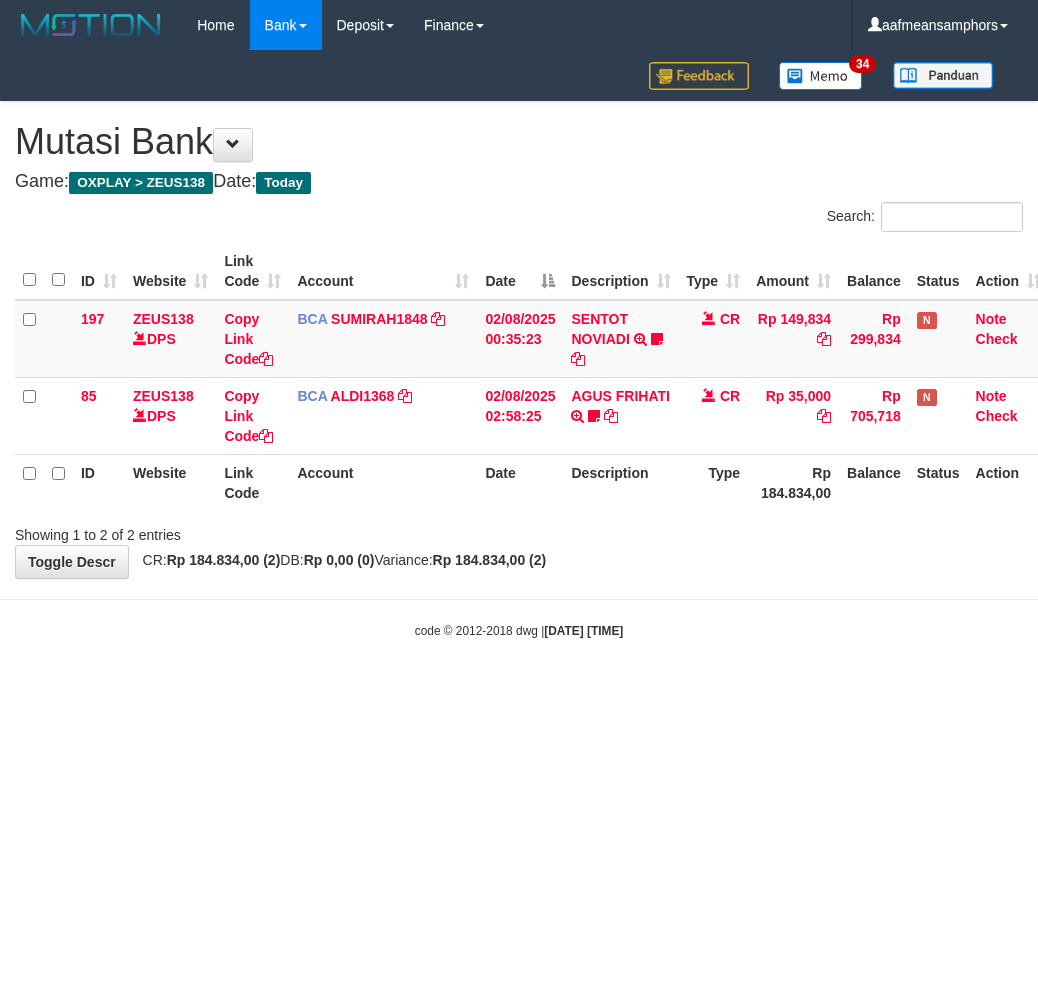 scroll, scrollTop: 0, scrollLeft: 0, axis: both 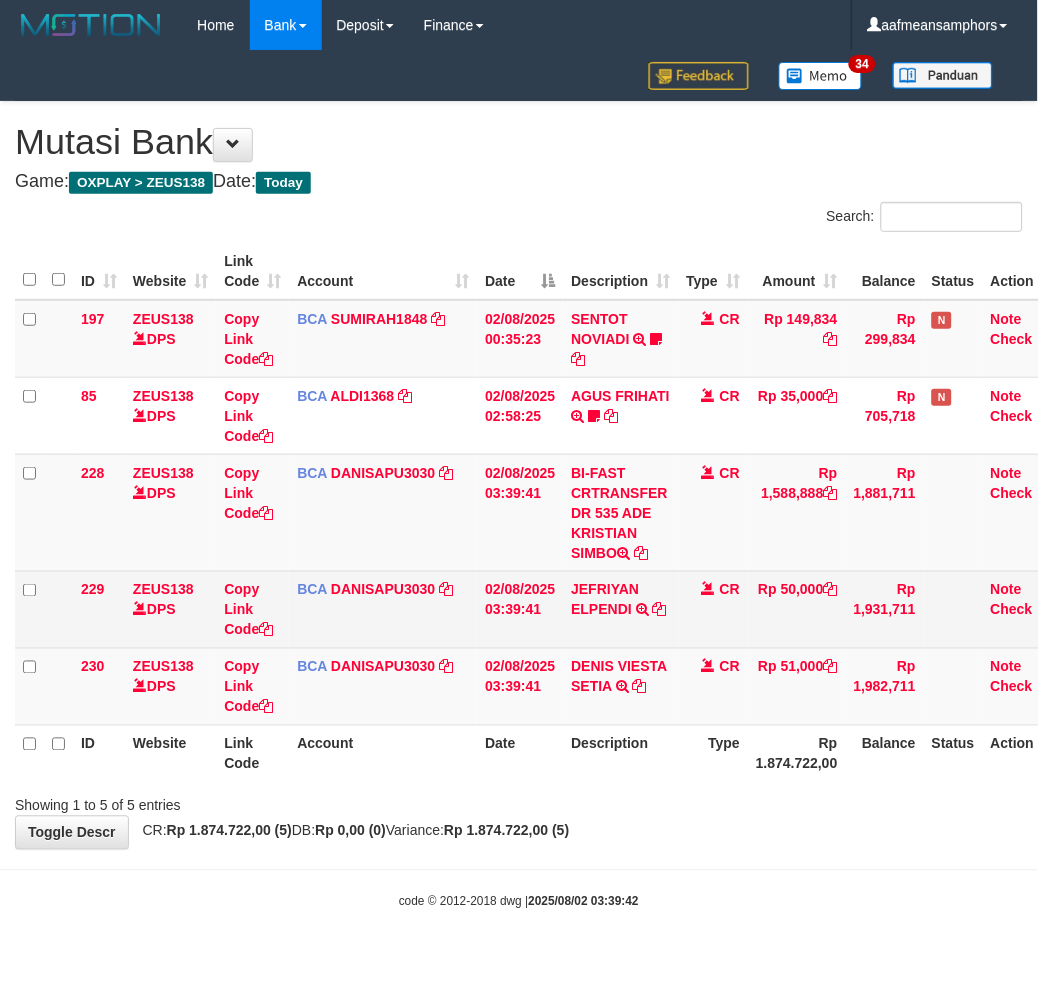 click on "02/08/2025 03:39:41" at bounding box center [520, 609] 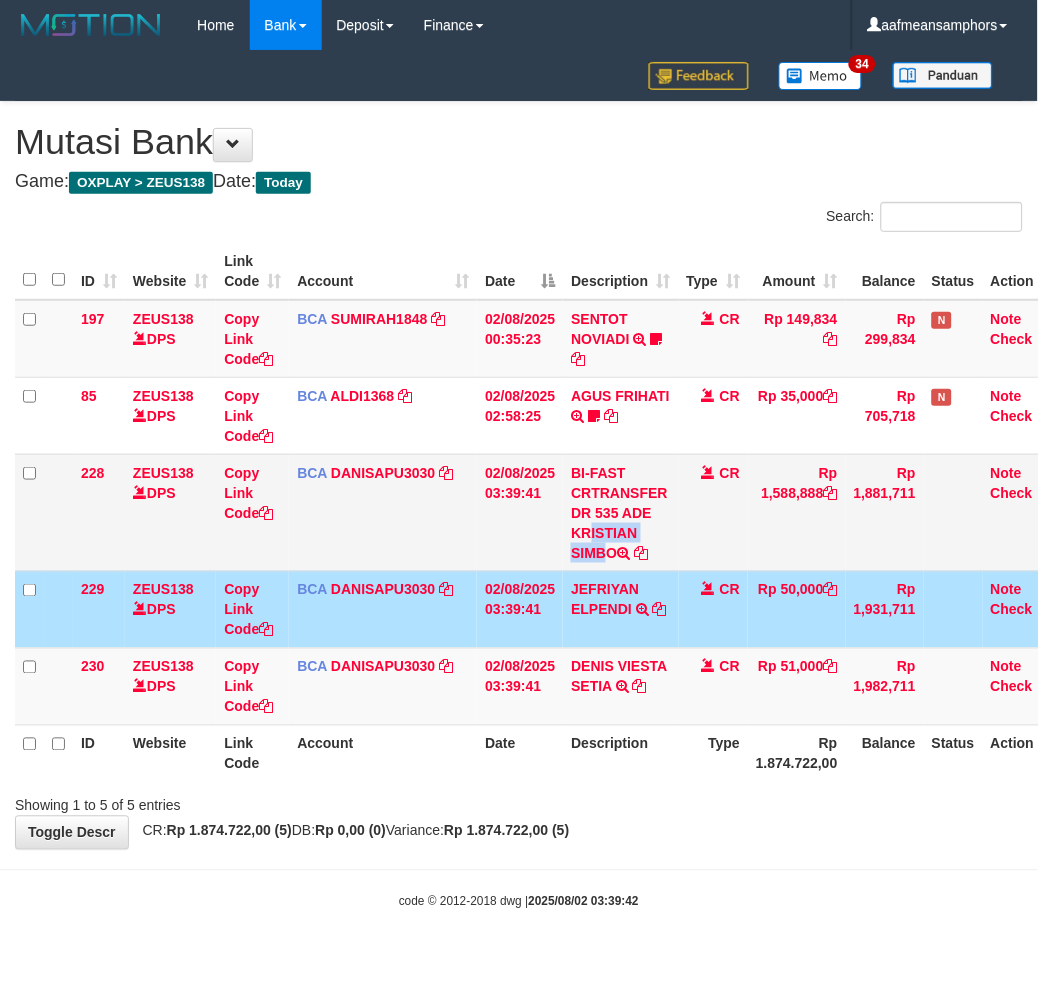 drag, startPoint x: 623, startPoint y: 513, endPoint x: 632, endPoint y: 538, distance: 26.57066 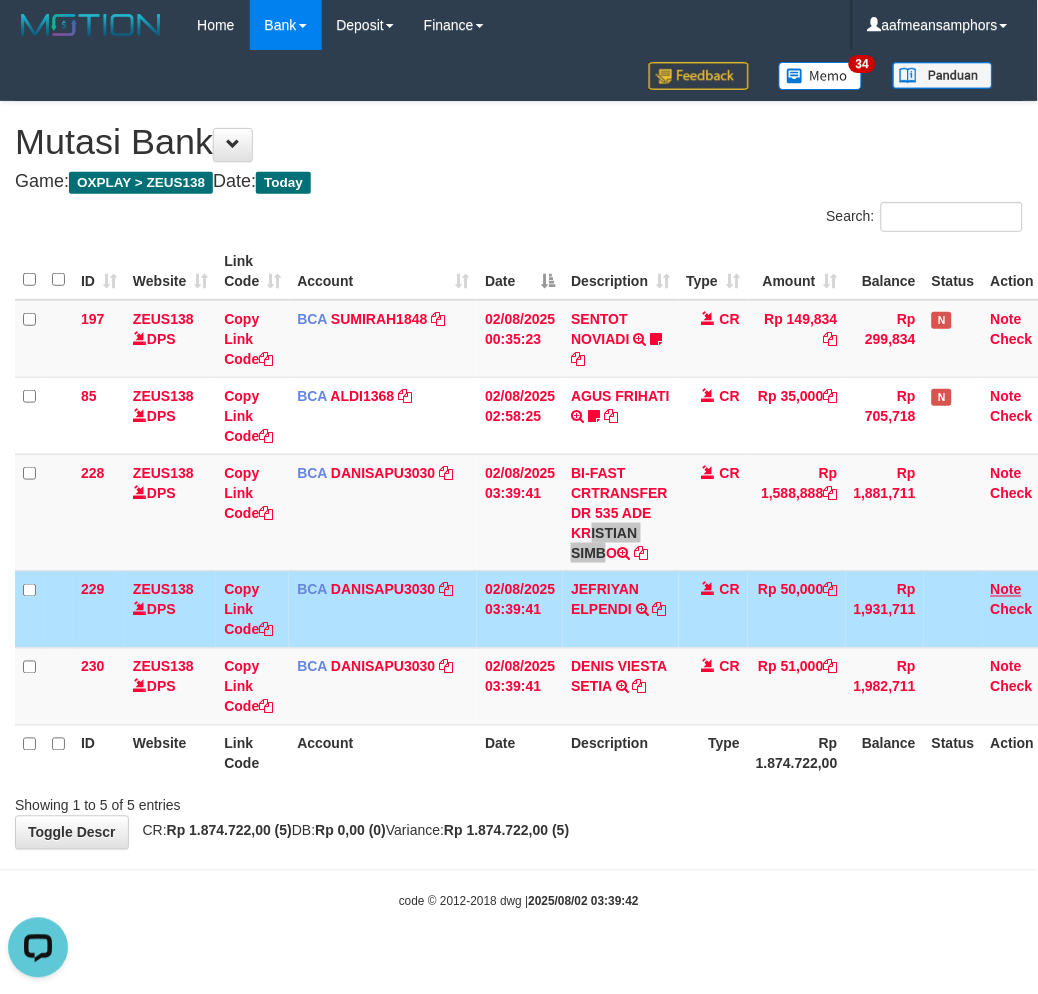 scroll, scrollTop: 0, scrollLeft: 0, axis: both 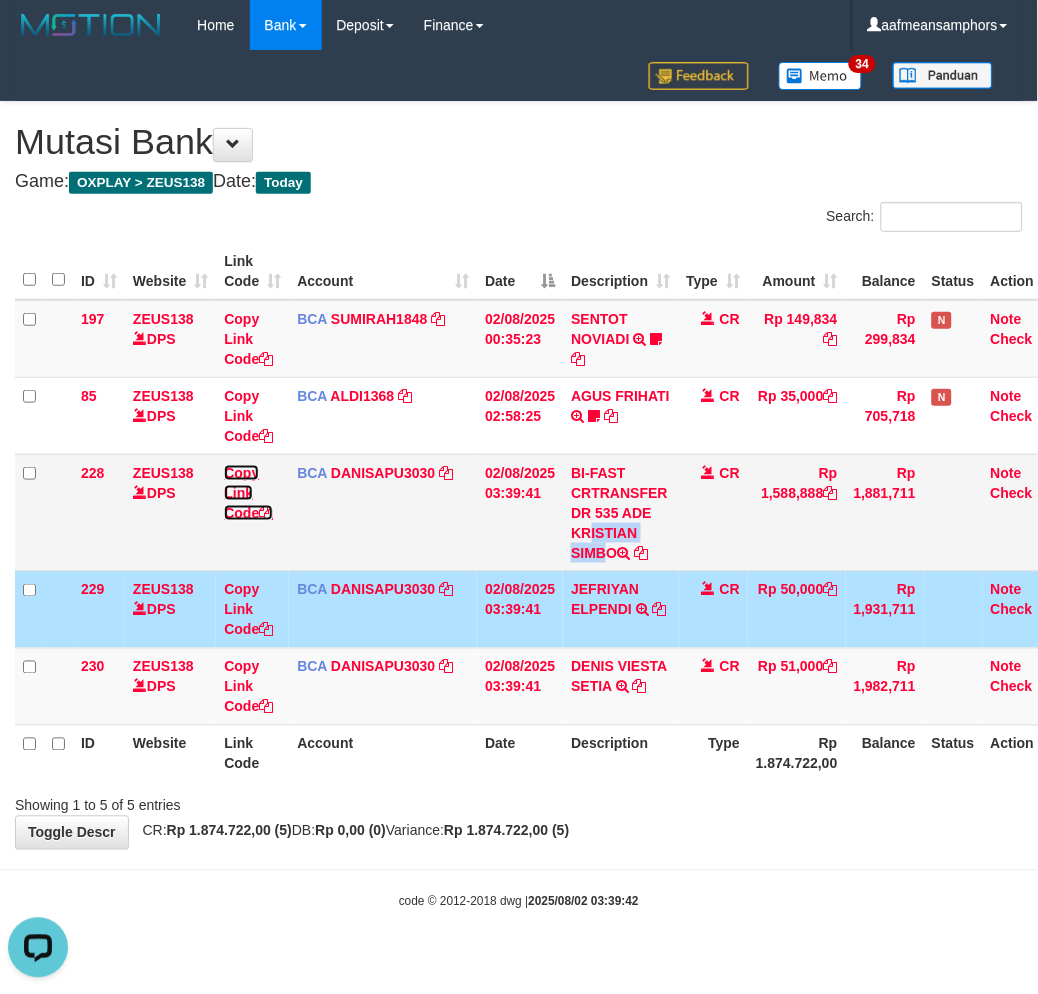 drag, startPoint x: 245, startPoint y: 491, endPoint x: 397, endPoint y: 485, distance: 152.11838 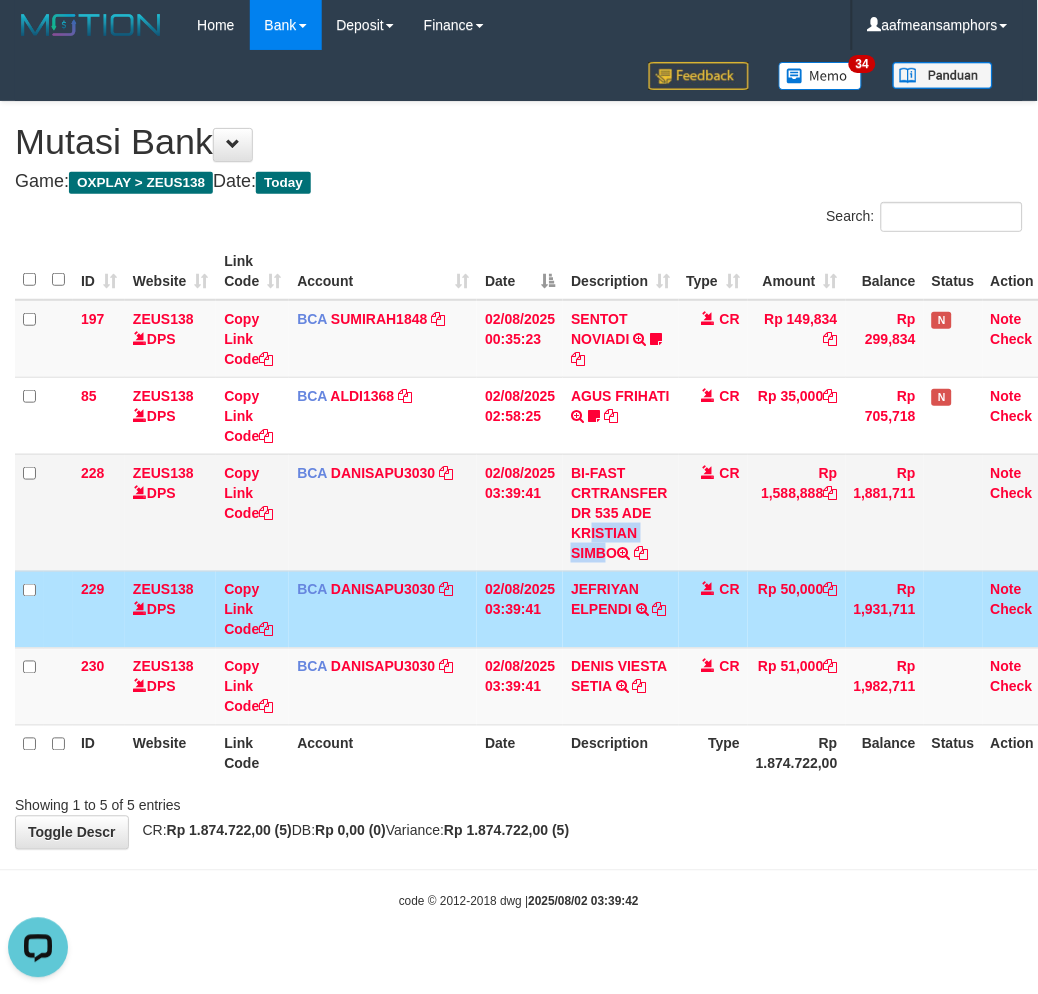 copy on "ADE KRISTIA" 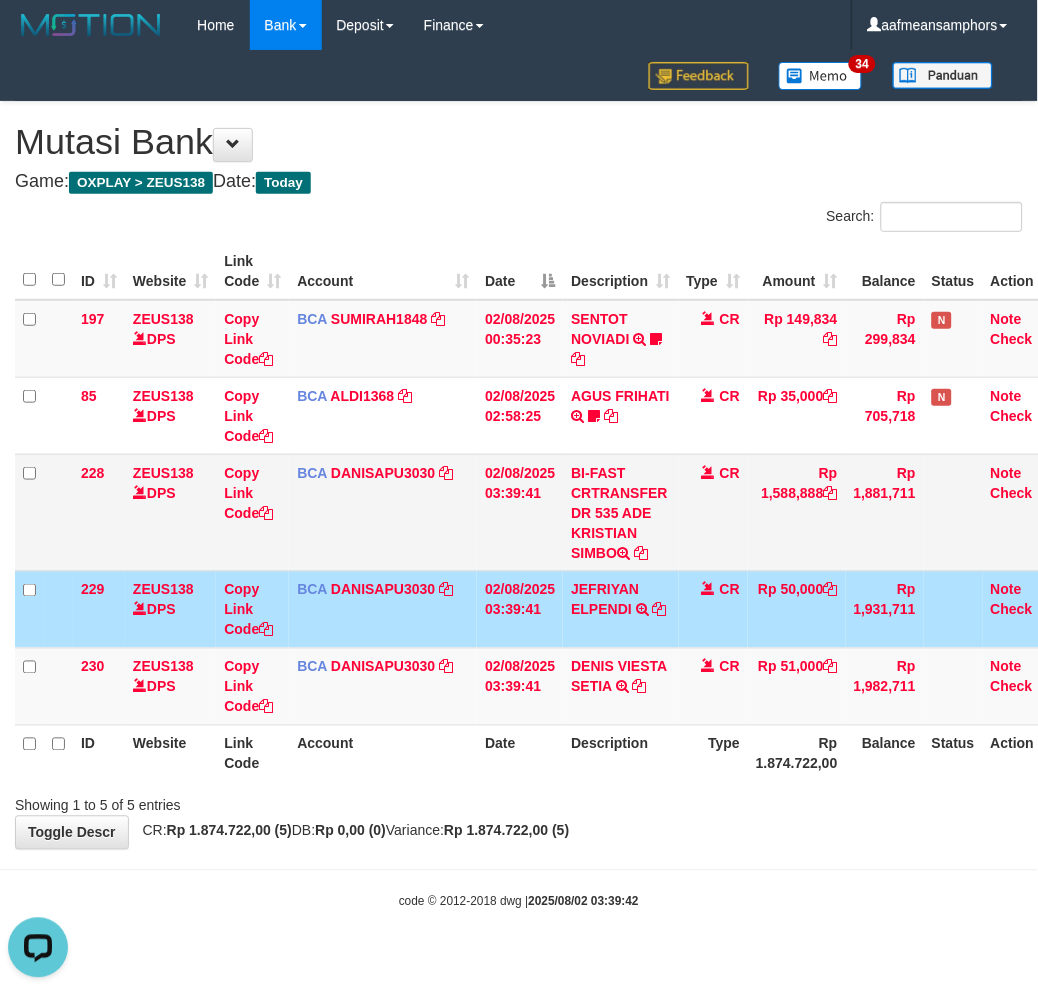 scroll, scrollTop: 297, scrollLeft: 0, axis: vertical 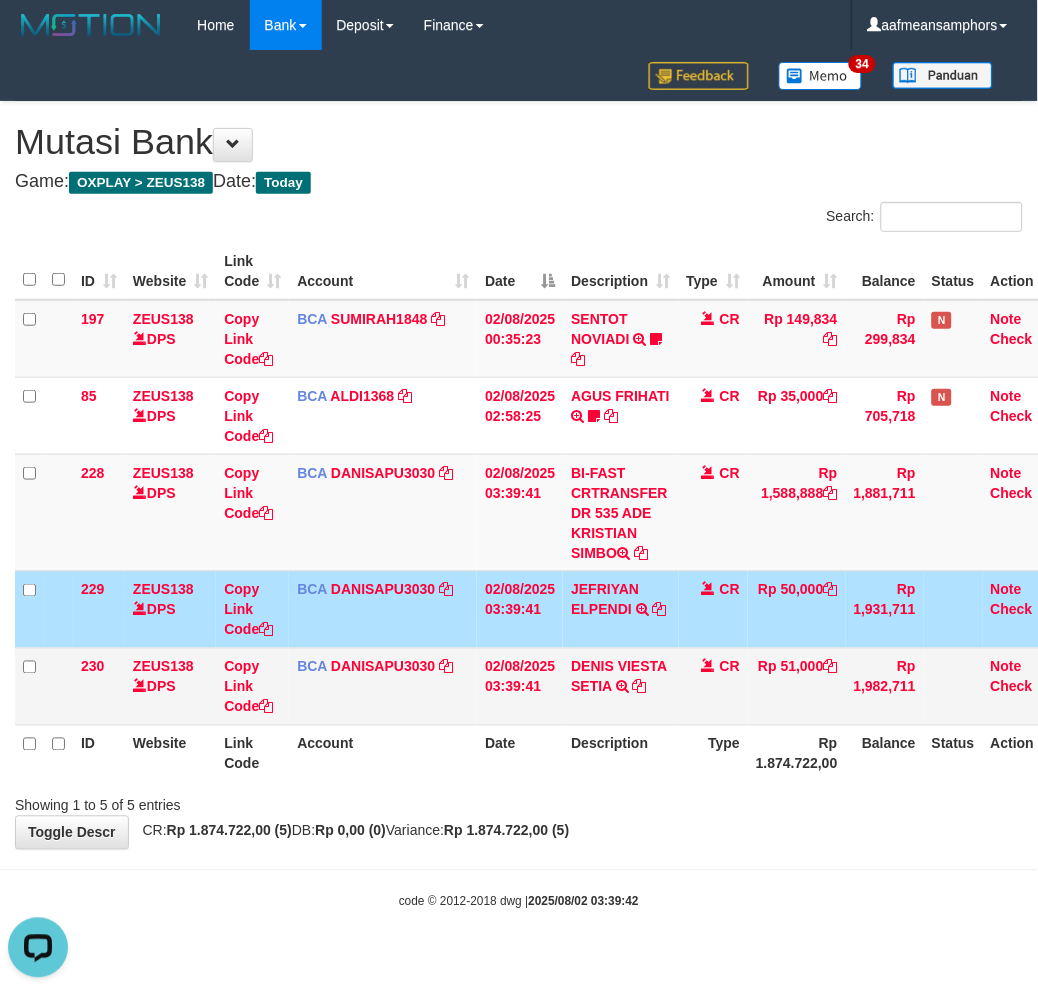 click on "Rp 51,000" at bounding box center (797, 686) 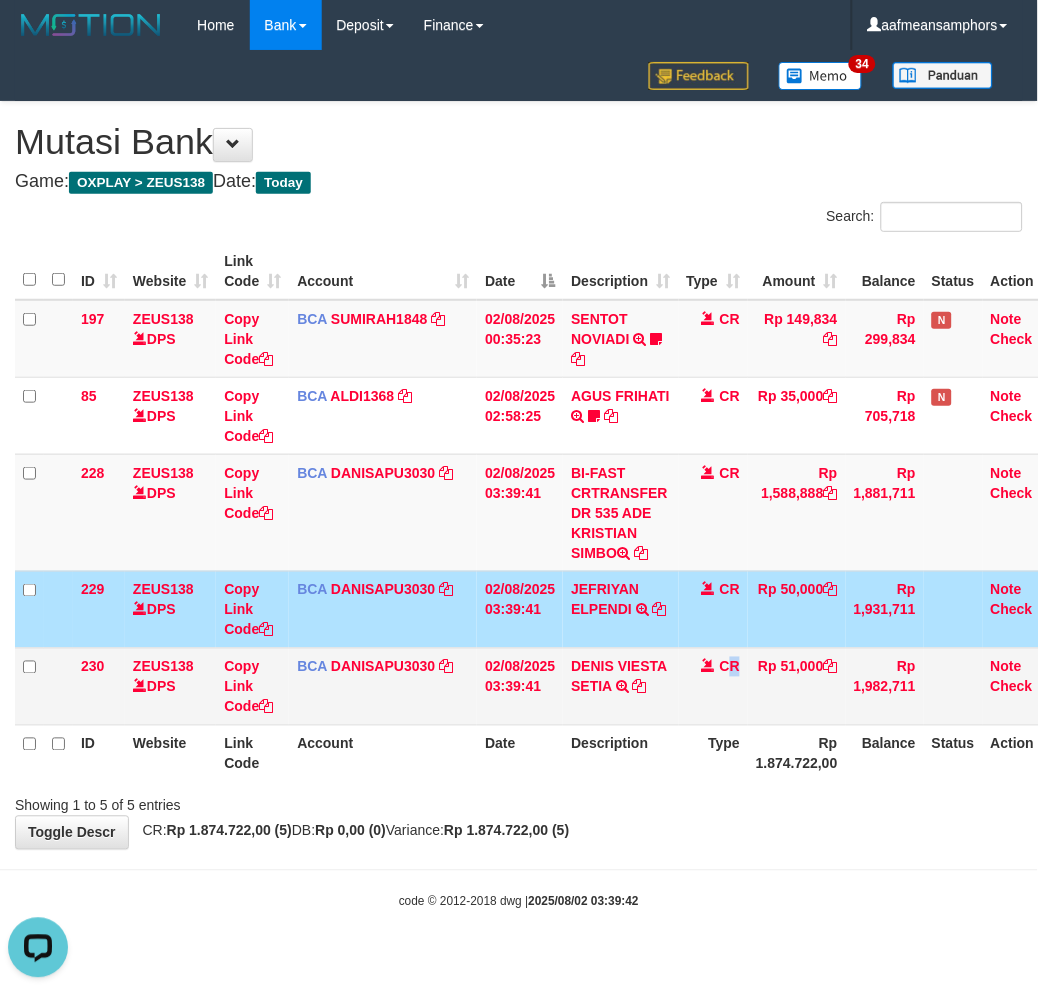click on "CR" at bounding box center [714, 686] 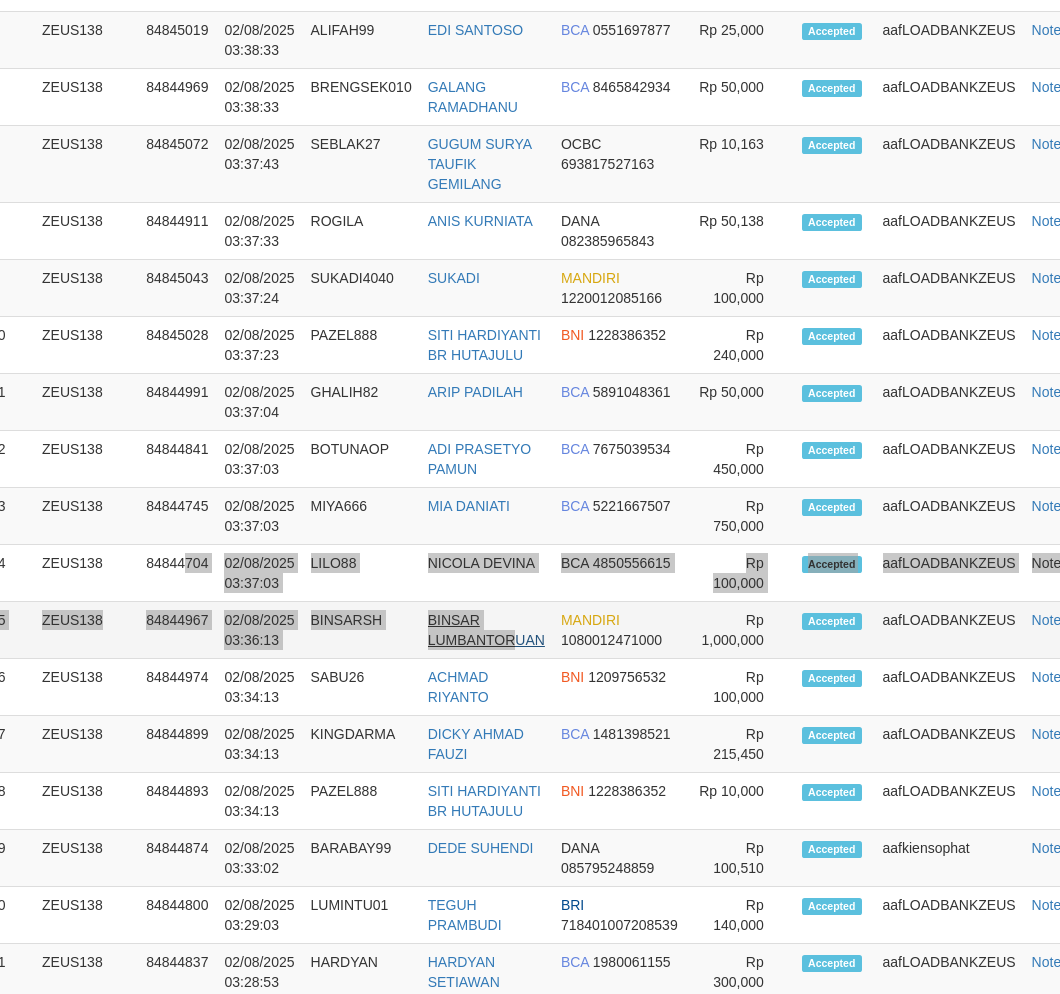 drag, startPoint x: 510, startPoint y: 685, endPoint x: 490, endPoint y: 615, distance: 72.8011 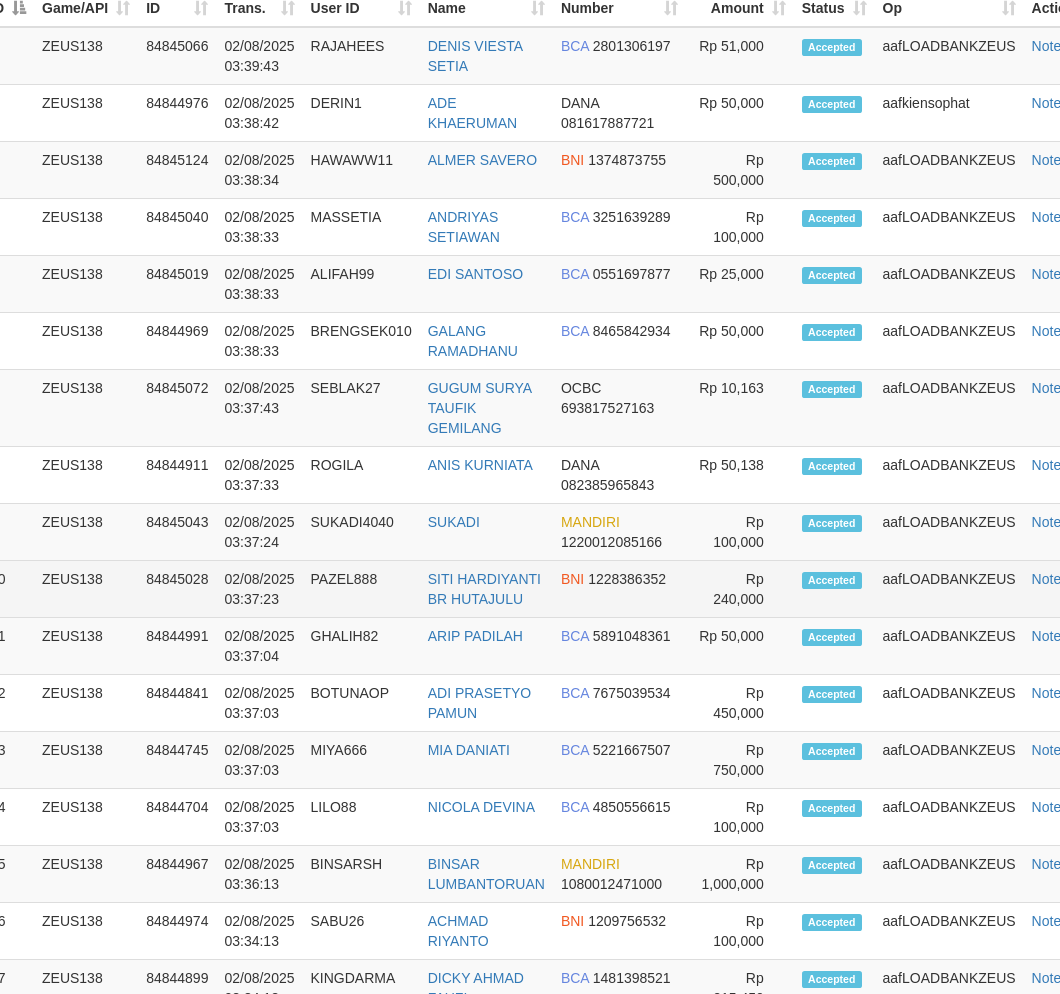 scroll, scrollTop: 0, scrollLeft: 33, axis: horizontal 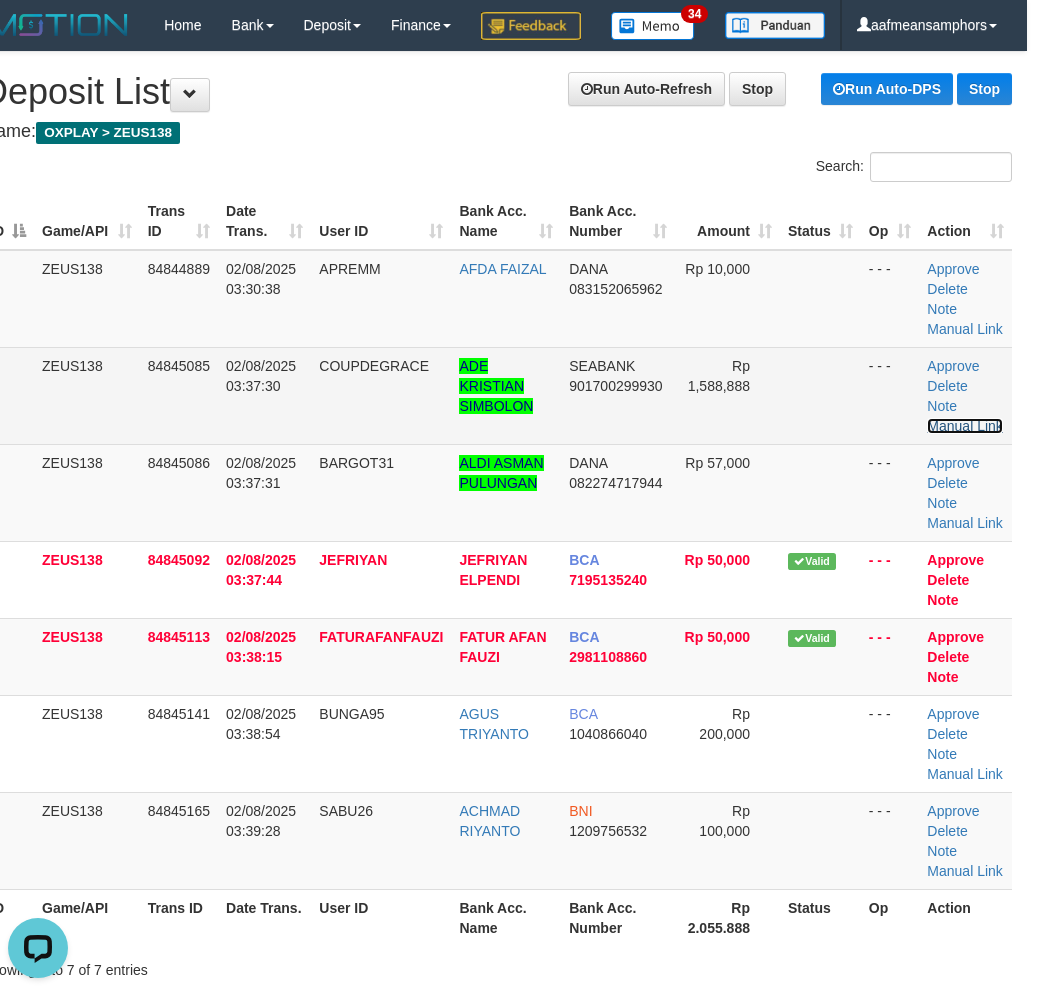 click on "Manual Link" at bounding box center (965, 426) 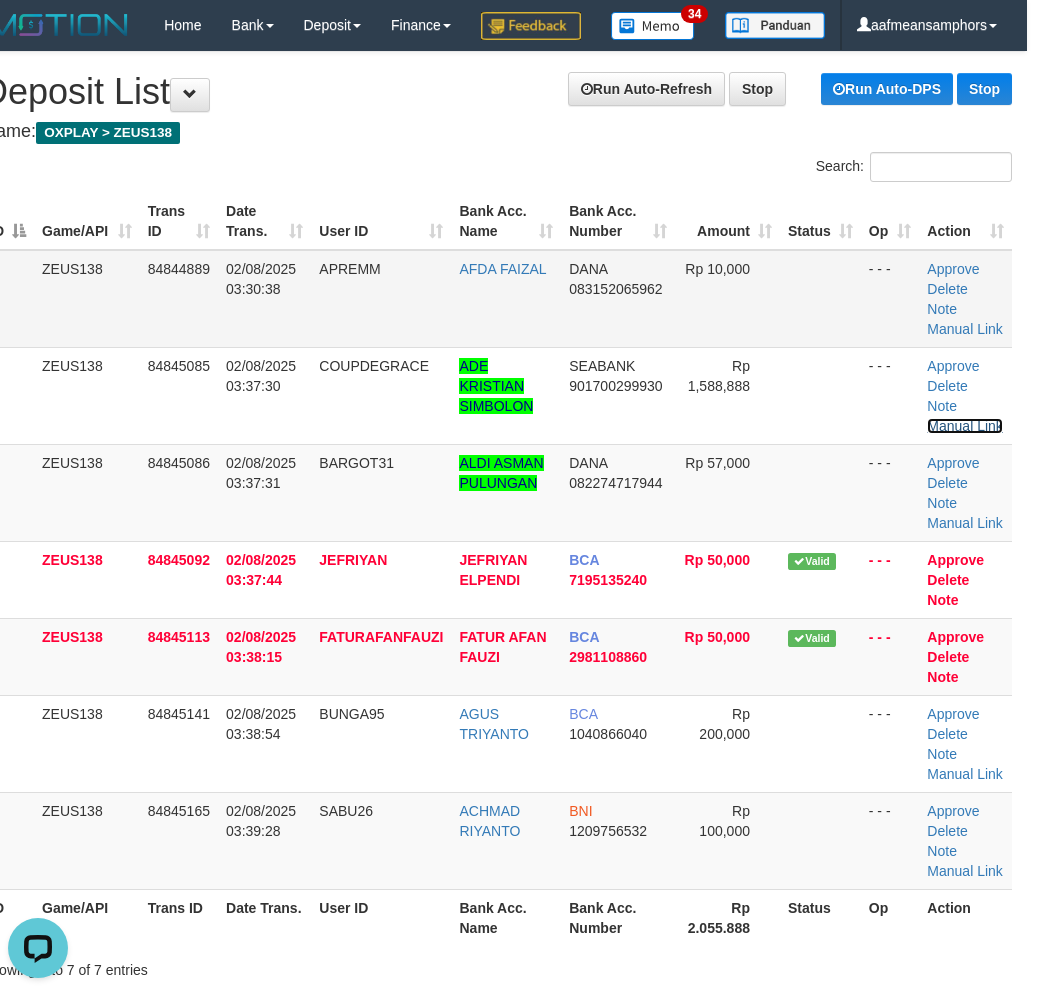 click on "Manual Link" at bounding box center [965, 426] 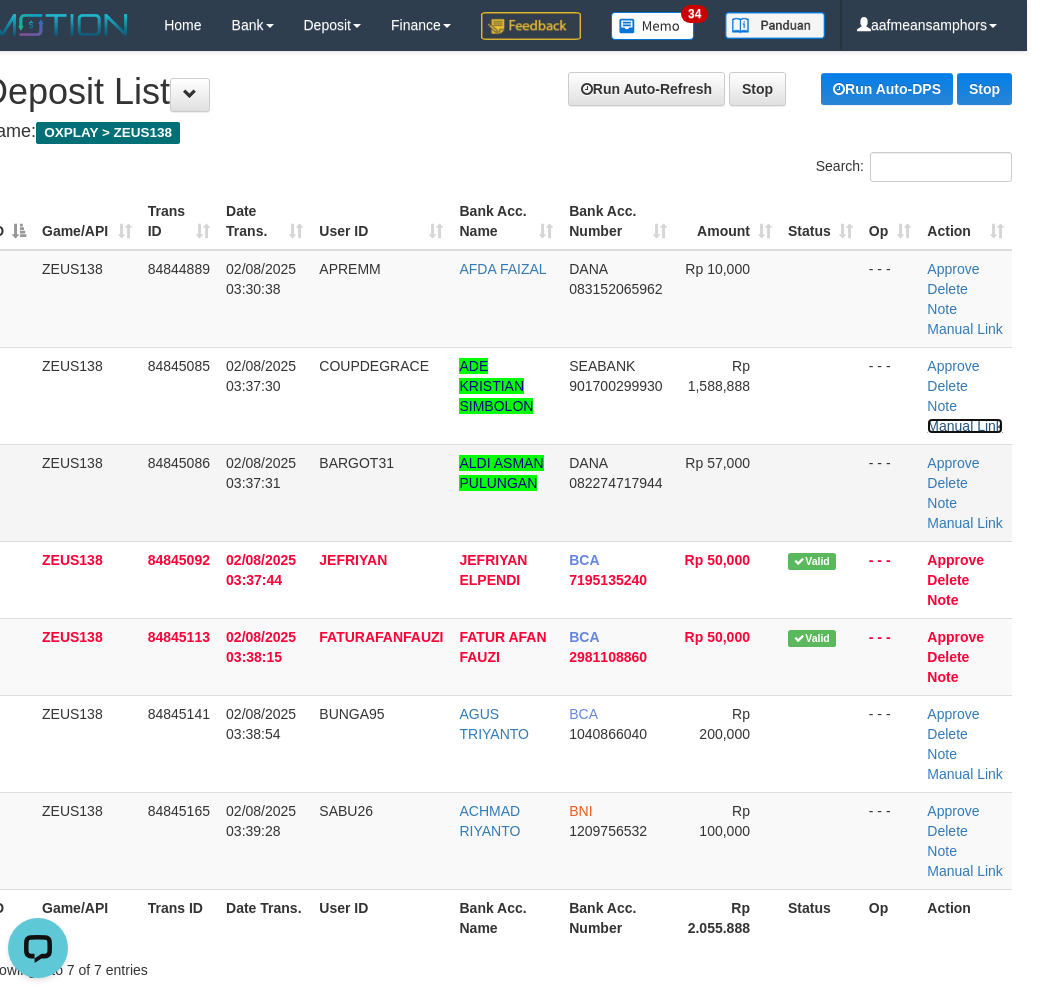 click on "Manual Link" at bounding box center [965, 426] 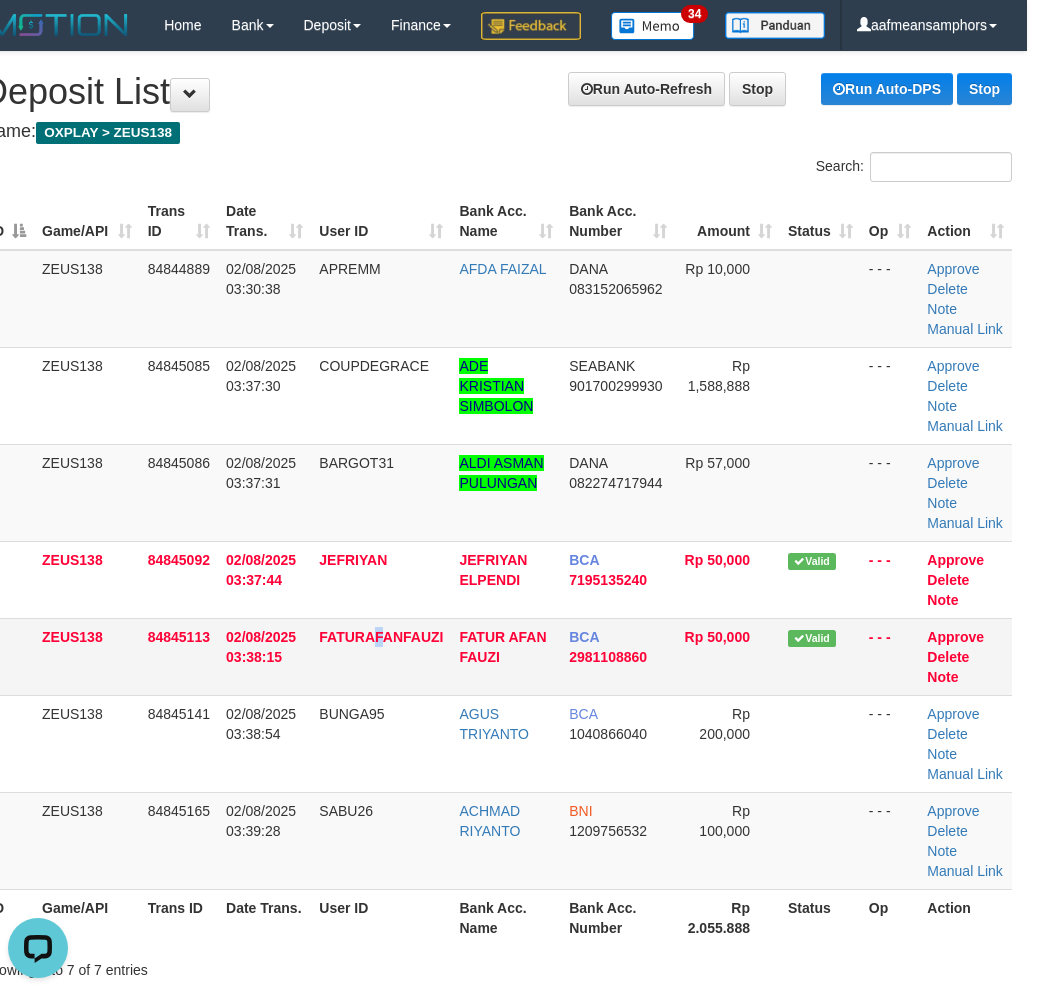 drag, startPoint x: 375, startPoint y: 742, endPoint x: 252, endPoint y: 725, distance: 124.16924 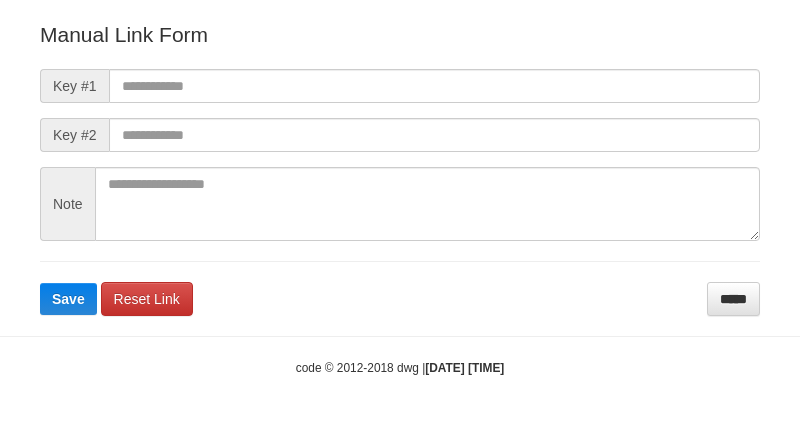 scroll, scrollTop: 222, scrollLeft: 0, axis: vertical 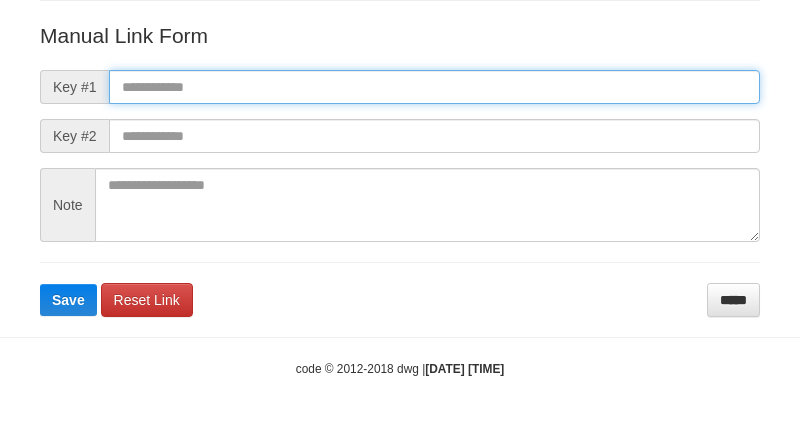 paste on "**********" 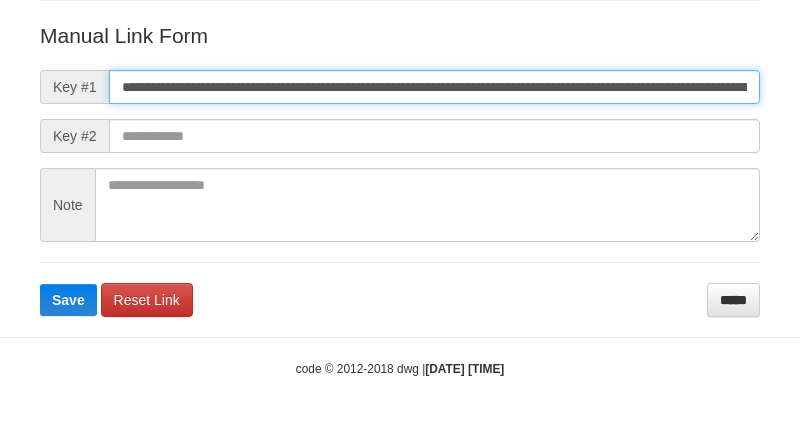 click on "**********" at bounding box center (434, 87) 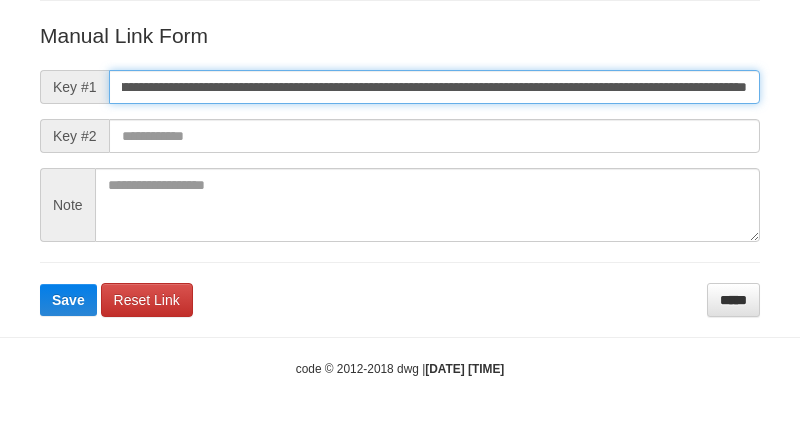 type on "**********" 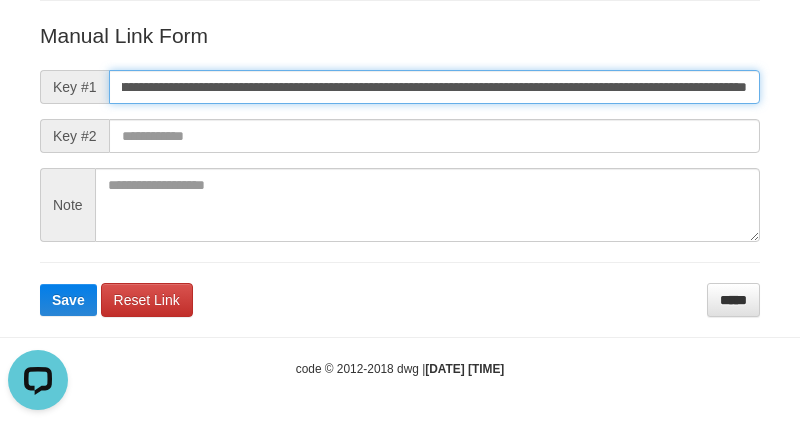 scroll, scrollTop: 0, scrollLeft: 0, axis: both 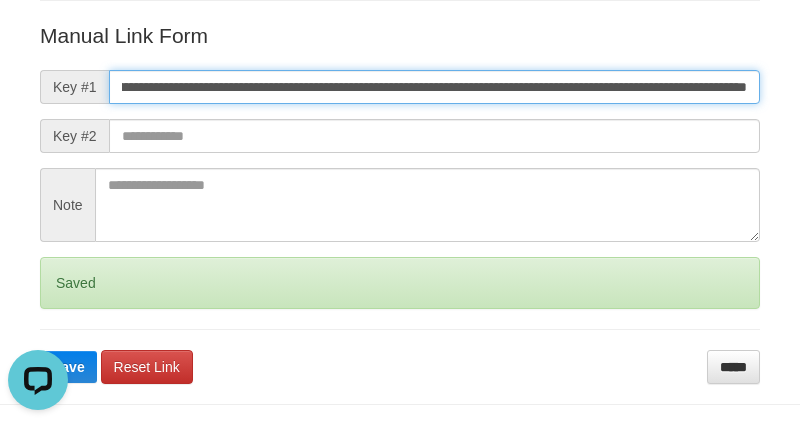 click on "Save" at bounding box center (68, 367) 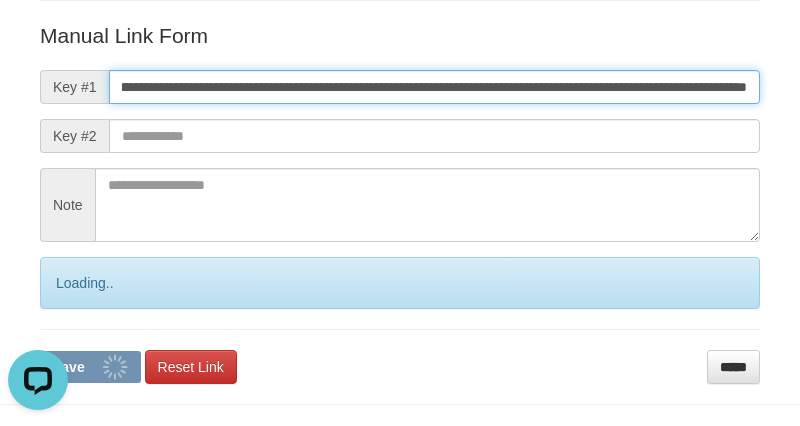 click on "Save" at bounding box center [90, 367] 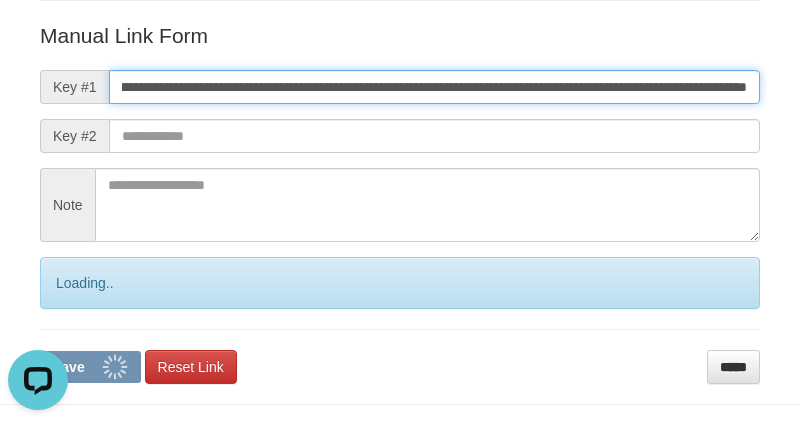 click on "Save" at bounding box center (90, 367) 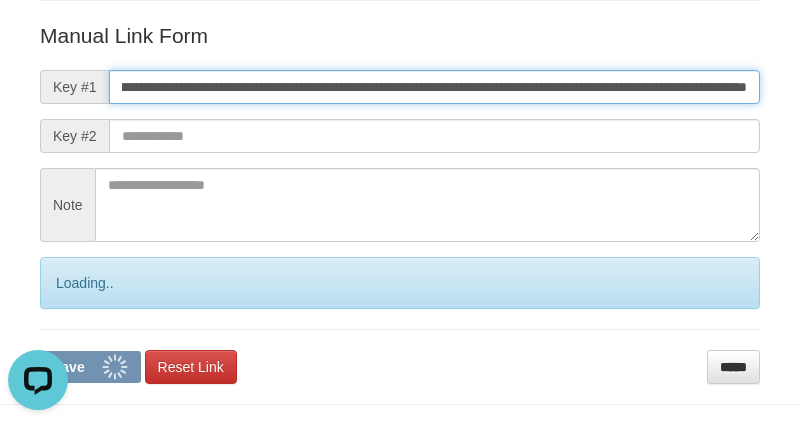 click on "Save" at bounding box center (90, 367) 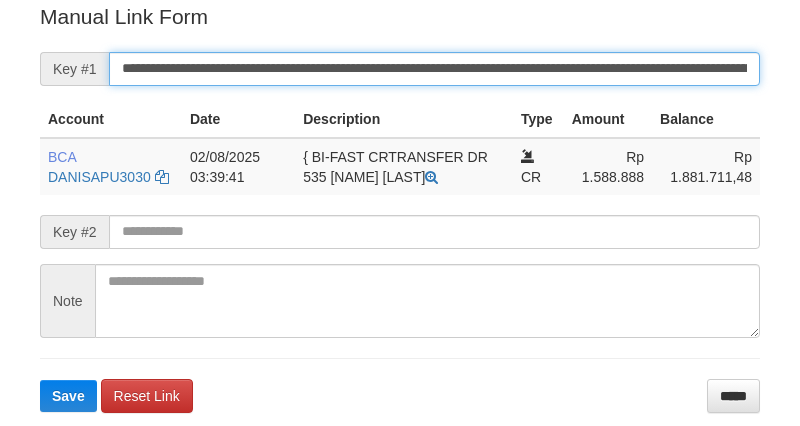click on "**********" at bounding box center (434, 69) 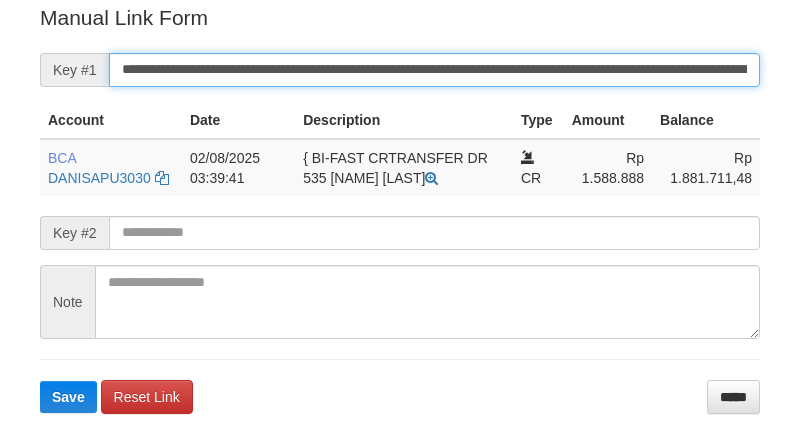 click on "**********" at bounding box center [434, 70] 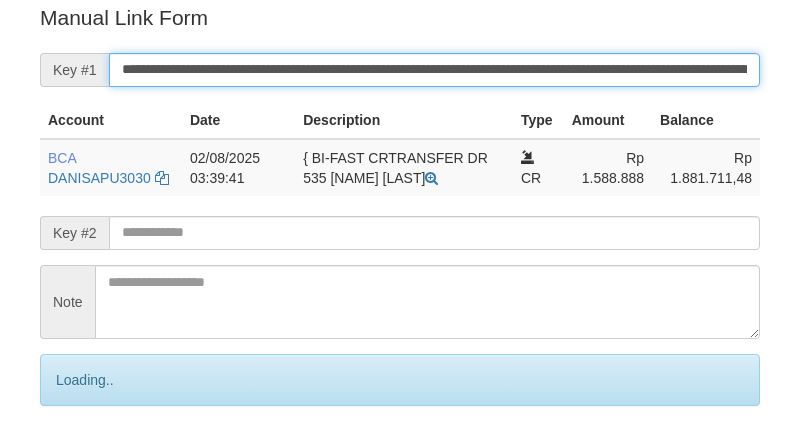 click on "Save" at bounding box center [90, 464] 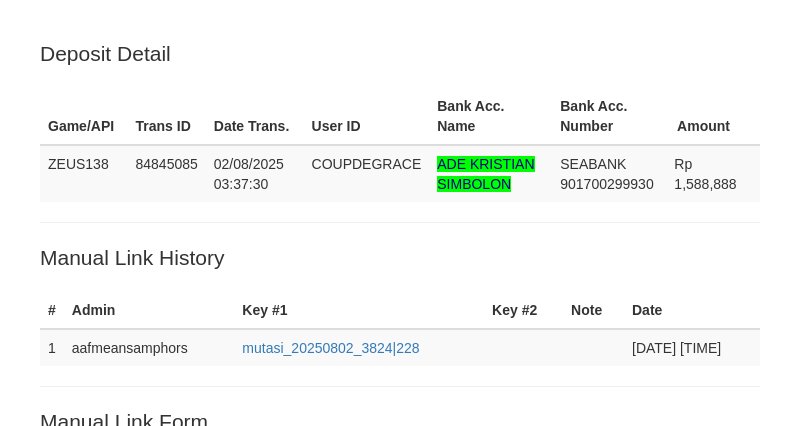 click on "Save" at bounding box center (68, 801) 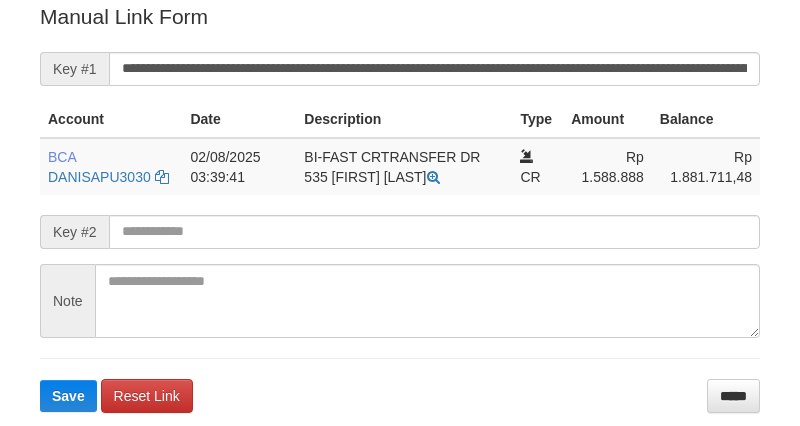click on "**********" at bounding box center (434, 69) 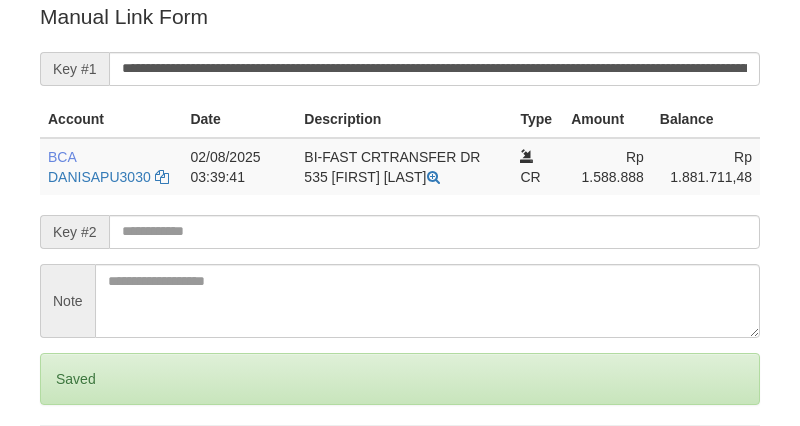 click on "Save" at bounding box center [68, 463] 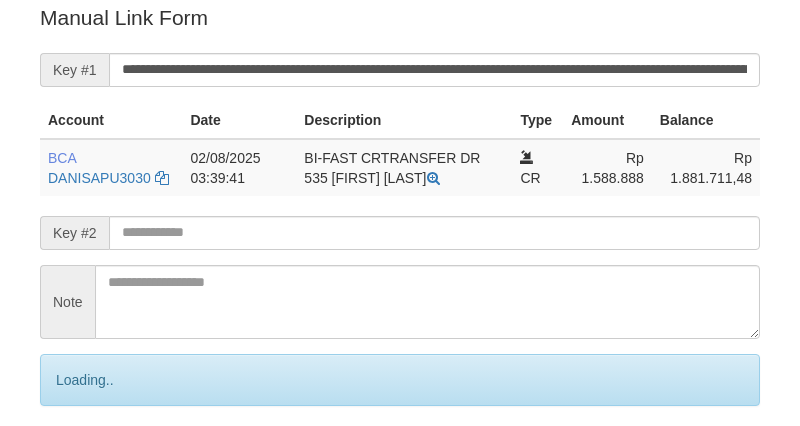 click on "Save" at bounding box center (90, 464) 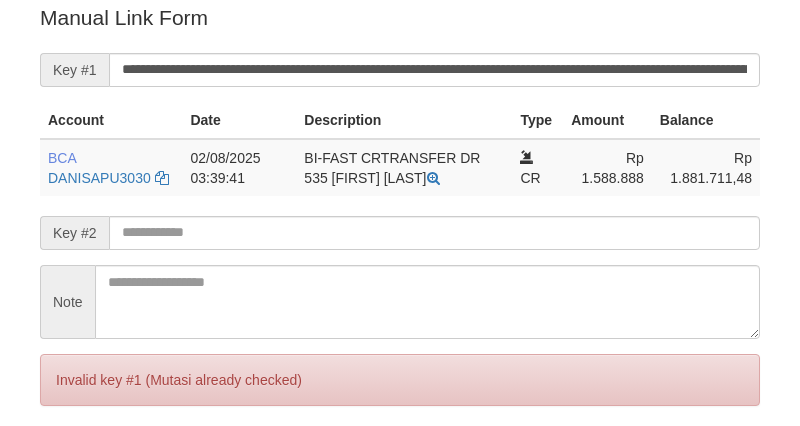 click on "Save" at bounding box center (68, 464) 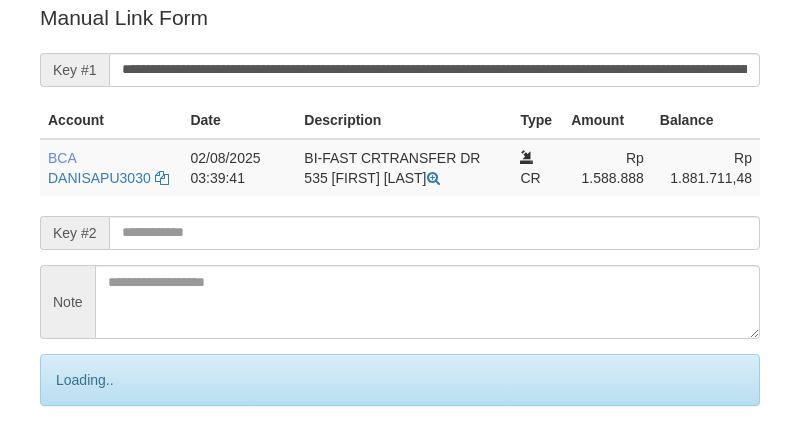 click on "Save" at bounding box center (90, 464) 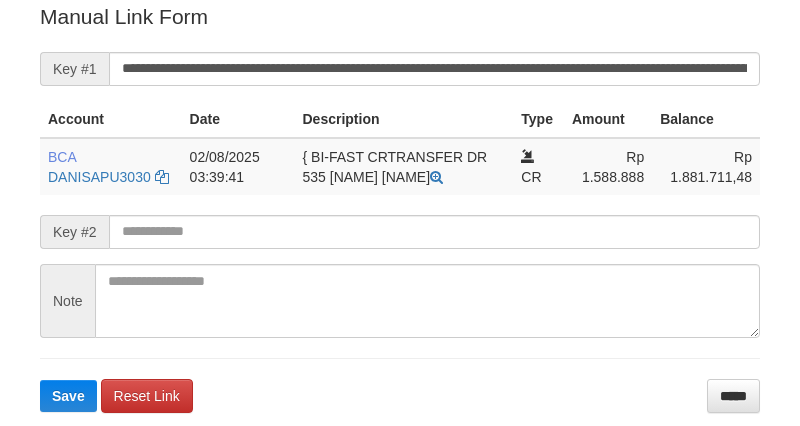scroll, scrollTop: 404, scrollLeft: 0, axis: vertical 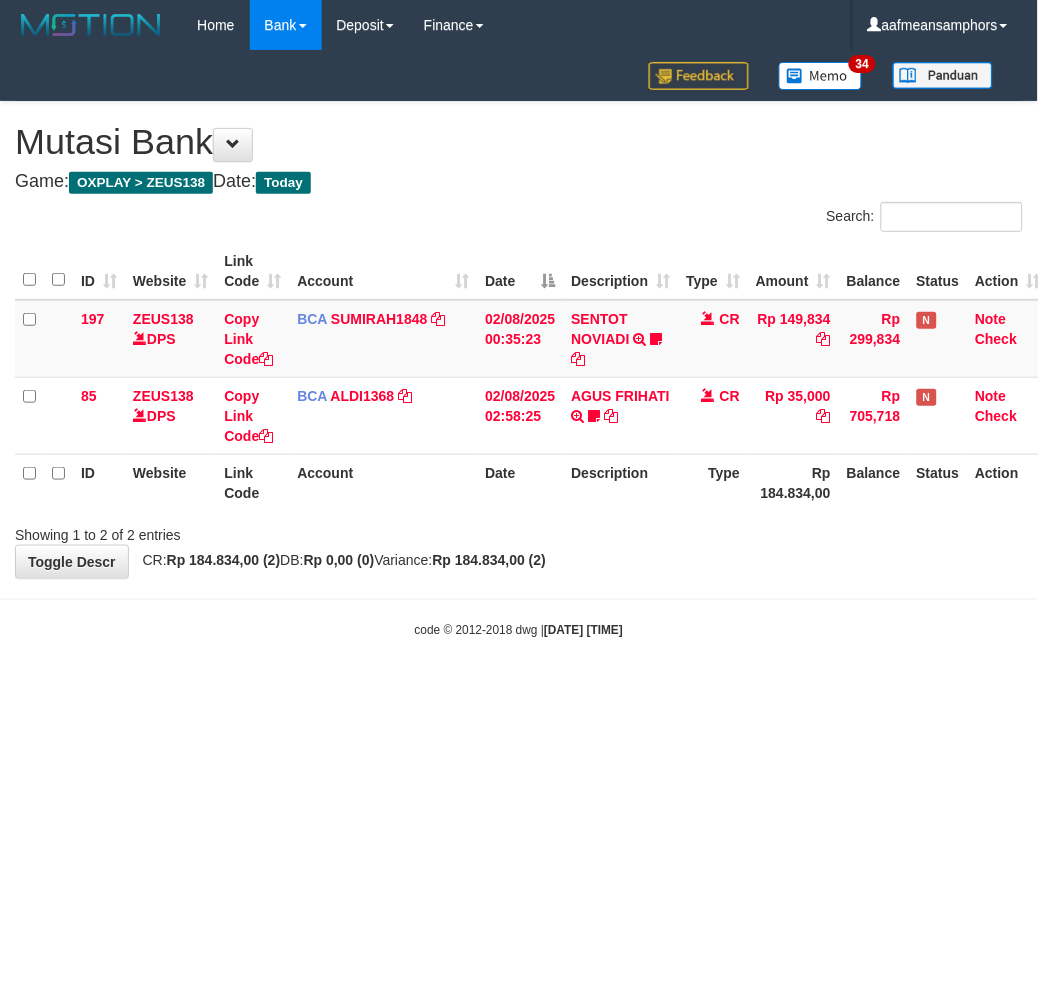 click on "Toggle navigation
Home
Bank
Account List
Load
By Website
Group
[OXPLAY]													ZEUS138
By Load Group (DPS)
Sync" at bounding box center (519, 345) 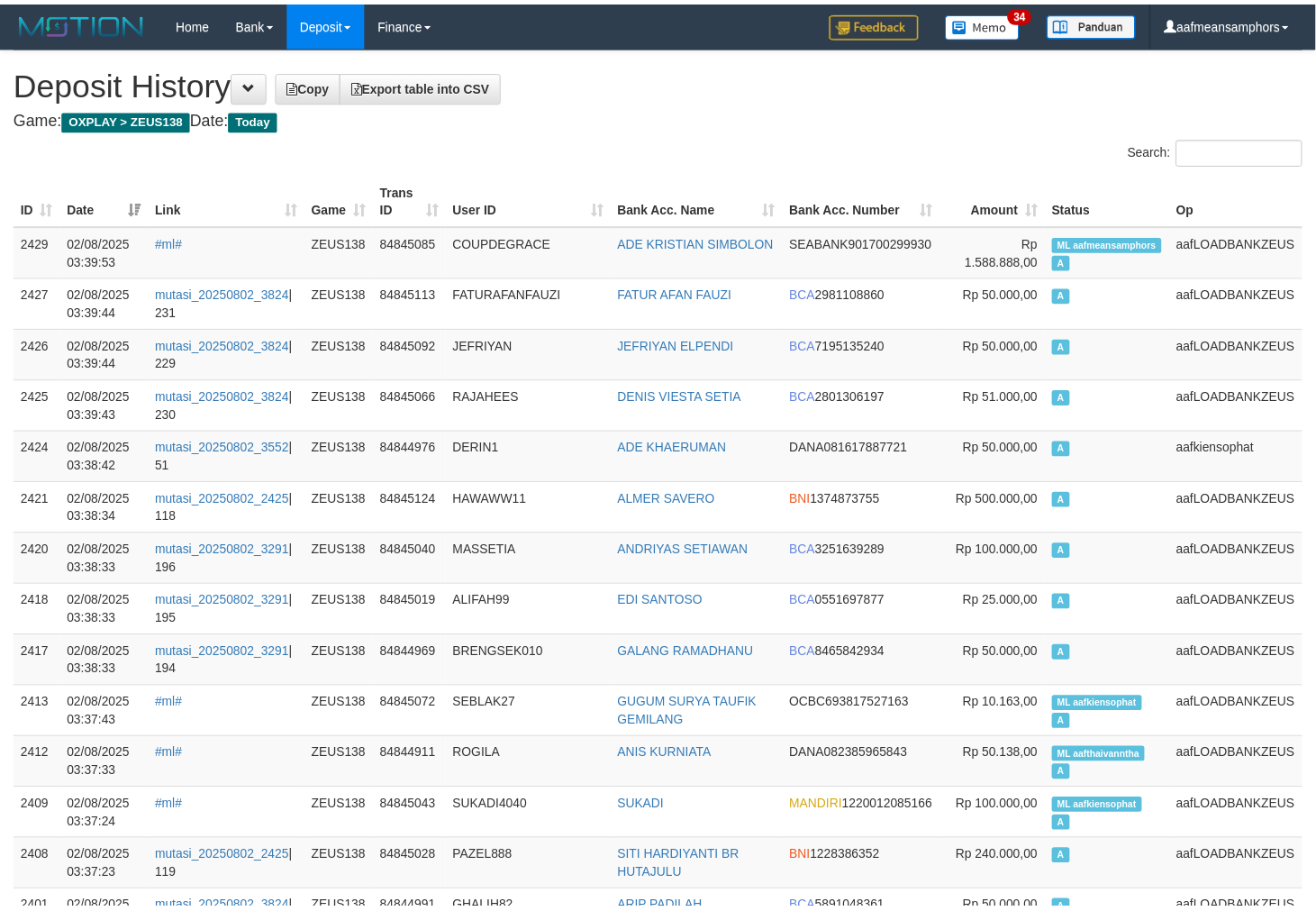 scroll, scrollTop: 3949, scrollLeft: 0, axis: vertical 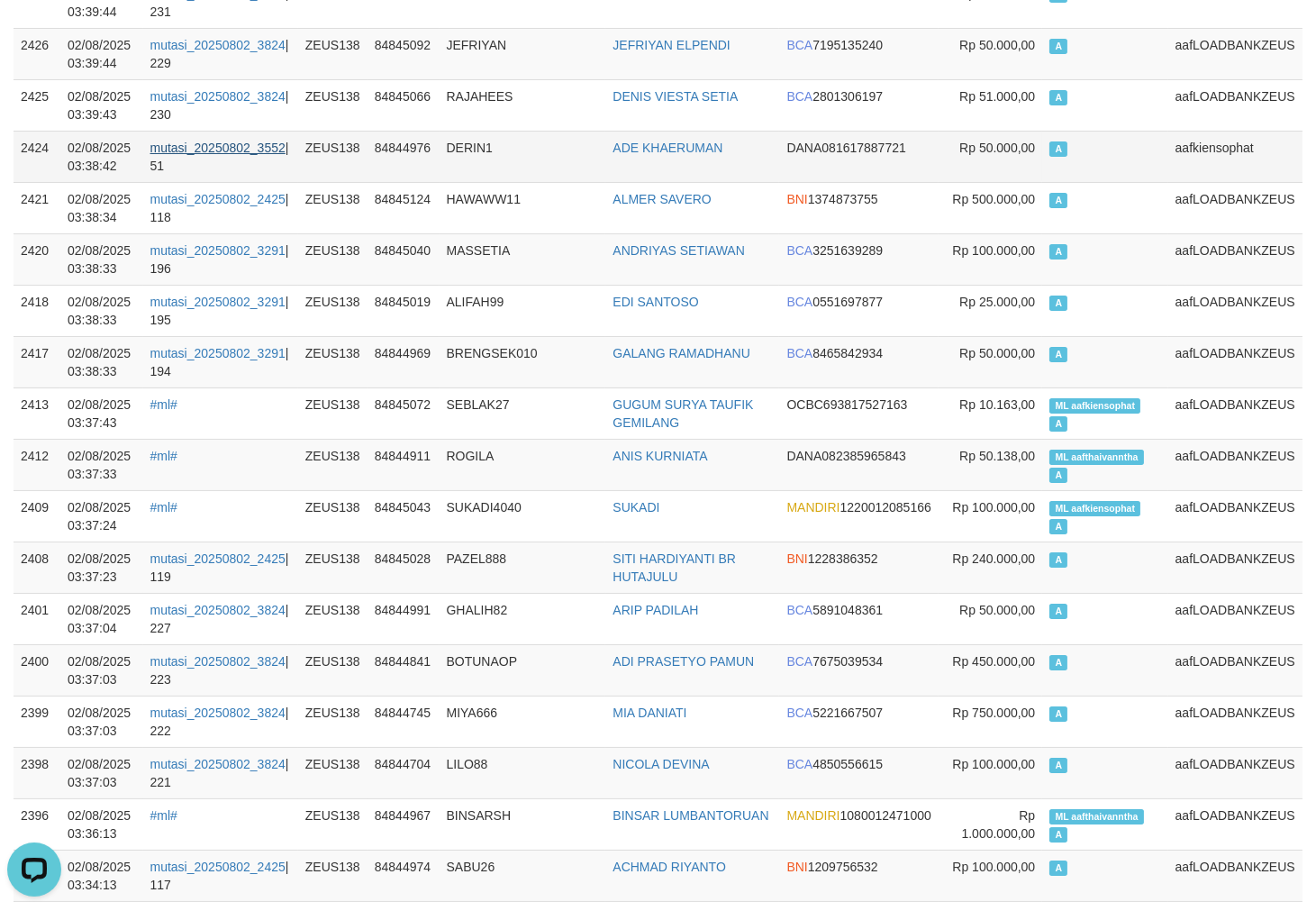 drag, startPoint x: 203, startPoint y: 158, endPoint x: 204, endPoint y: 140, distance: 18.027756 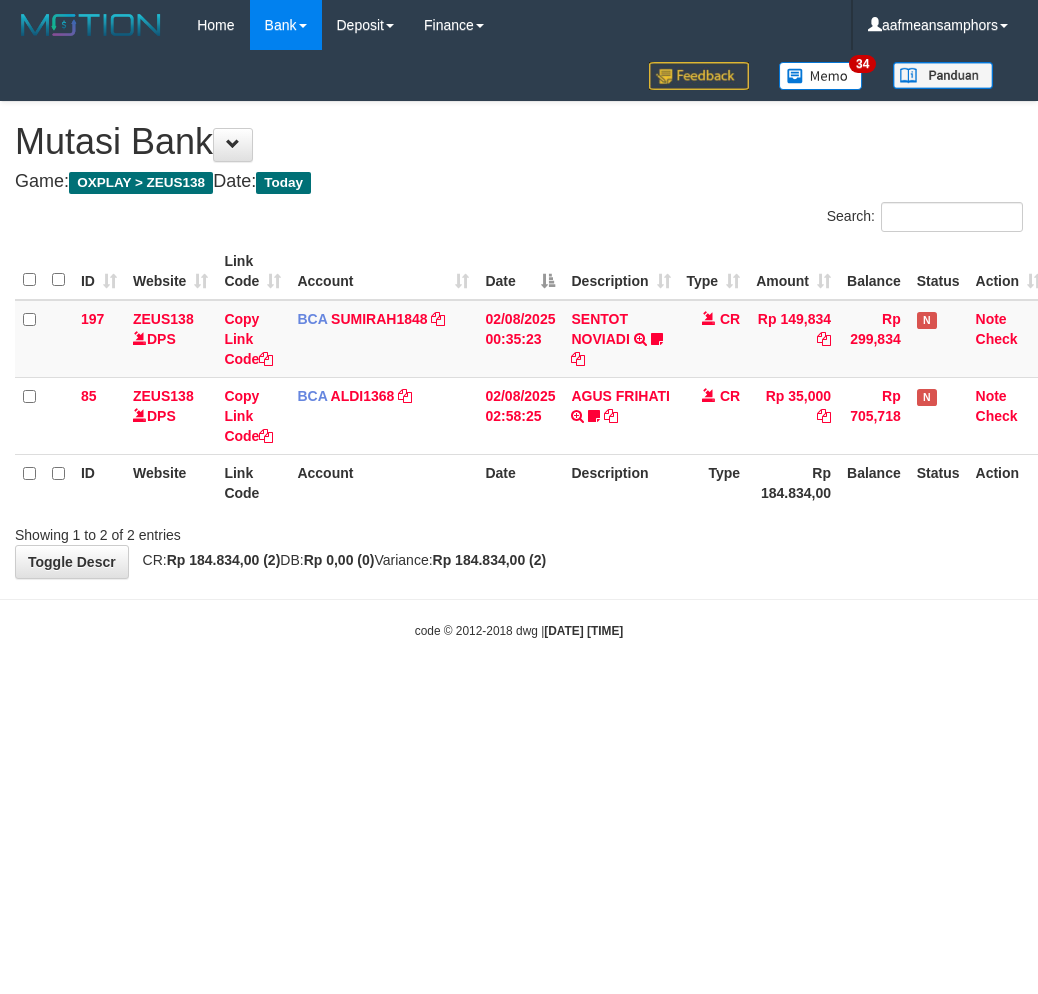 scroll, scrollTop: 0, scrollLeft: 0, axis: both 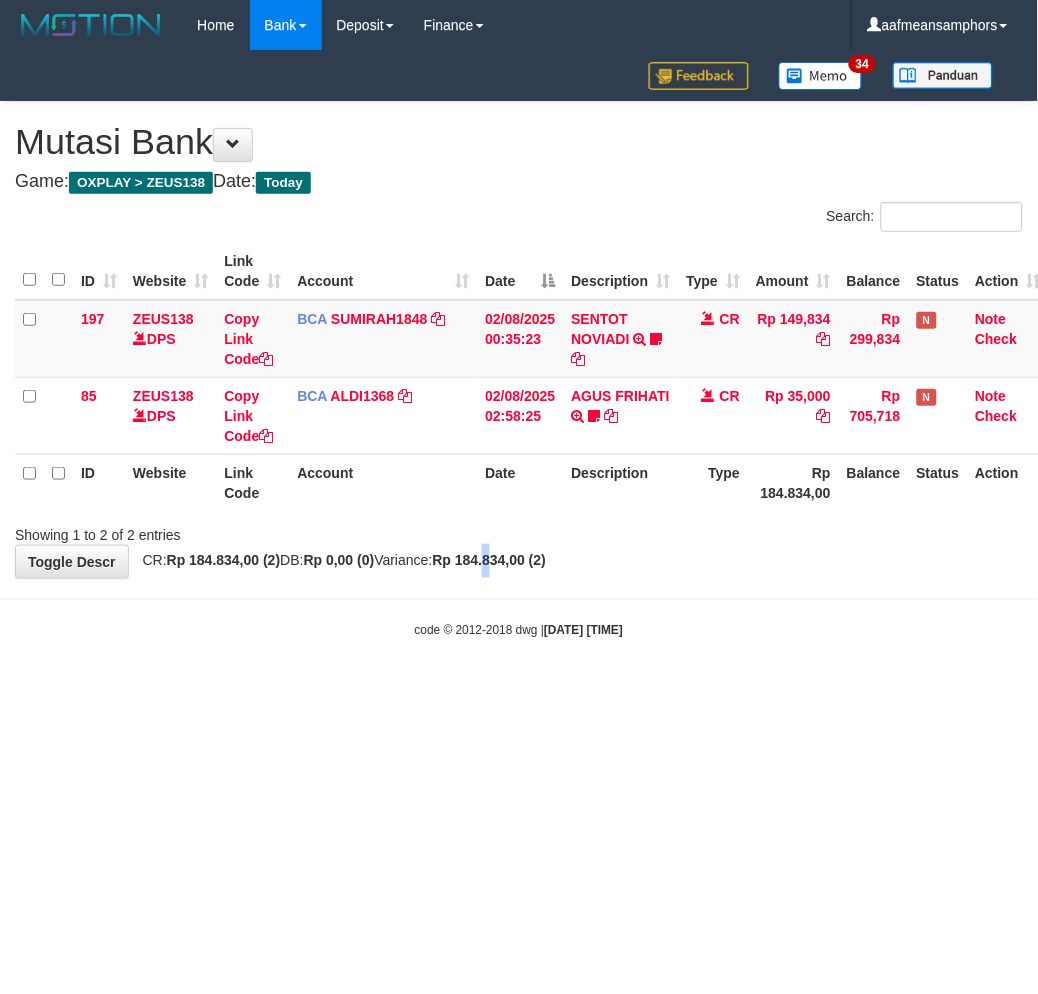 click on "Rp 184.834,00 (2)" at bounding box center (490, 560) 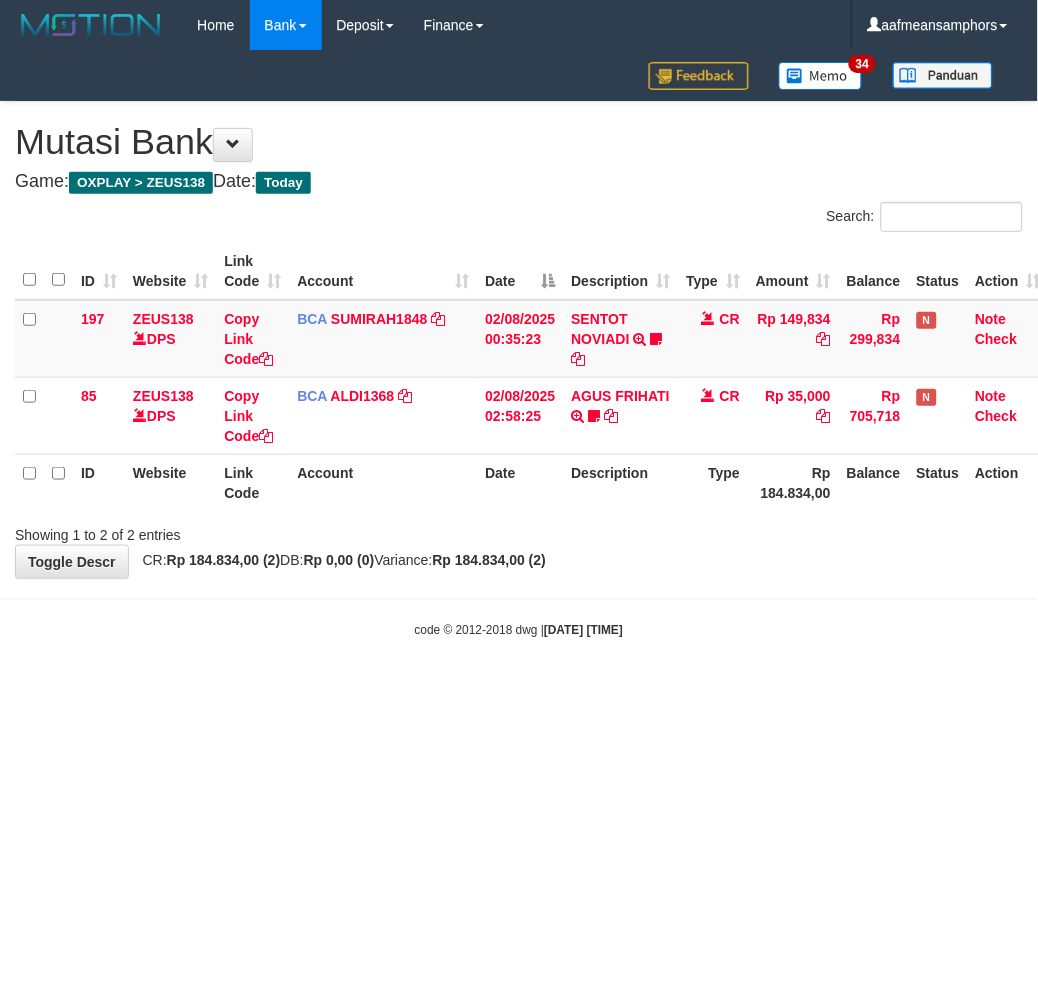 click on "**********" at bounding box center [519, 340] 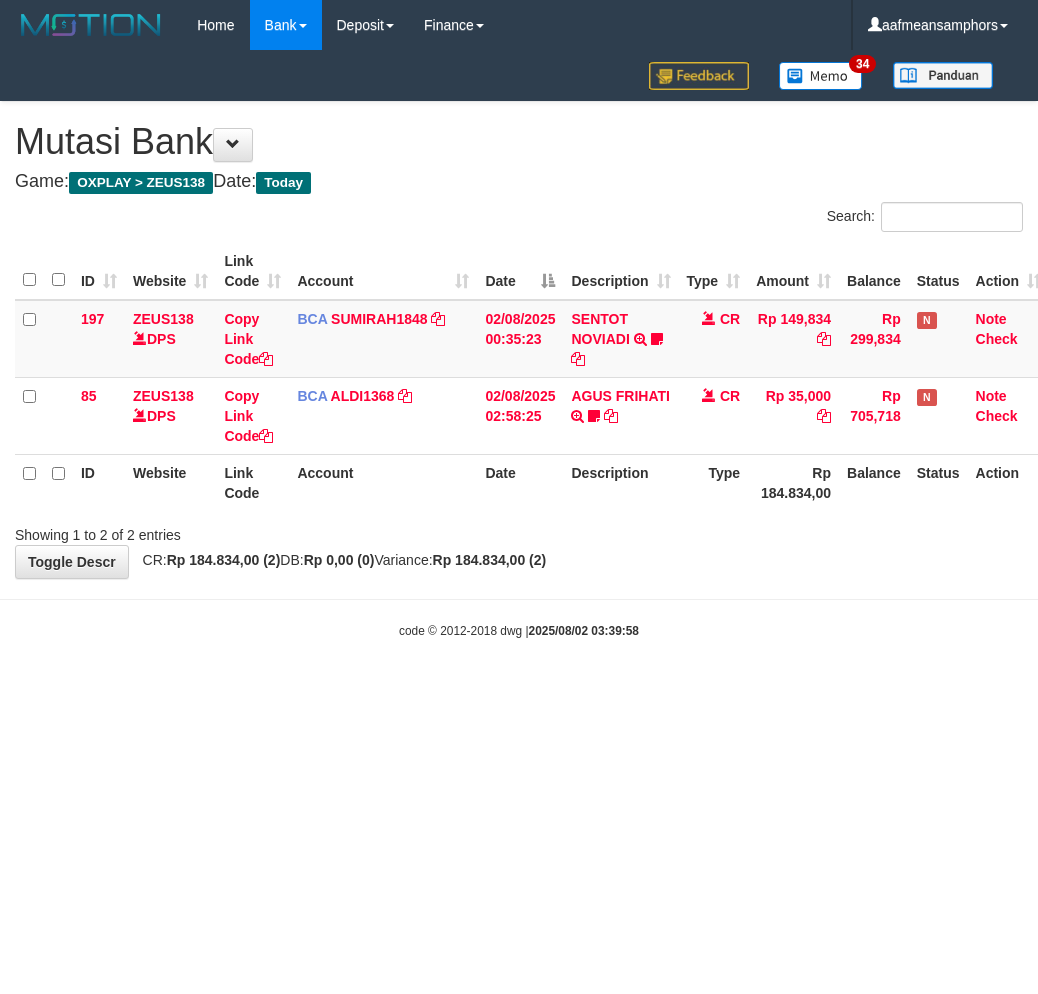 scroll, scrollTop: 0, scrollLeft: 0, axis: both 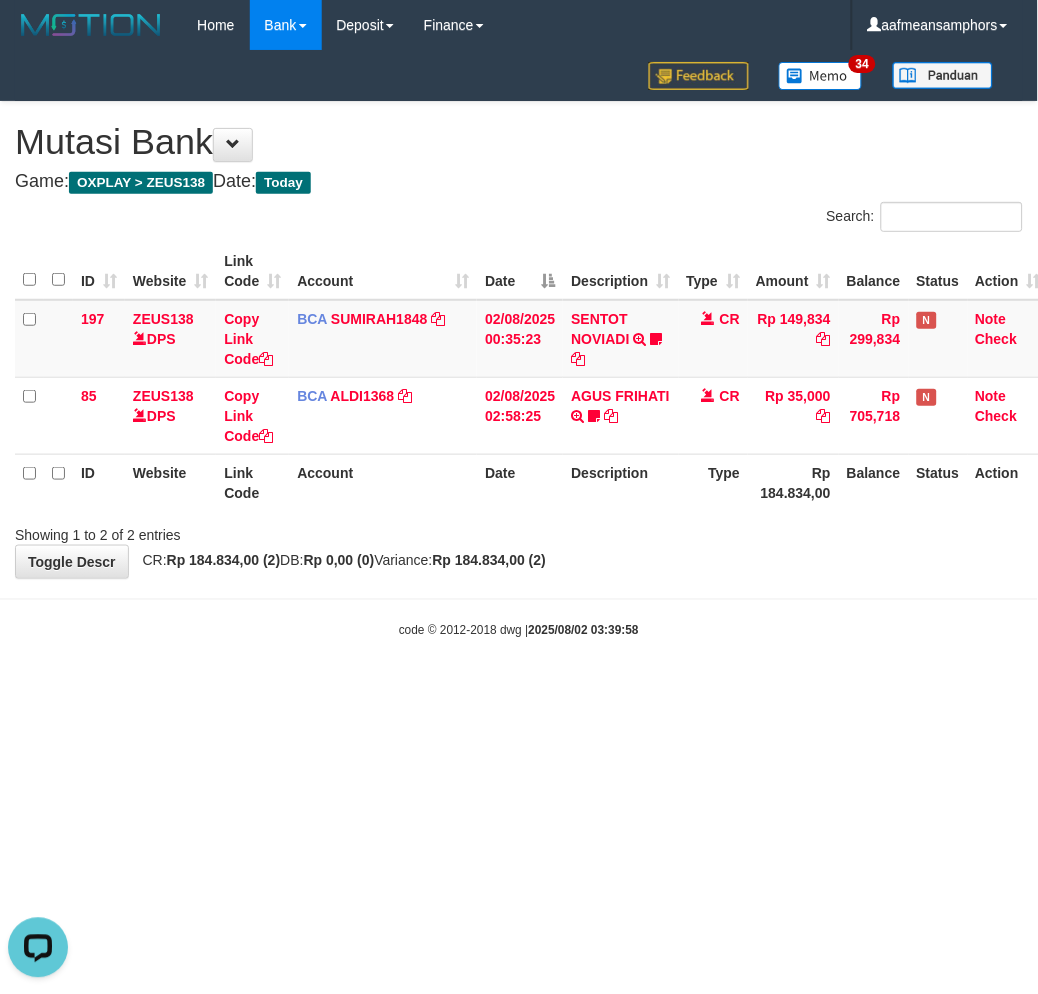 click on "Toggle navigation
Home
Bank
Account List
Load
By Website
Group
[OXPLAY]													ZEUS138
By Load Group (DPS)
Sync" at bounding box center [519, 345] 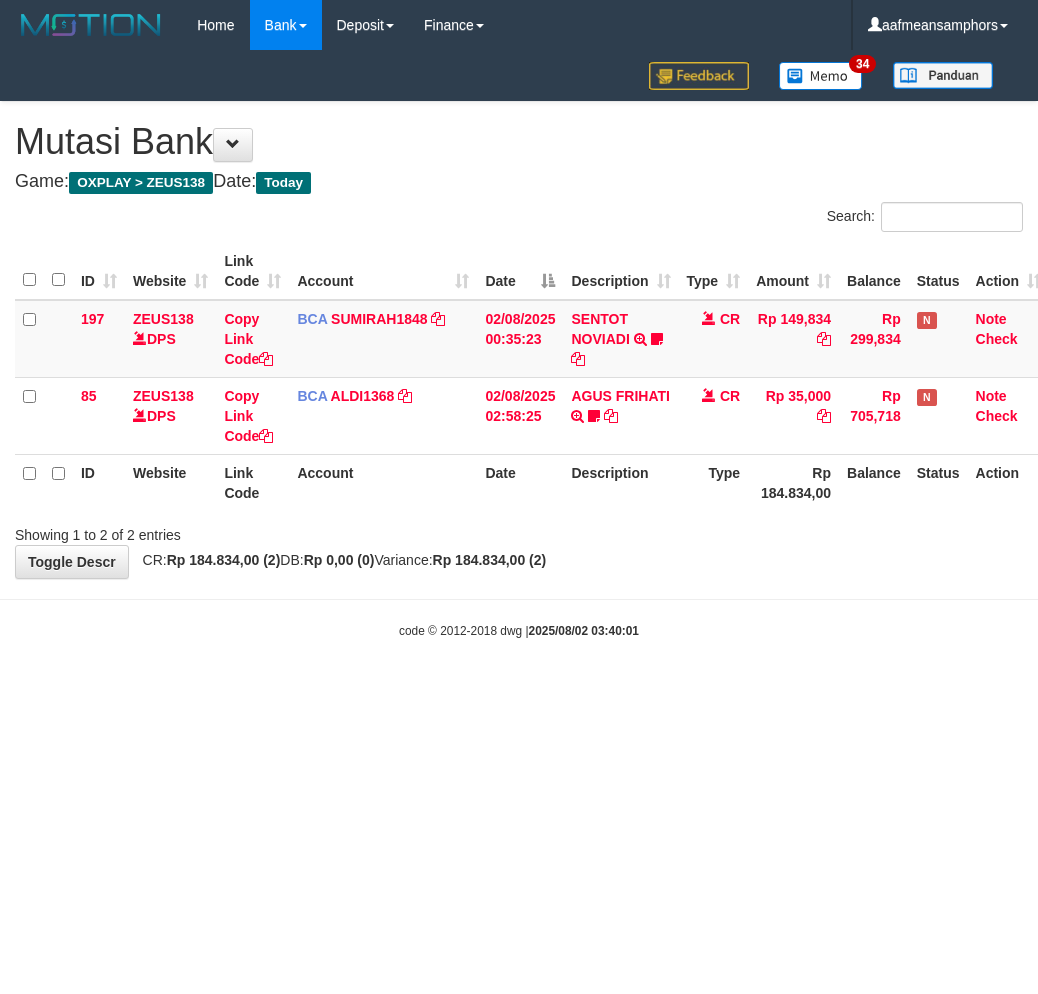 scroll, scrollTop: 0, scrollLeft: 0, axis: both 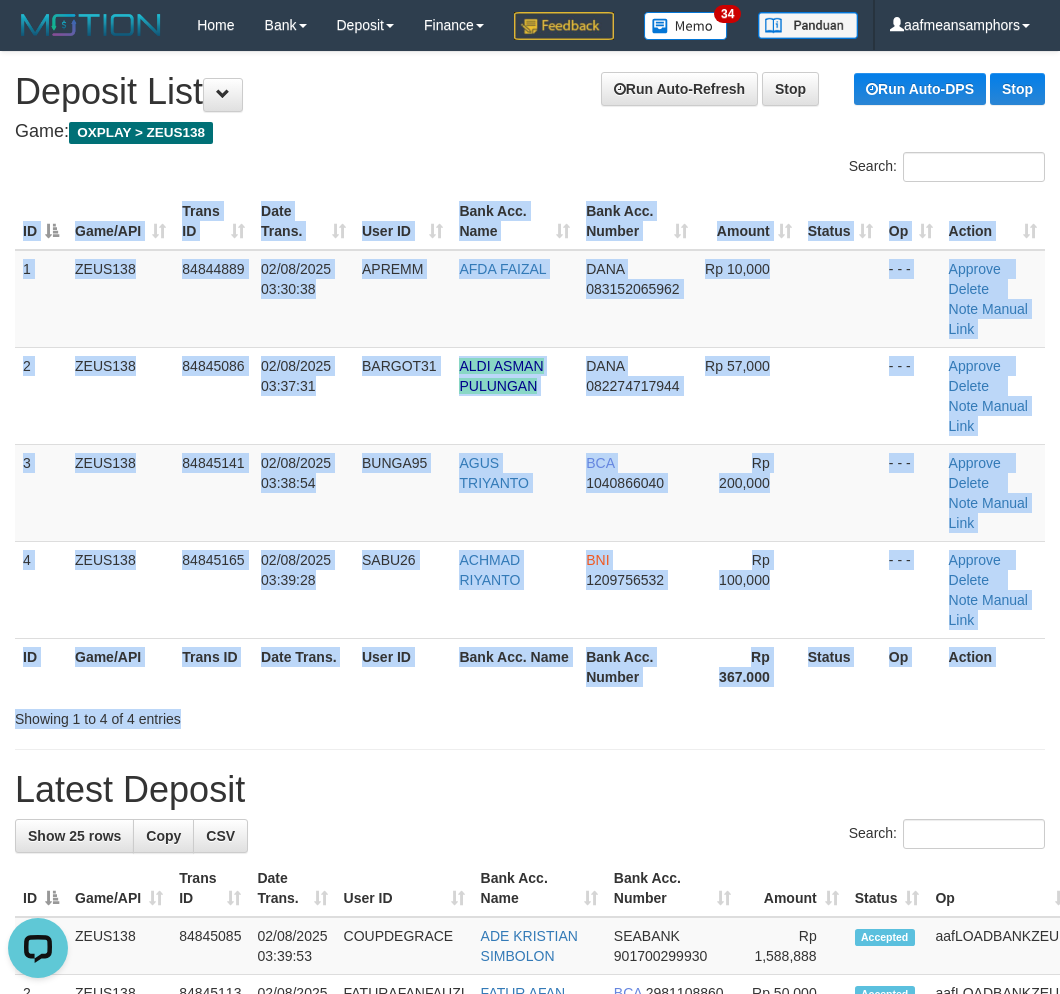 drag, startPoint x: 504, startPoint y: 748, endPoint x: 1, endPoint y: 725, distance: 503.52557 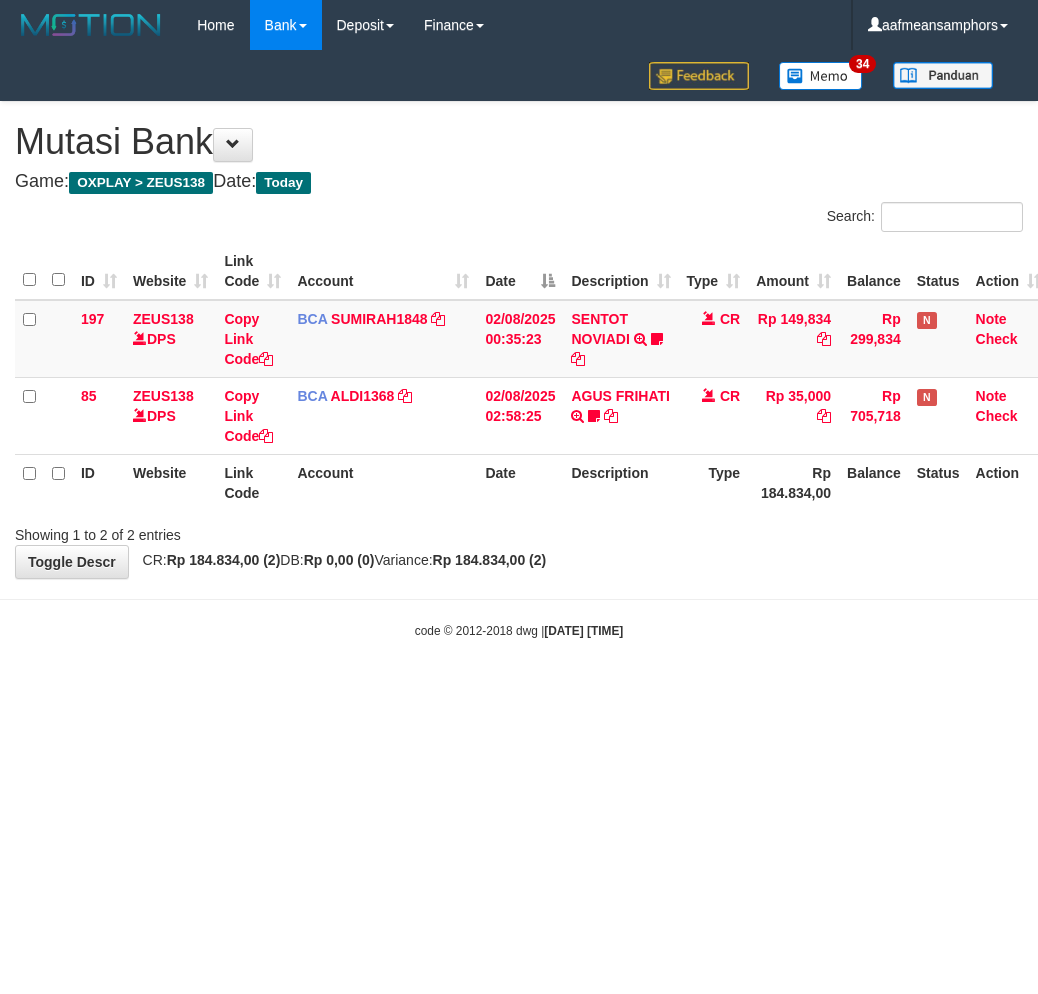 scroll, scrollTop: 0, scrollLeft: 0, axis: both 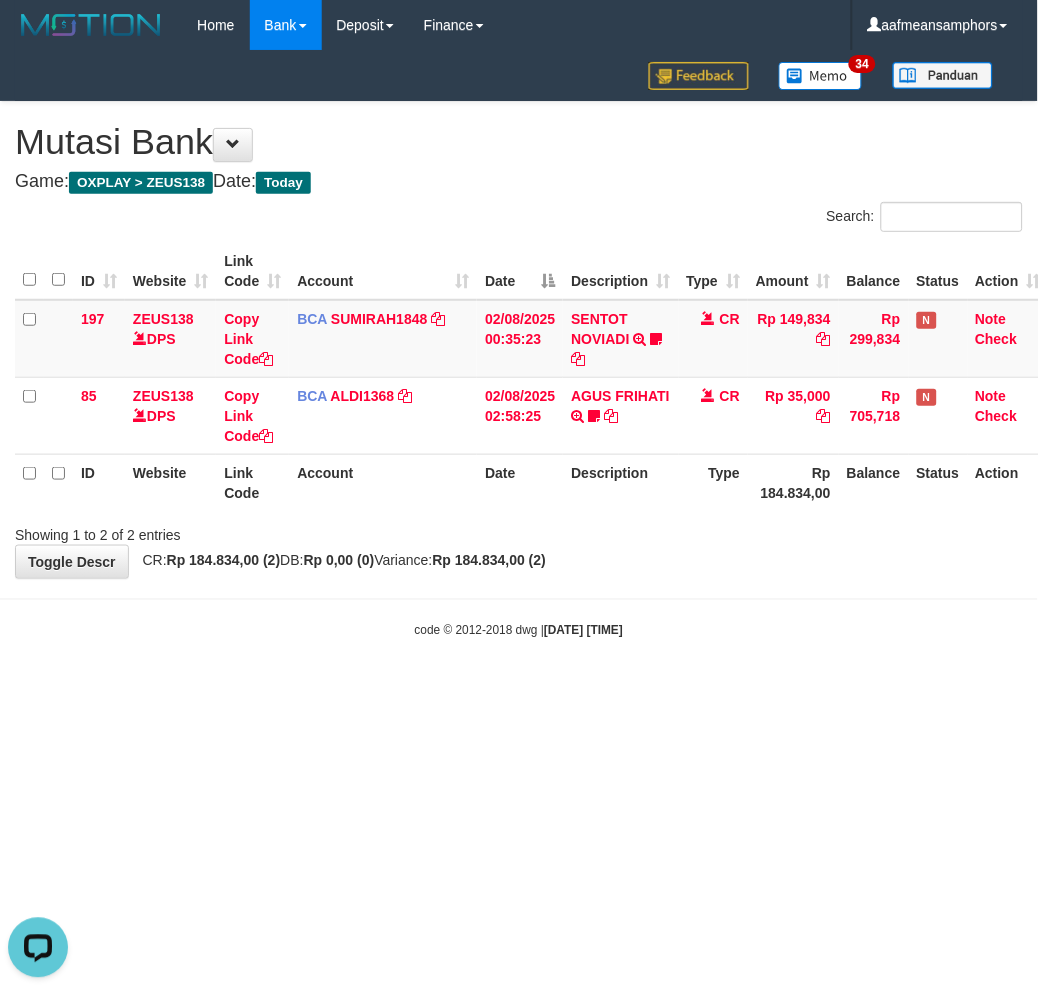 click on "Toggle navigation
Home
Bank
Account List
Load
By Website
Group
[OXPLAY]													ZEUS138
By Load Group (DPS)
Sync" at bounding box center (519, 345) 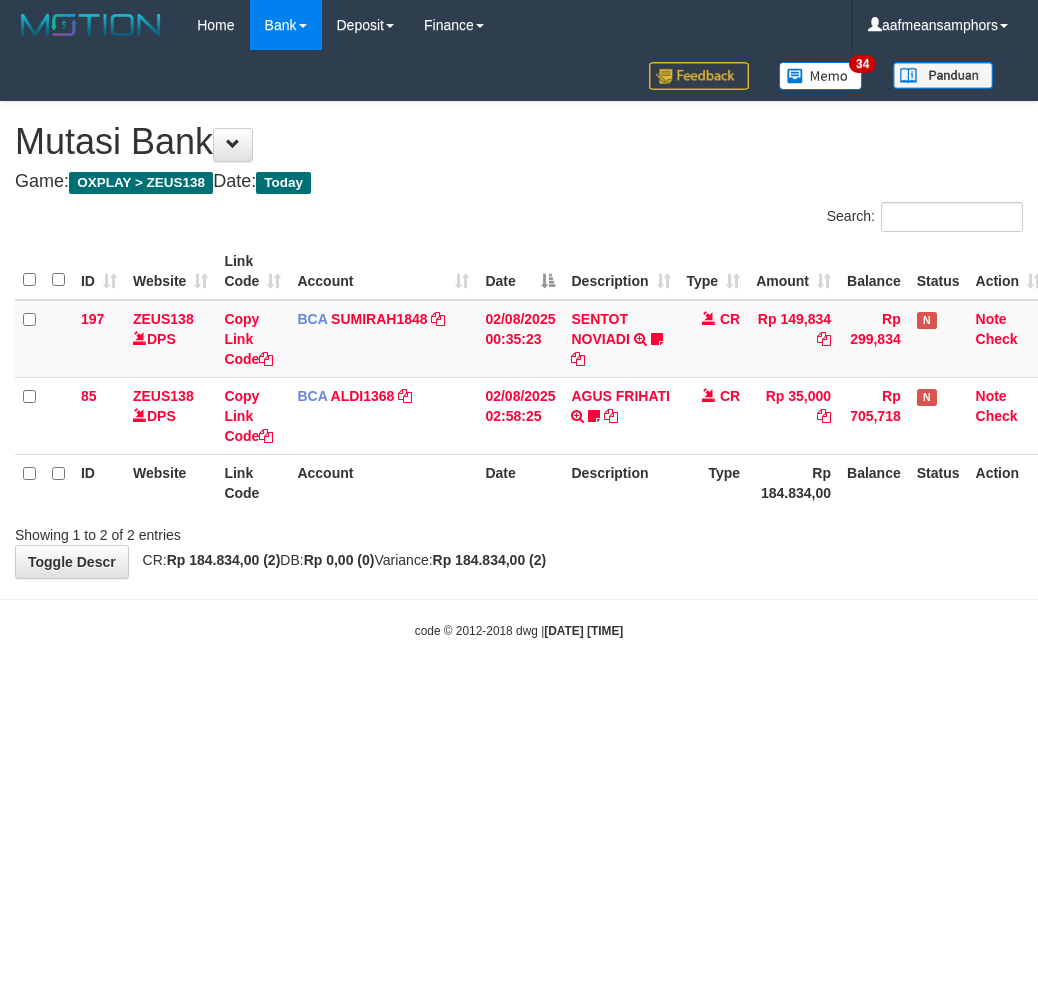 scroll, scrollTop: 0, scrollLeft: 0, axis: both 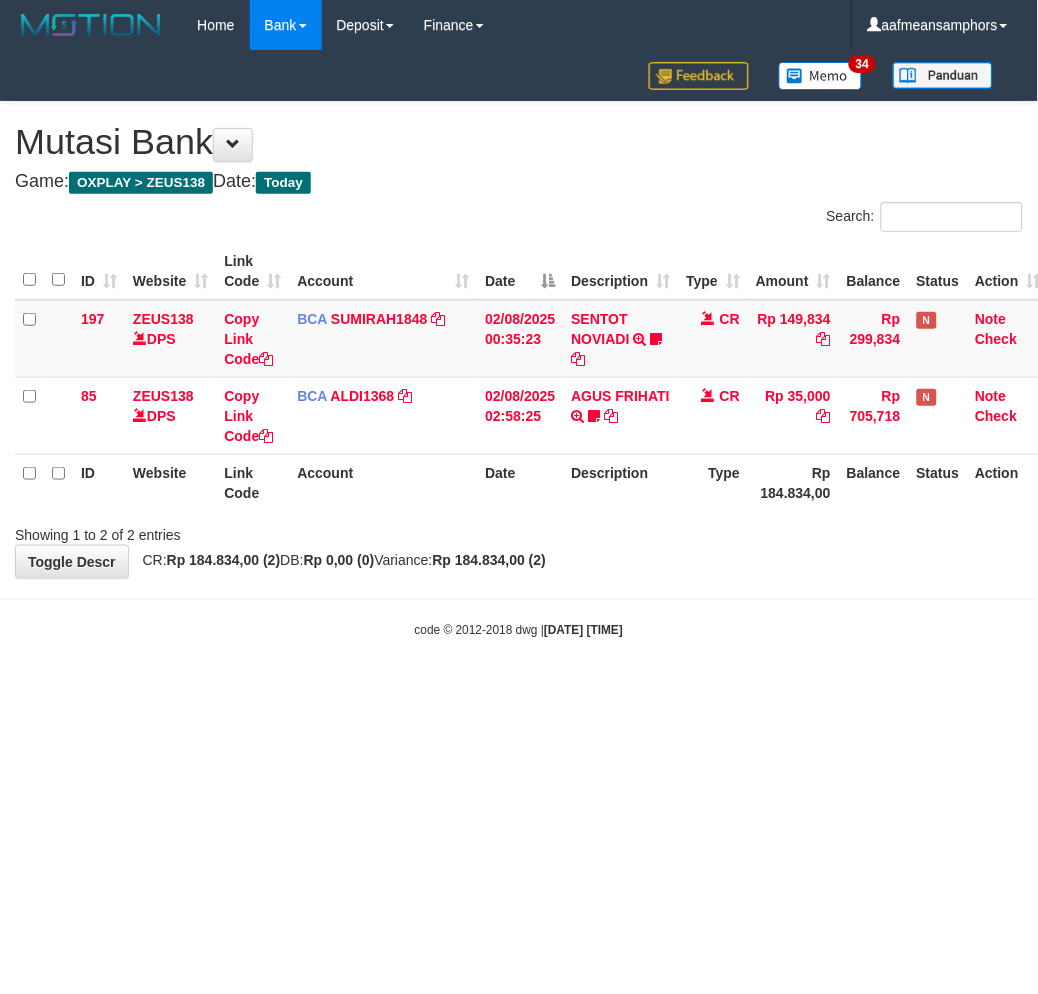 click on "Toggle navigation
Home
Bank
Account List
Load
By Website
Group
[OXPLAY]													ZEUS138
By Load Group (DPS)" at bounding box center (519, 345) 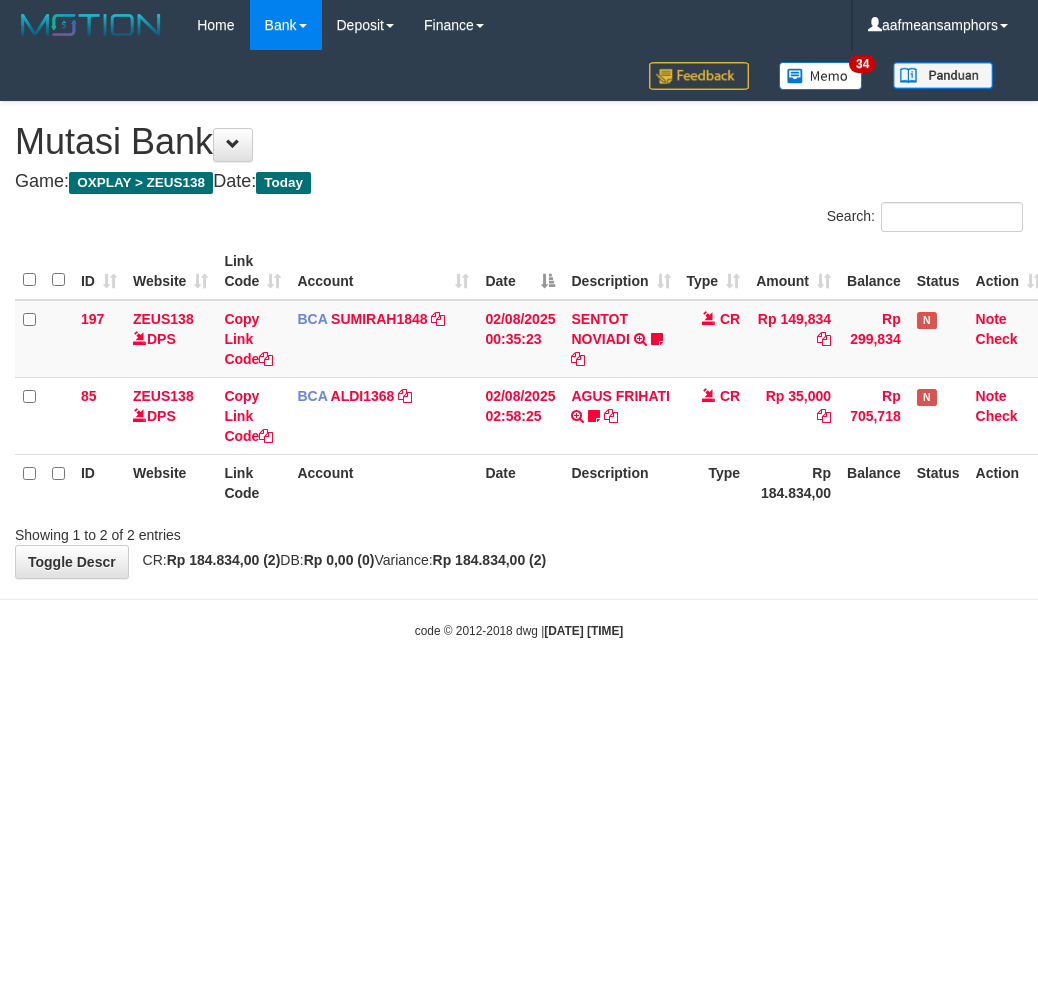 scroll, scrollTop: 0, scrollLeft: 0, axis: both 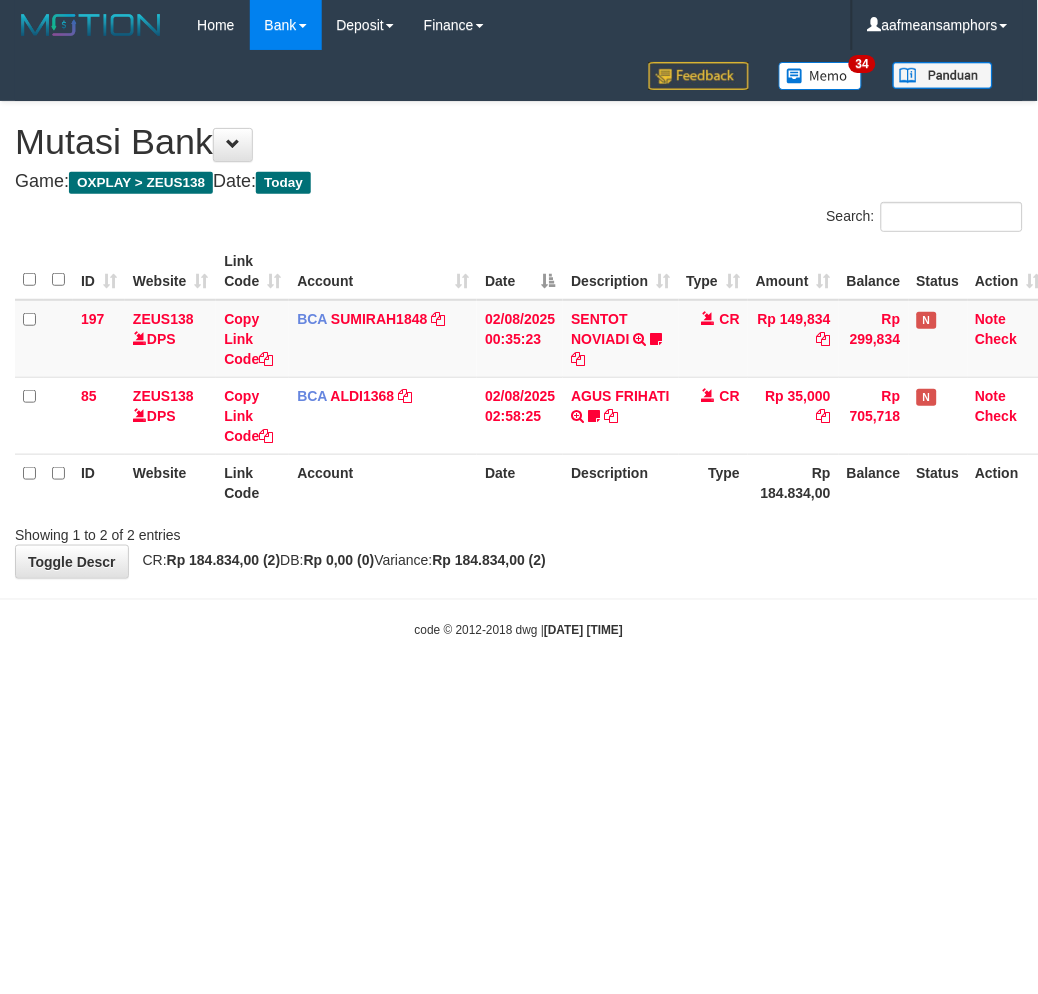click on "Toggle navigation
Home
Bank
Account List
Load
By Website
Group
[OXPLAY]													ZEUS138
By Load Group (DPS)" at bounding box center (519, 345) 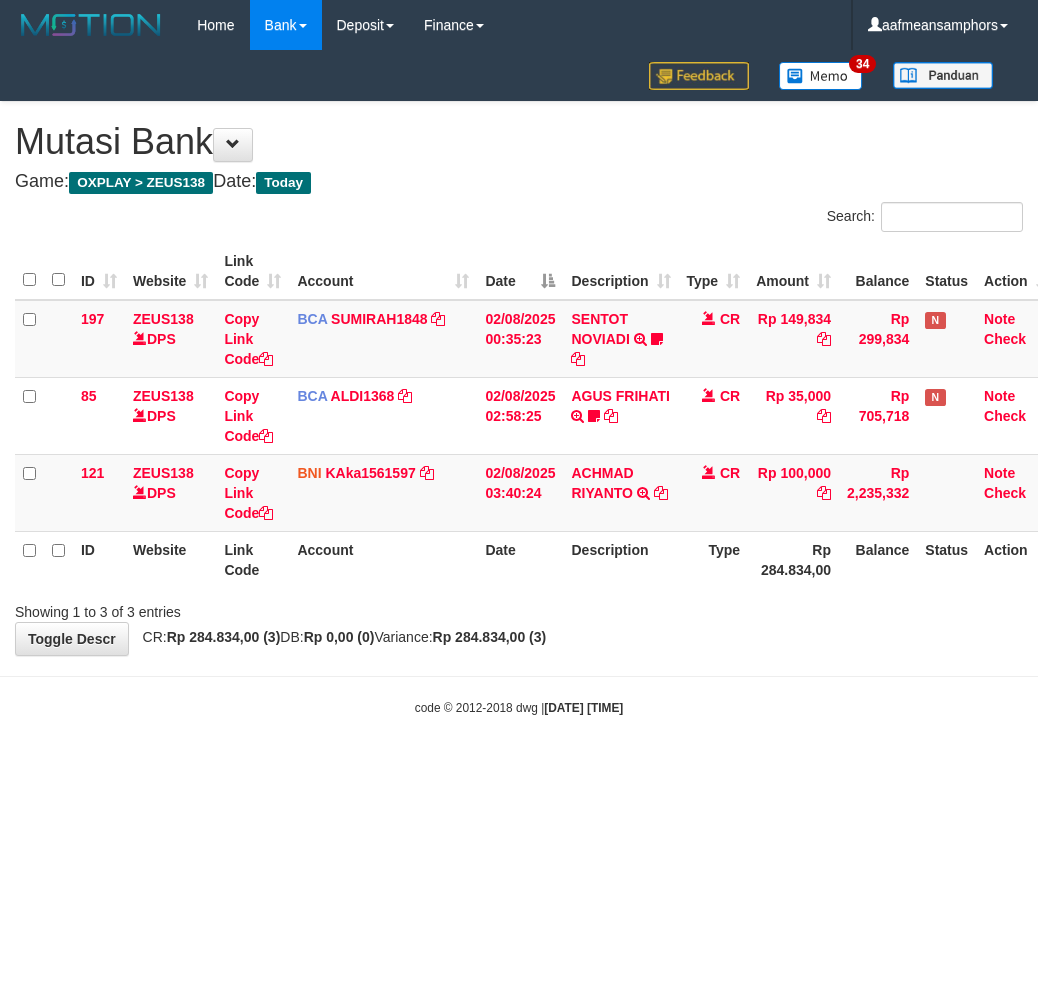 scroll, scrollTop: 0, scrollLeft: 0, axis: both 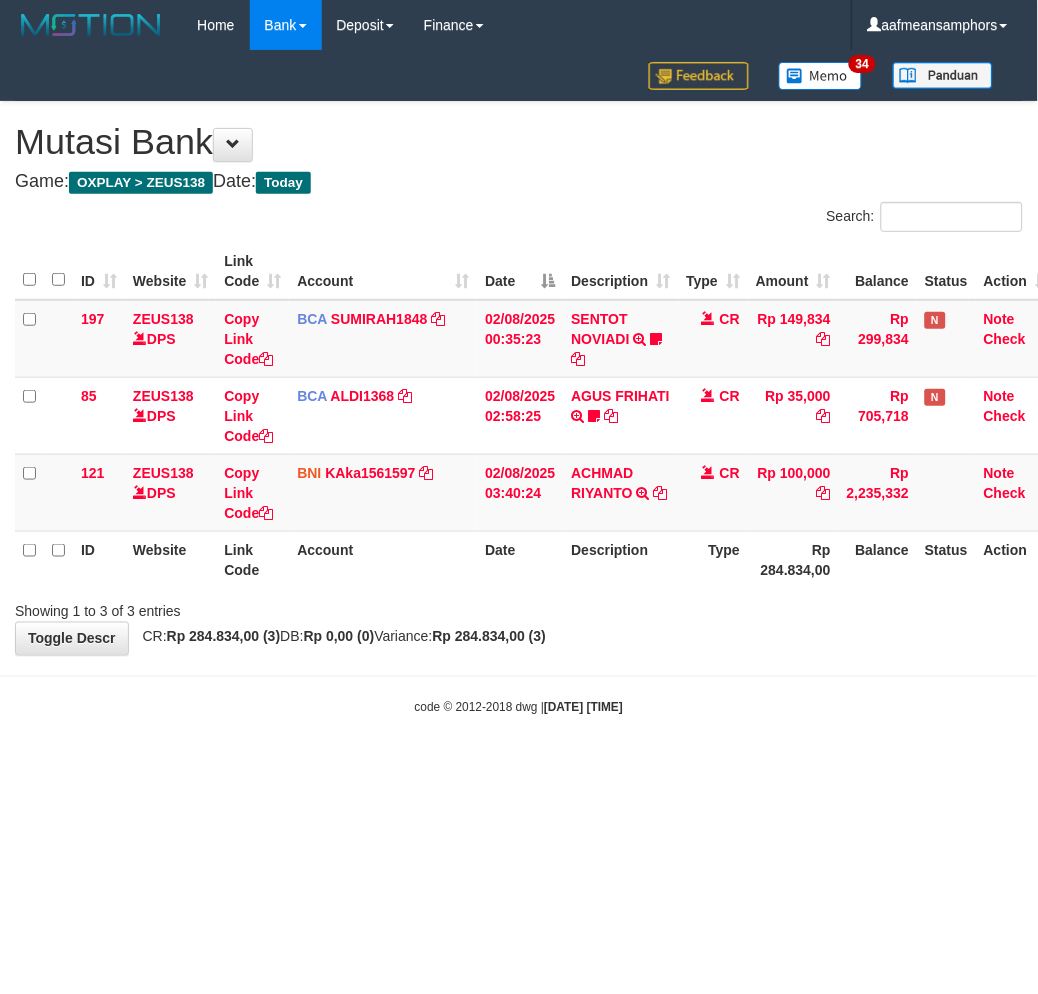 click on "Toggle navigation
Home
Bank
Account List
Load
By Website
Group
[OXPLAY]													ZEUS138
By Load Group (DPS)" at bounding box center [519, 383] 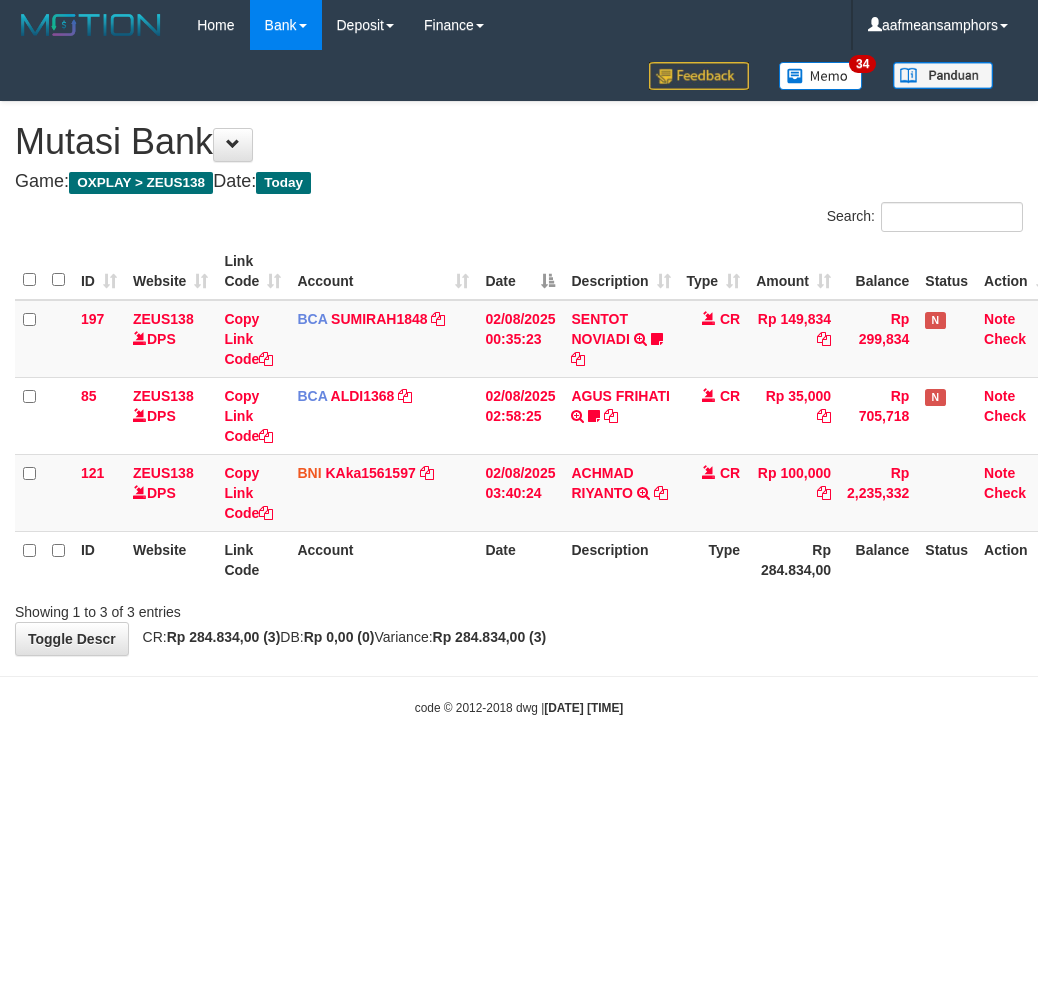 scroll, scrollTop: 0, scrollLeft: 0, axis: both 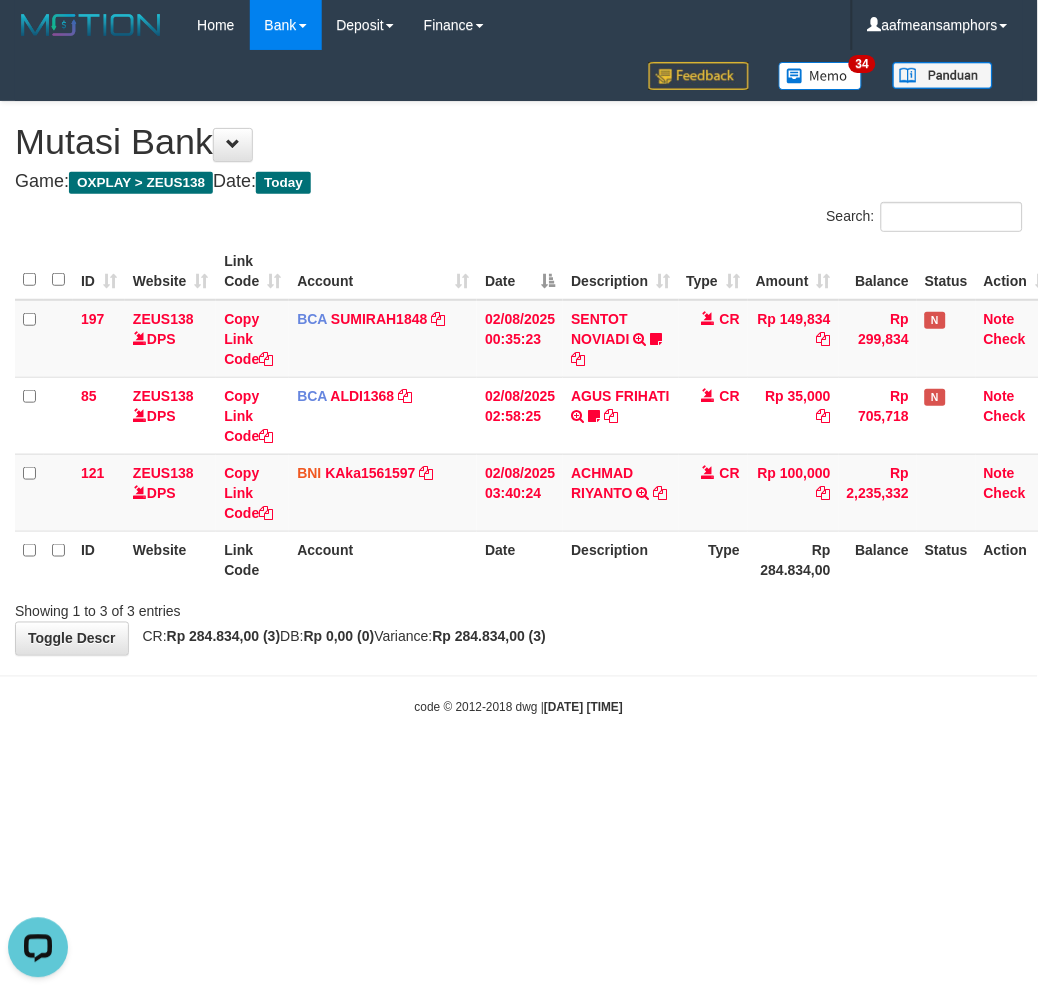 drag, startPoint x: 657, startPoint y: 842, endPoint x: 645, endPoint y: 838, distance: 12.649111 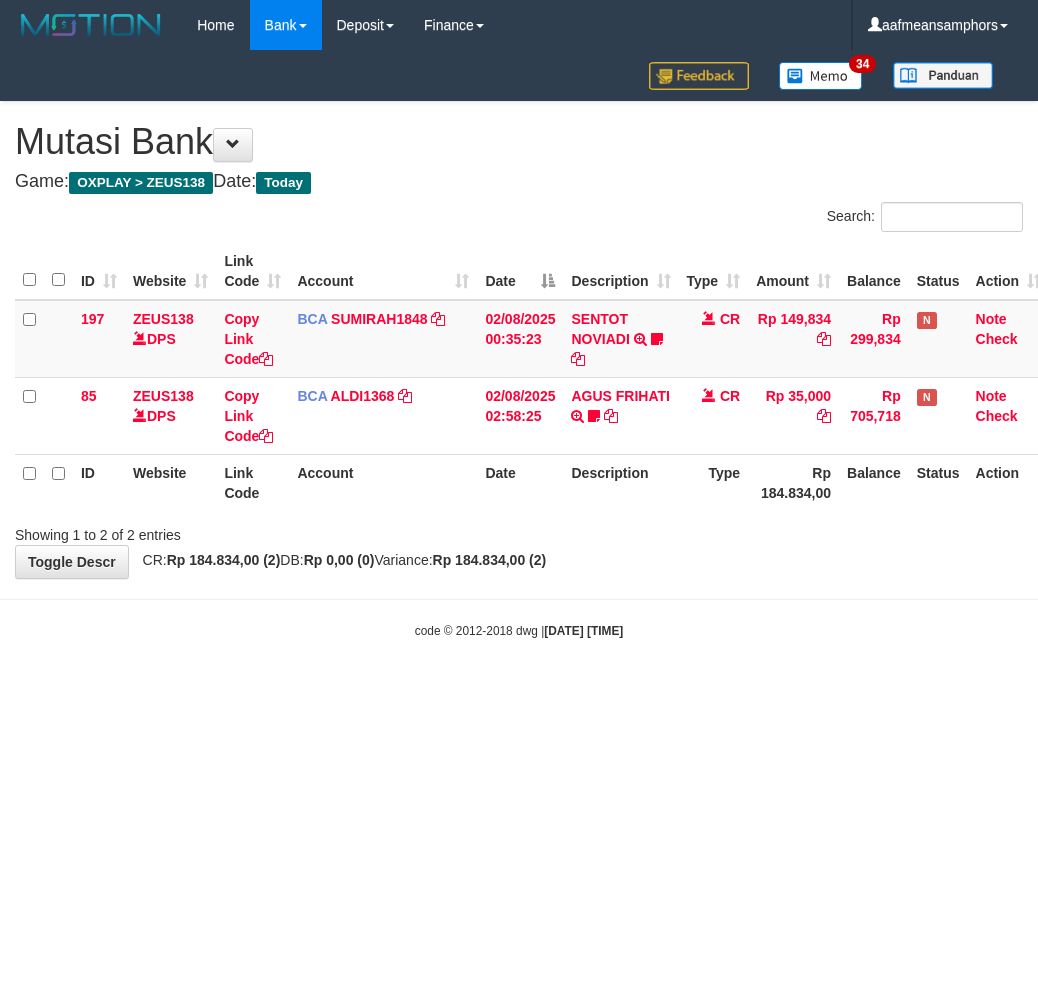 scroll, scrollTop: 0, scrollLeft: 0, axis: both 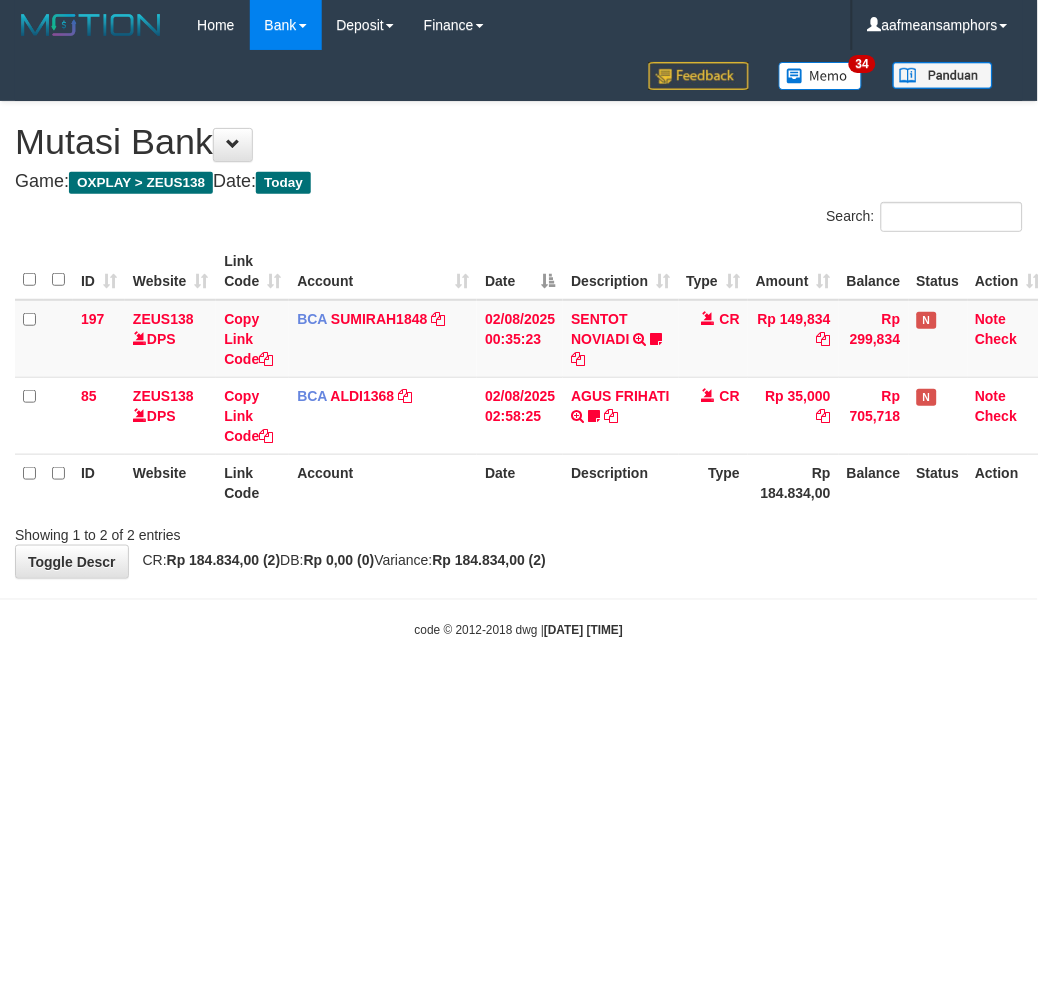 click on "Toggle navigation
Home
Bank
Account List
Load
By Website
Group
[OXPLAY]													ZEUS138
By Load Group (DPS)
Sync" at bounding box center (519, 345) 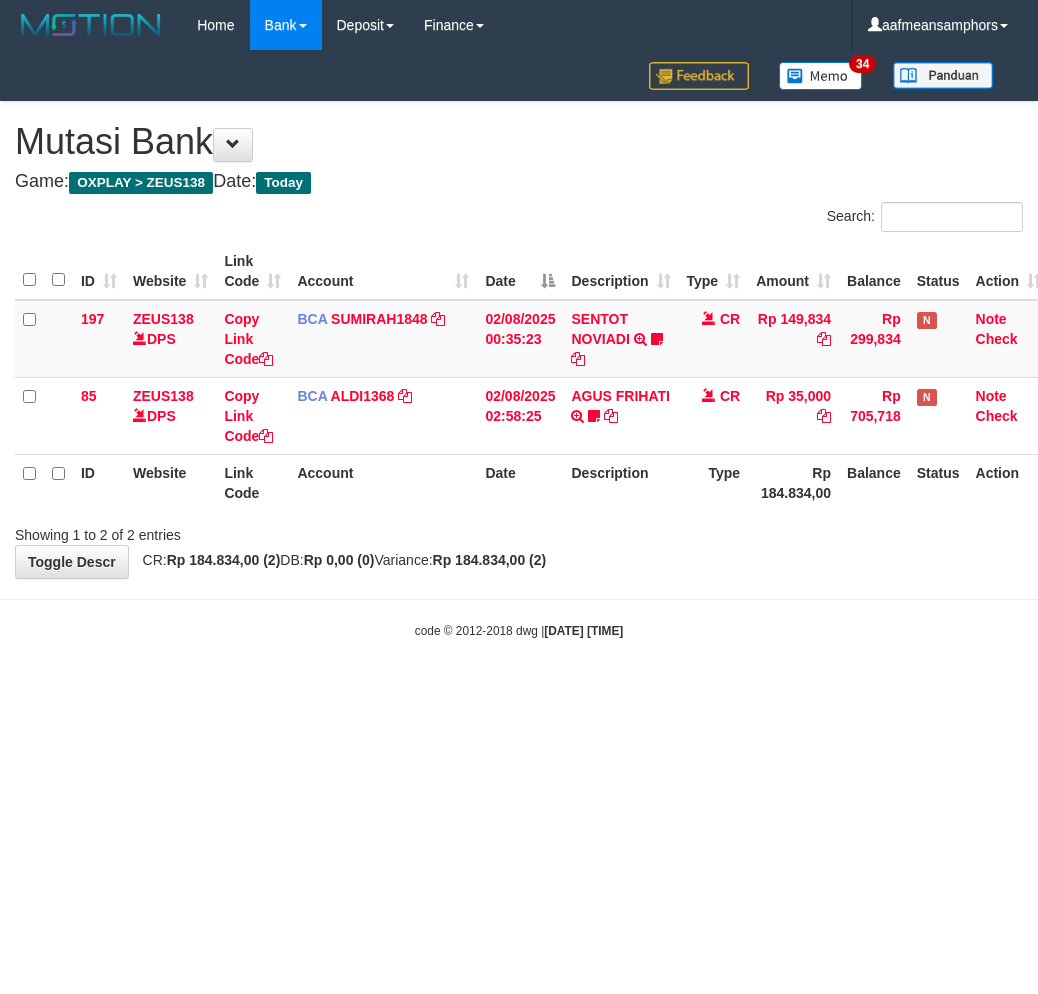 scroll, scrollTop: 0, scrollLeft: 0, axis: both 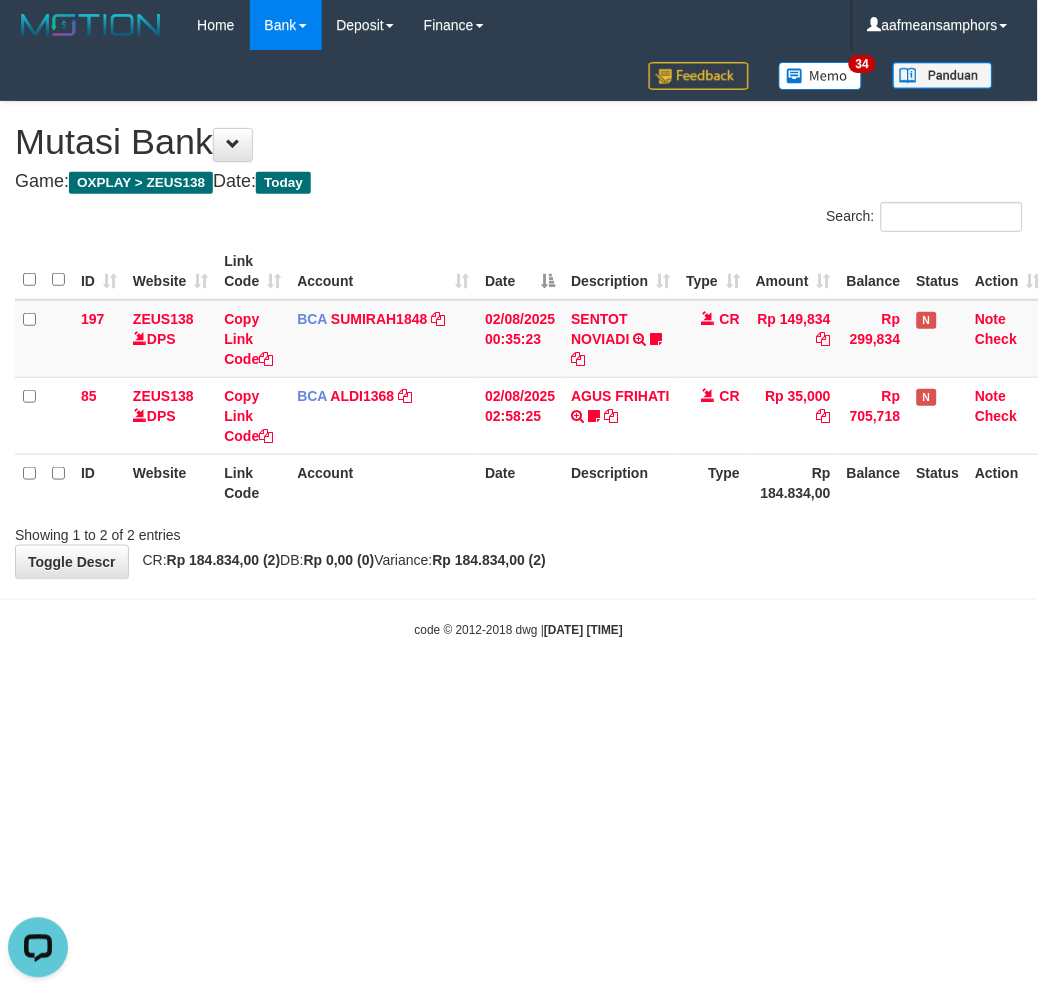 click on "Toggle navigation
Home
Bank
Account List
Load
By Website
Group
[OXPLAY]													ZEUS138
By Load Group (DPS)
Sync" at bounding box center [519, 345] 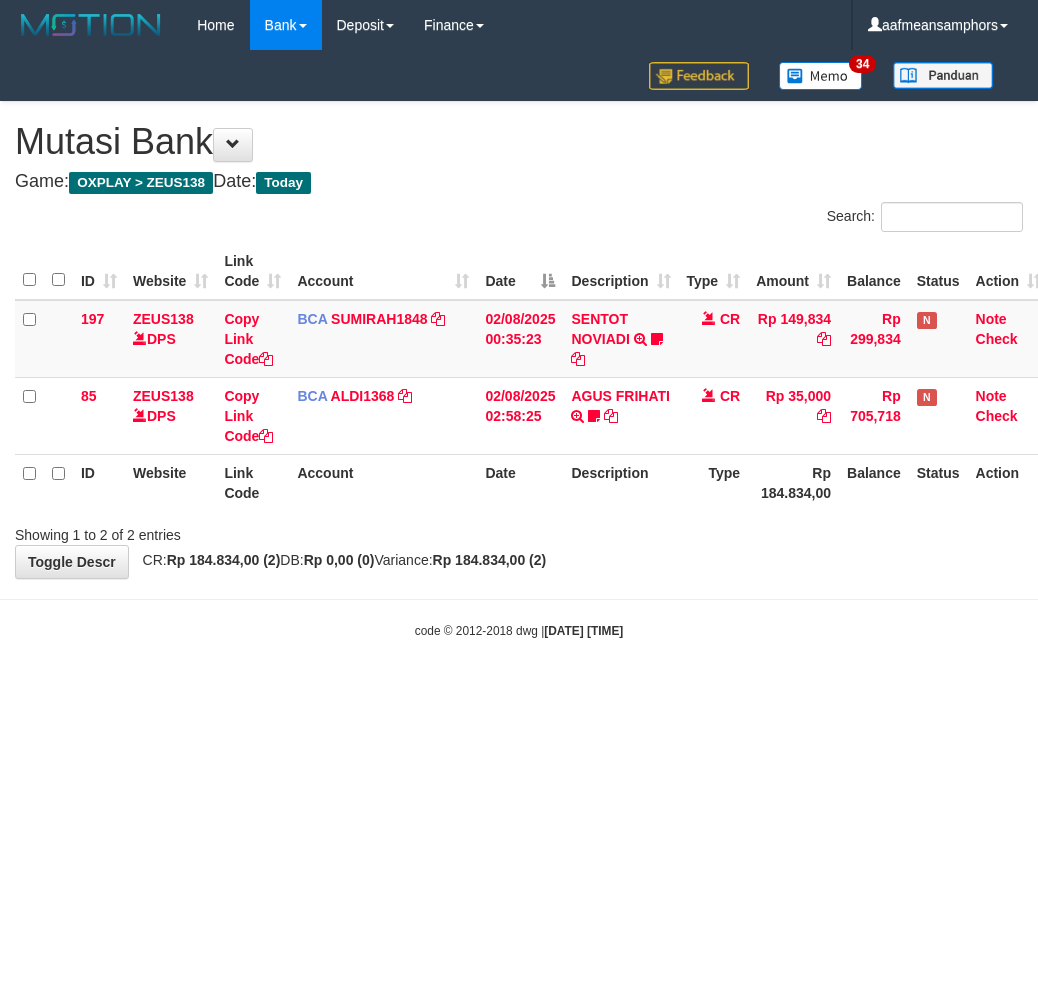 scroll, scrollTop: 0, scrollLeft: 0, axis: both 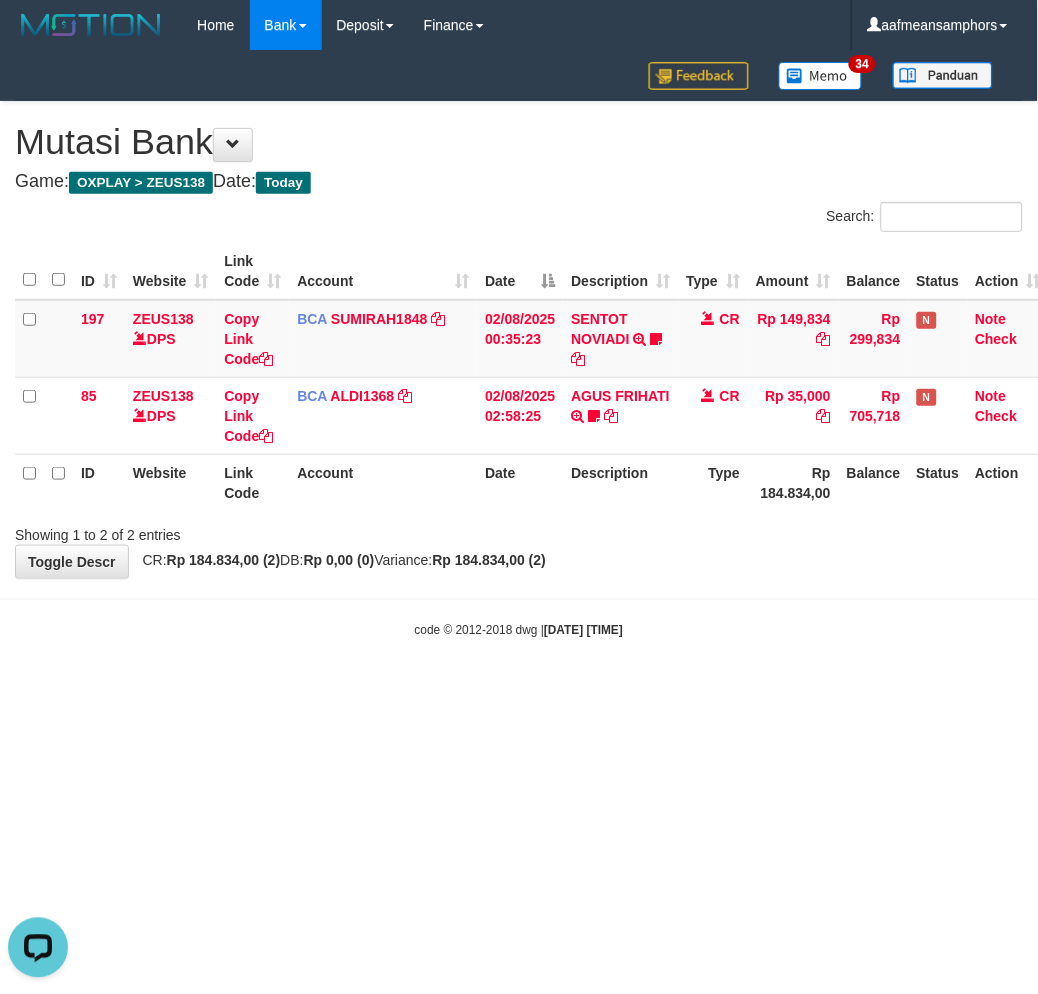 click on "Toggle navigation
Home
Bank
Account List
Load
By Website
Group
[OXPLAY]													ZEUS138
By Load Group (DPS)
Sync" at bounding box center [519, 345] 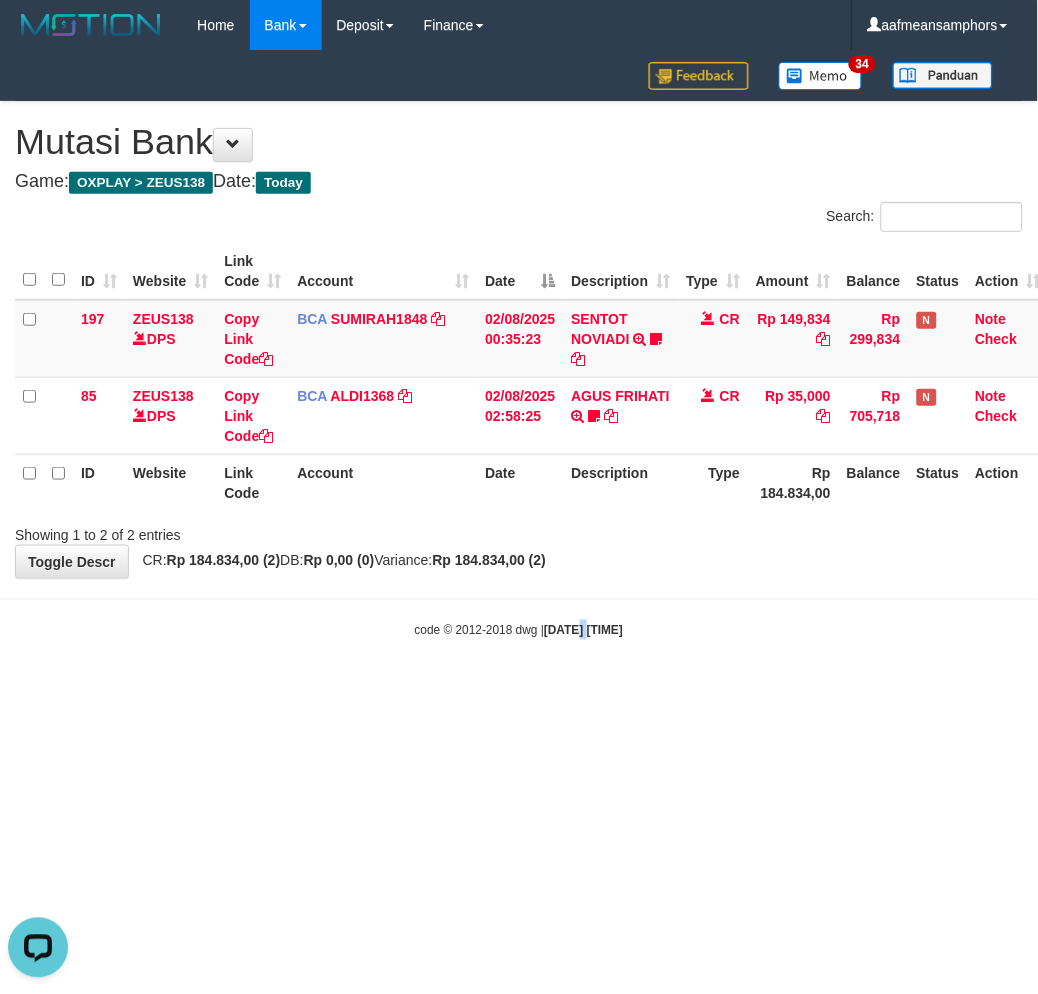 drag, startPoint x: 560, startPoint y: 805, endPoint x: 571, endPoint y: 795, distance: 14.866069 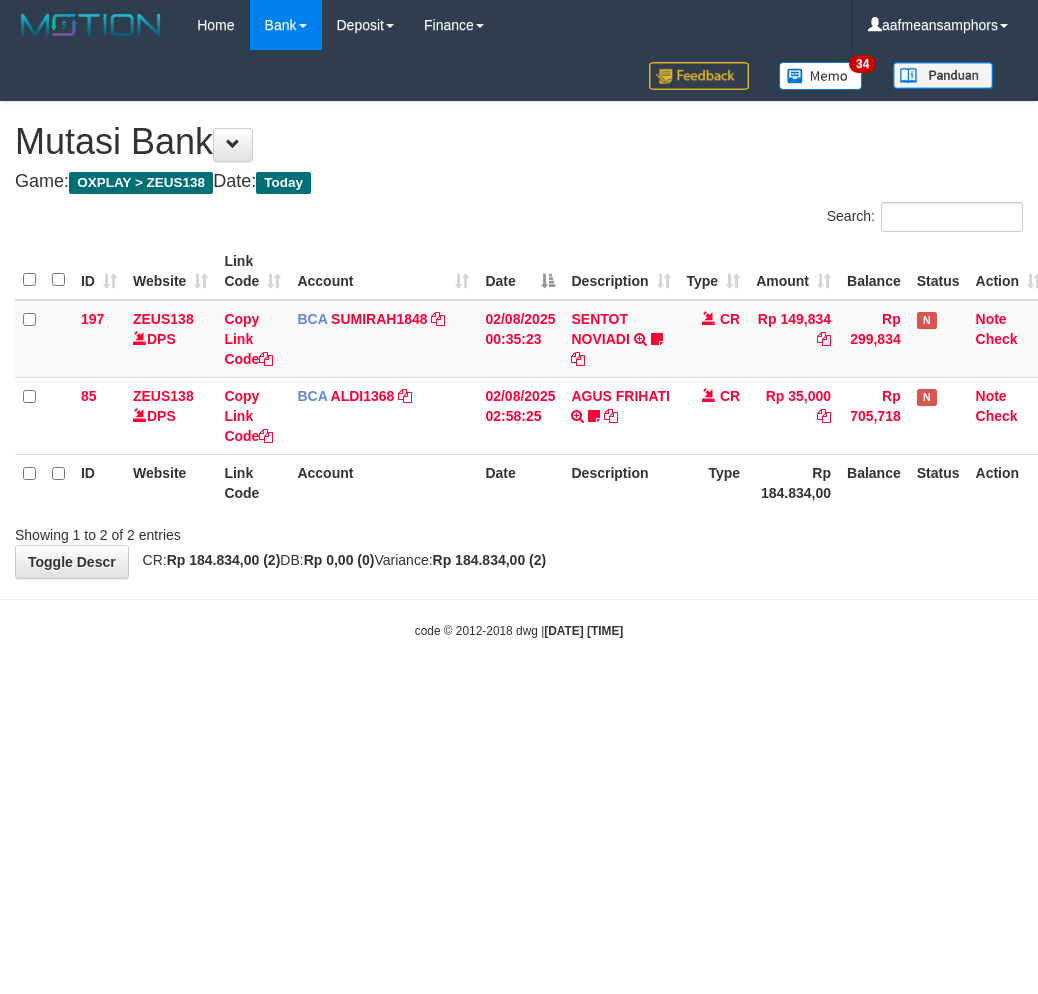 scroll, scrollTop: 0, scrollLeft: 0, axis: both 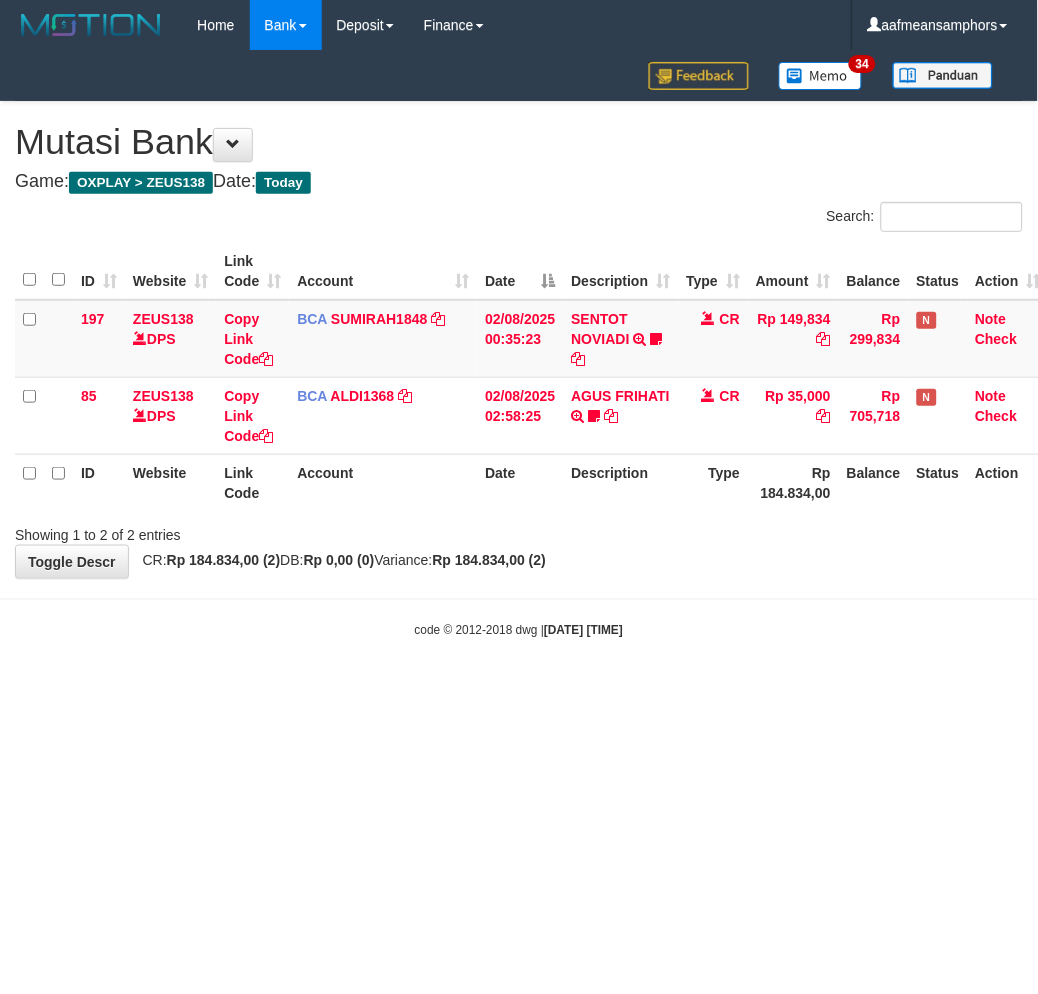 click on "Toggle navigation
Home
Bank
Account List
Load
By Website
Group
[OXPLAY]													ZEUS138
By Load Group (DPS)
Sync" at bounding box center (519, 345) 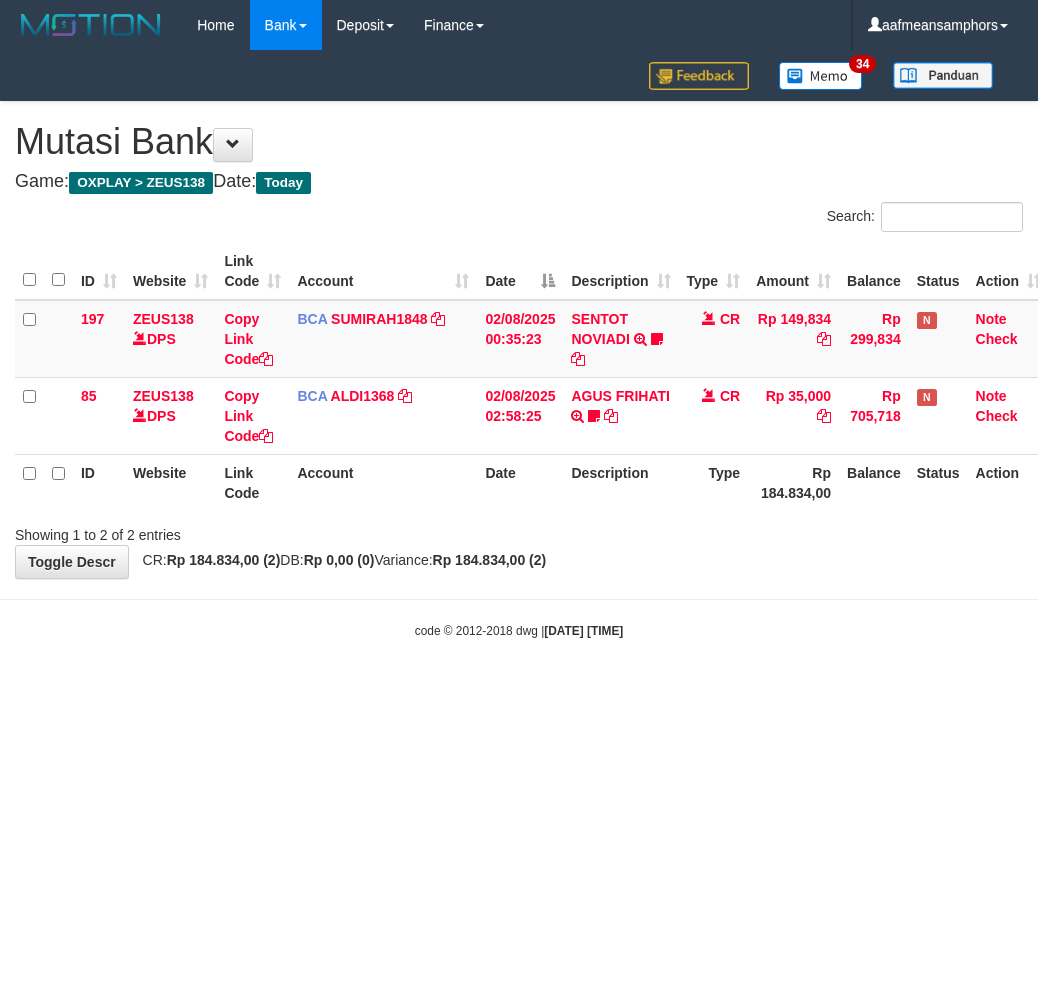 scroll, scrollTop: 0, scrollLeft: 0, axis: both 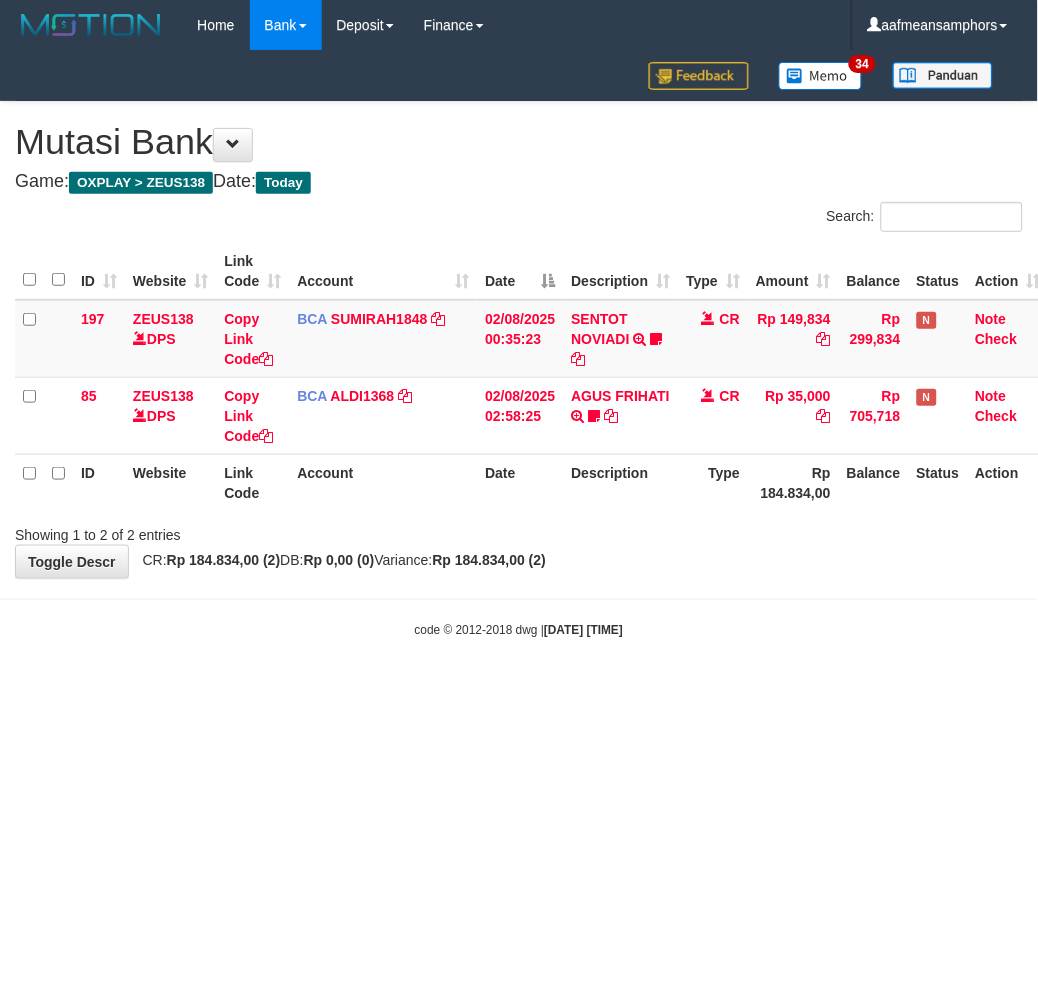 drag, startPoint x: 0, startPoint y: 0, endPoint x: 708, endPoint y: 740, distance: 1024.1406 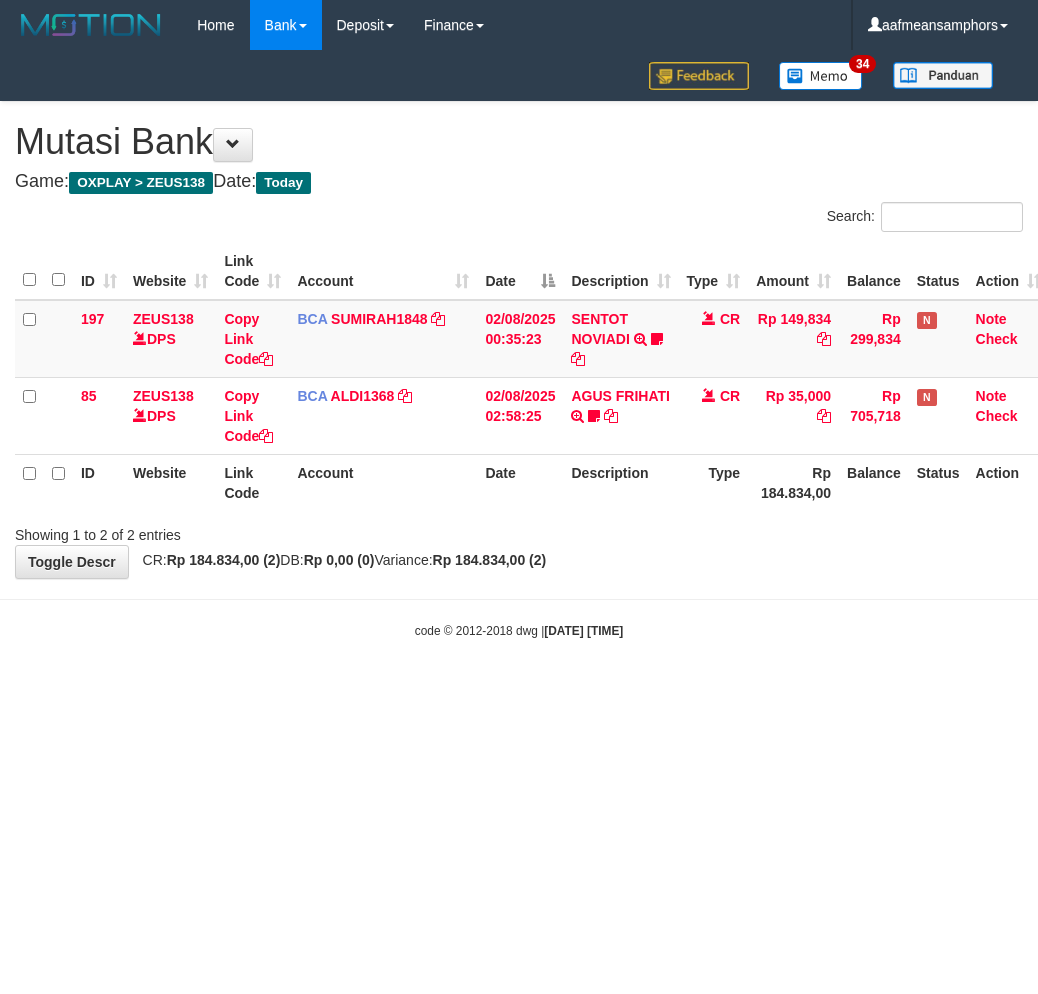 scroll, scrollTop: 0, scrollLeft: 0, axis: both 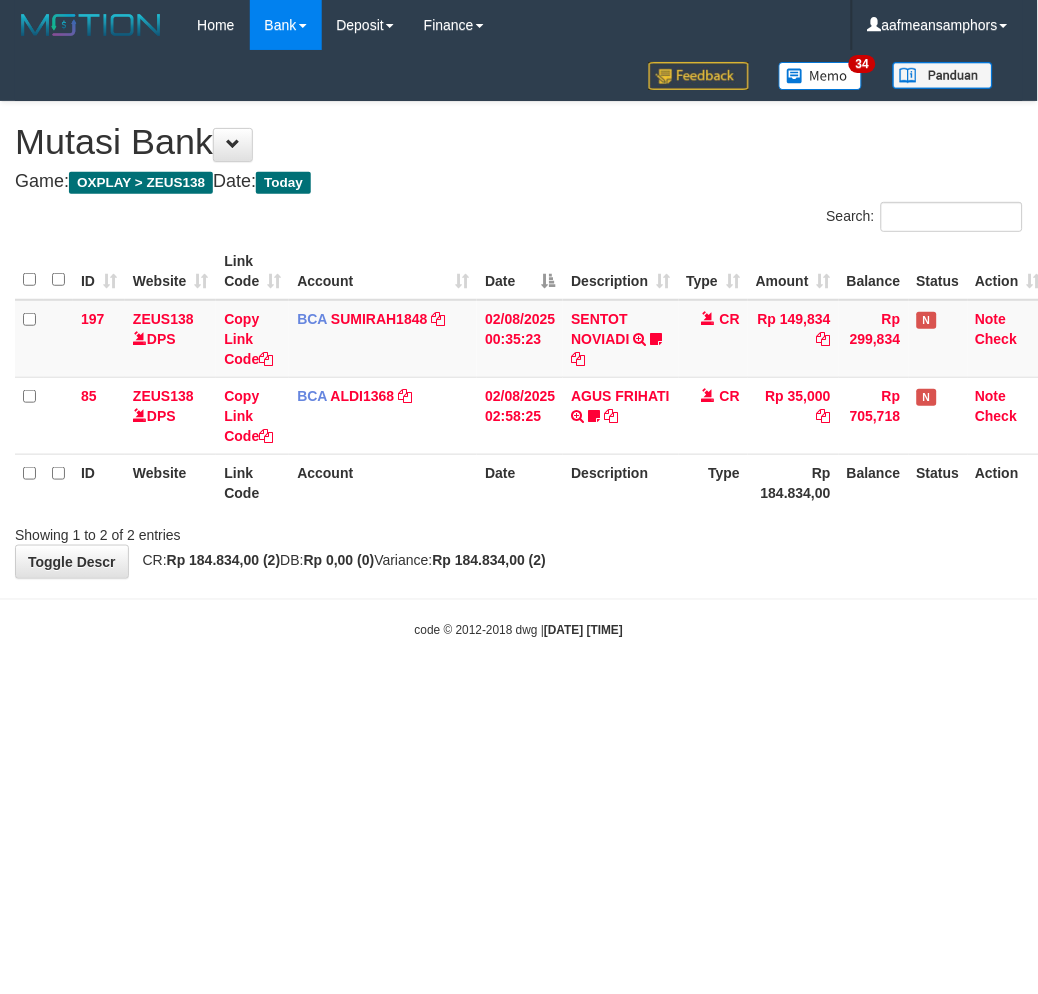 click on "Toggle navigation
Home
Bank
Account List
Load
By Website
Group
[OXPLAY]													ZEUS138
By Load Group (DPS)
Sync" at bounding box center [519, 345] 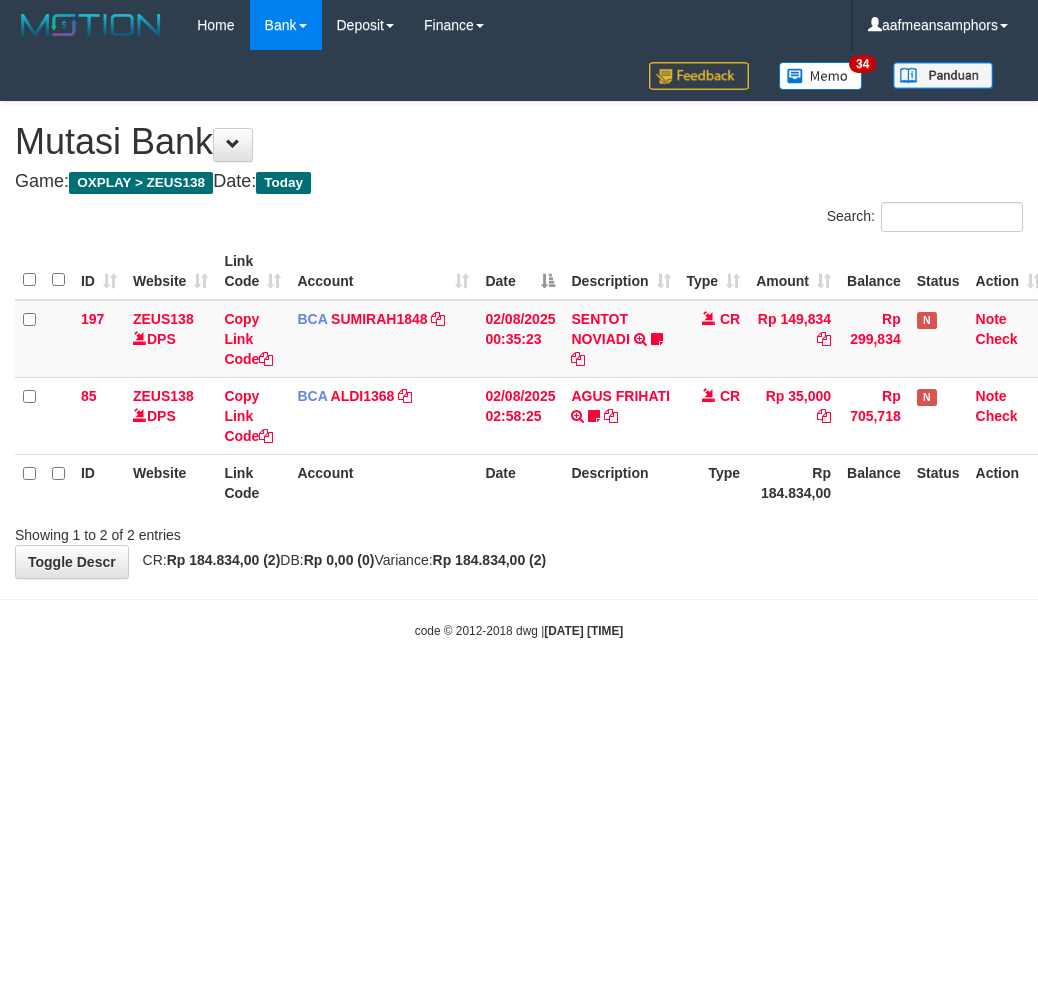 scroll, scrollTop: 0, scrollLeft: 0, axis: both 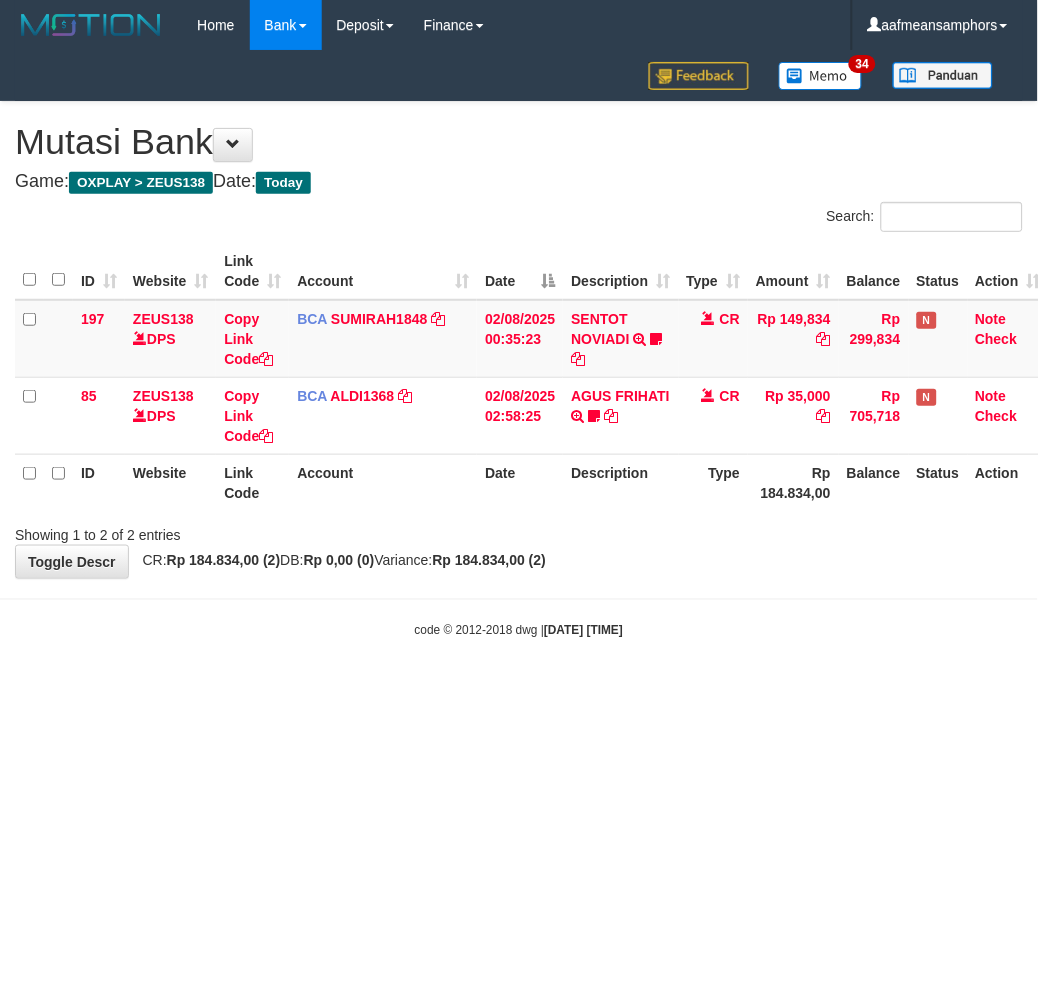 click on "Toggle navigation
Home
Bank
Account List
Load
By Website
Group
[OXPLAY]													ZEUS138
By Load Group (DPS)
Sync" at bounding box center [519, 345] 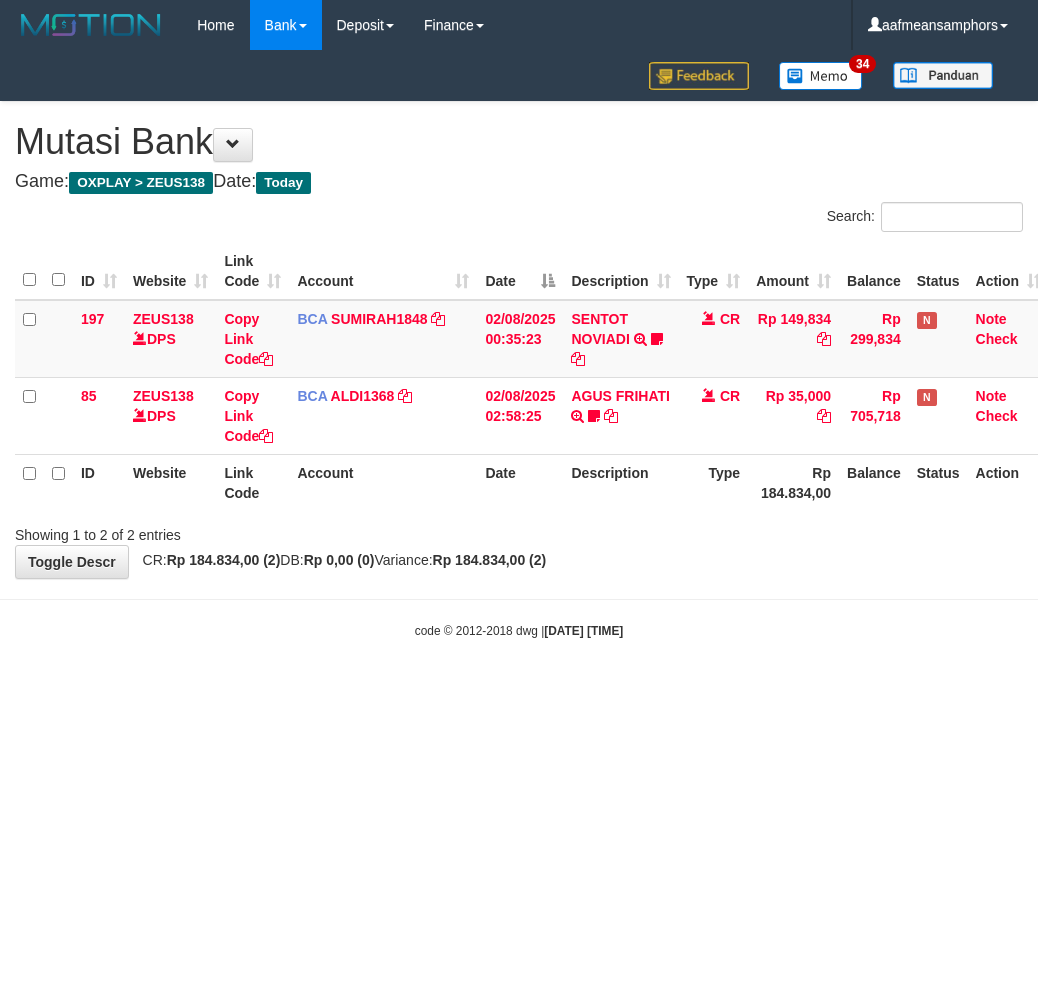 scroll, scrollTop: 0, scrollLeft: 0, axis: both 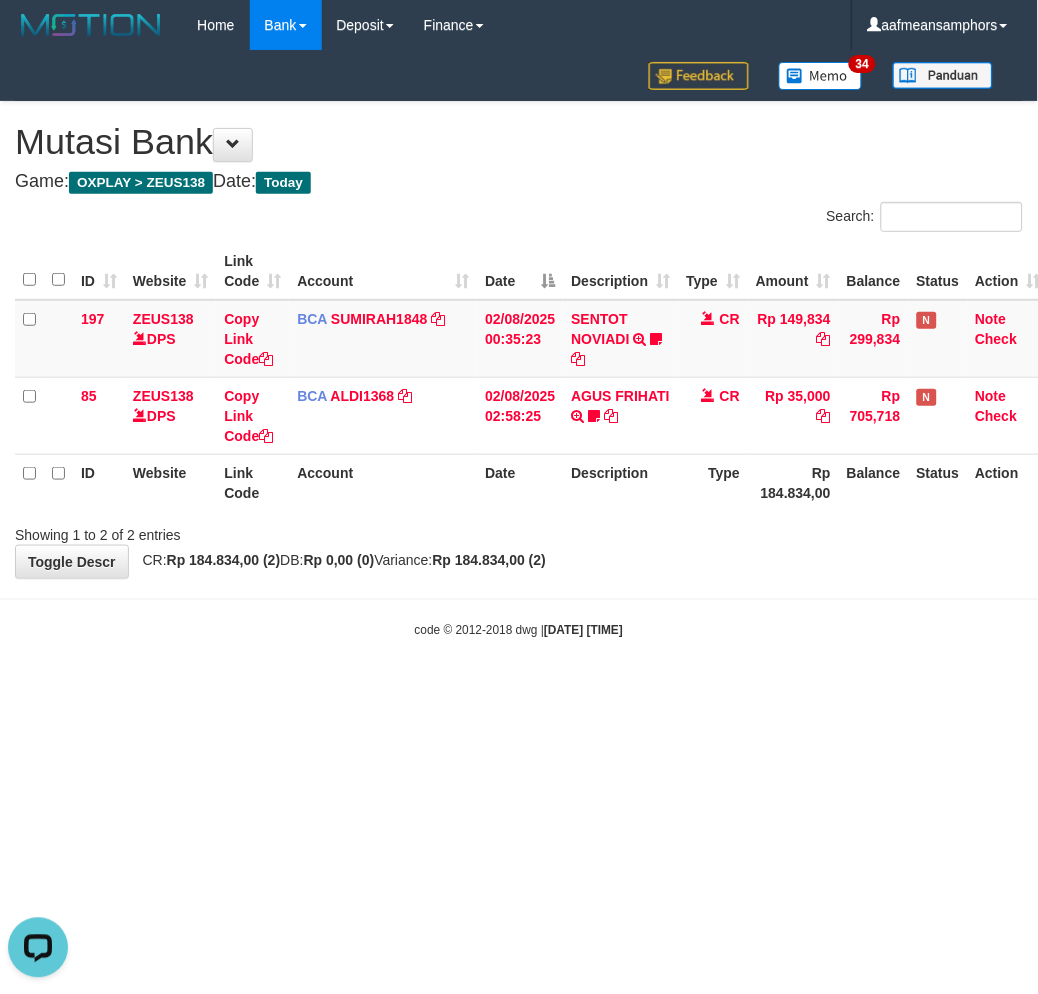 drag, startPoint x: 666, startPoint y: 742, endPoint x: 645, endPoint y: 742, distance: 21 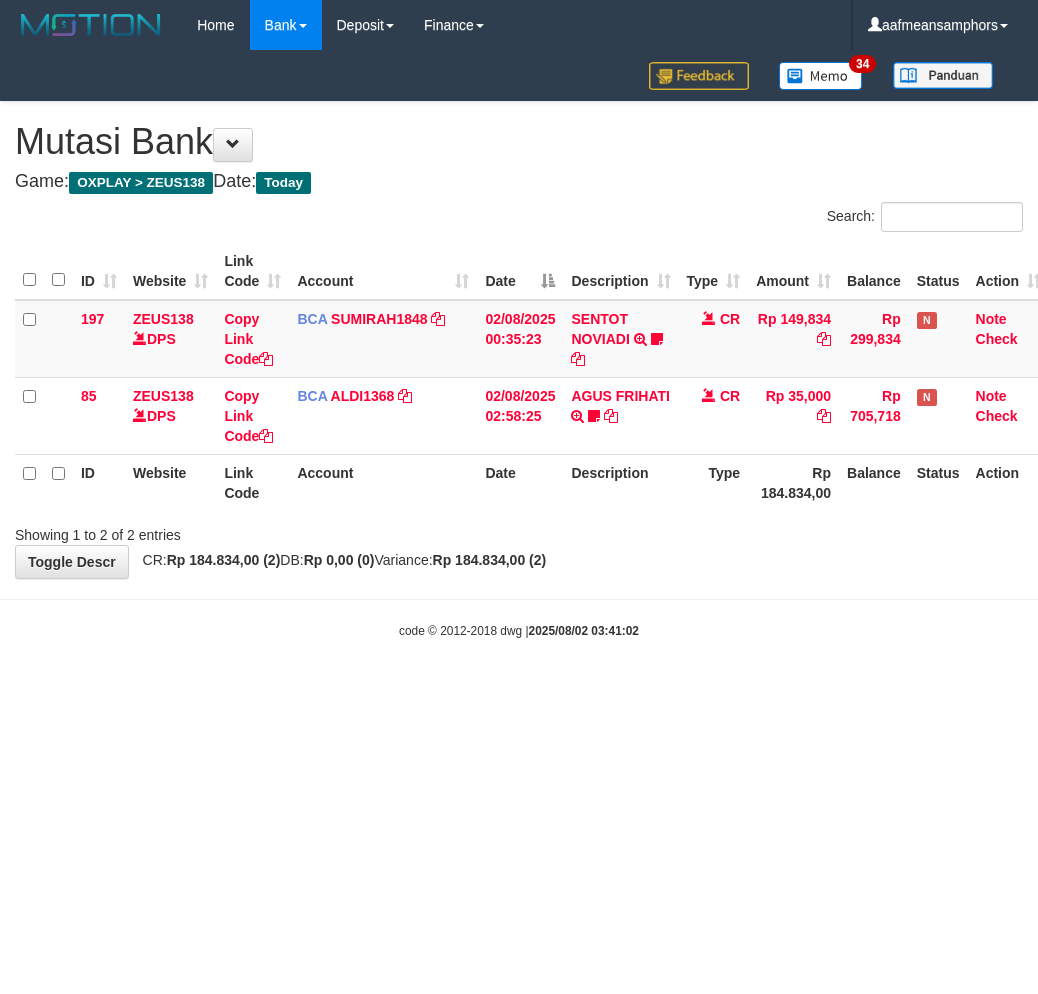 scroll, scrollTop: 0, scrollLeft: 0, axis: both 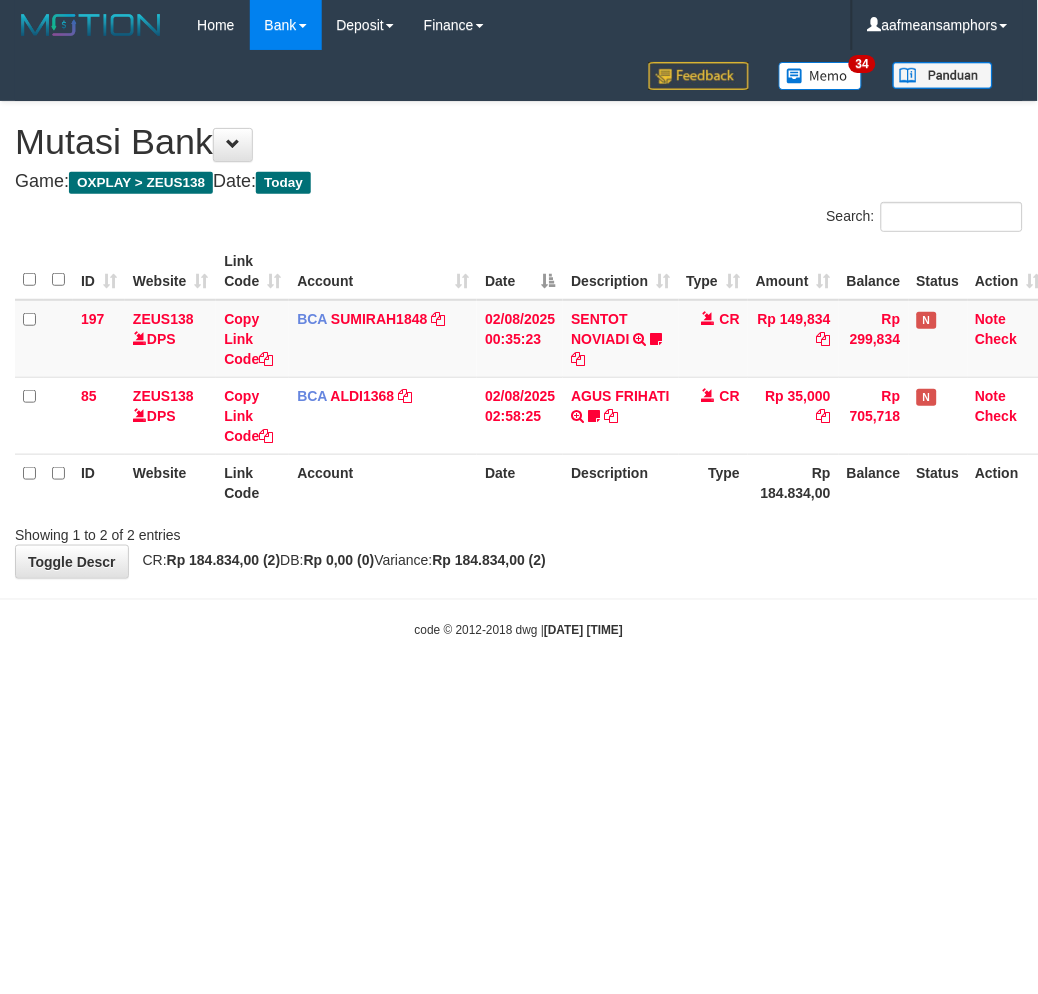 drag, startPoint x: 675, startPoint y: 686, endPoint x: 702, endPoint y: 695, distance: 28.460499 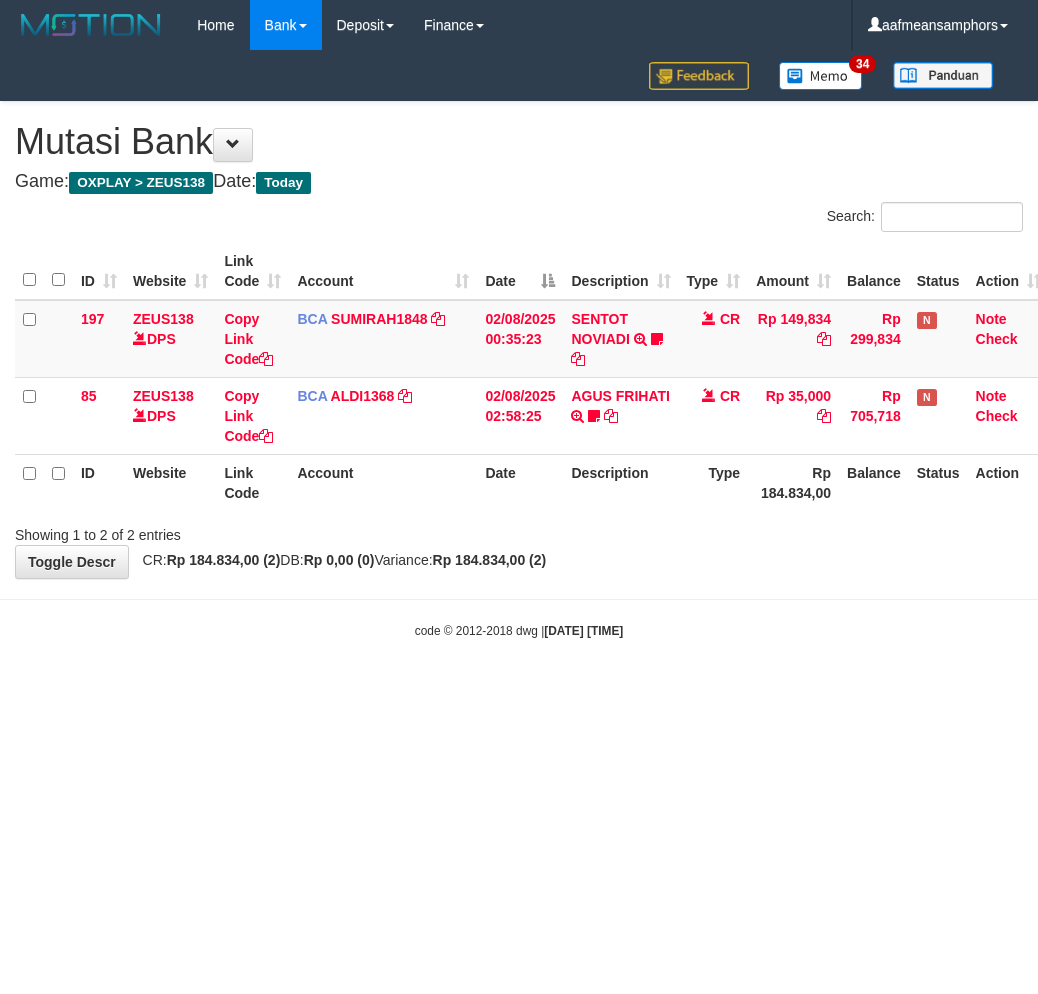 scroll, scrollTop: 0, scrollLeft: 0, axis: both 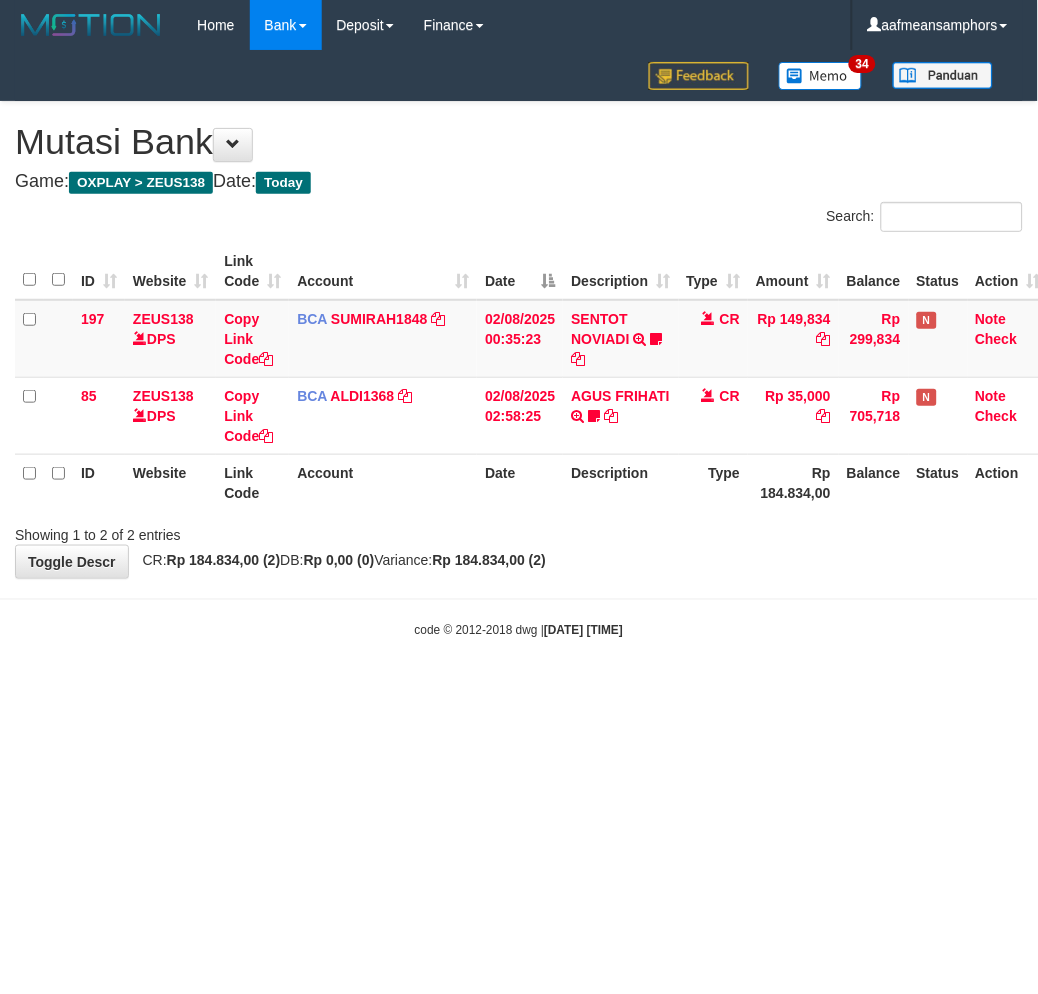 click on "Toggle navigation
Home
Bank
Account List
Load
By Website
Group
[OXPLAY]													ZEUS138
By Load Group (DPS)
Sync" at bounding box center (519, 345) 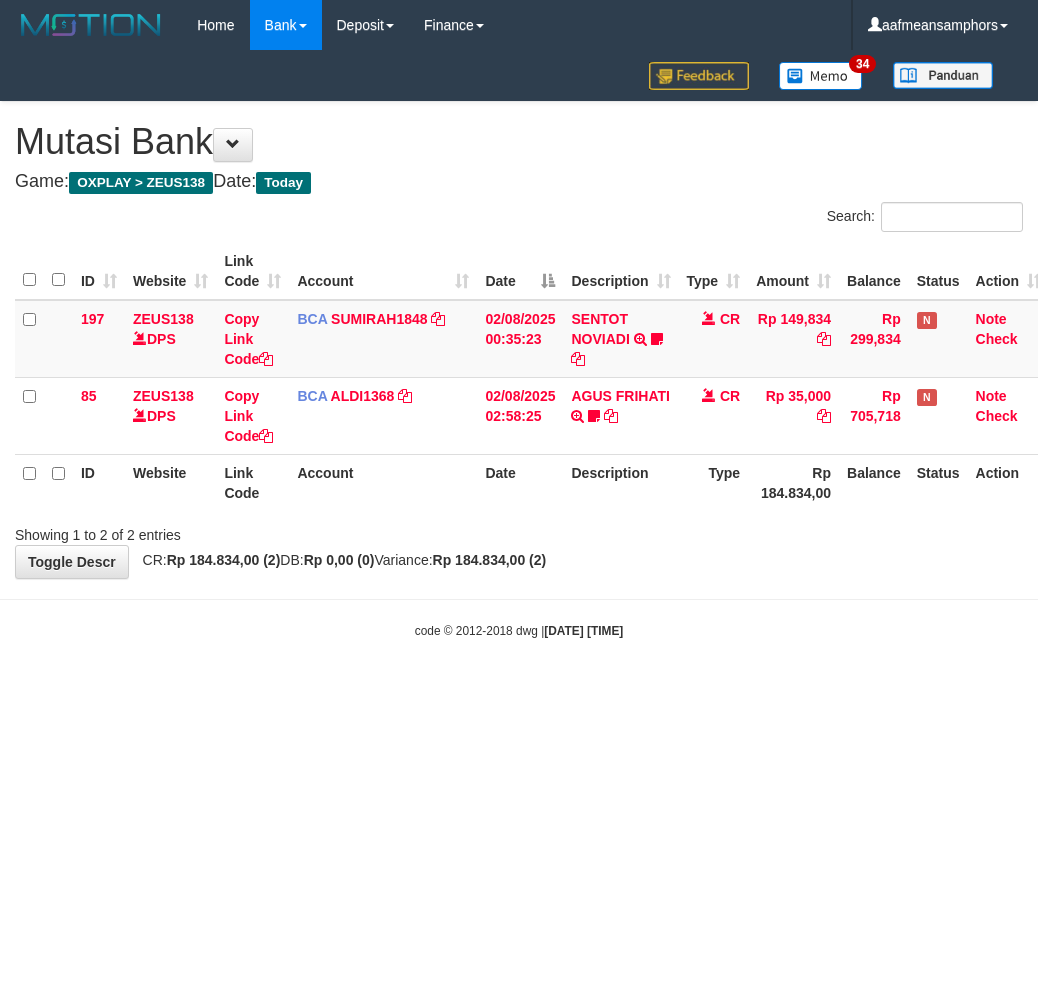 scroll, scrollTop: 0, scrollLeft: 0, axis: both 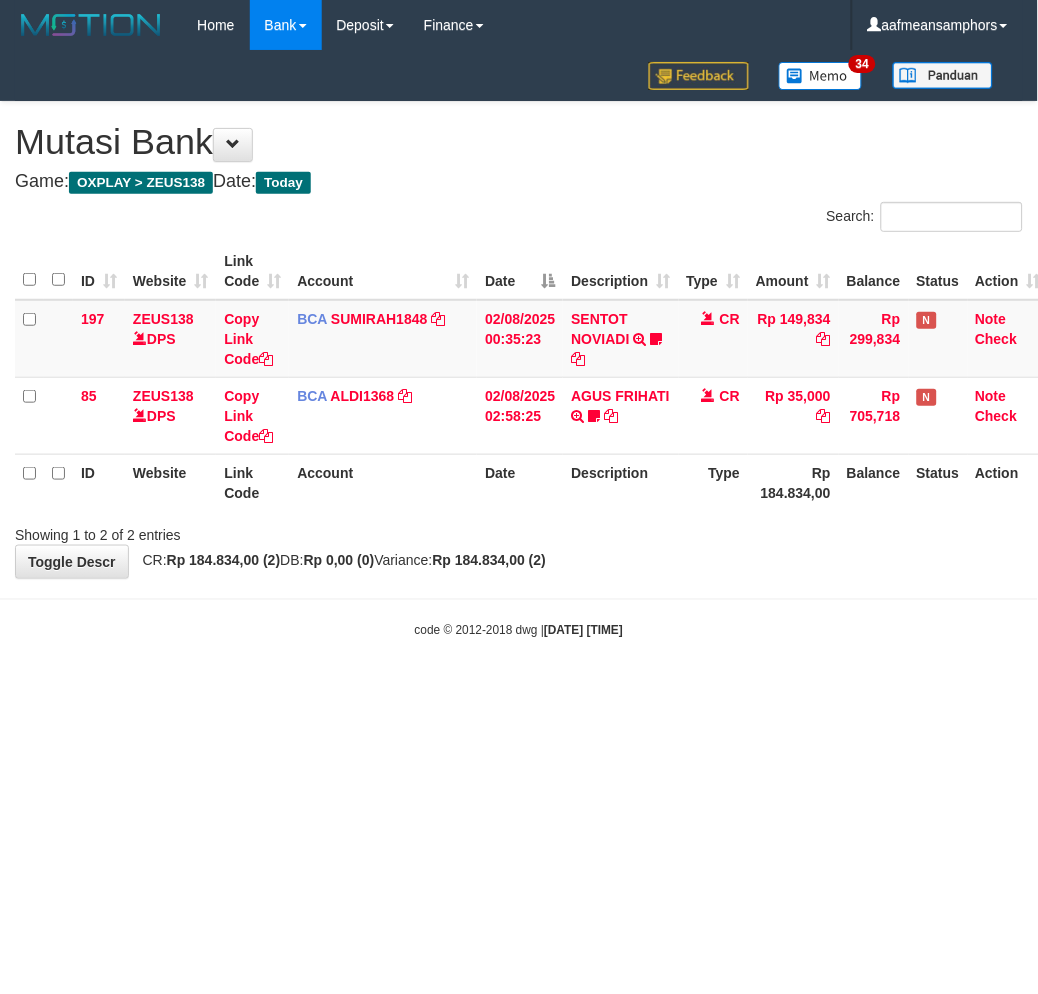 click on "Toggle navigation
Home
Bank
Account List
Load
By Website
Group
[OXPLAY]													ZEUS138
By Load Group (DPS)" at bounding box center [519, 345] 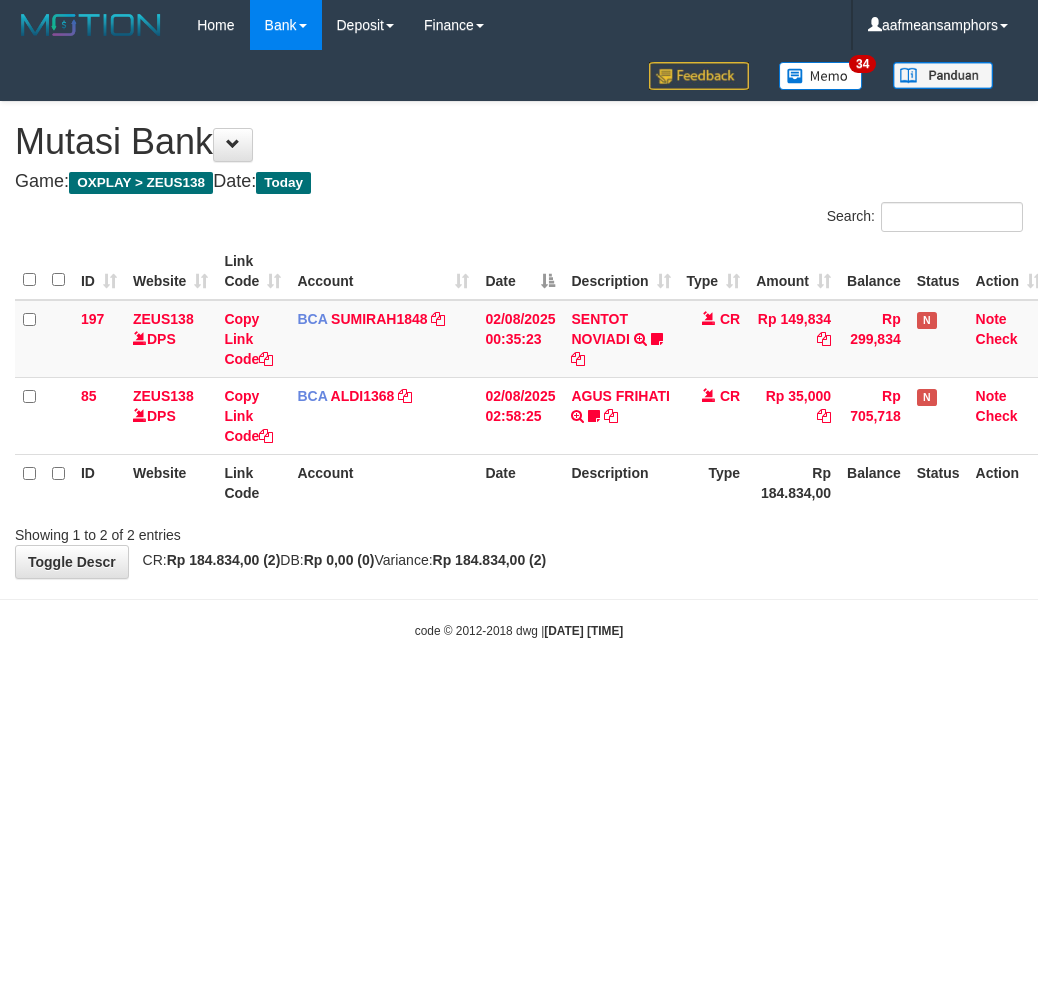 scroll, scrollTop: 0, scrollLeft: 0, axis: both 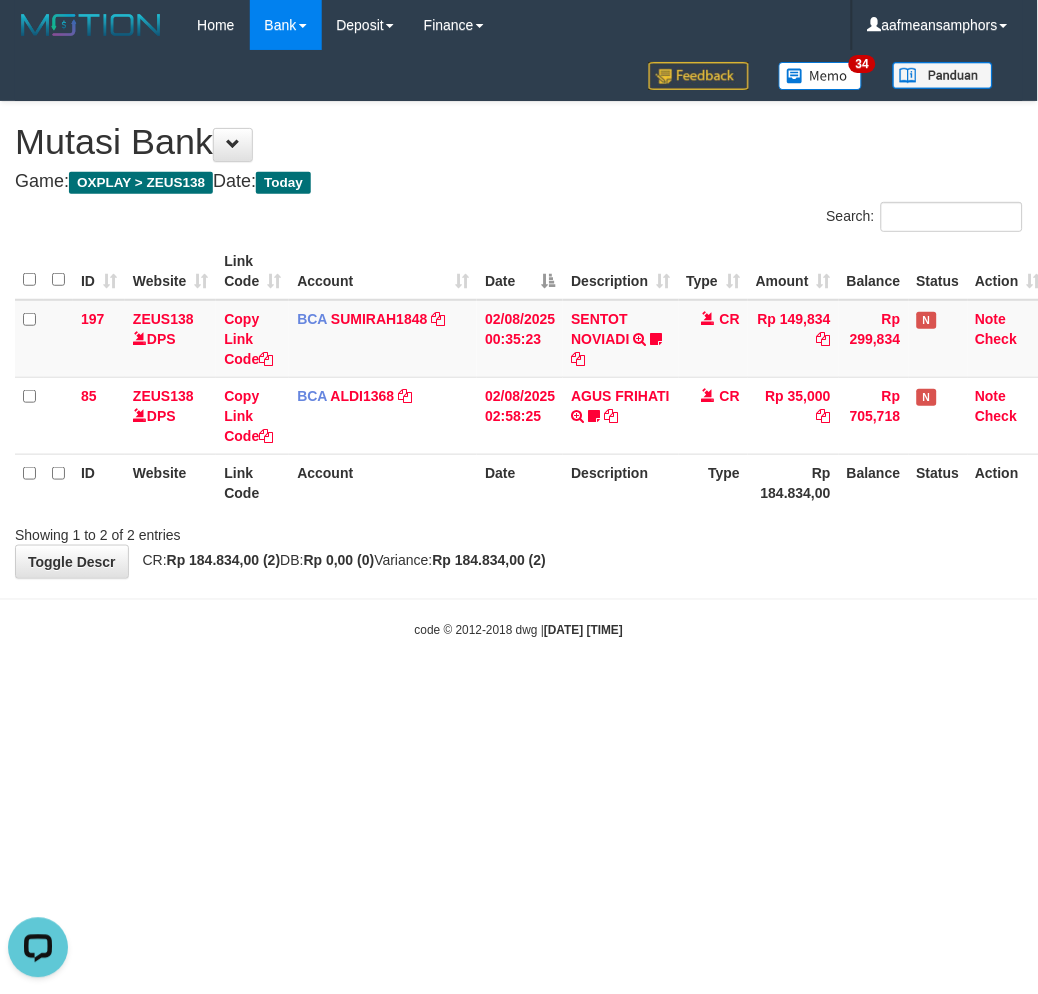click on "Toggle navigation
Home
Bank
Account List
Load
By Website
Group
[OXPLAY]													ZEUS138
By Load Group (DPS)" at bounding box center [519, 345] 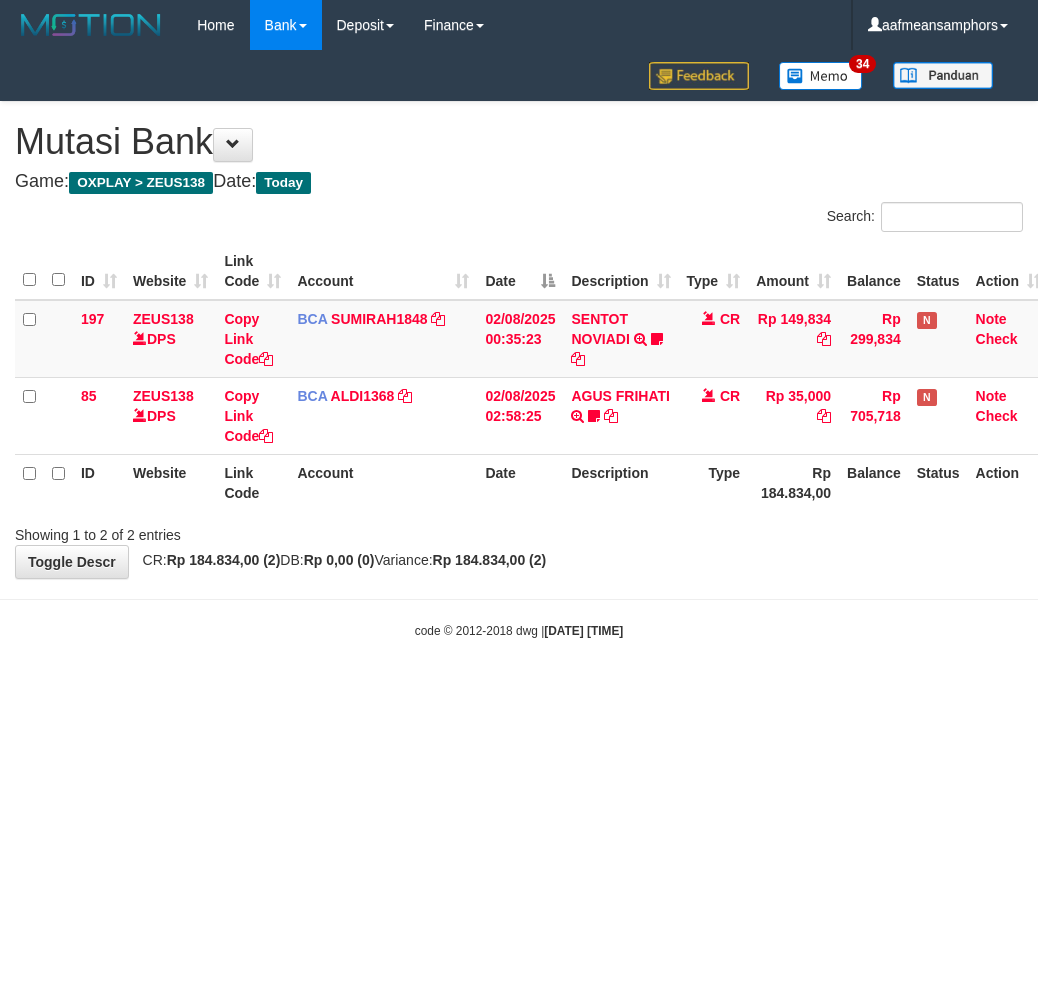 scroll, scrollTop: 0, scrollLeft: 0, axis: both 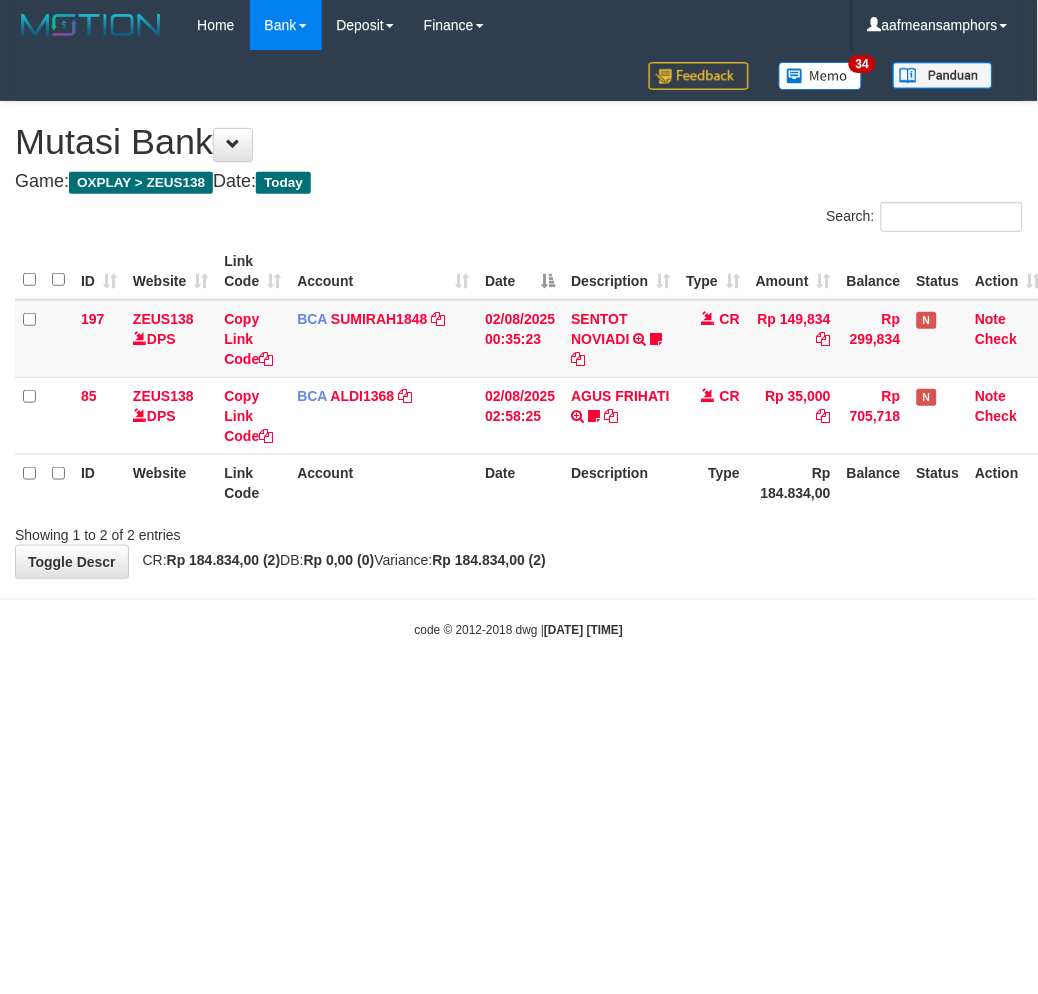 drag, startPoint x: 755, startPoint y: 608, endPoint x: 765, endPoint y: 612, distance: 10.770329 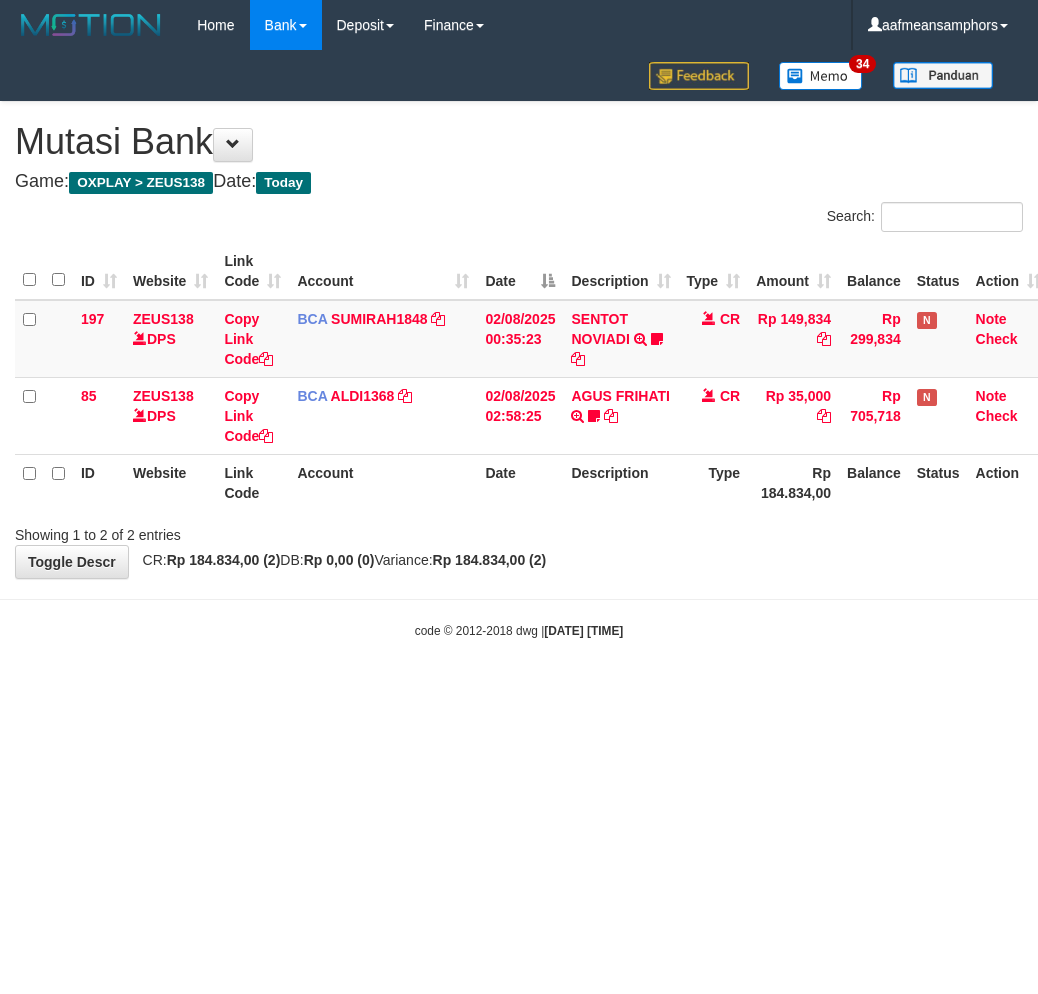 scroll, scrollTop: 0, scrollLeft: 0, axis: both 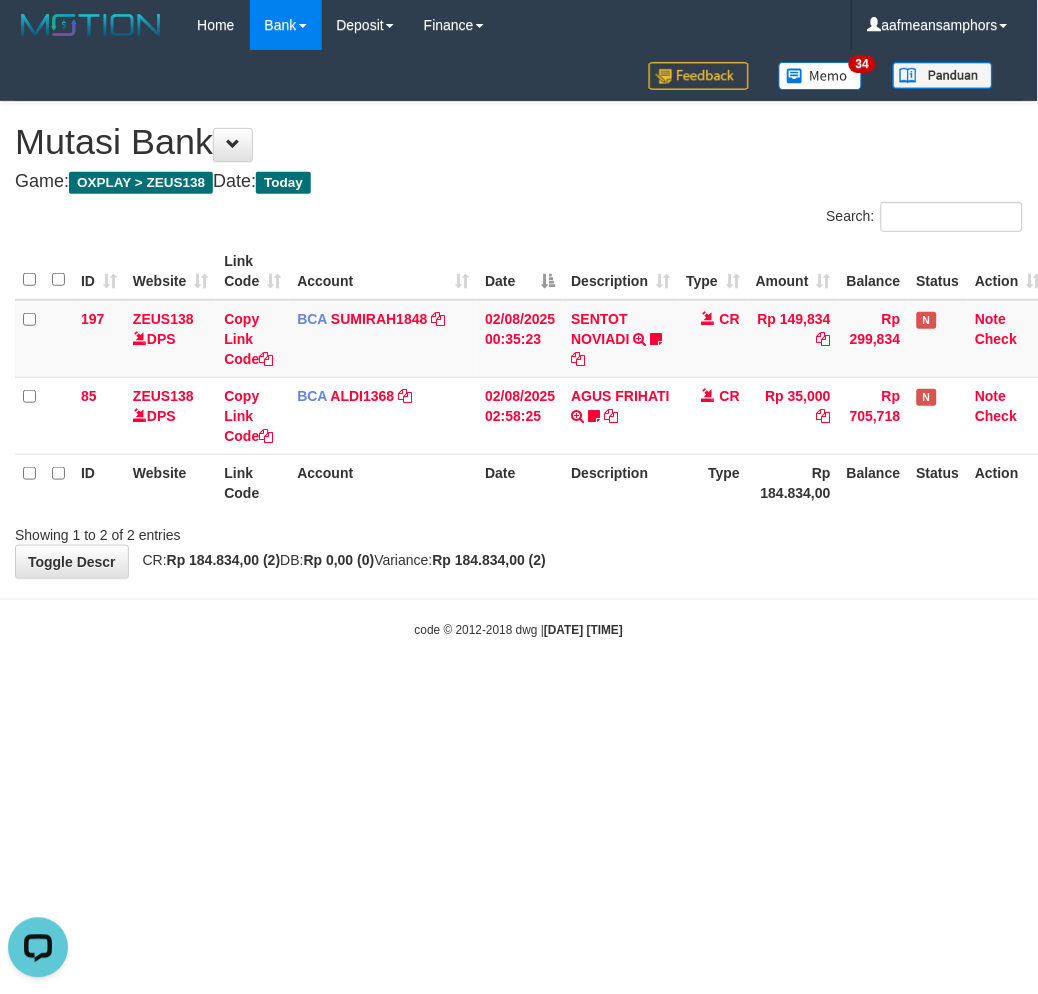 drag, startPoint x: 757, startPoint y: 624, endPoint x: 782, endPoint y: 618, distance: 25.70992 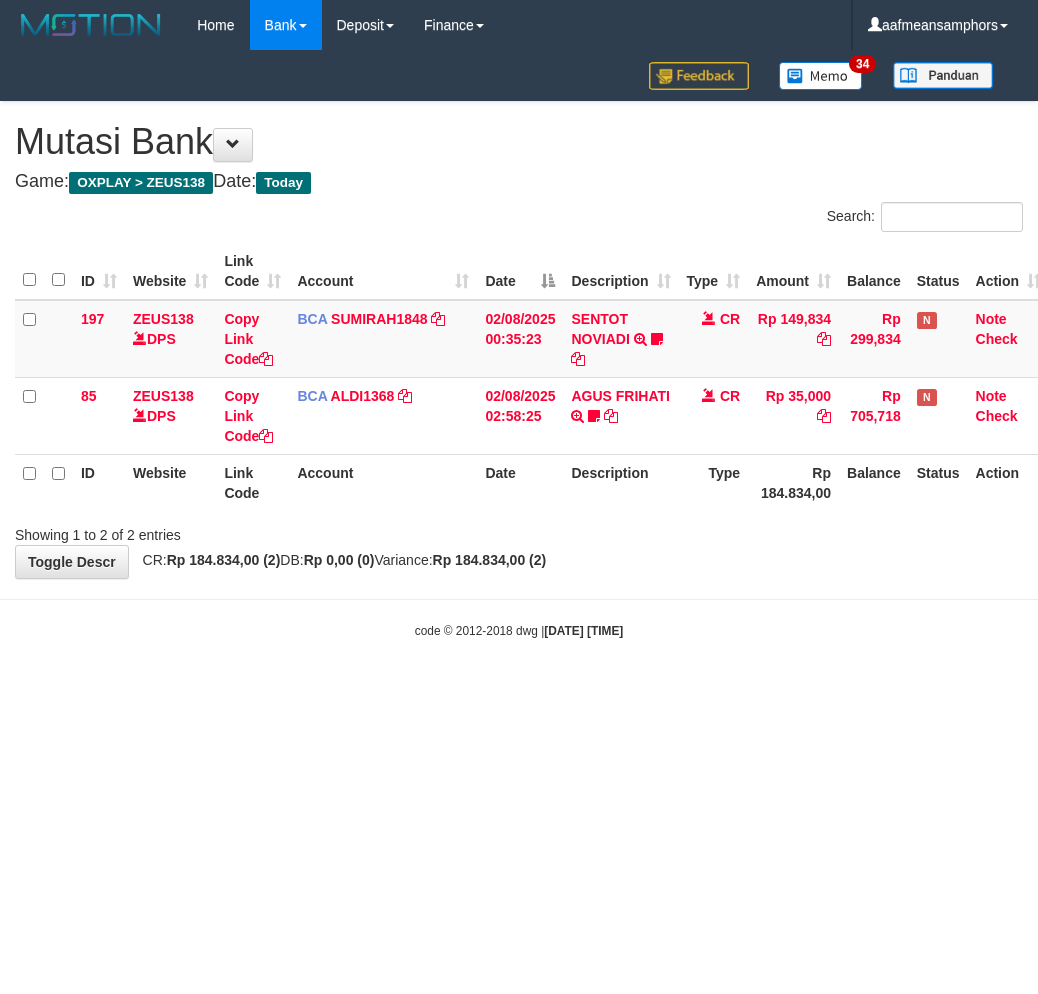 scroll, scrollTop: 0, scrollLeft: 0, axis: both 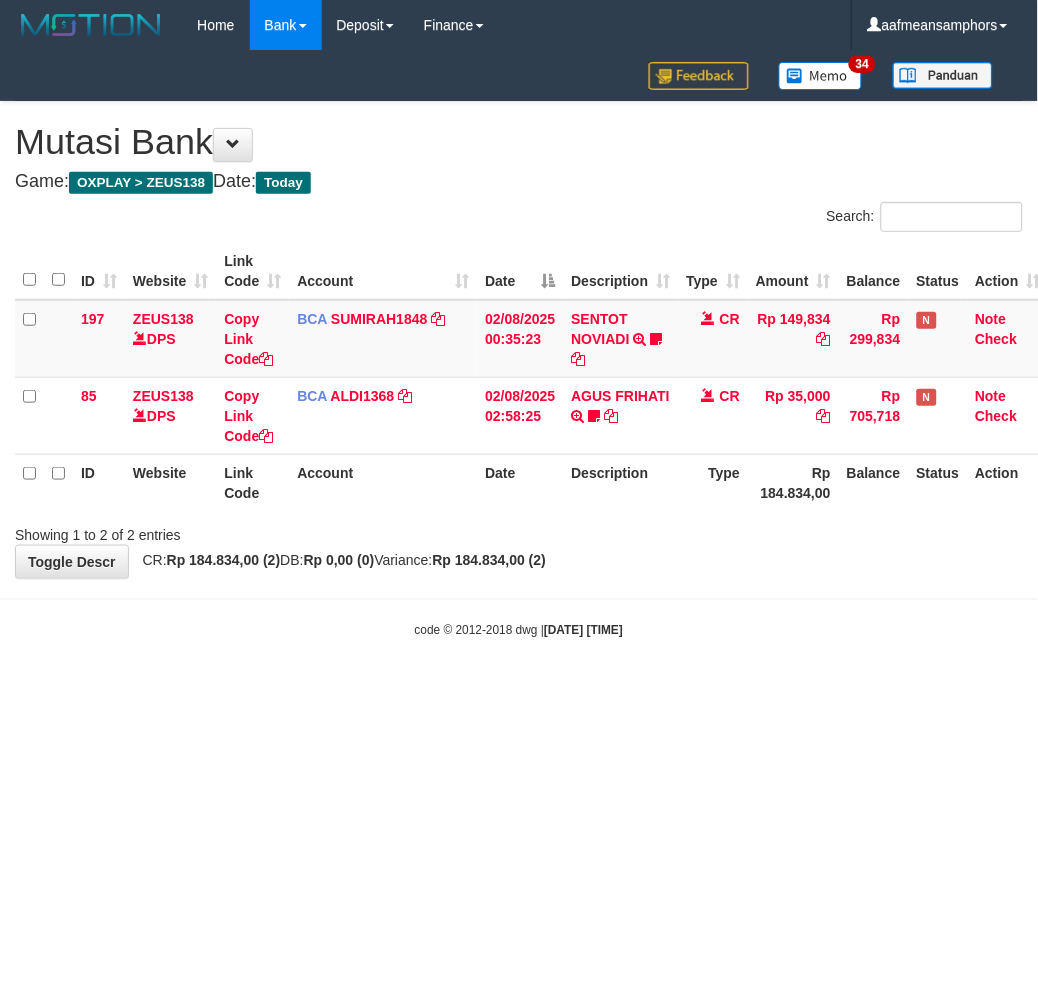 drag, startPoint x: 0, startPoint y: 0, endPoint x: 751, endPoint y: 623, distance: 975.7715 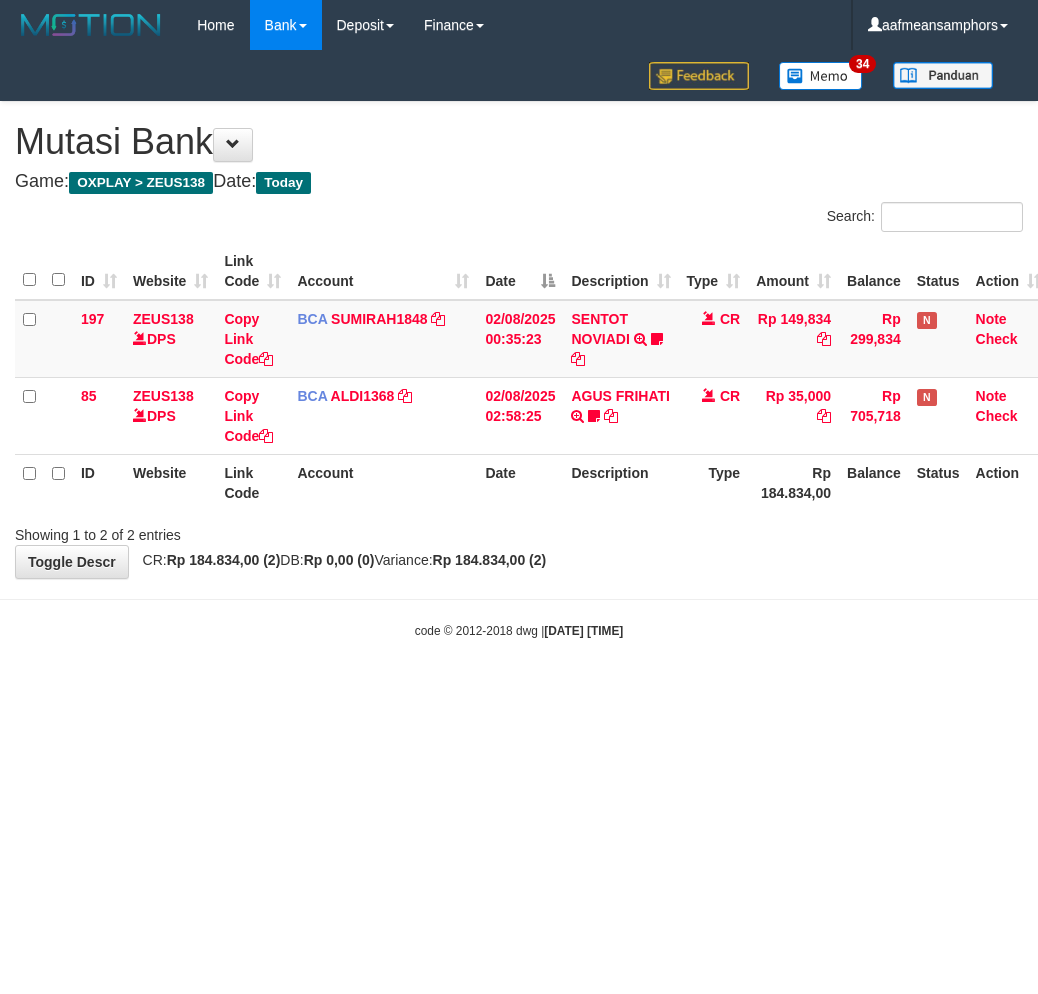 scroll, scrollTop: 0, scrollLeft: 0, axis: both 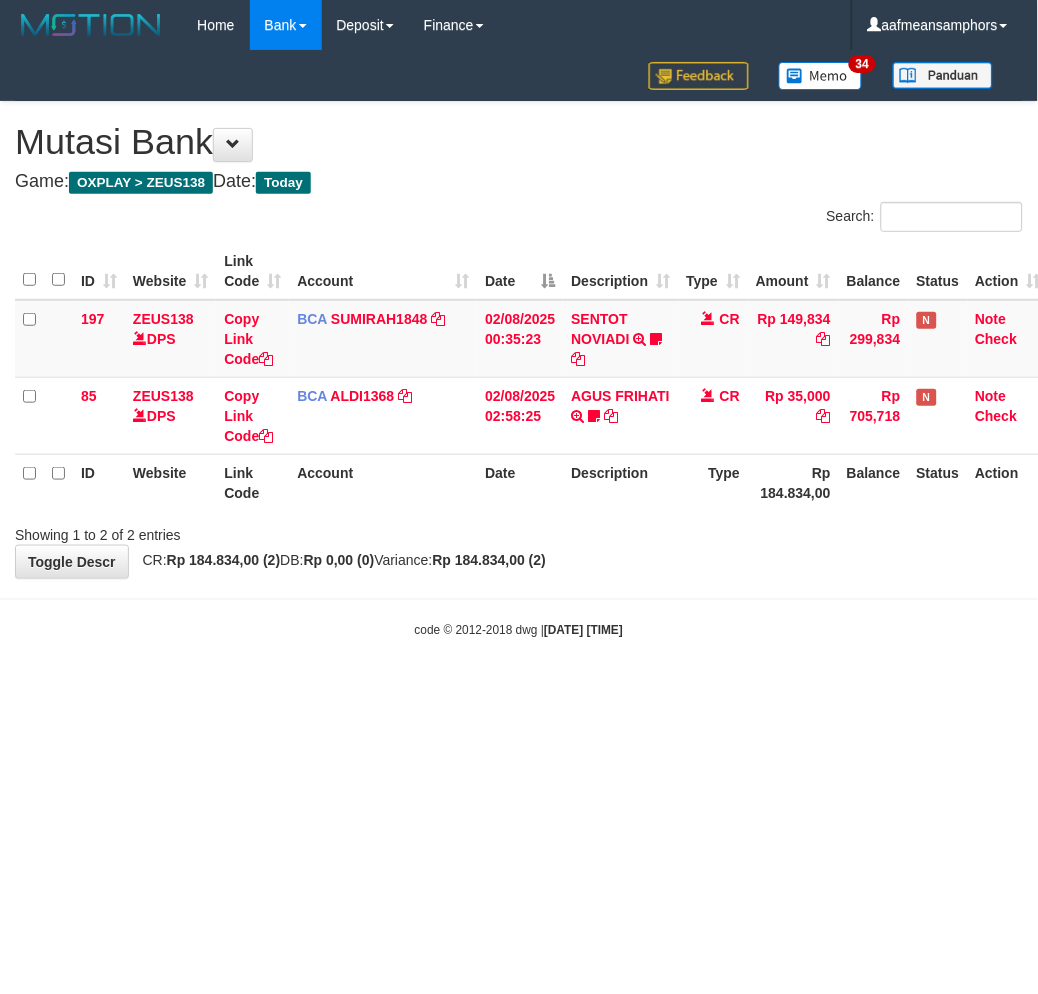 drag, startPoint x: 608, startPoint y: 680, endPoint x: 601, endPoint y: 697, distance: 18.384777 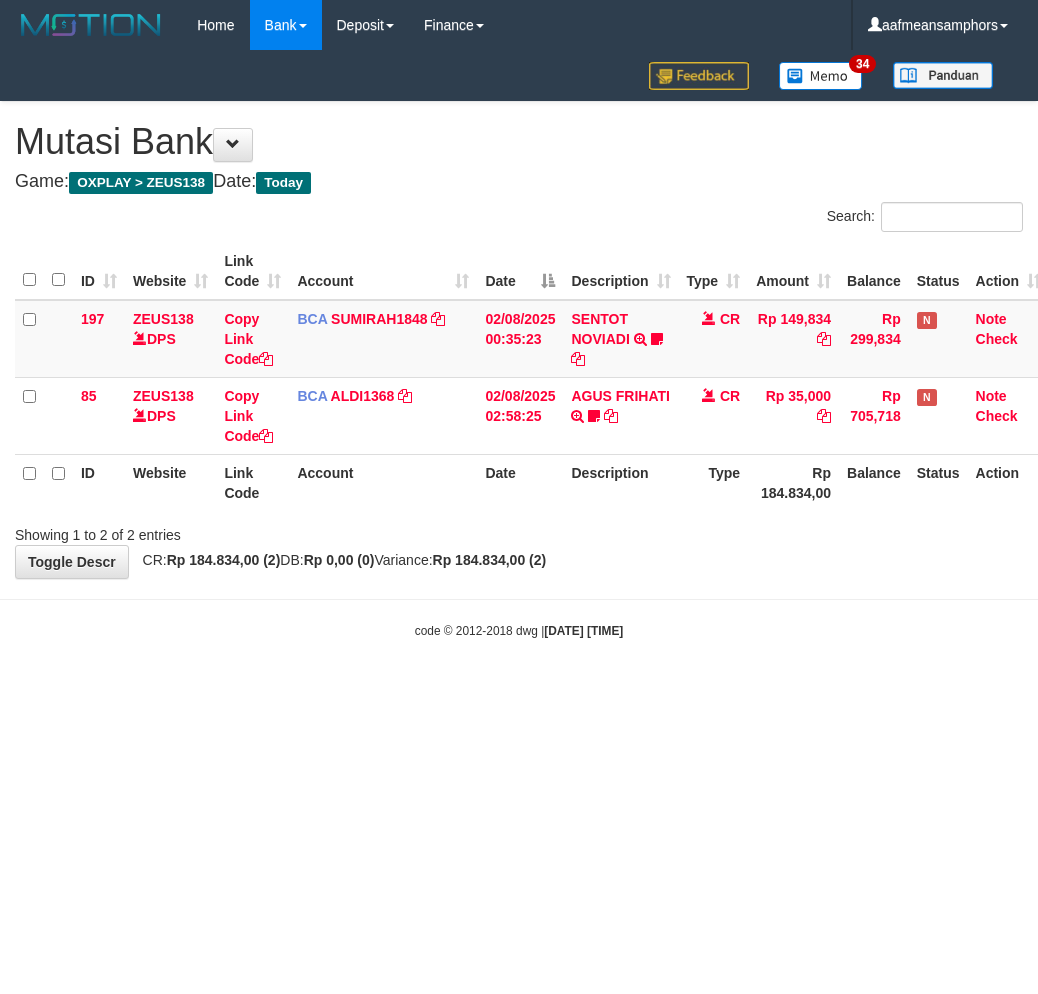 scroll, scrollTop: 0, scrollLeft: 0, axis: both 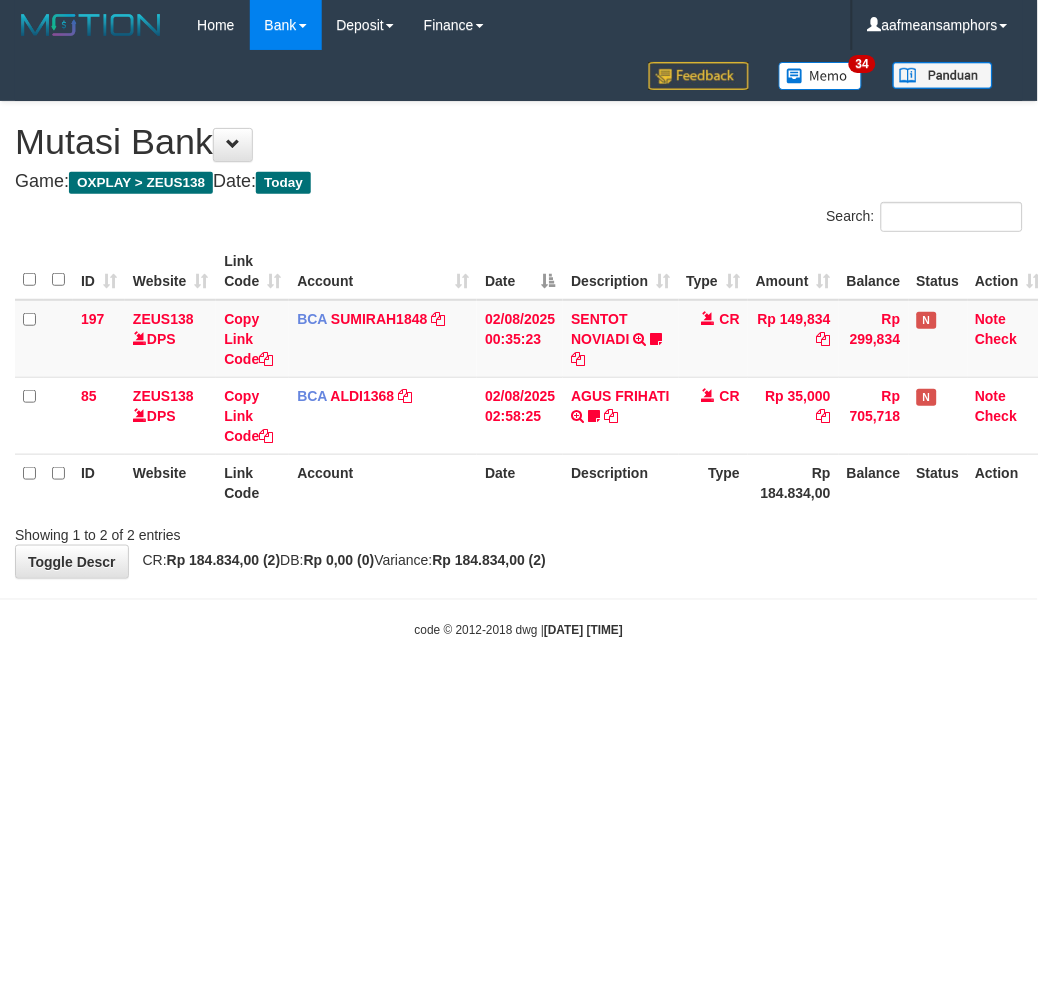 click on "Toggle navigation
Home
Bank
Account List
Load
By Website
Group
[OXPLAY]													ZEUS138
By Load Group (DPS)
Sync" at bounding box center (519, 345) 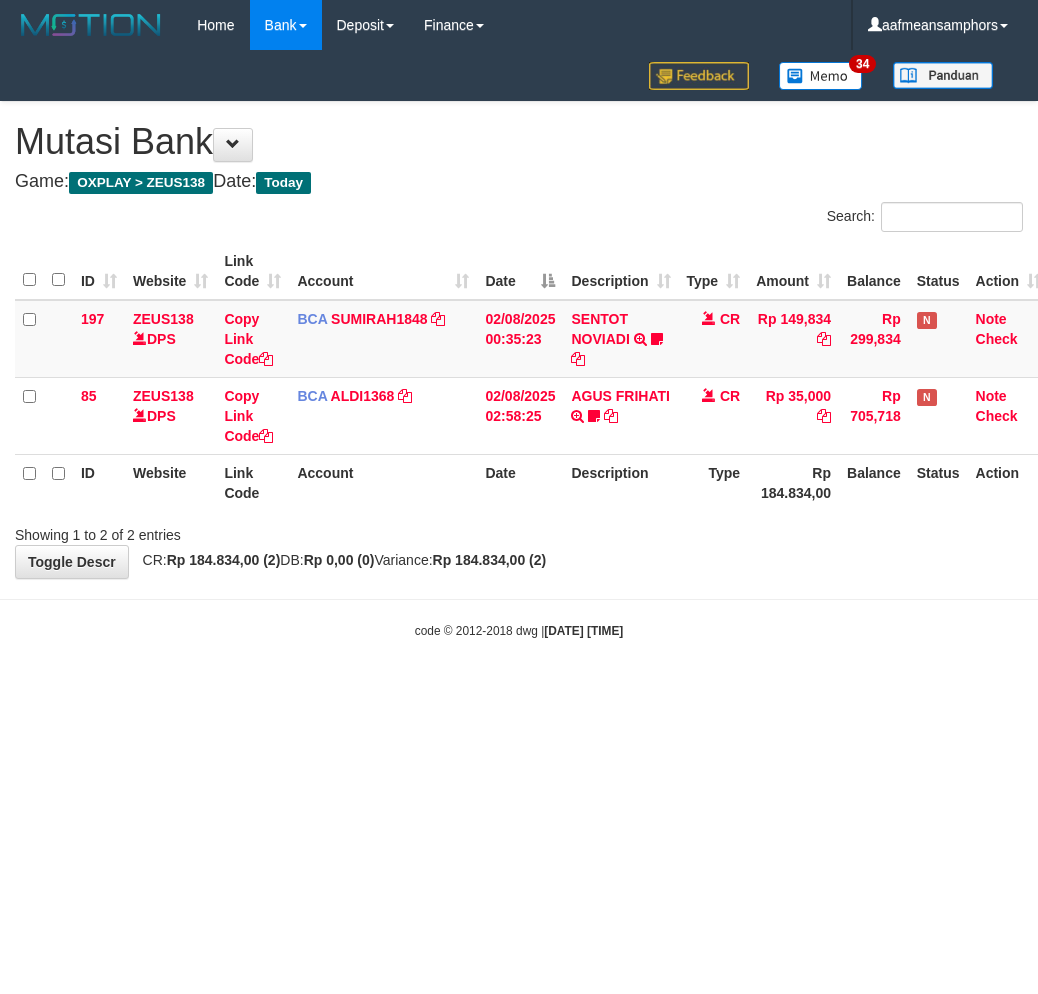 scroll, scrollTop: 0, scrollLeft: 0, axis: both 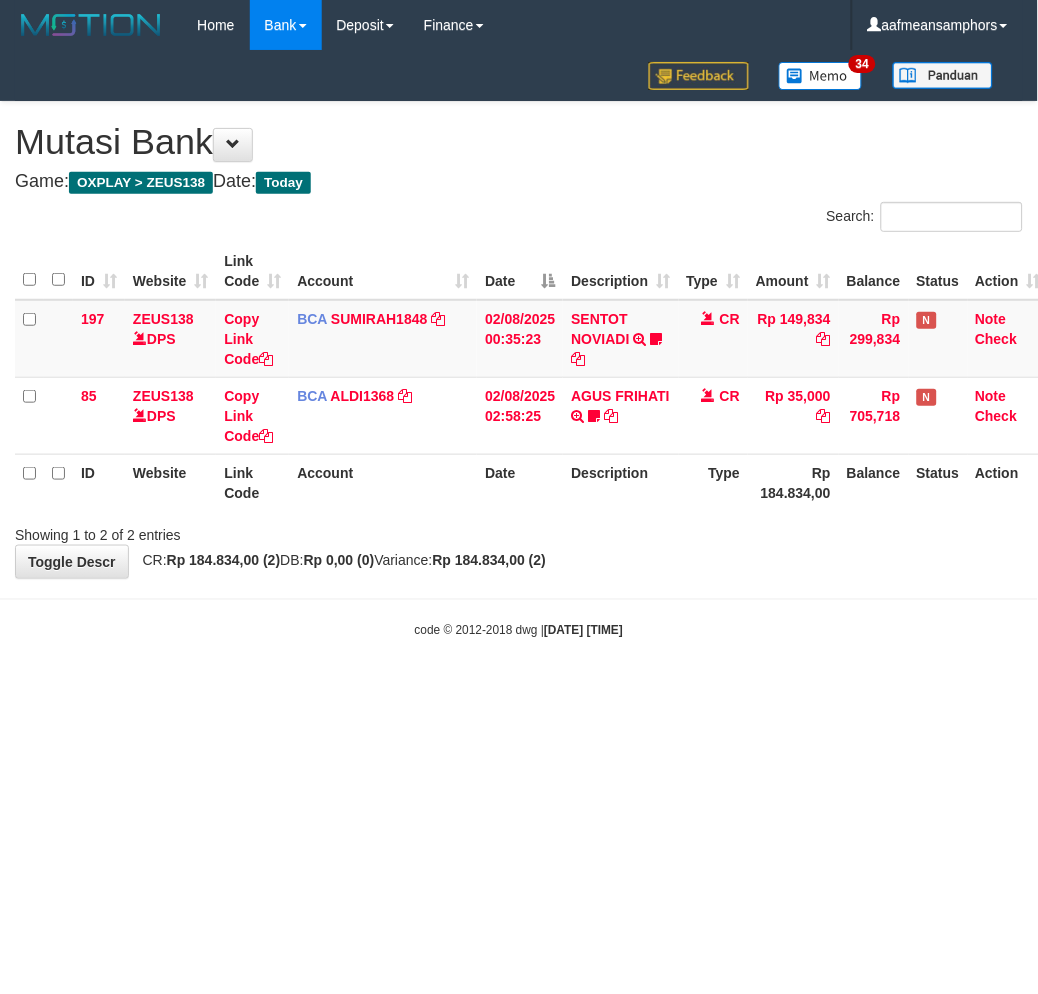 drag, startPoint x: 732, startPoint y: 651, endPoint x: 717, endPoint y: 676, distance: 29.15476 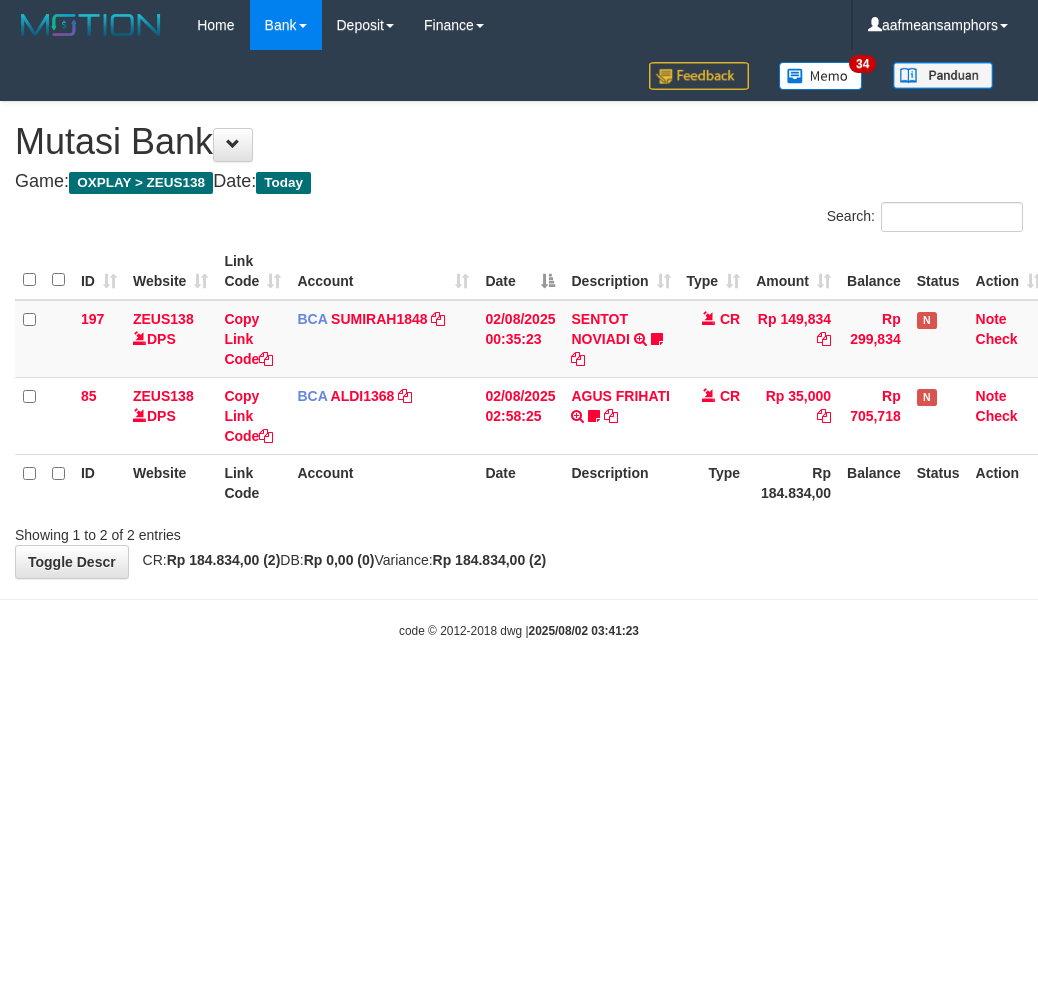 scroll, scrollTop: 0, scrollLeft: 0, axis: both 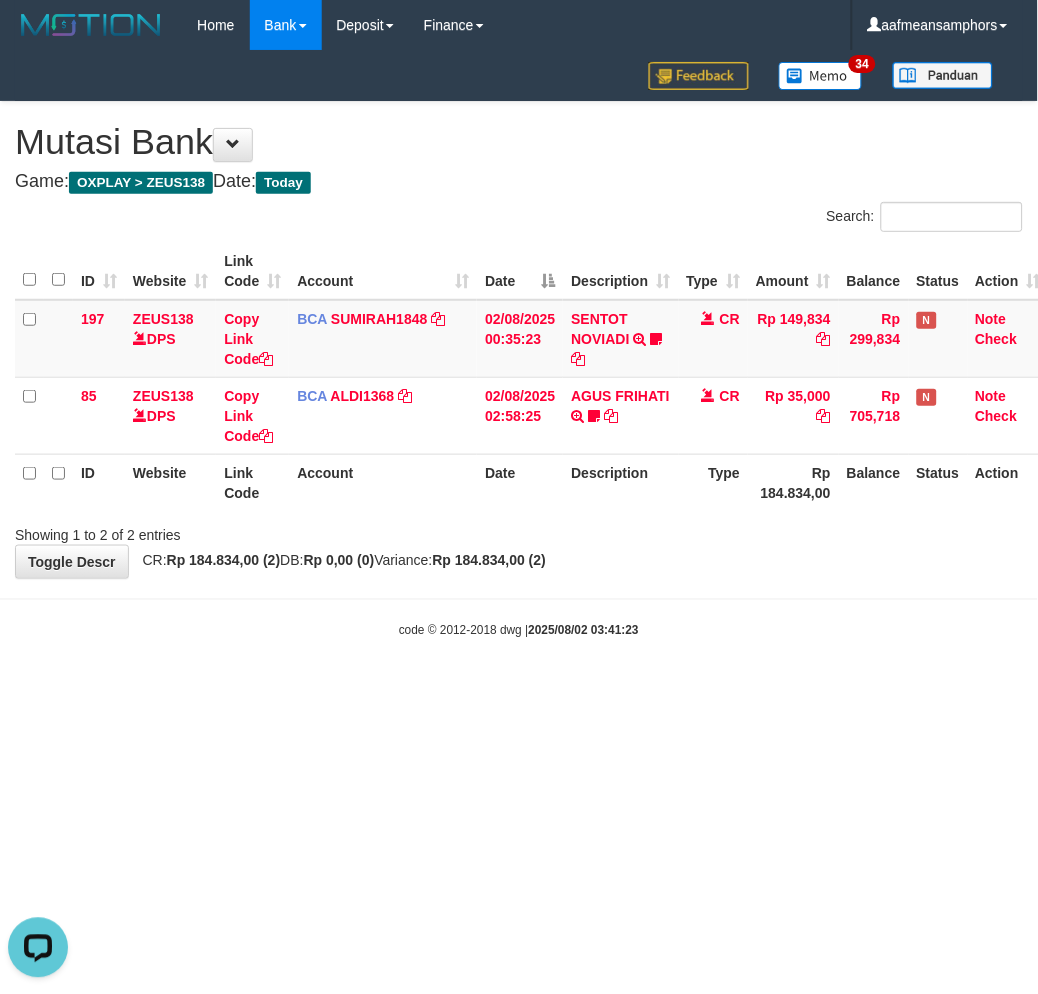 click on "Toggle navigation
Home
Bank
Account List
Load
By Website
Group
[OXPLAY]													ZEUS138
By Load Group (DPS)" at bounding box center (519, 345) 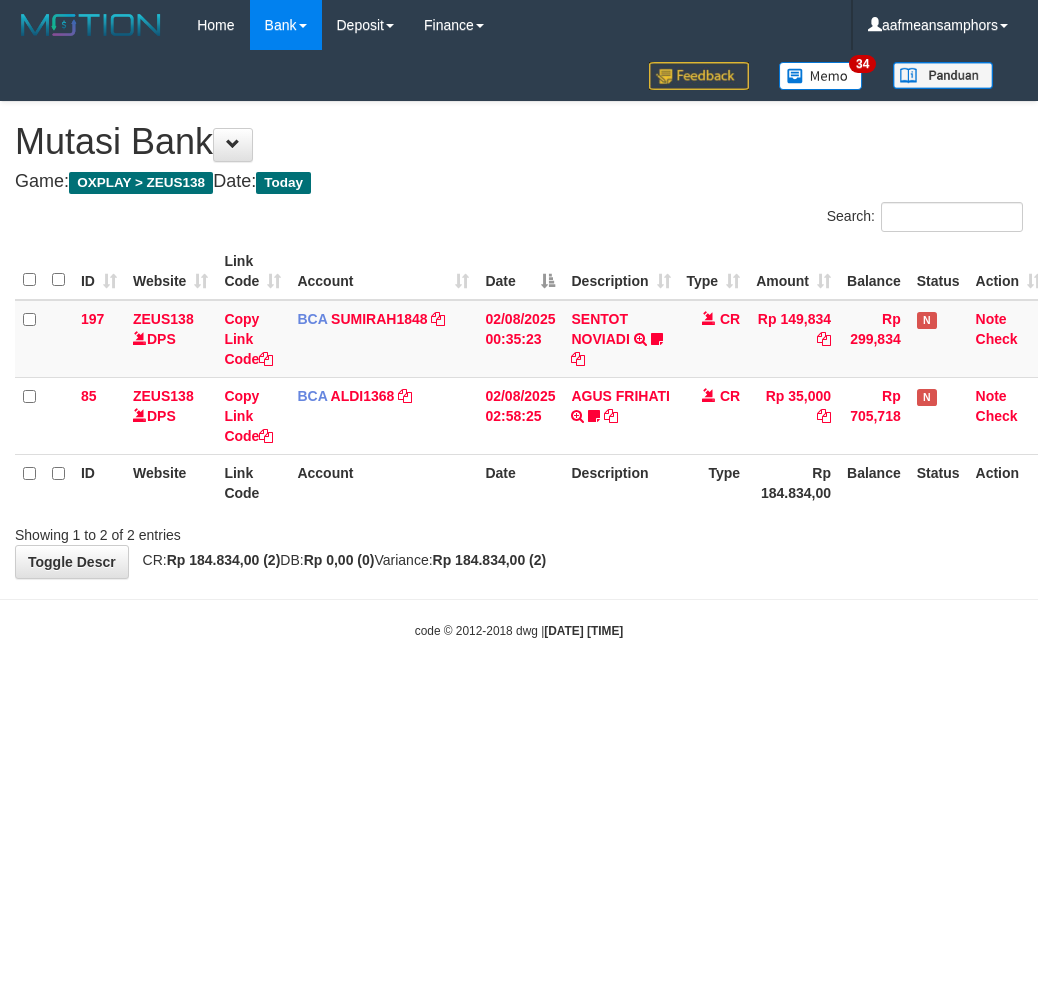 scroll, scrollTop: 0, scrollLeft: 0, axis: both 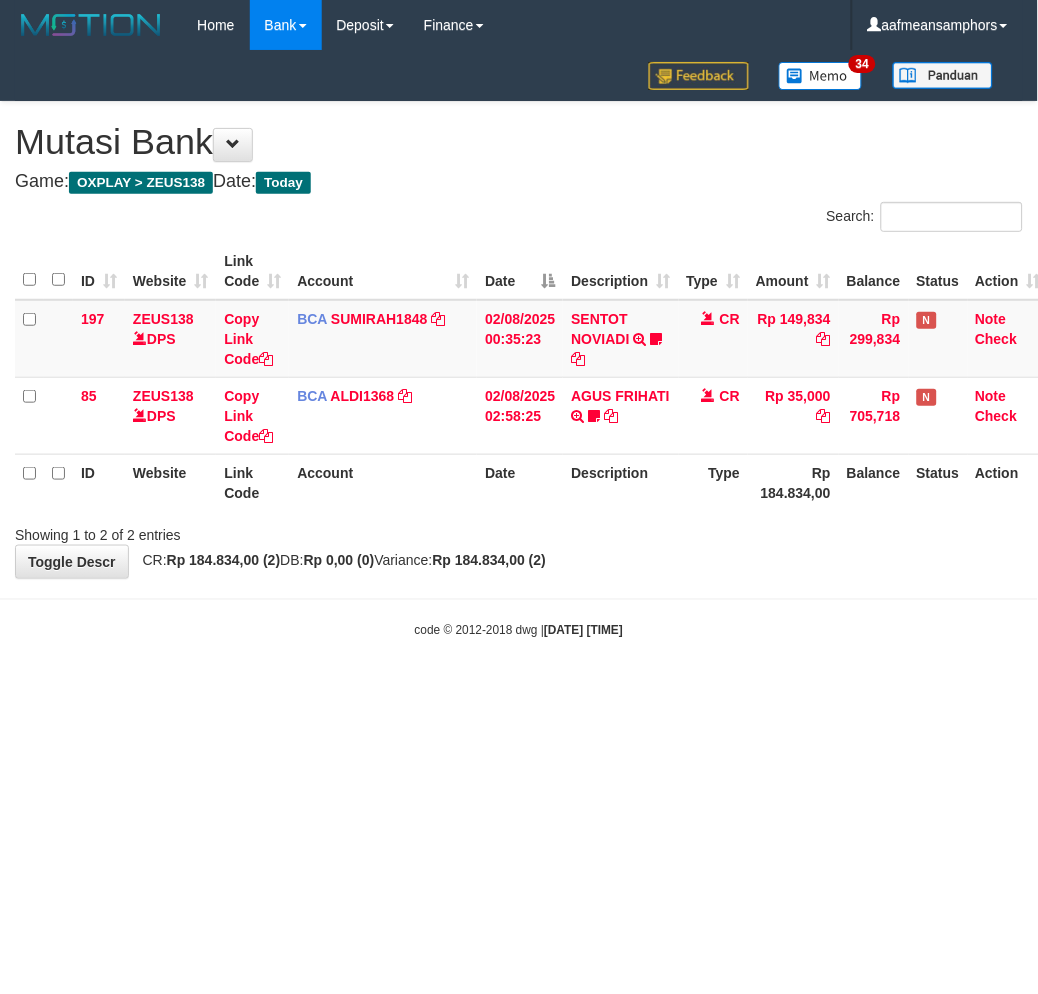 drag, startPoint x: 0, startPoint y: 0, endPoint x: 684, endPoint y: 657, distance: 948.42236 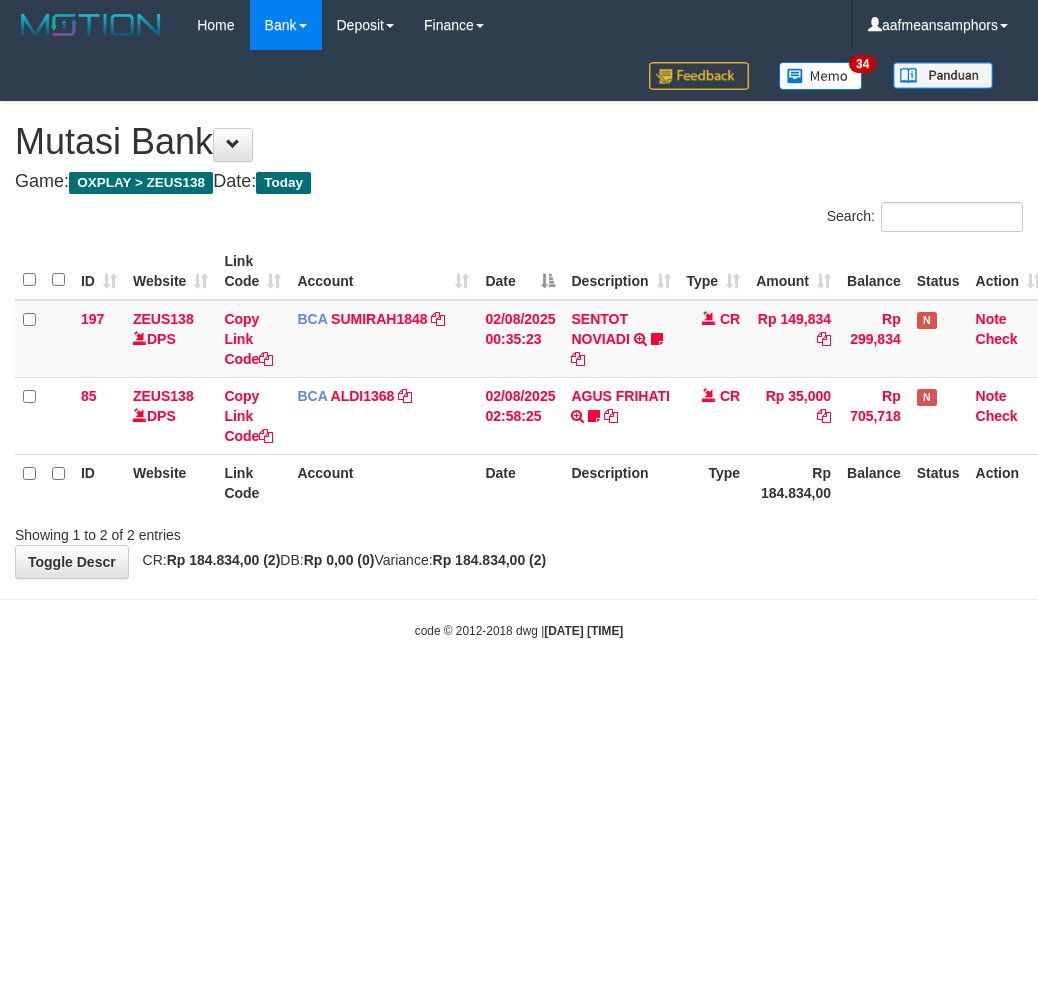 scroll, scrollTop: 0, scrollLeft: 0, axis: both 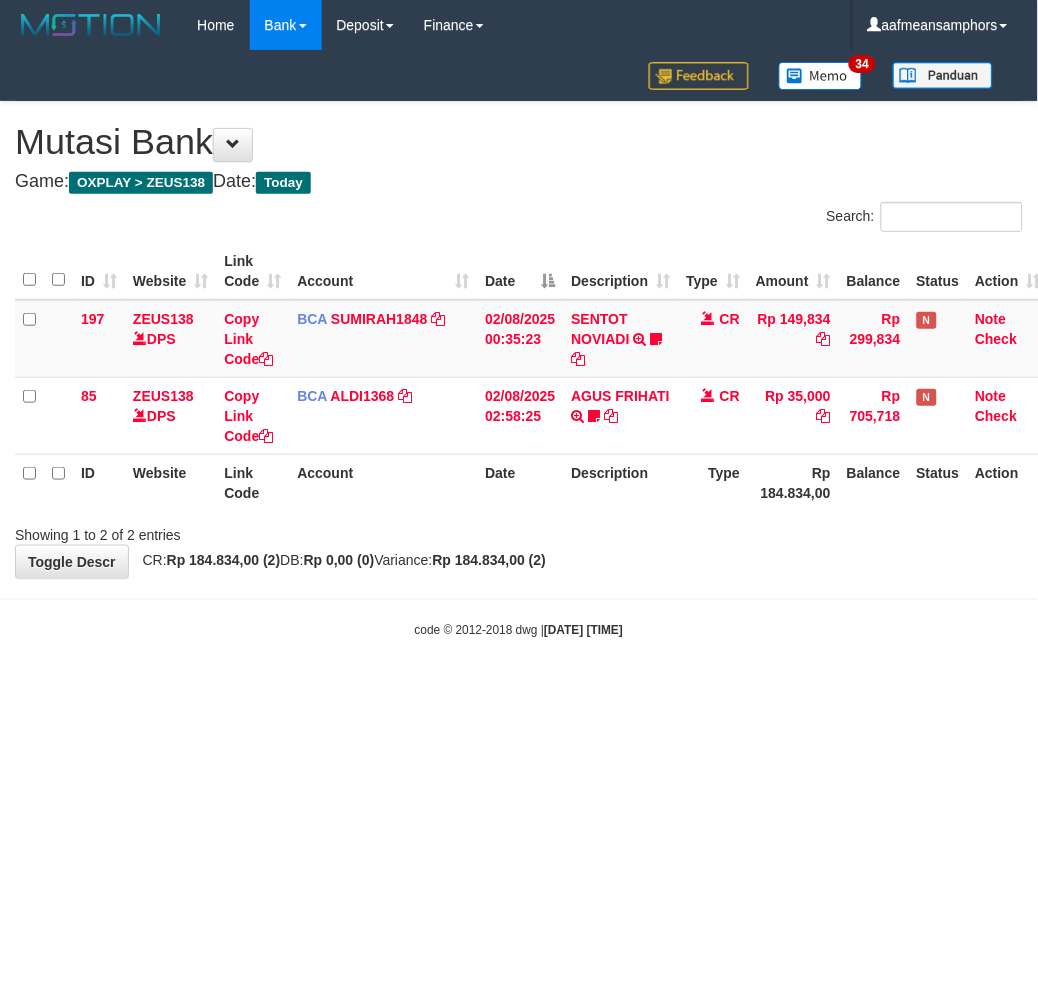 click on "Toggle navigation
Home
Bank
Account List
Load
By Website
Group
[OXPLAY]													ZEUS138
By Load Group (DPS)" at bounding box center (519, 345) 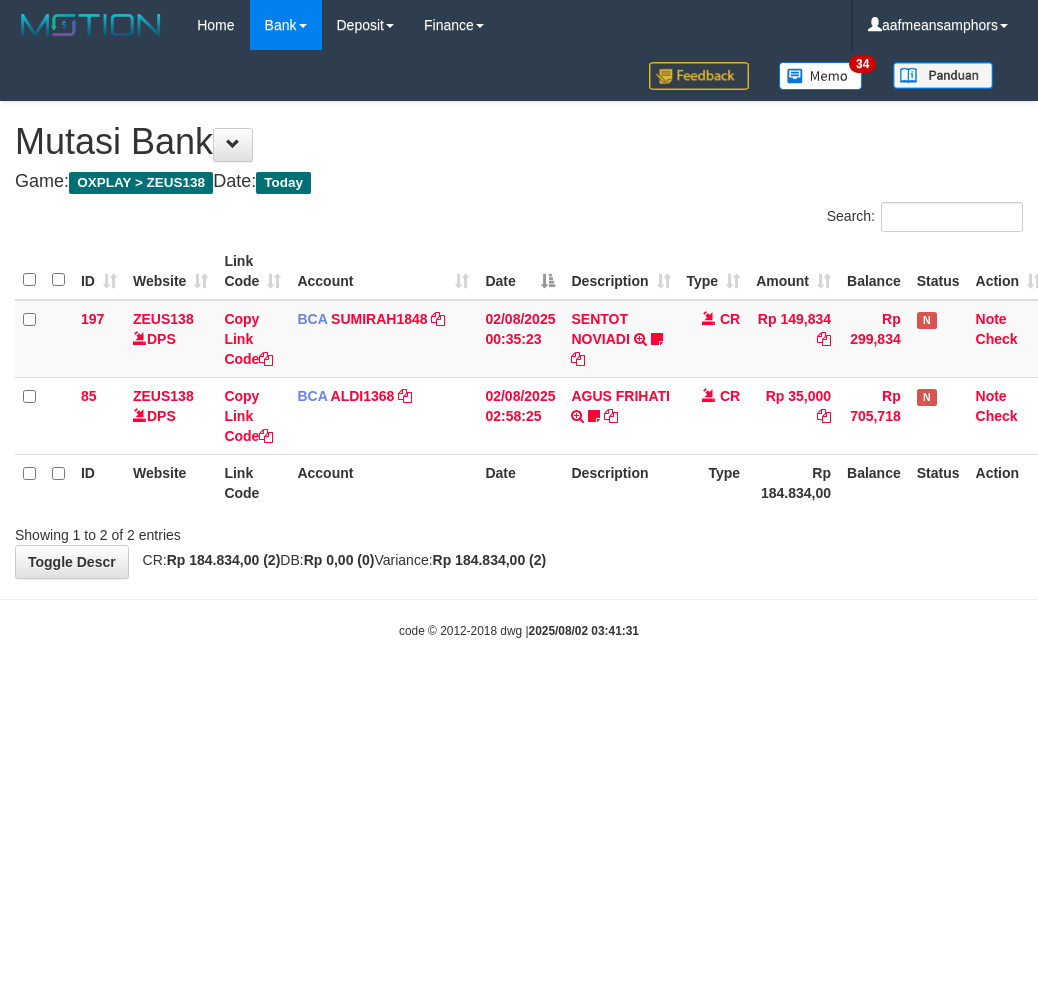 scroll, scrollTop: 0, scrollLeft: 0, axis: both 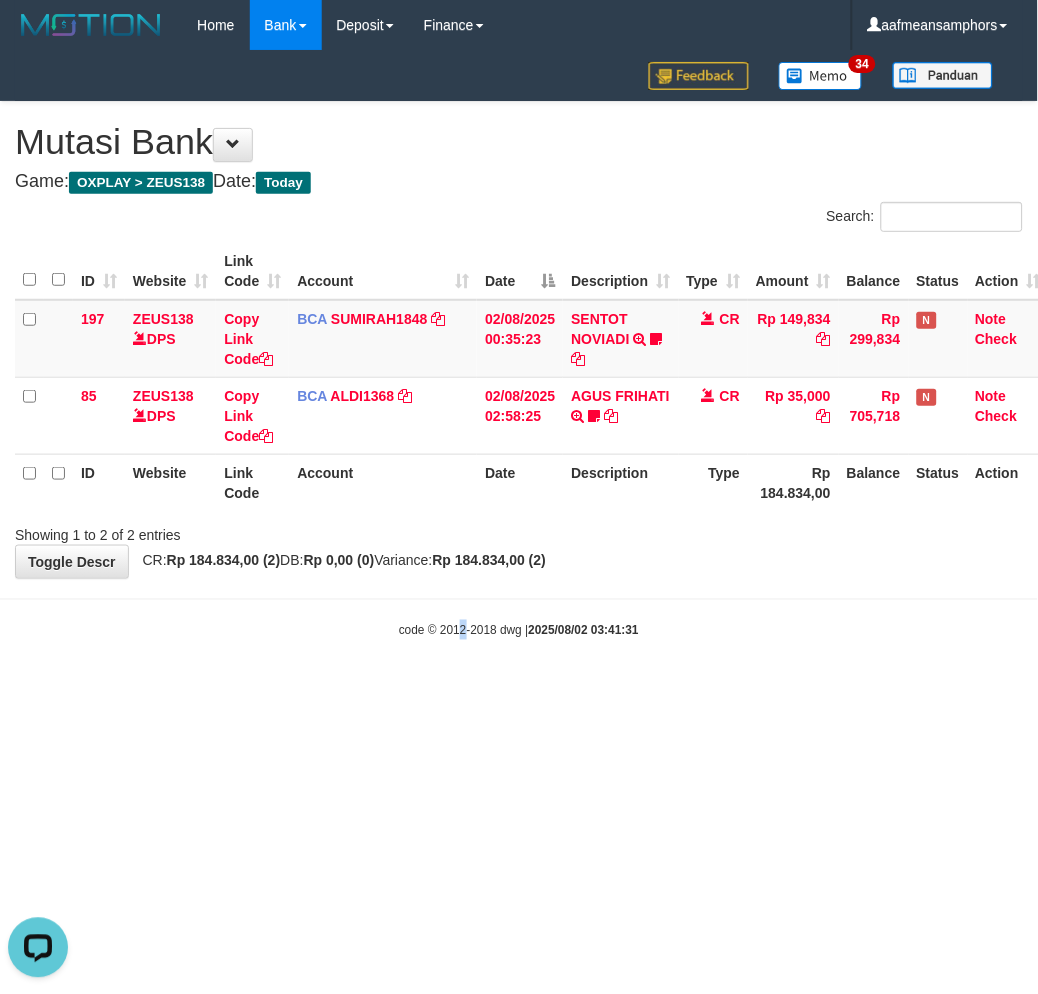 click on "Toggle navigation
Home
Bank
Account List
Load
By Website
Group
[OXPLAY]													ZEUS138
By Load Group (DPS)
Sync" at bounding box center [519, 345] 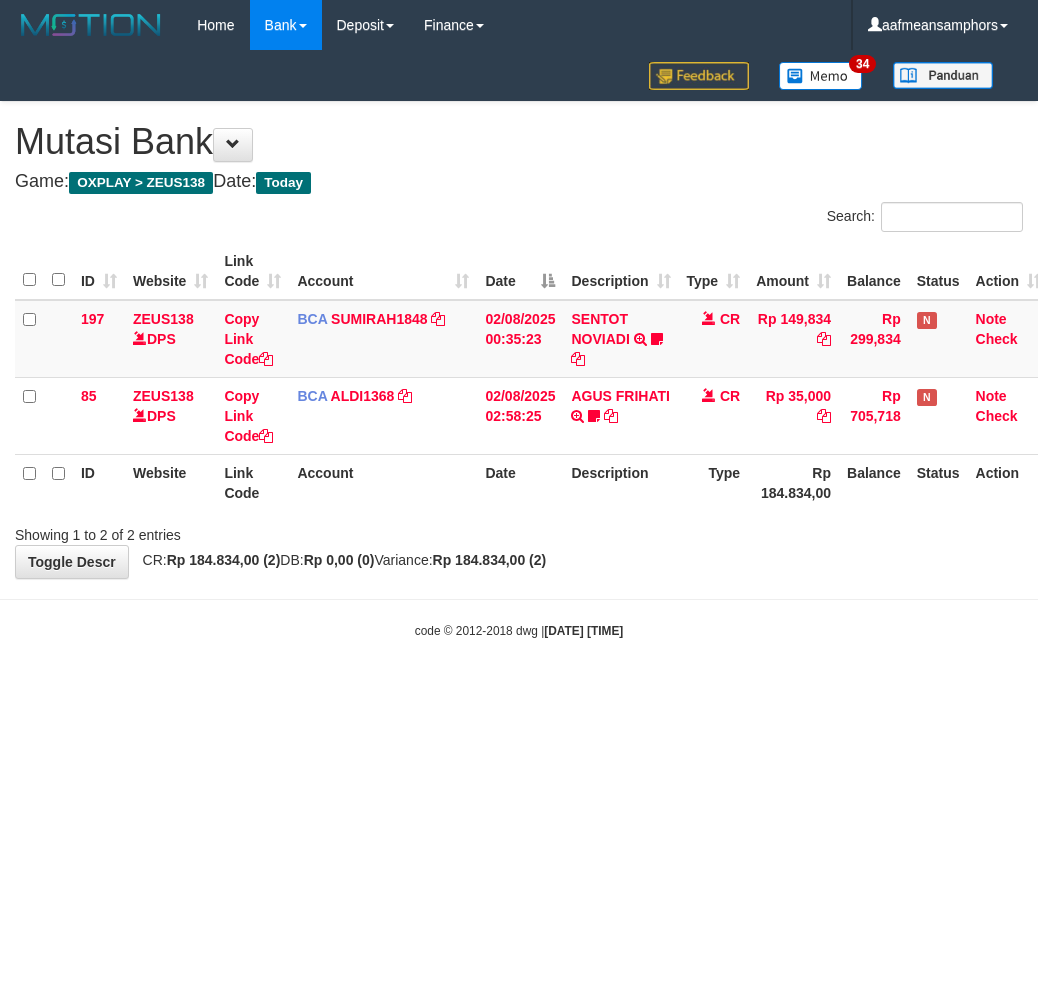 scroll, scrollTop: 0, scrollLeft: 0, axis: both 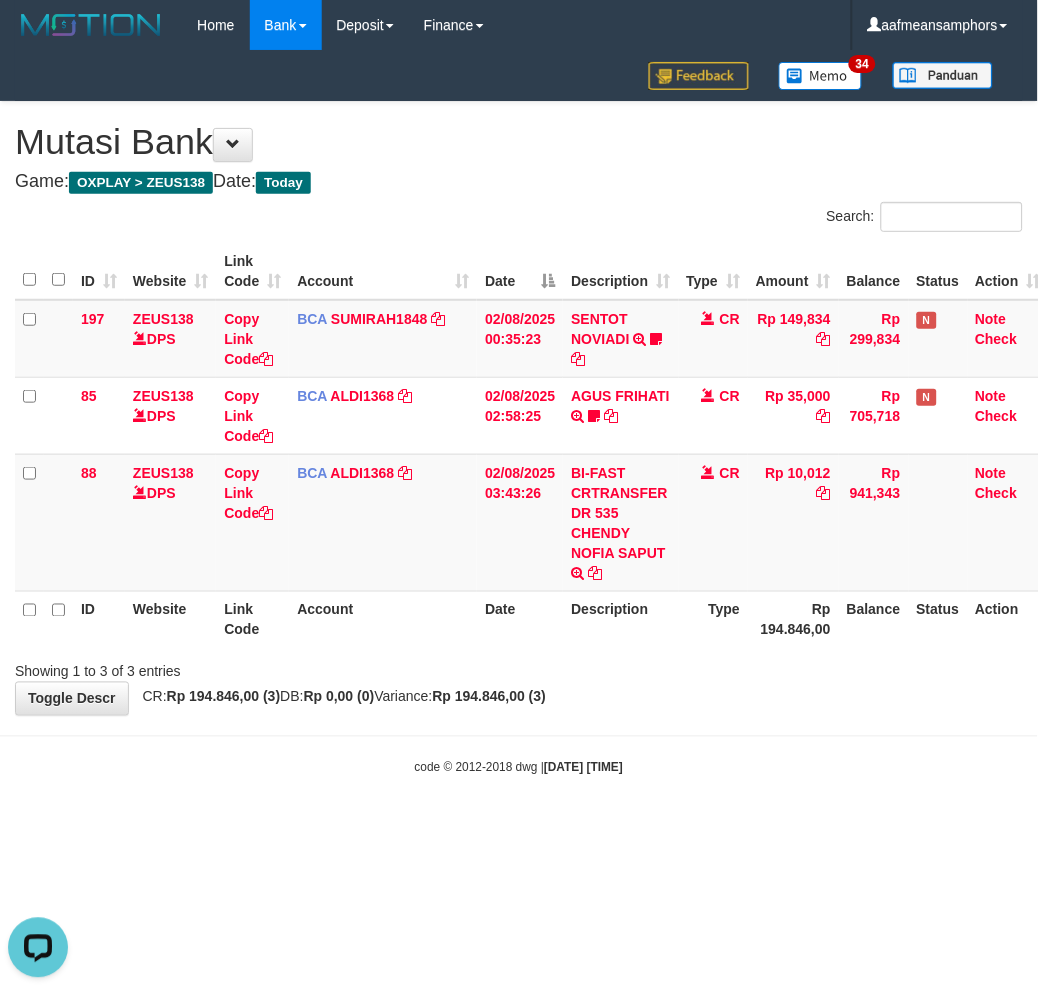 click on "Toggle navigation
Home
Bank
Account List
Load
By Website
Group
[OXPLAY]													ZEUS138
By Load Group (DPS)" at bounding box center [519, 413] 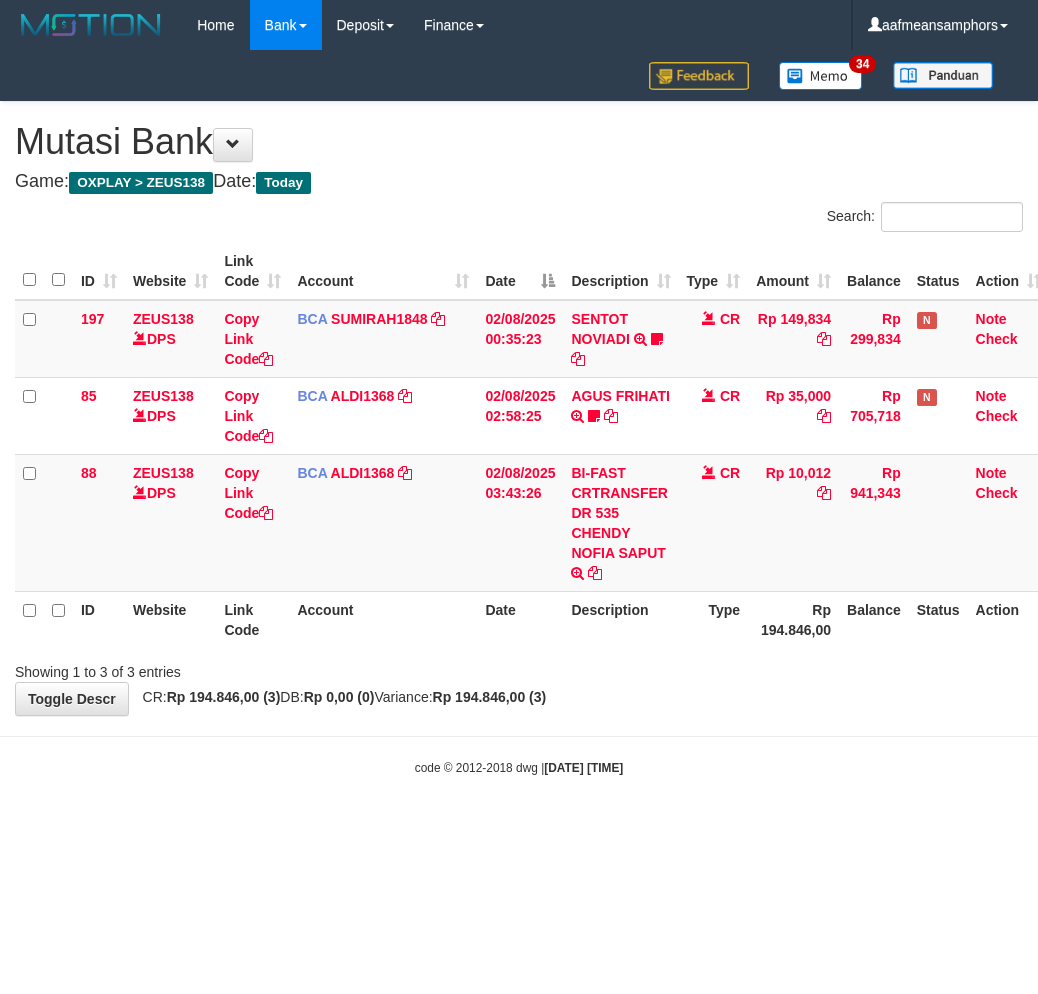 scroll, scrollTop: 0, scrollLeft: 0, axis: both 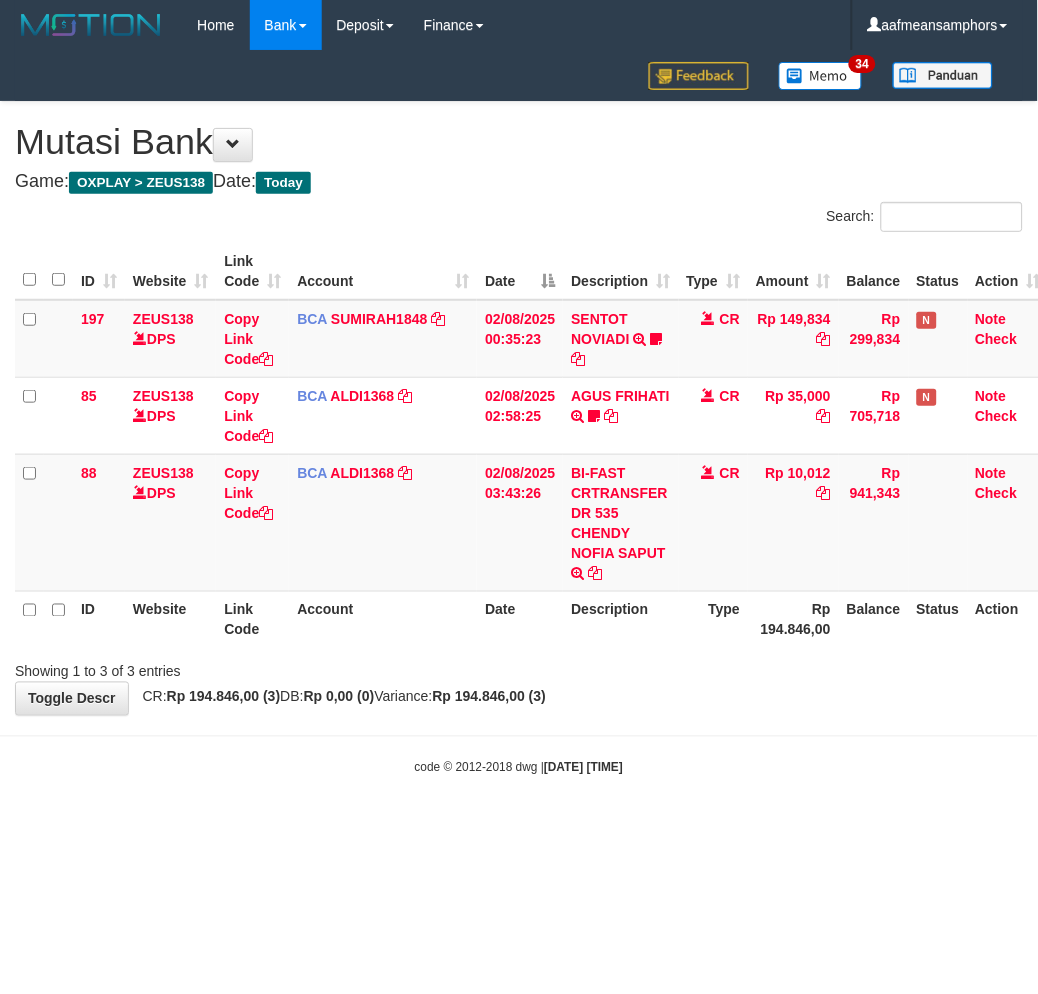 click on "Toggle navigation
Home
Bank
Account List
Load
By Website
Group
[OXPLAY]													ZEUS138
By Load Group (DPS)" at bounding box center (519, 413) 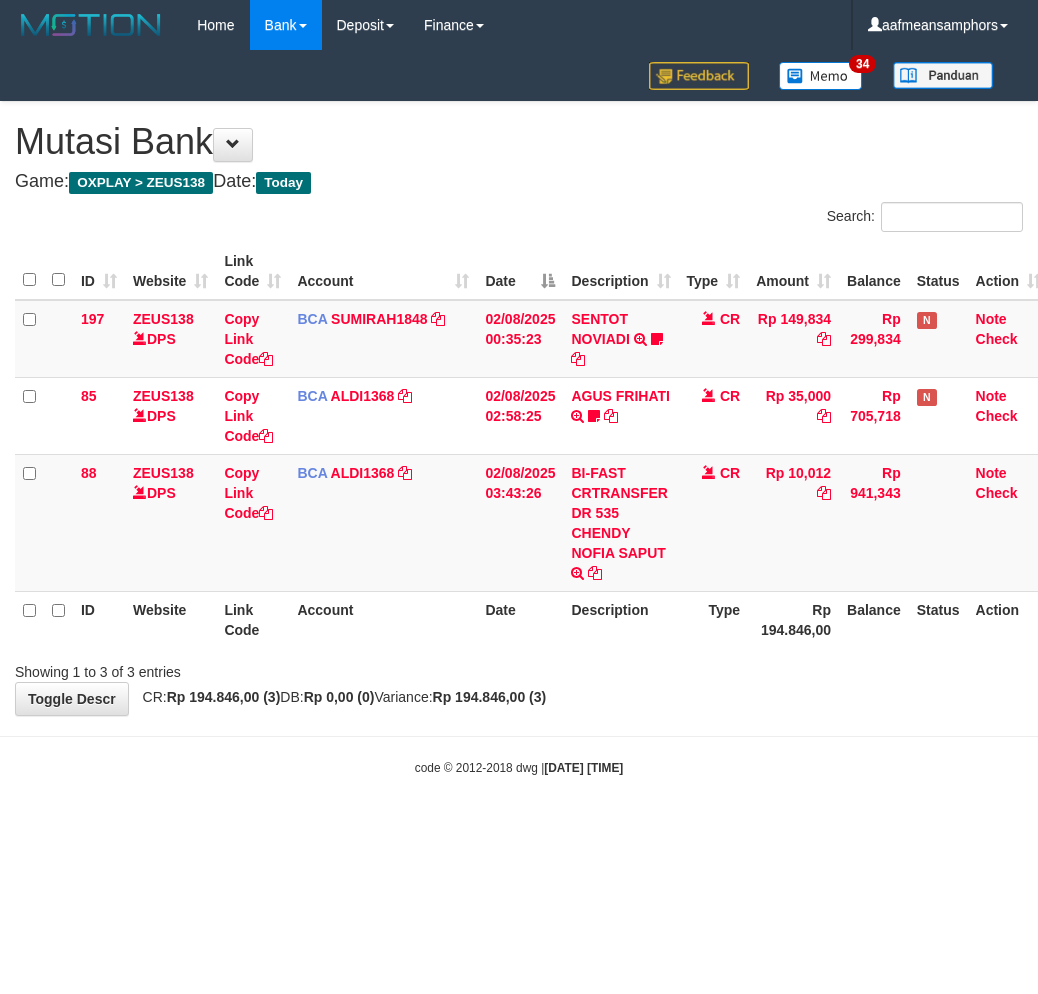 scroll, scrollTop: 0, scrollLeft: 0, axis: both 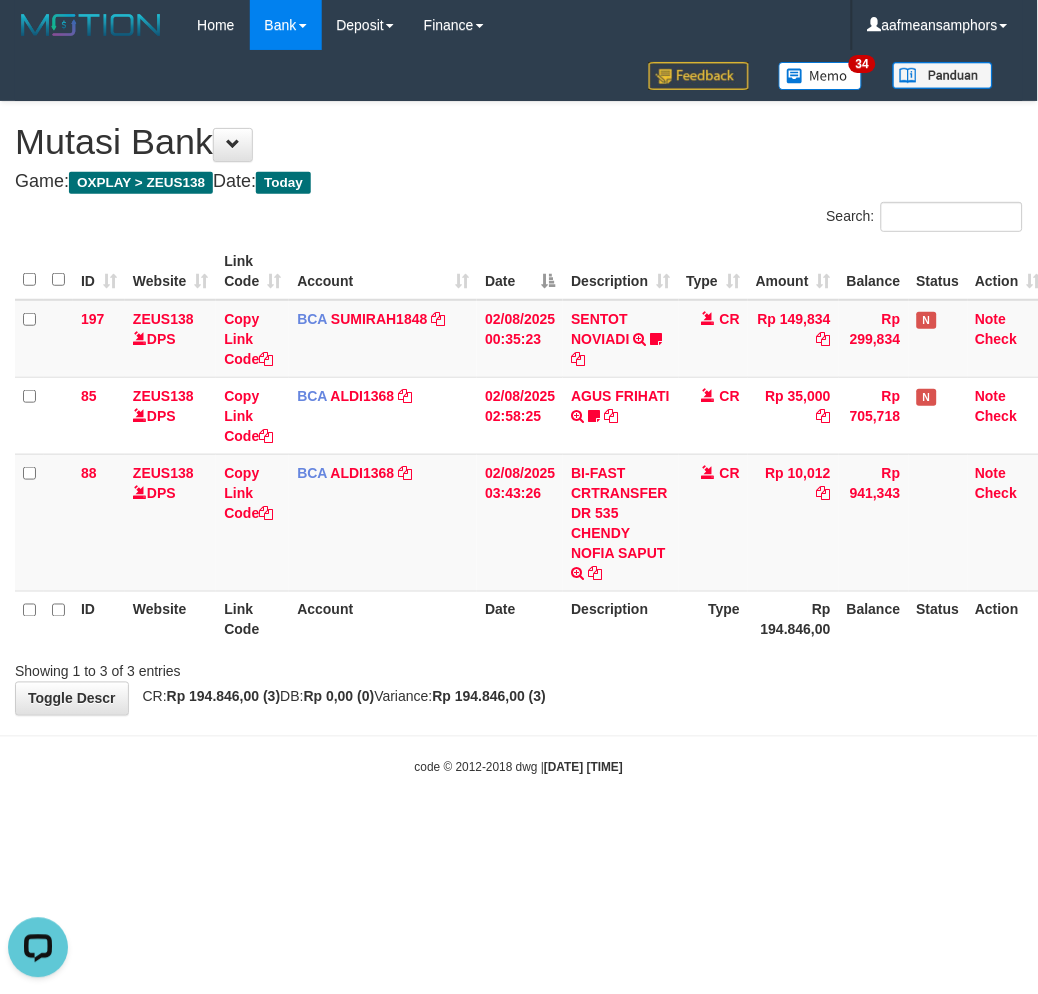 click on "Toggle navigation
Home
Bank
Account List
Load
By Website
Group
[OXPLAY]													ZEUS138
By Load Group (DPS)" at bounding box center [519, 413] 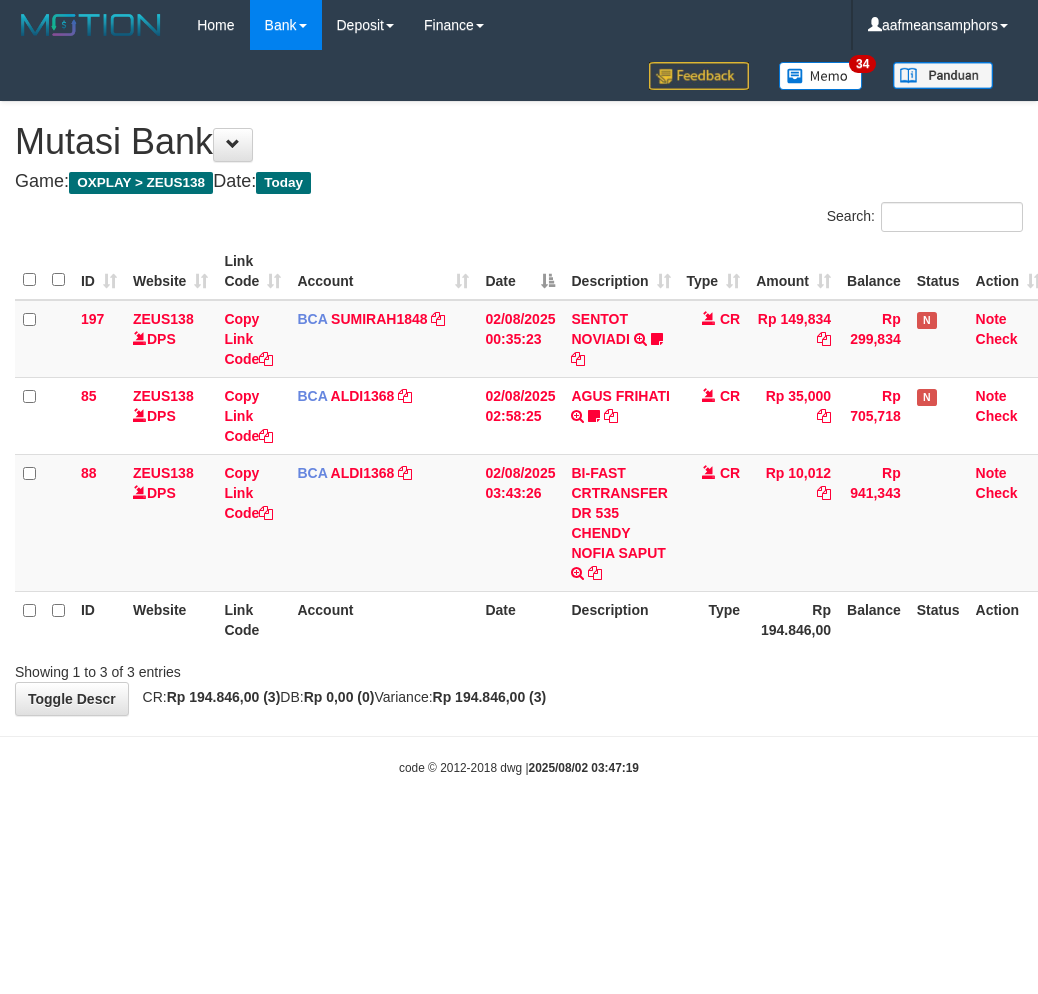 scroll, scrollTop: 0, scrollLeft: 0, axis: both 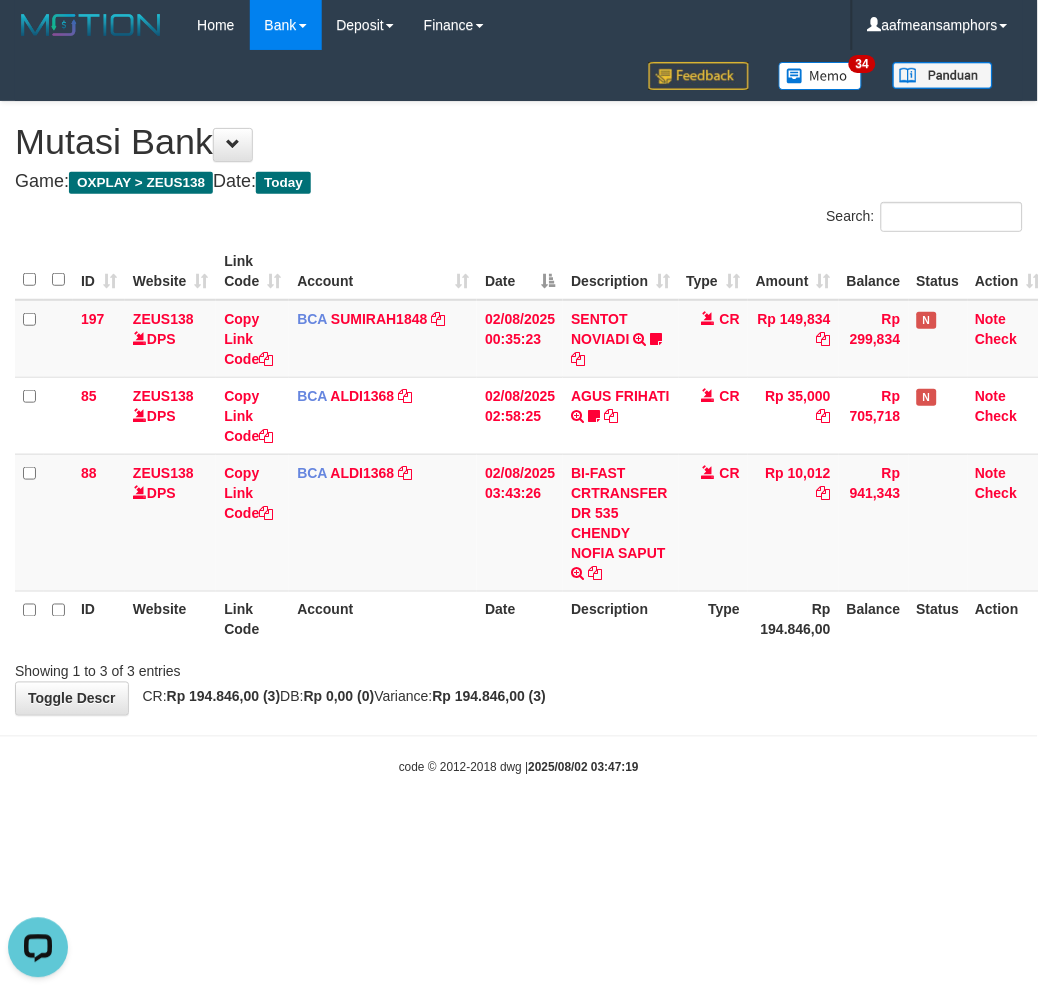 drag, startPoint x: 751, startPoint y: 690, endPoint x: 734, endPoint y: 697, distance: 18.384777 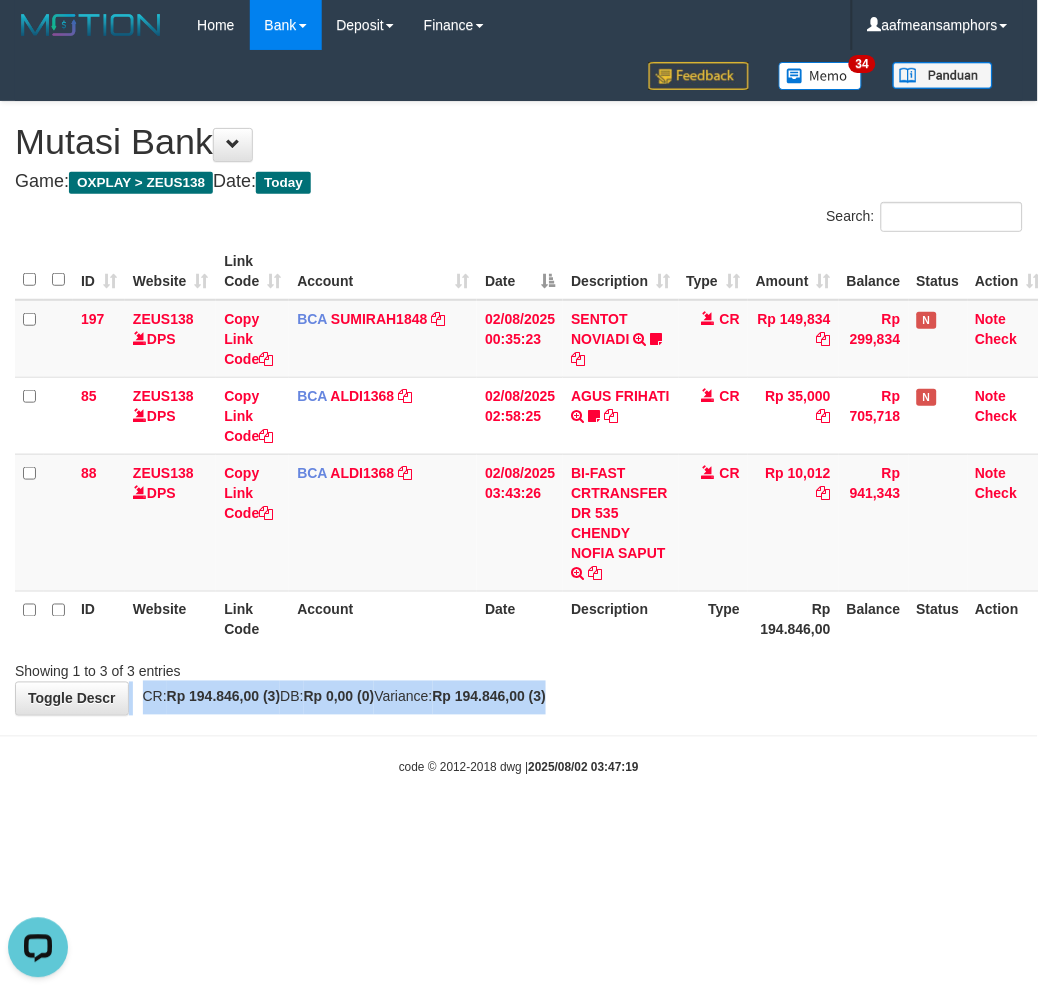 click on "**********" at bounding box center [519, 408] 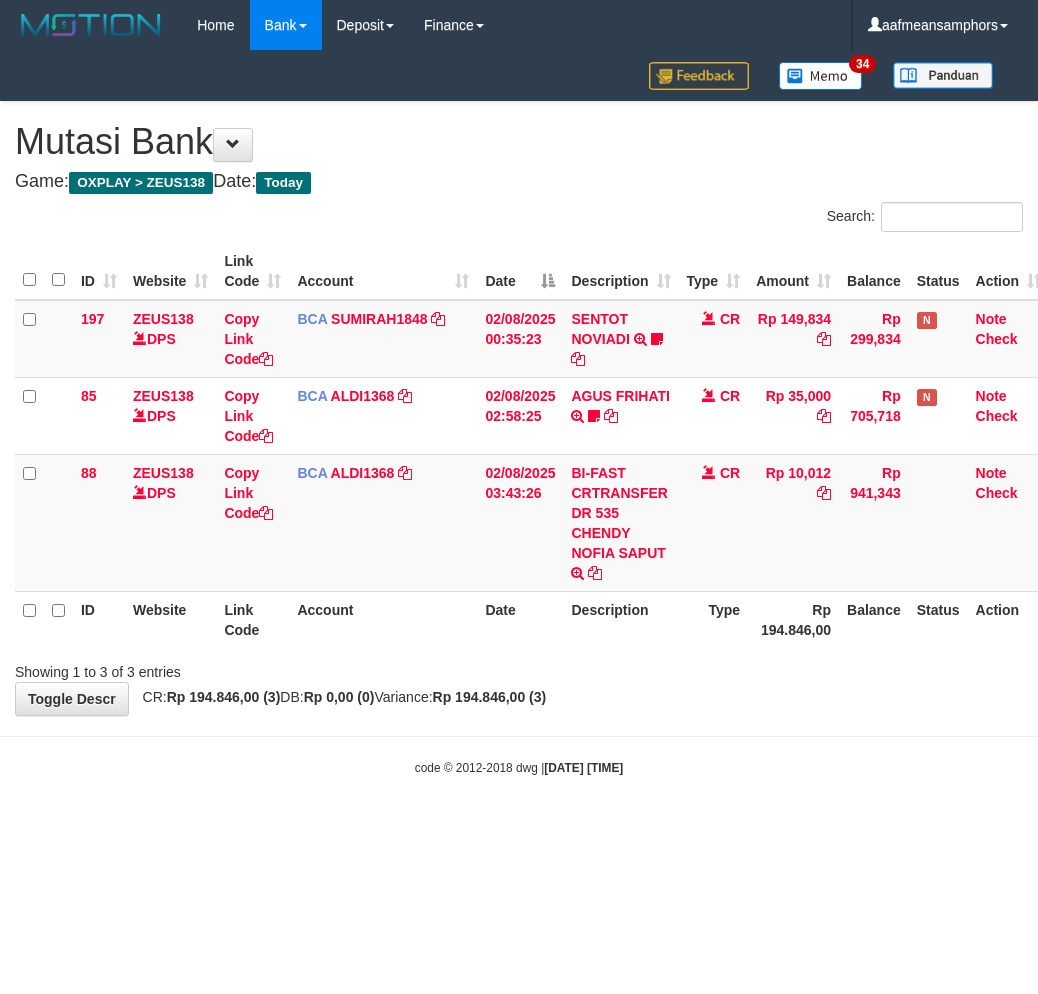 scroll, scrollTop: 0, scrollLeft: 0, axis: both 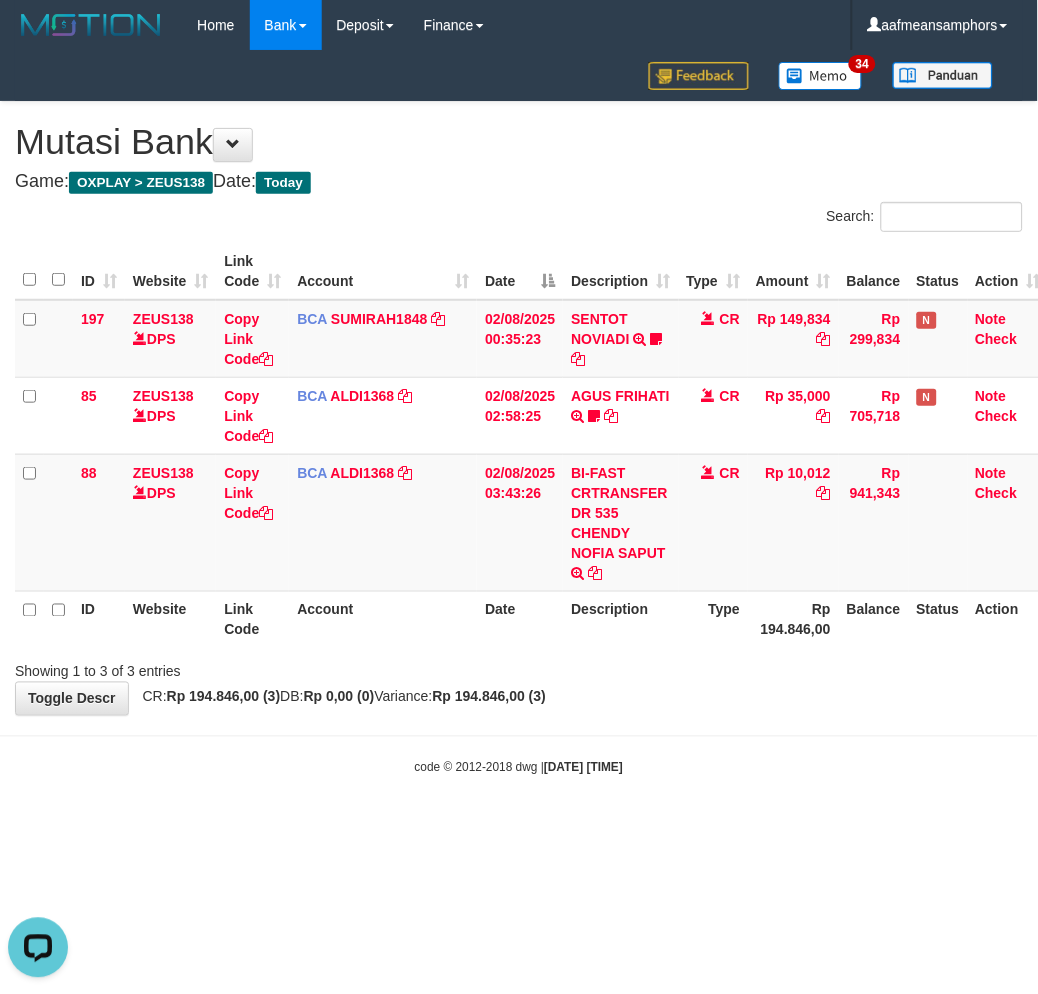 drag, startPoint x: 754, startPoint y: 761, endPoint x: 741, endPoint y: 768, distance: 14.764823 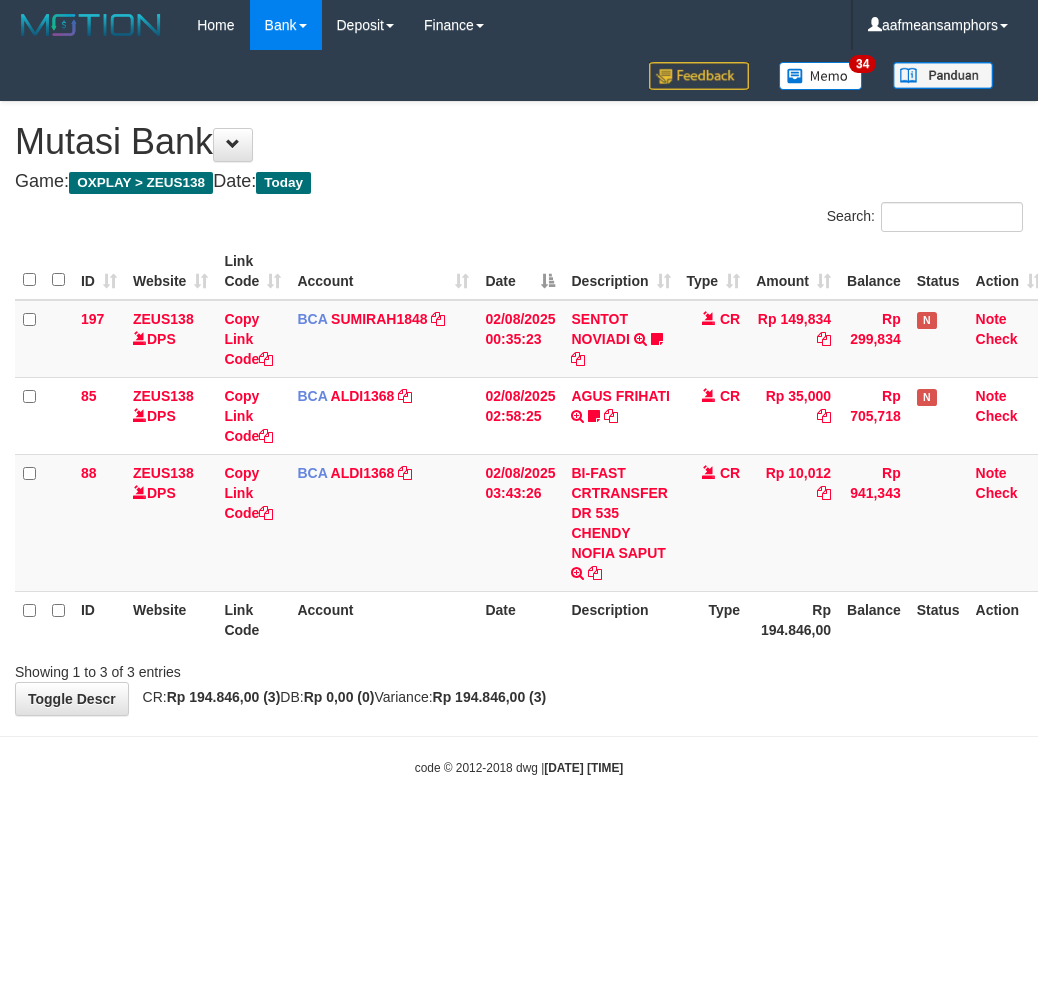 scroll, scrollTop: 0, scrollLeft: 0, axis: both 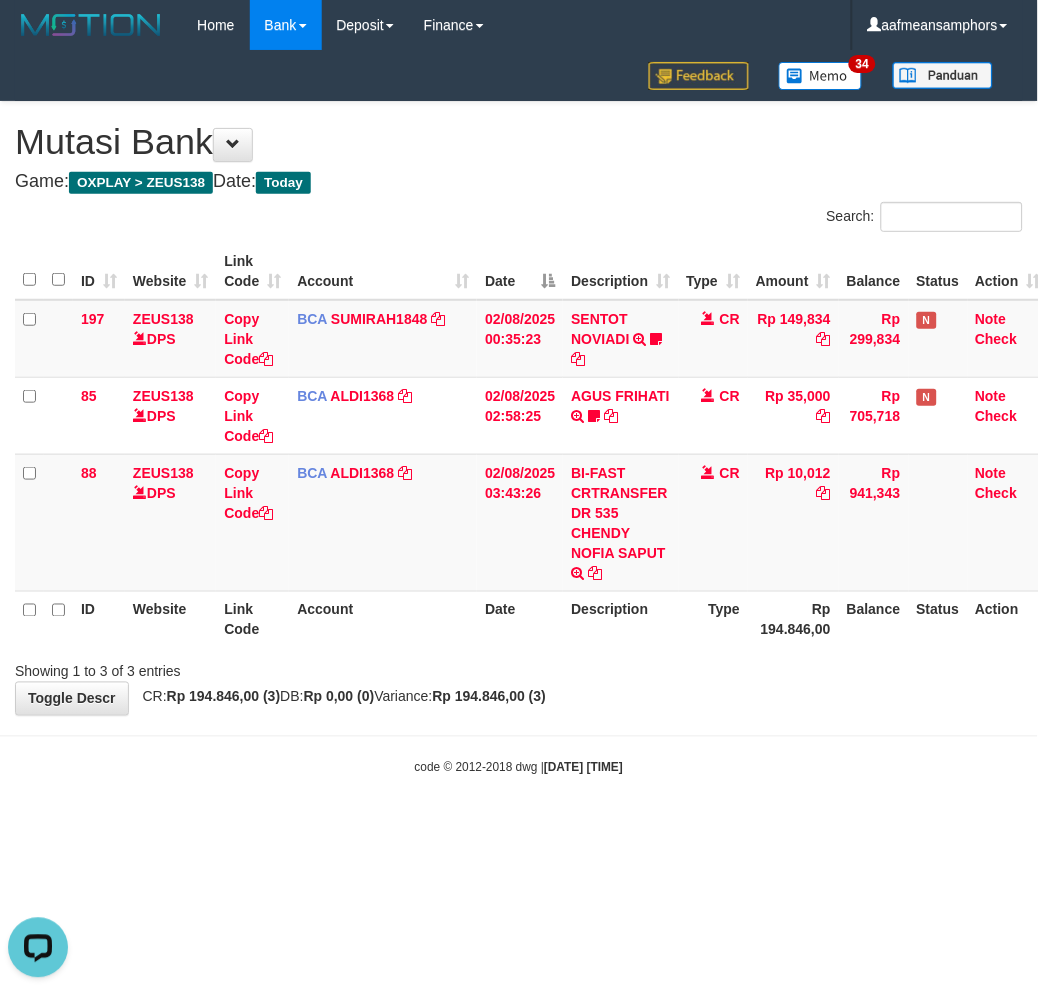 click on "Toggle navigation
Home
Bank
Account List
Load
By Website
Group
[OXPLAY]													ZEUS138
By Load Group (DPS)" at bounding box center [519, 413] 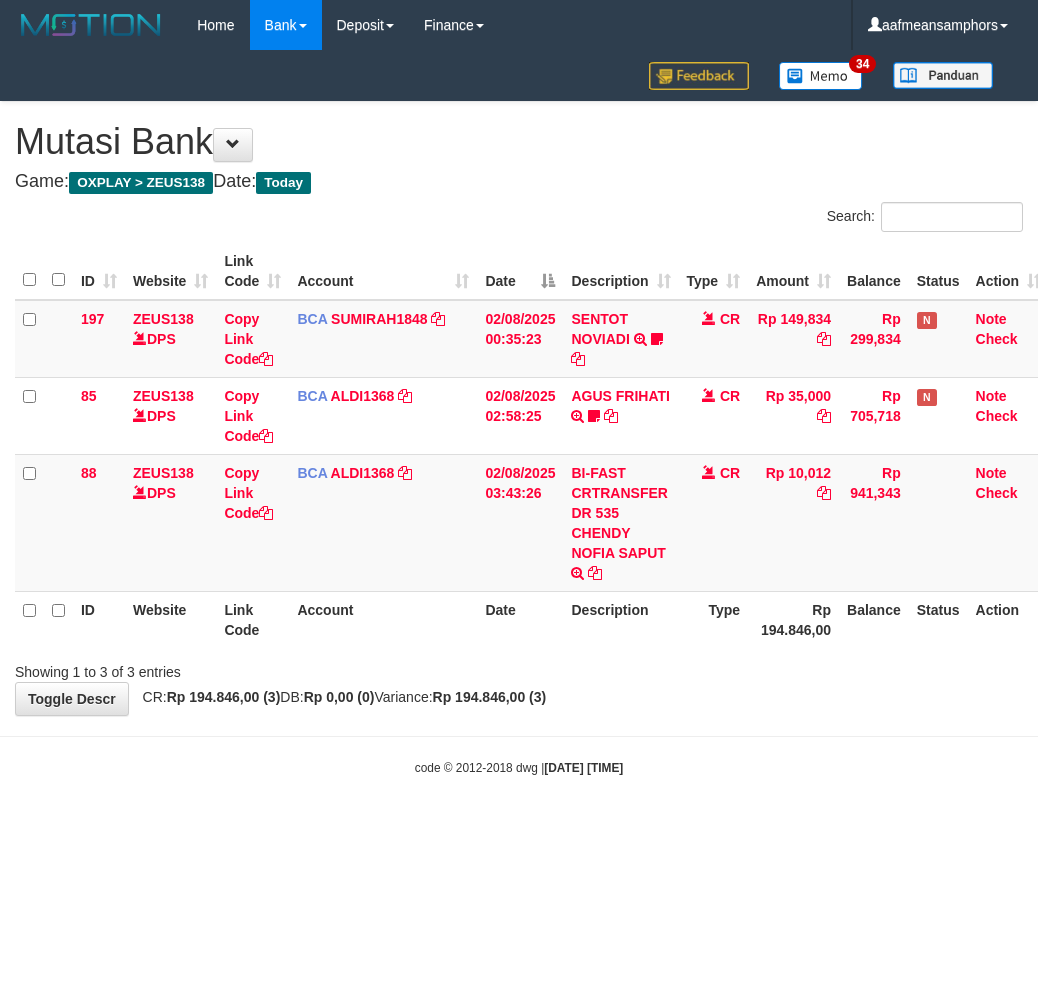 scroll, scrollTop: 0, scrollLeft: 0, axis: both 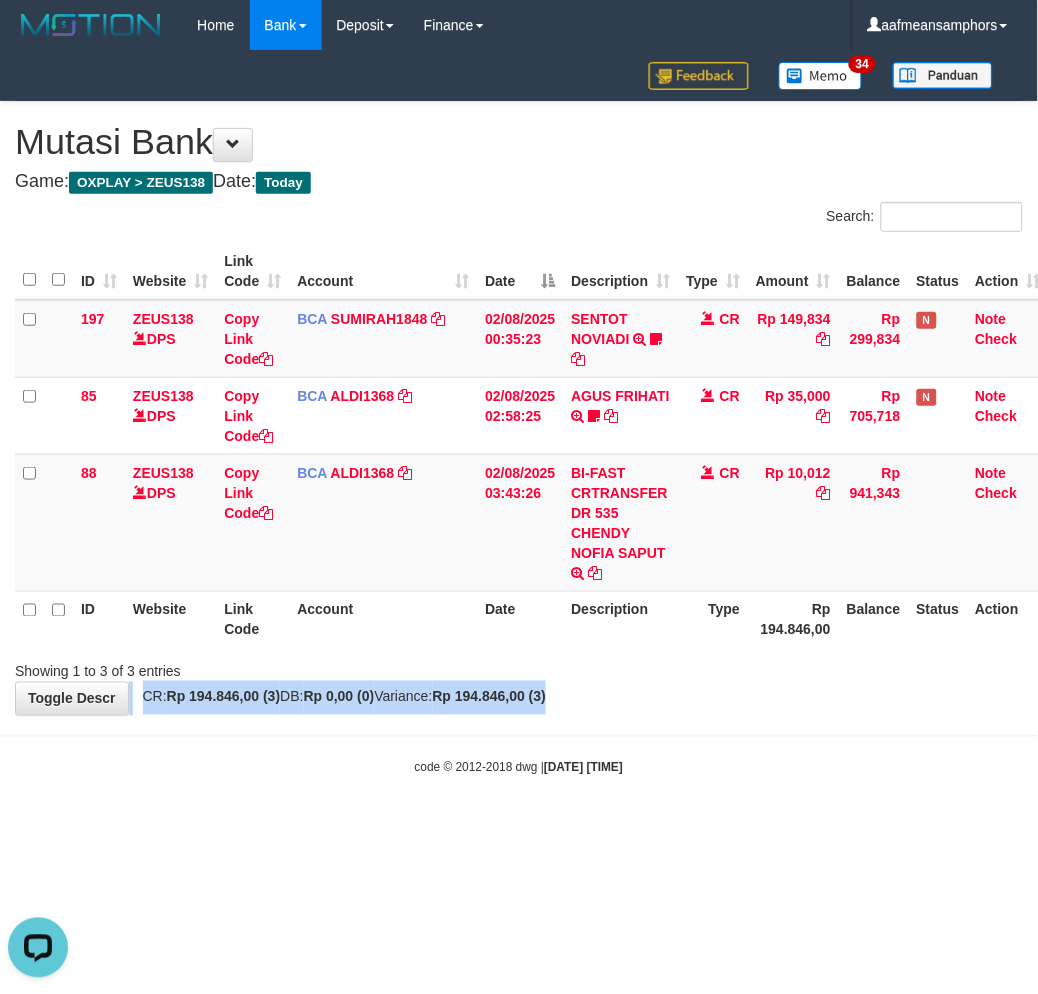 drag, startPoint x: 686, startPoint y: 685, endPoint x: 685, endPoint y: 696, distance: 11.045361 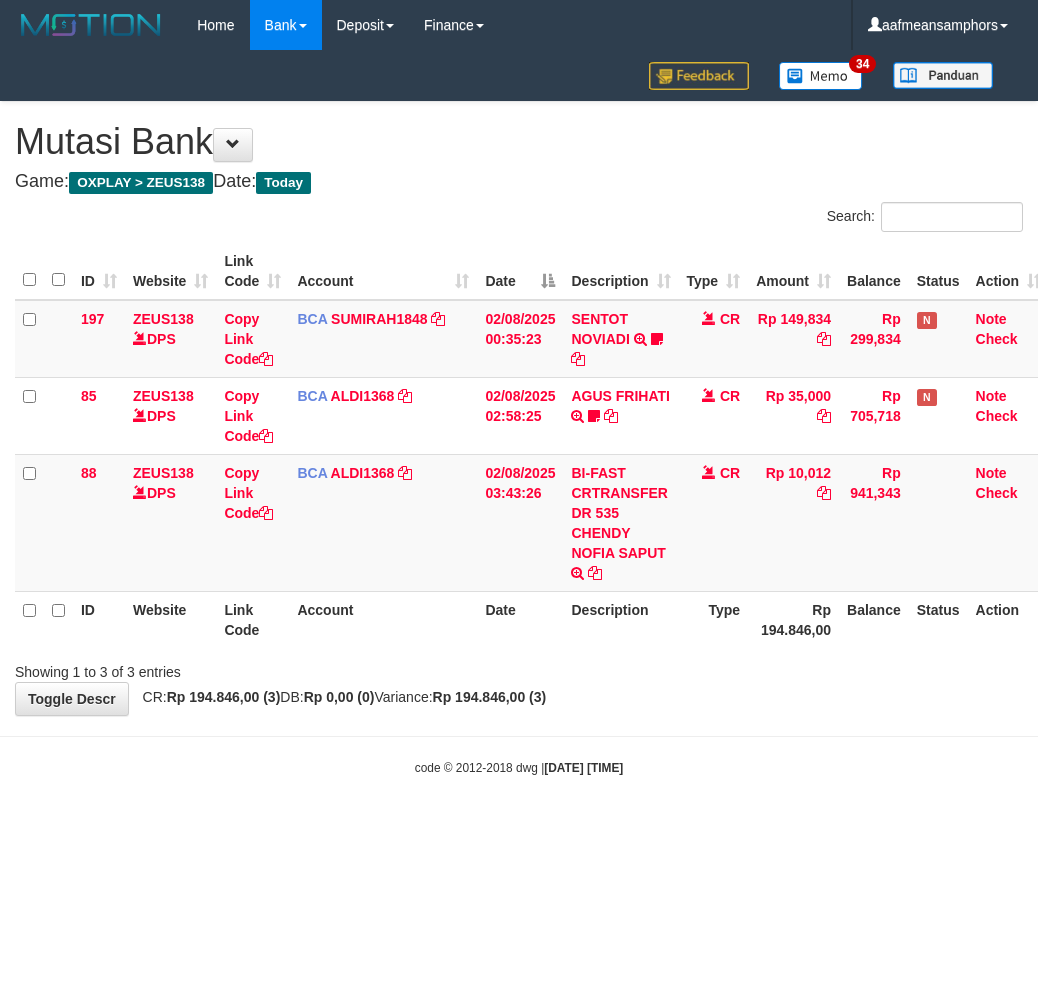 scroll, scrollTop: 0, scrollLeft: 0, axis: both 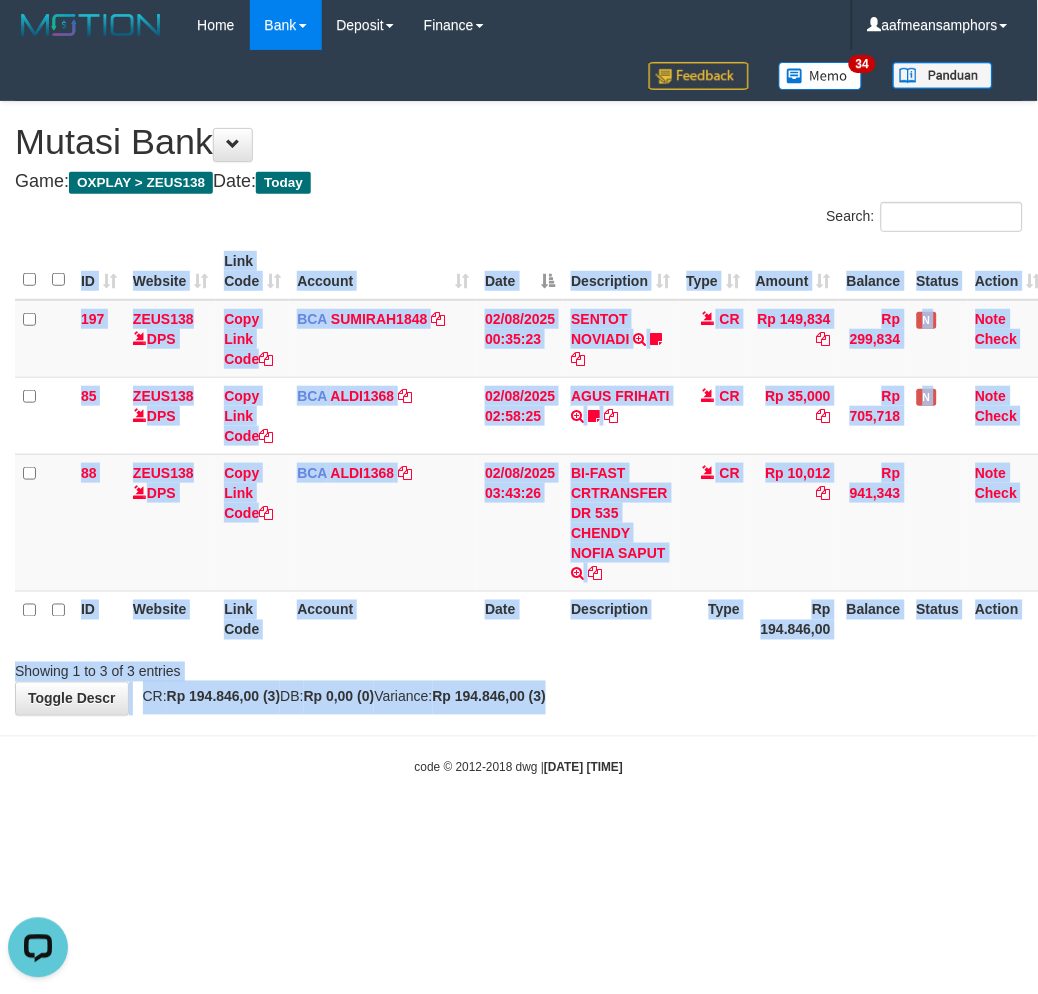 click on "**********" at bounding box center [519, 408] 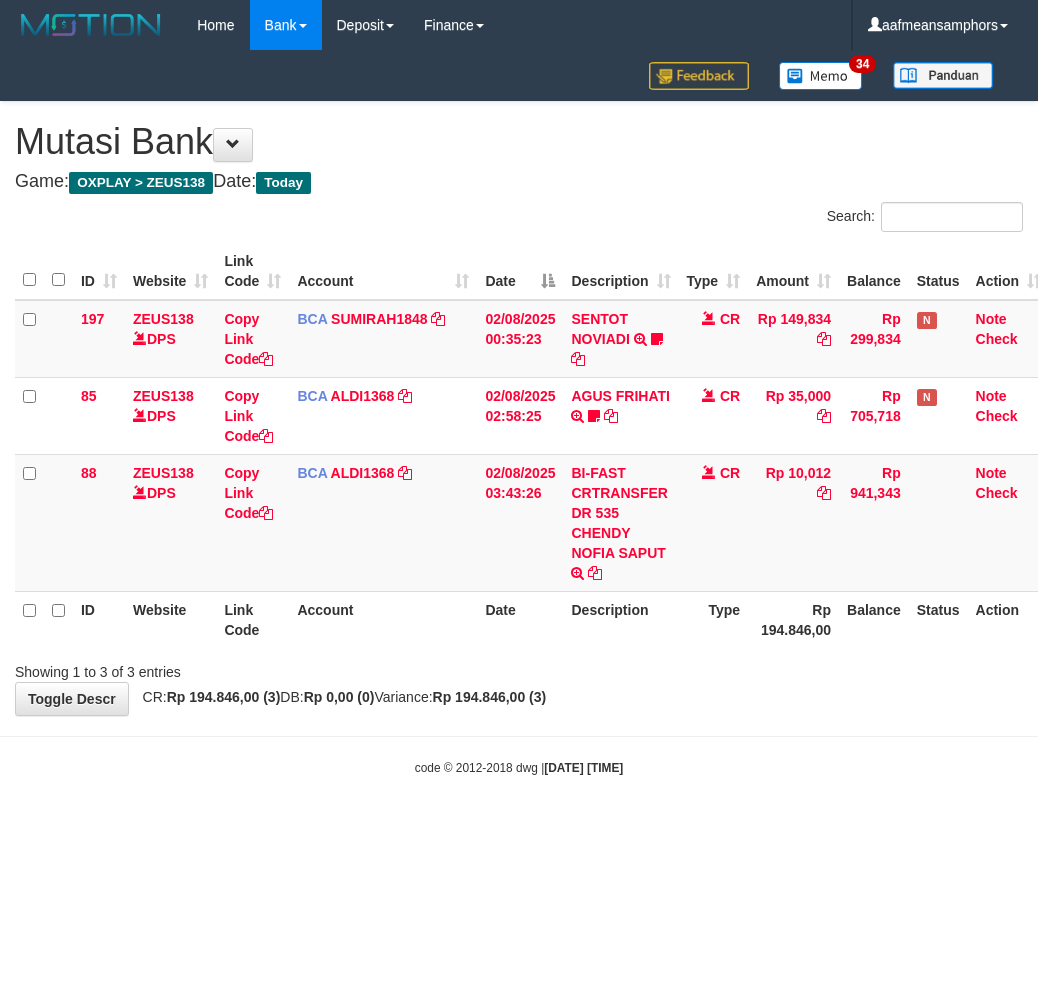 scroll, scrollTop: 0, scrollLeft: 0, axis: both 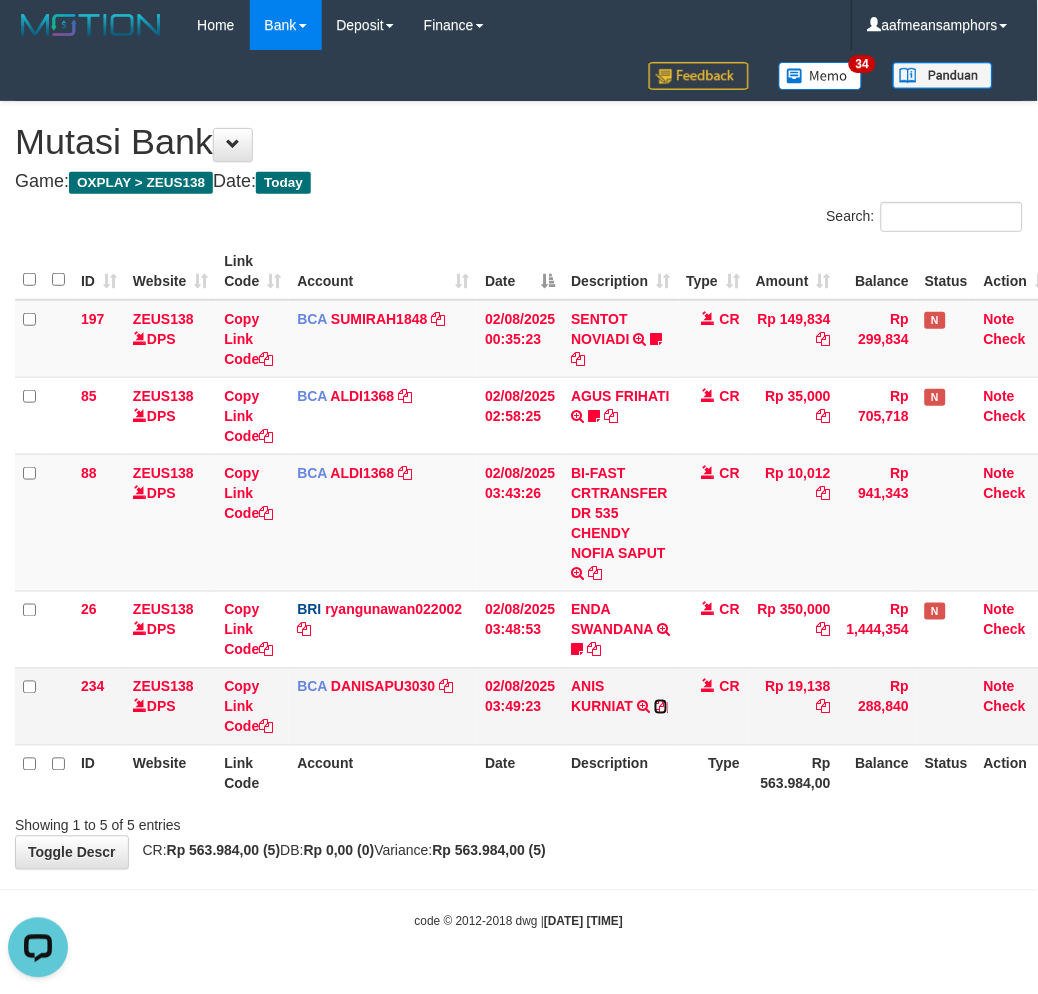 drag, startPoint x: 662, startPoint y: 704, endPoint x: 943, endPoint y: 703, distance: 281.00177 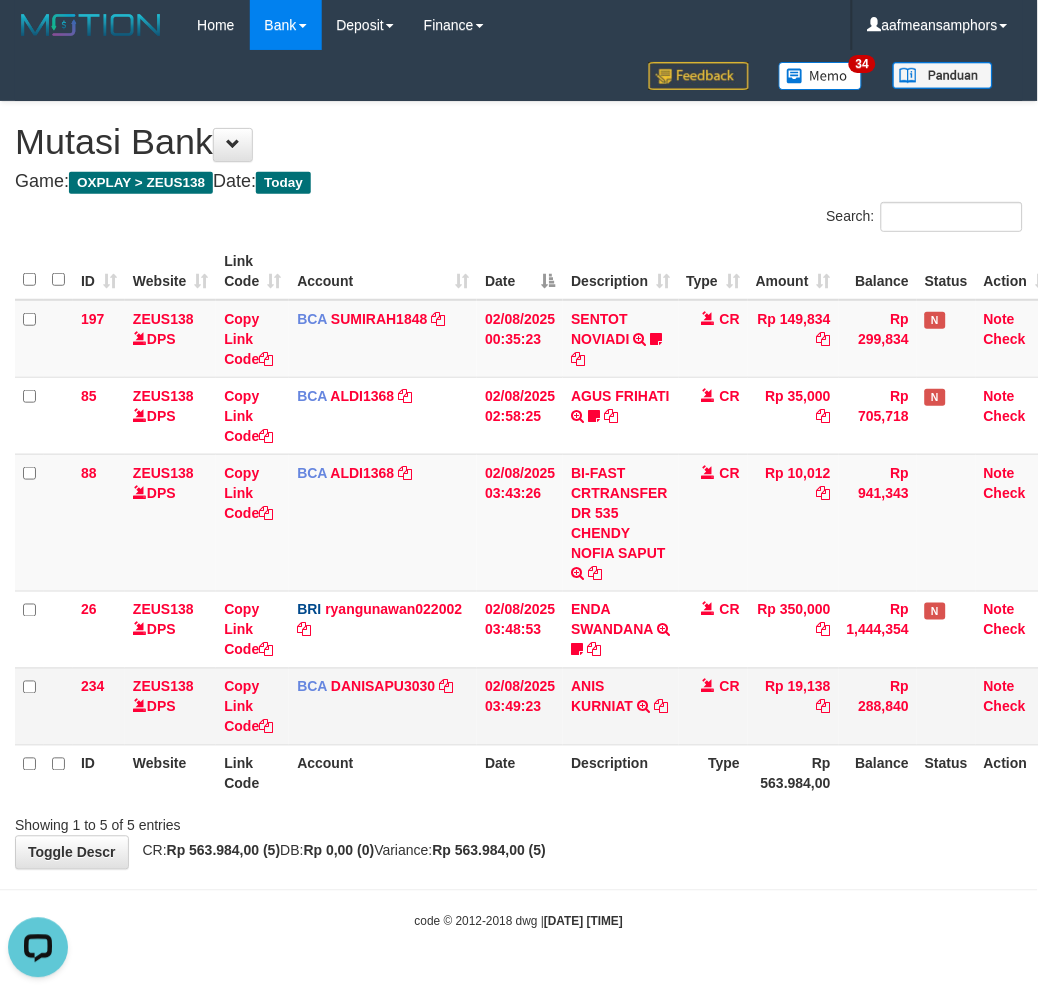 drag, startPoint x: 712, startPoint y: 767, endPoint x: 992, endPoint y: 713, distance: 285.1596 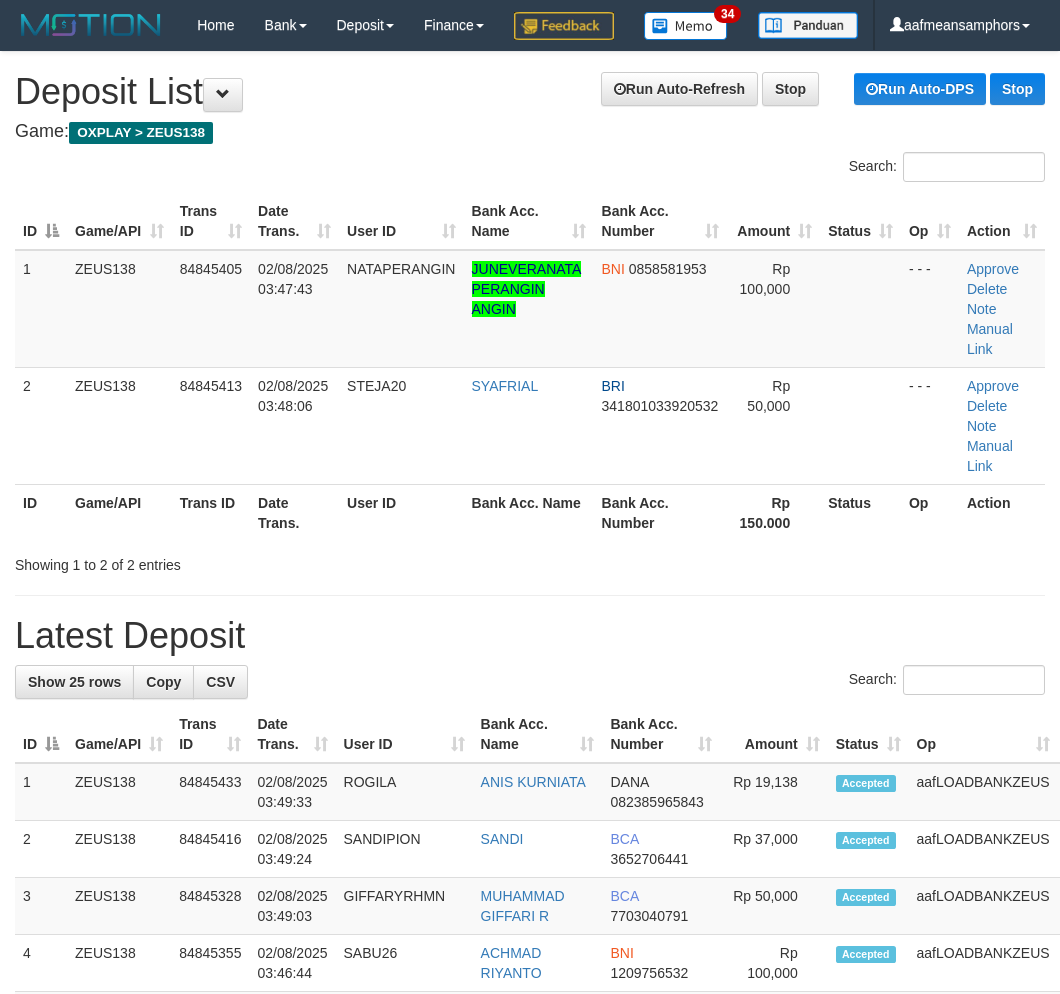 scroll, scrollTop: 0, scrollLeft: 0, axis: both 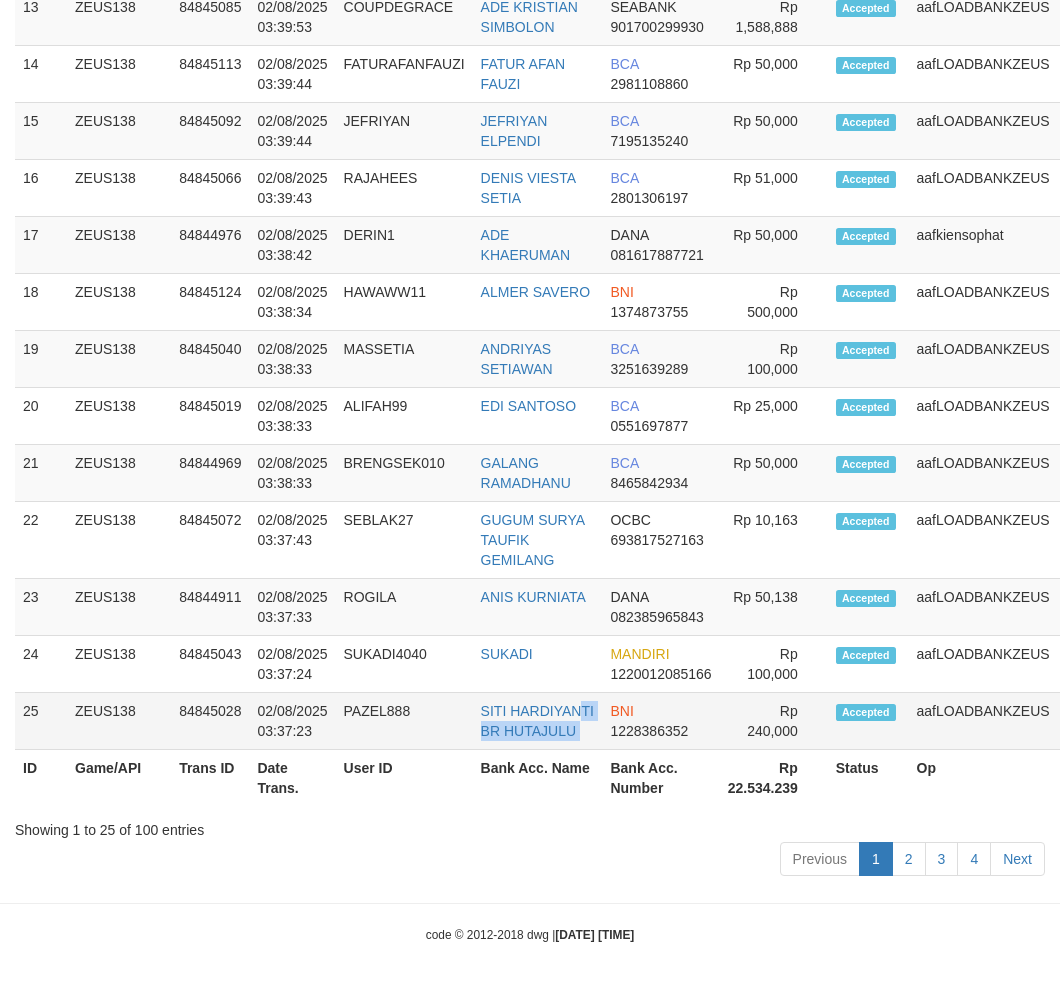 click on "25
ZEUS138
84845028
[DATE] [TIME]
PAZEL888
[FIRST] [LAST]
BNI
1228386352
Rp 240,000
Accepted
aafLOADBANKZEUS
Note" at bounding box center (577, 721) 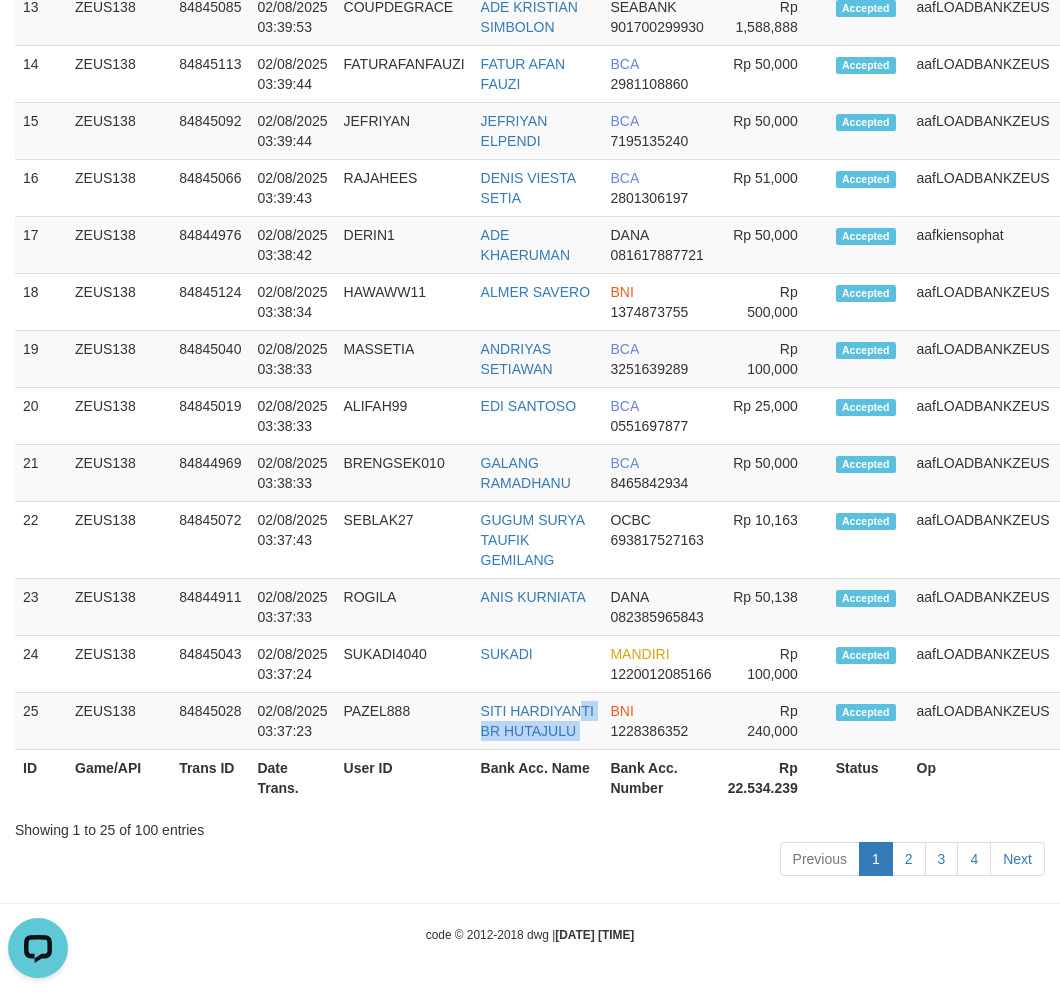scroll, scrollTop: 0, scrollLeft: 0, axis: both 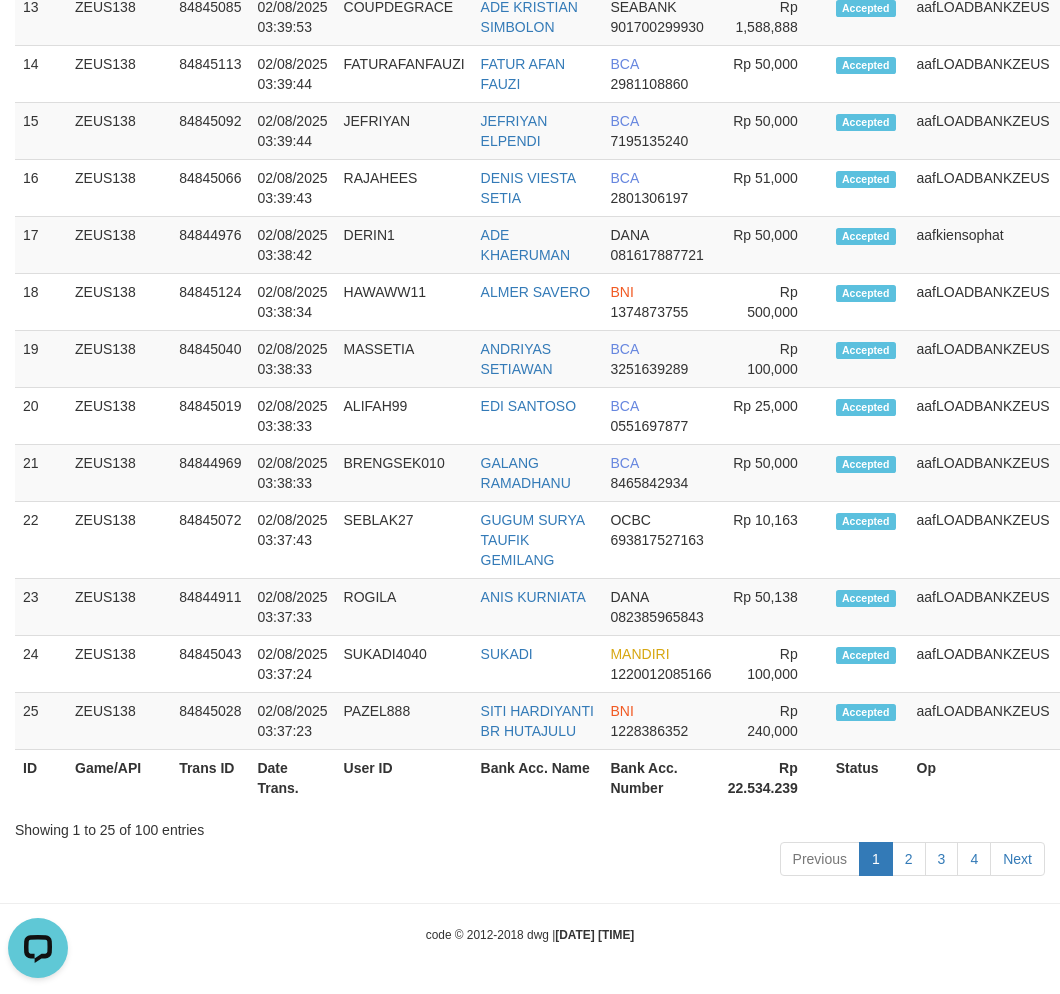 drag, startPoint x: 704, startPoint y: 937, endPoint x: 293, endPoint y: 797, distance: 434.19006 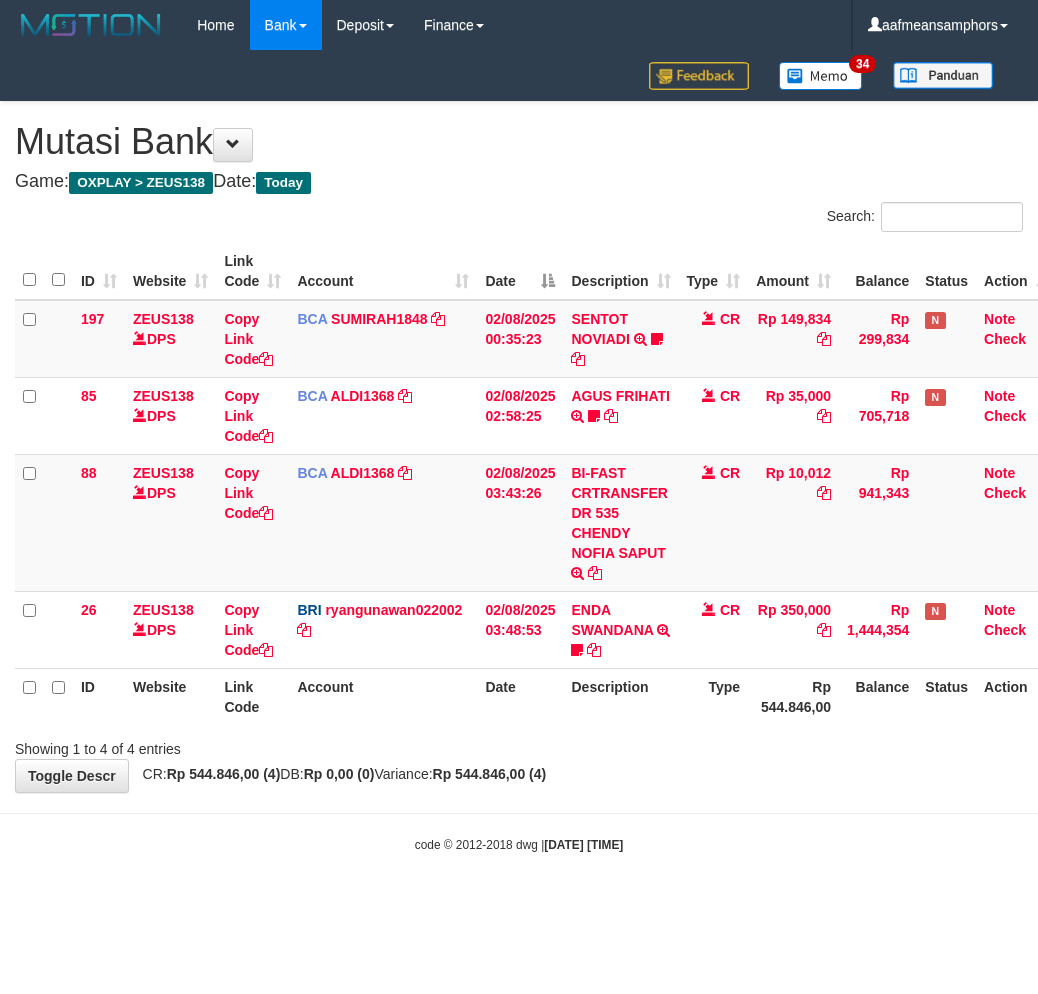 scroll, scrollTop: 0, scrollLeft: 0, axis: both 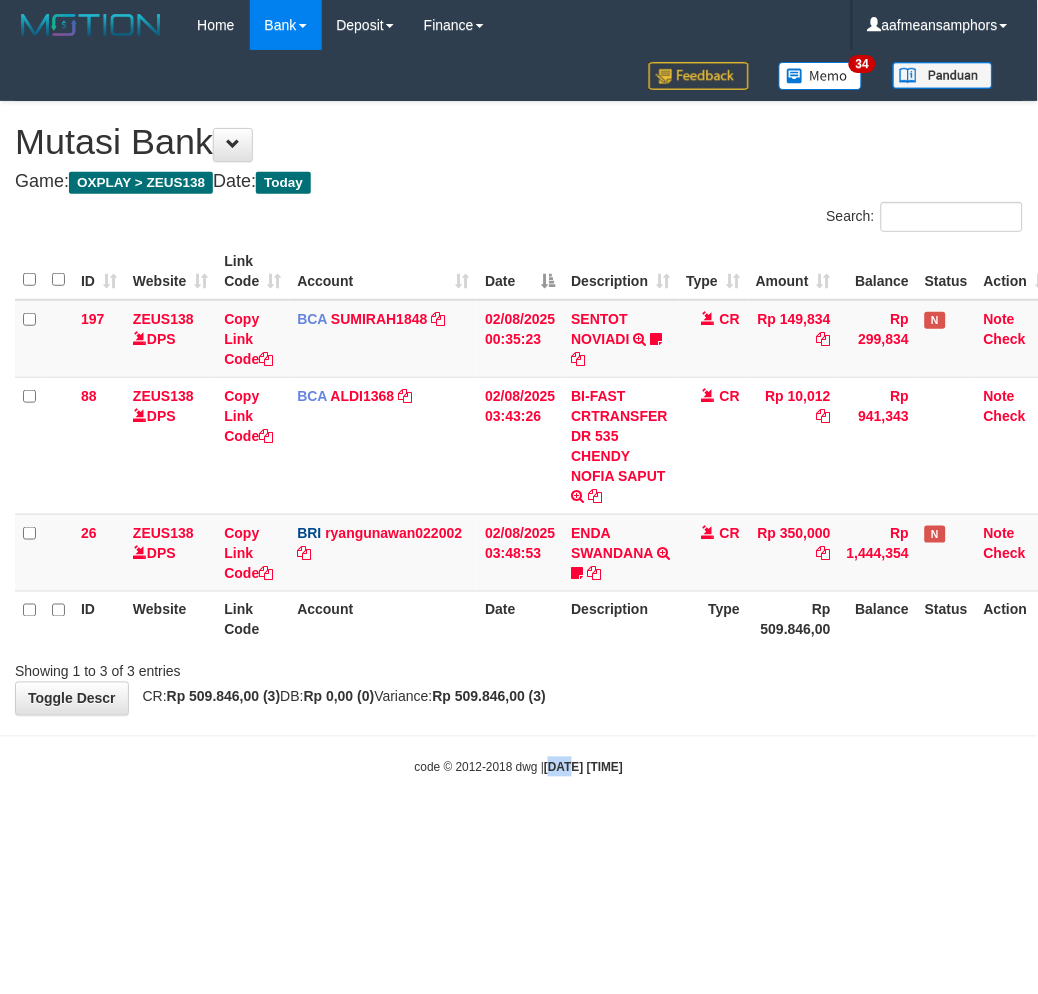 drag, startPoint x: 556, startPoint y: 765, endPoint x: 537, endPoint y: 771, distance: 19.924858 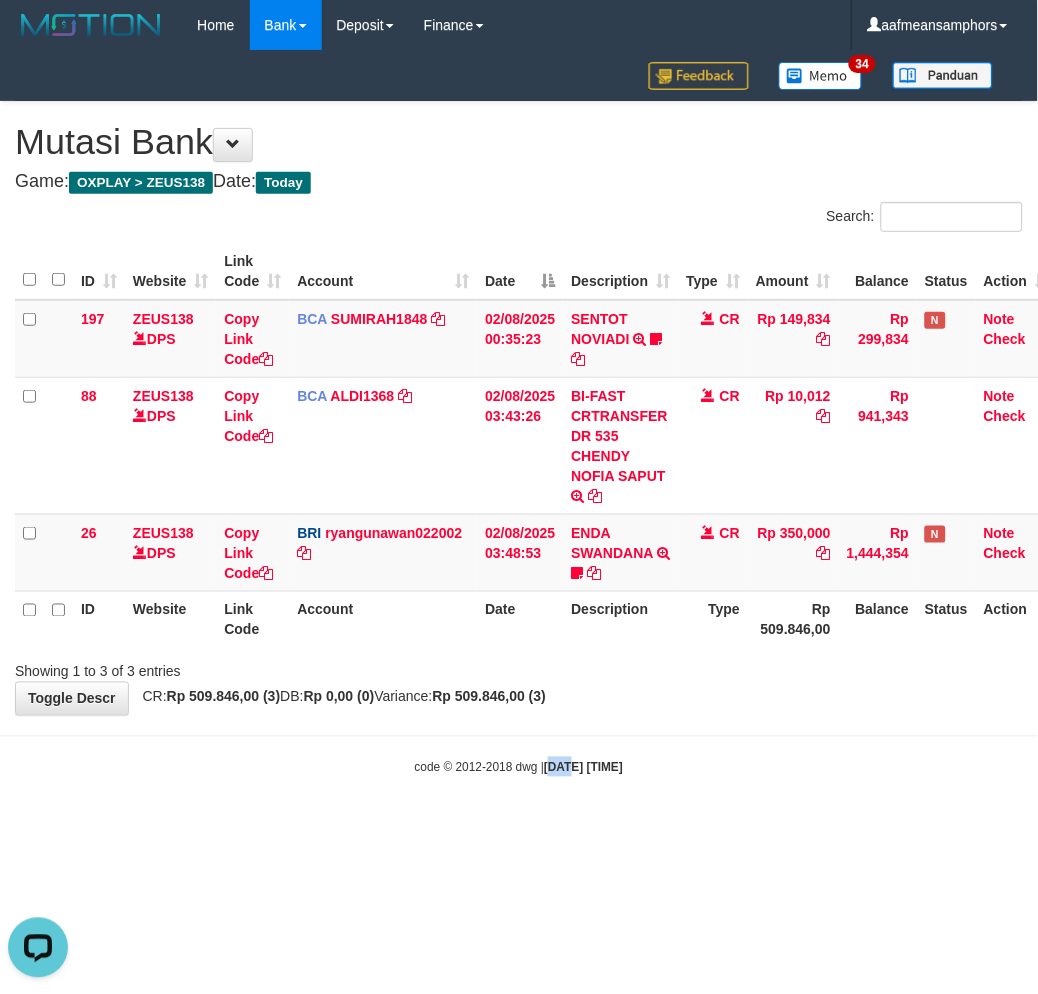 scroll, scrollTop: 0, scrollLeft: 0, axis: both 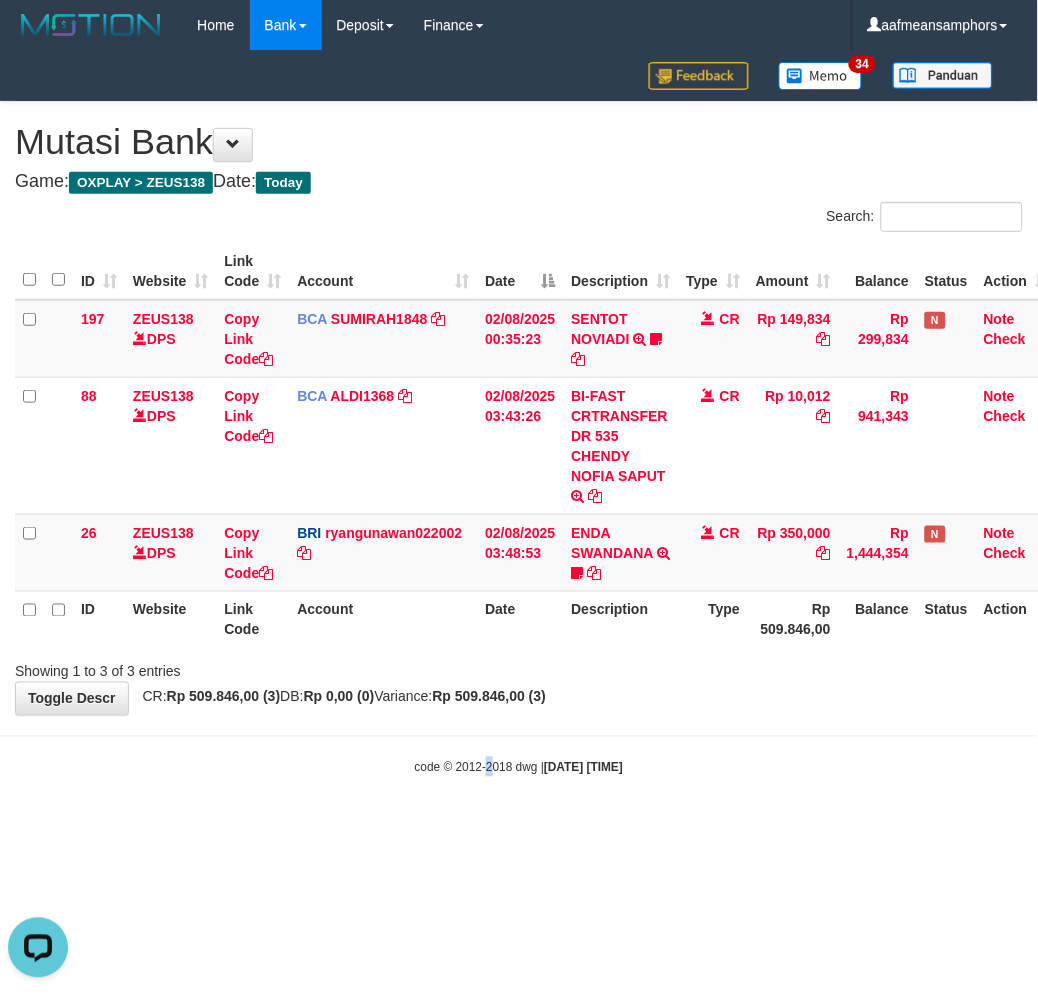drag, startPoint x: 475, startPoint y: 776, endPoint x: 512, endPoint y: 762, distance: 39.56008 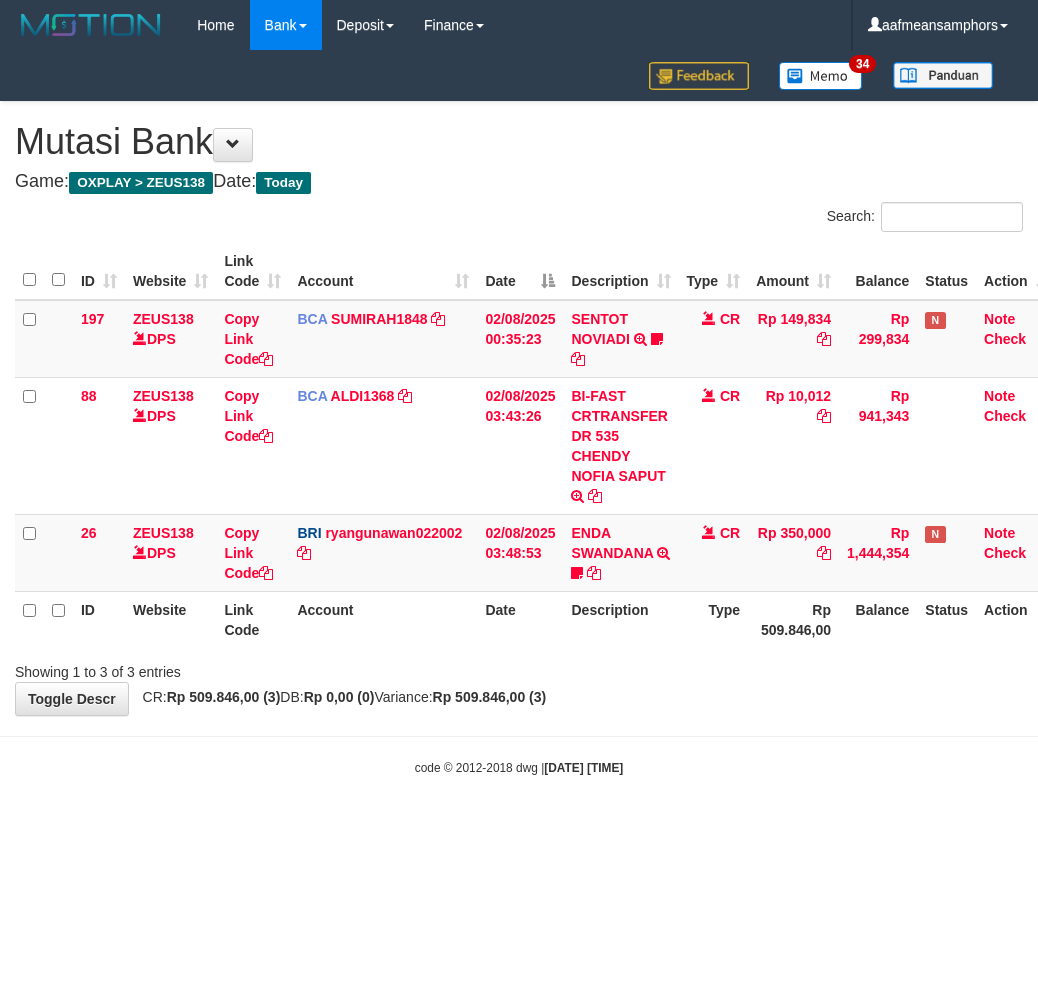scroll, scrollTop: 0, scrollLeft: 0, axis: both 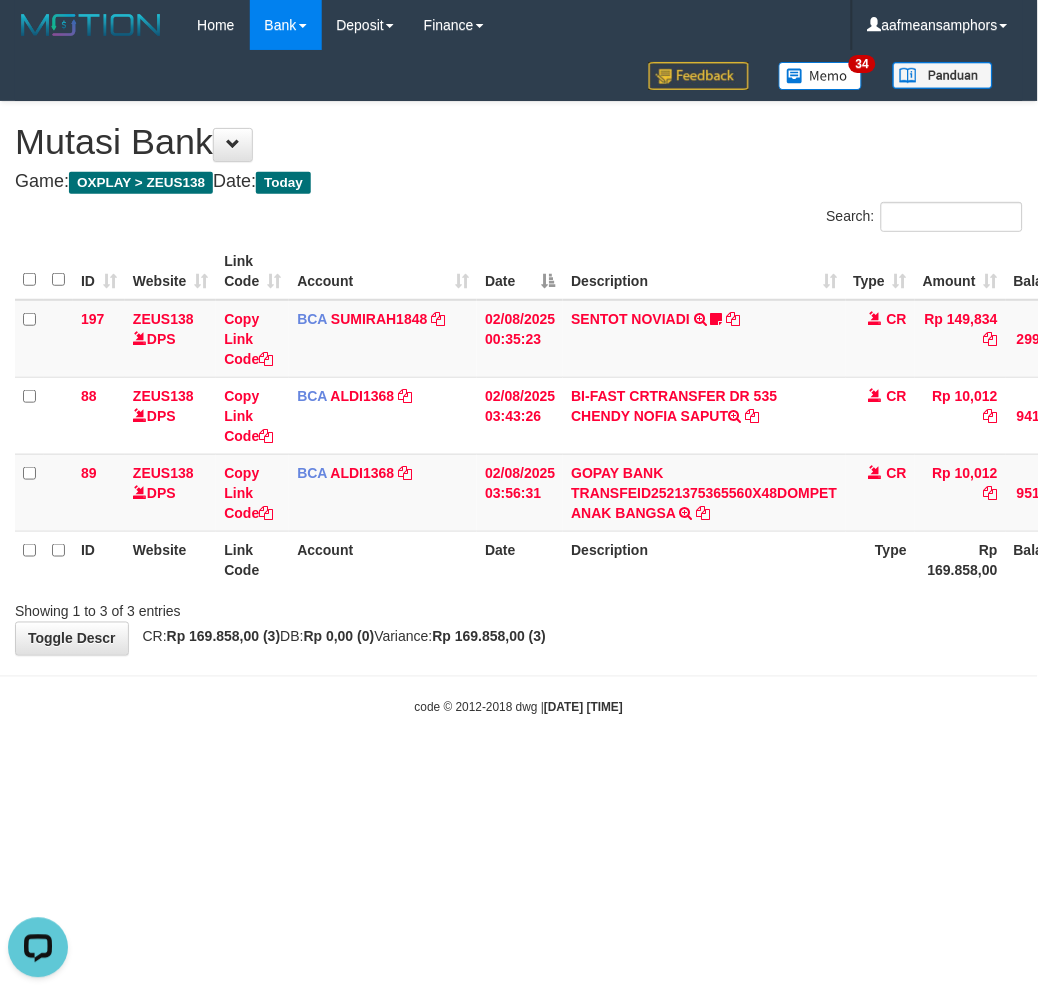 drag, startPoint x: 716, startPoint y: 691, endPoint x: 726, endPoint y: 667, distance: 26 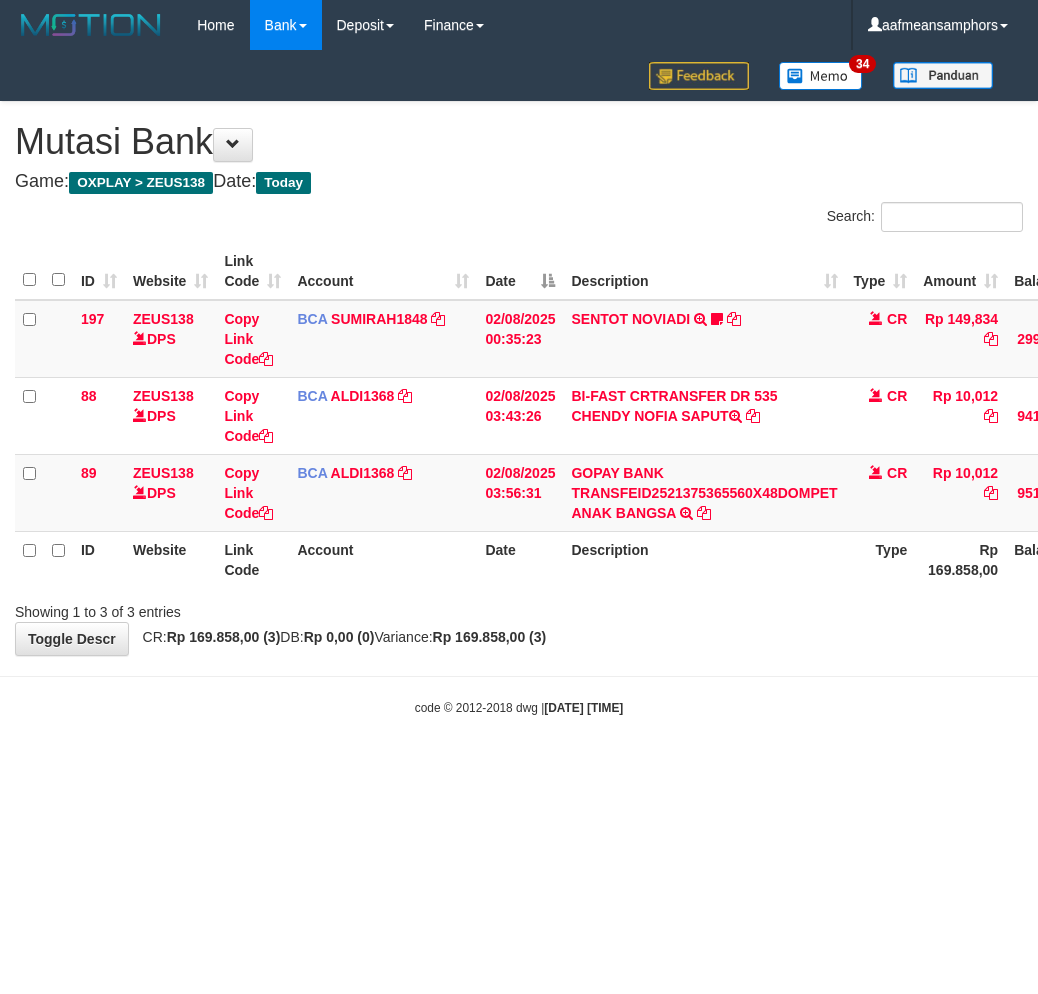 scroll, scrollTop: 0, scrollLeft: 0, axis: both 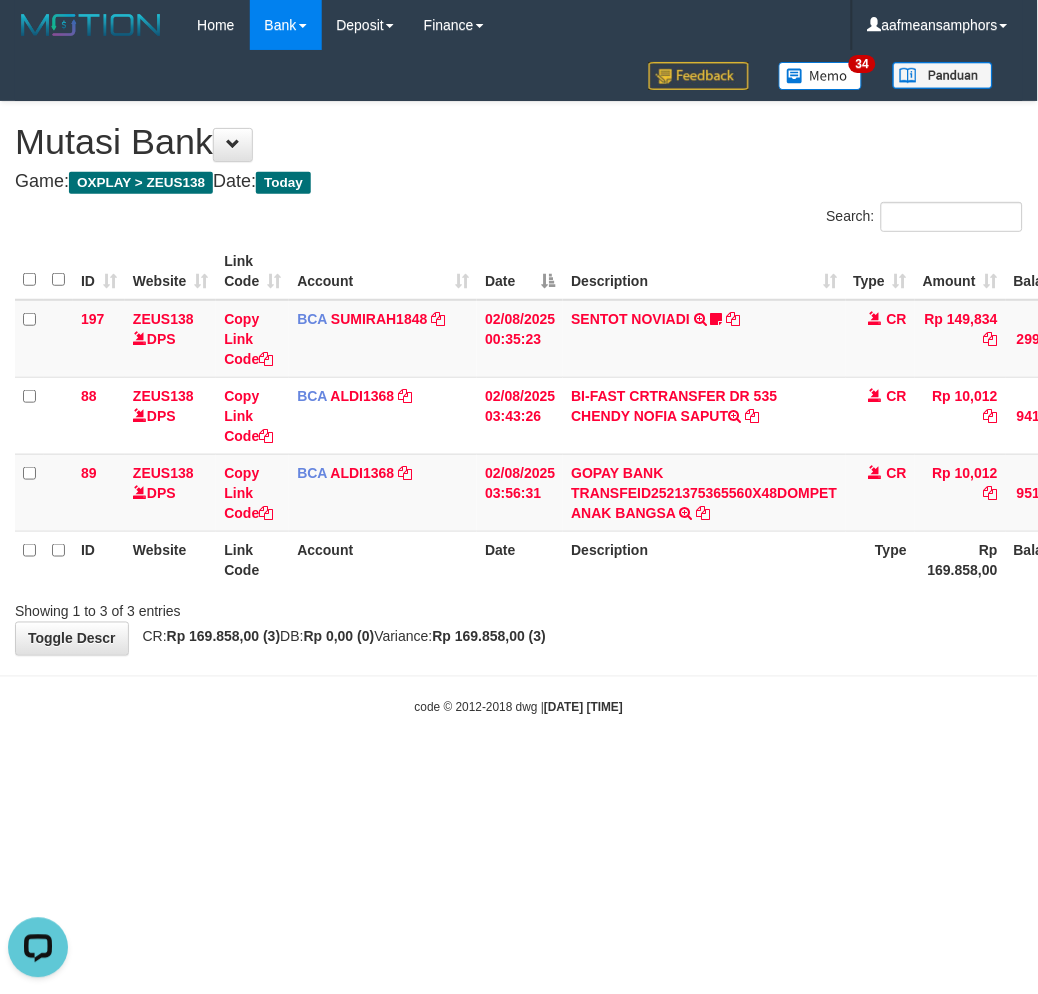 drag, startPoint x: 871, startPoint y: 696, endPoint x: 883, endPoint y: 694, distance: 12.165525 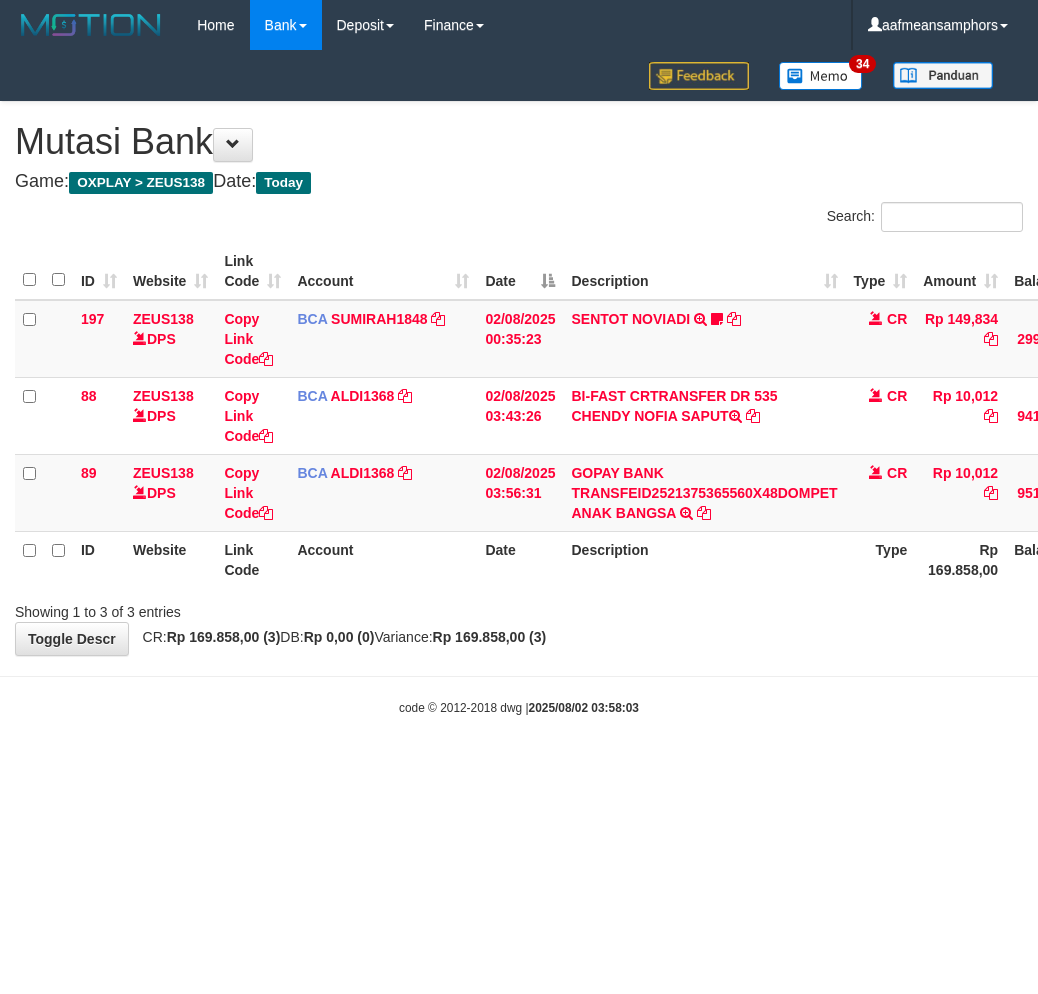scroll, scrollTop: 0, scrollLeft: 0, axis: both 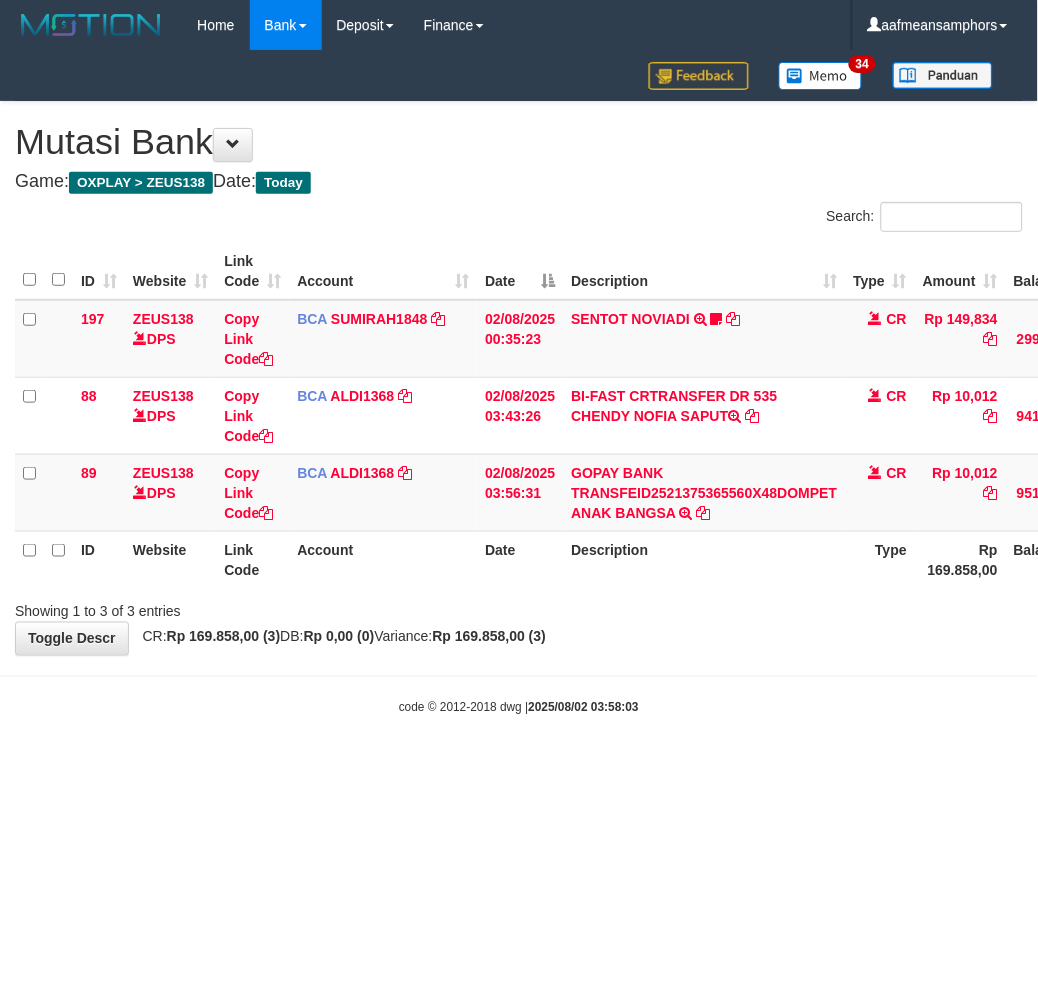 click on "code © 2012-2018 dwg |  [DATE]" at bounding box center [519, 707] 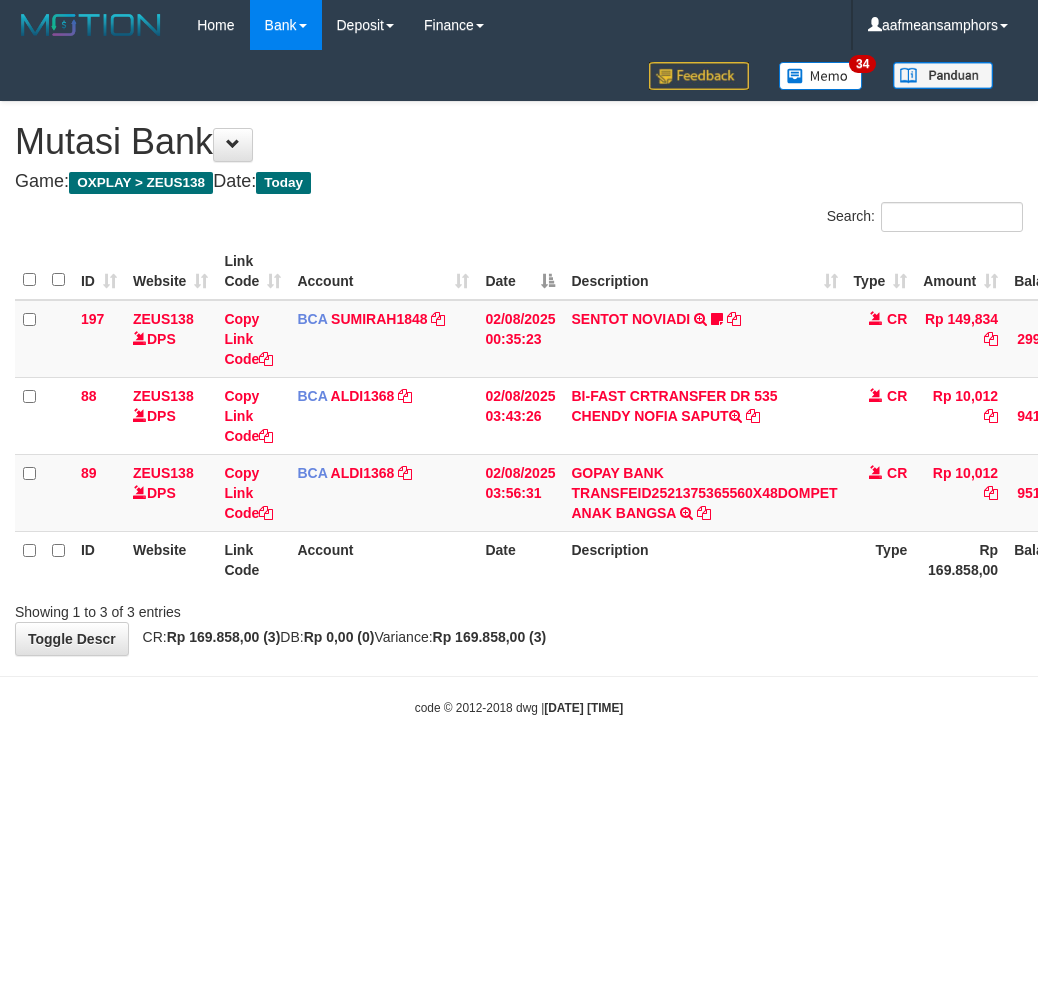 scroll, scrollTop: 0, scrollLeft: 0, axis: both 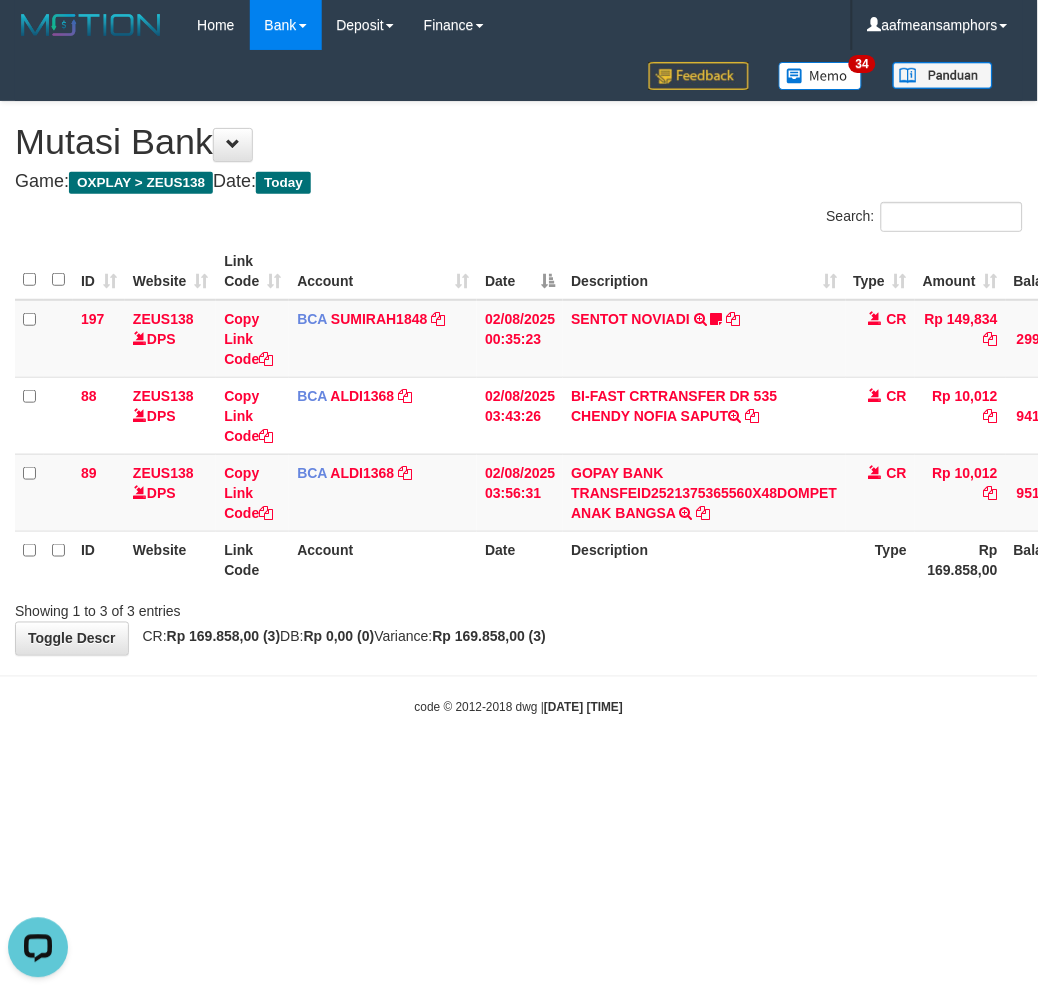 click on "Toggle navigation
Home
Bank
Account List
Load
By Website
Group
[OXPLAY]													ZEUS138
By Load Group (DPS)" at bounding box center [519, 383] 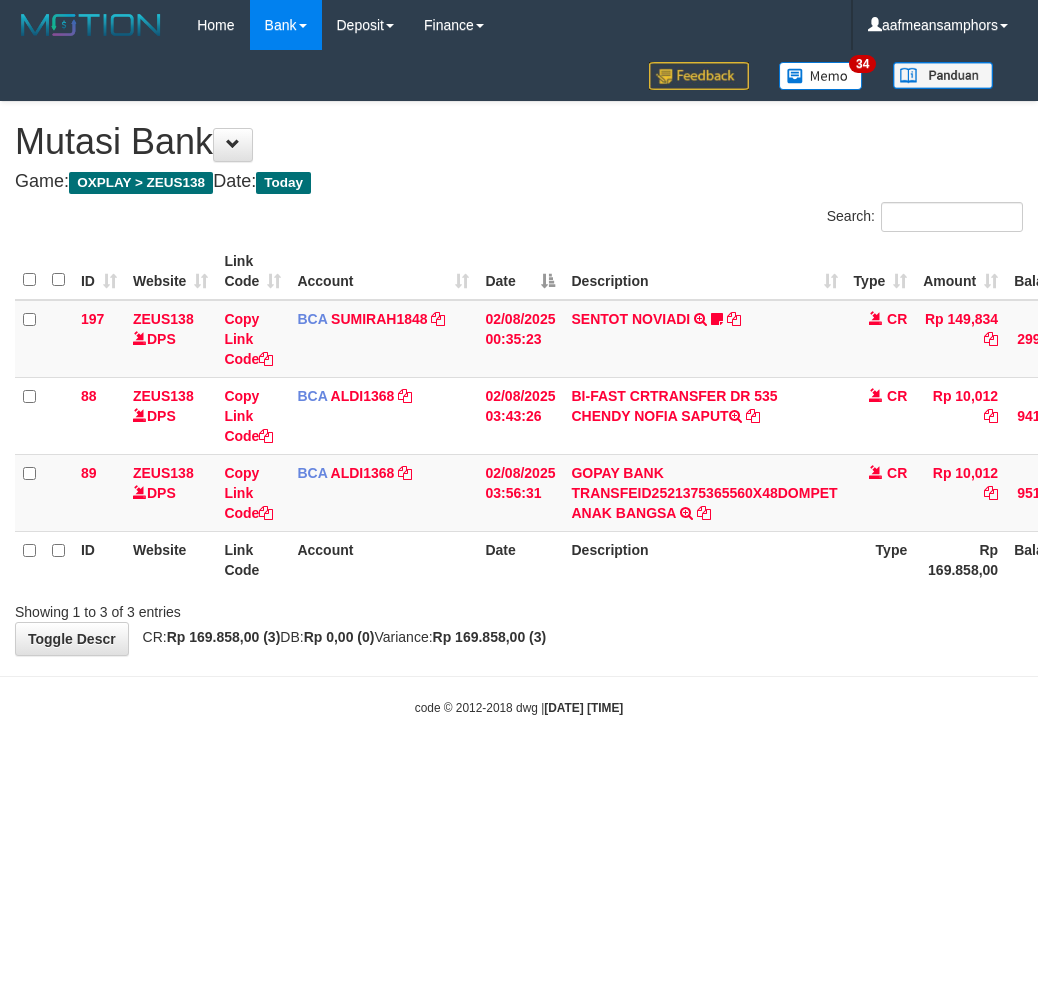 scroll, scrollTop: 0, scrollLeft: 0, axis: both 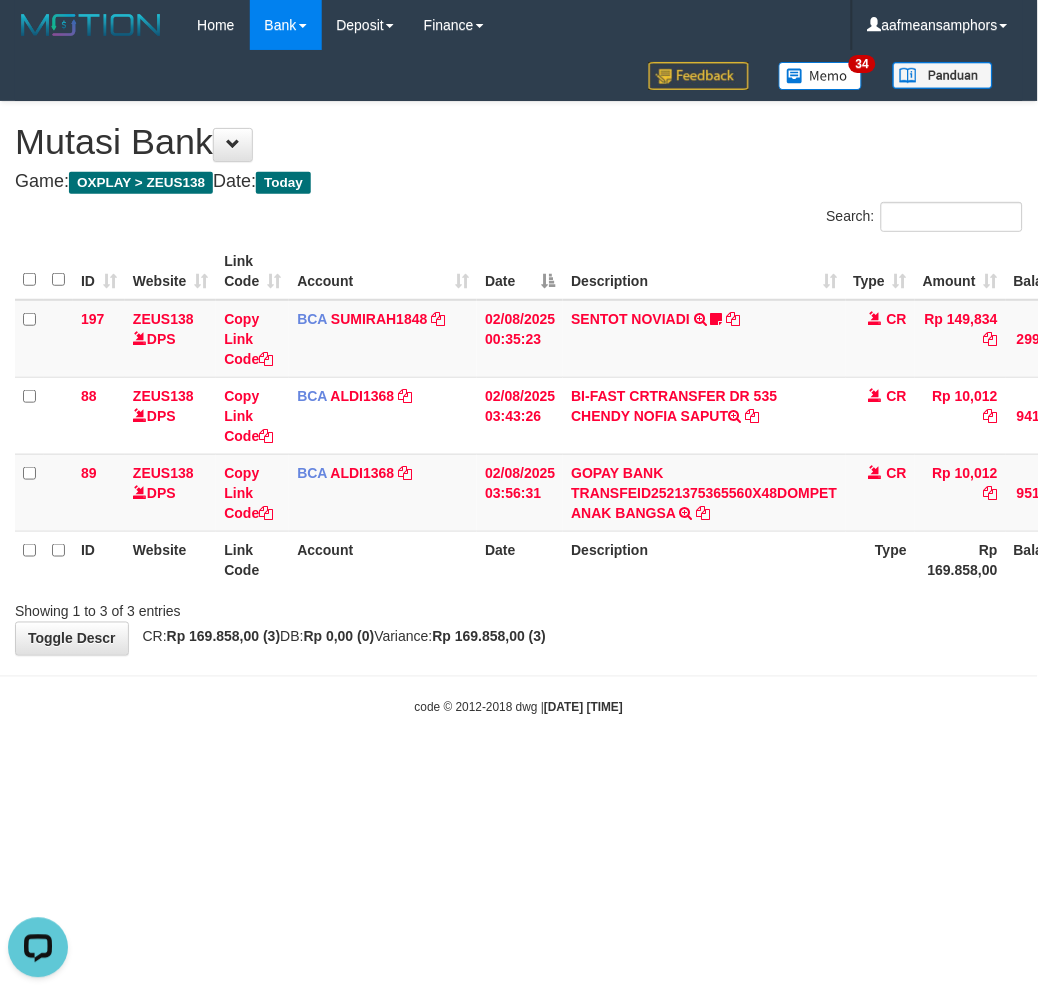 click on "Toggle navigation
Home
Bank
Account List
Load
By Website
Group
[OXPLAY]													ZEUS138
By Load Group (DPS)" at bounding box center [519, 383] 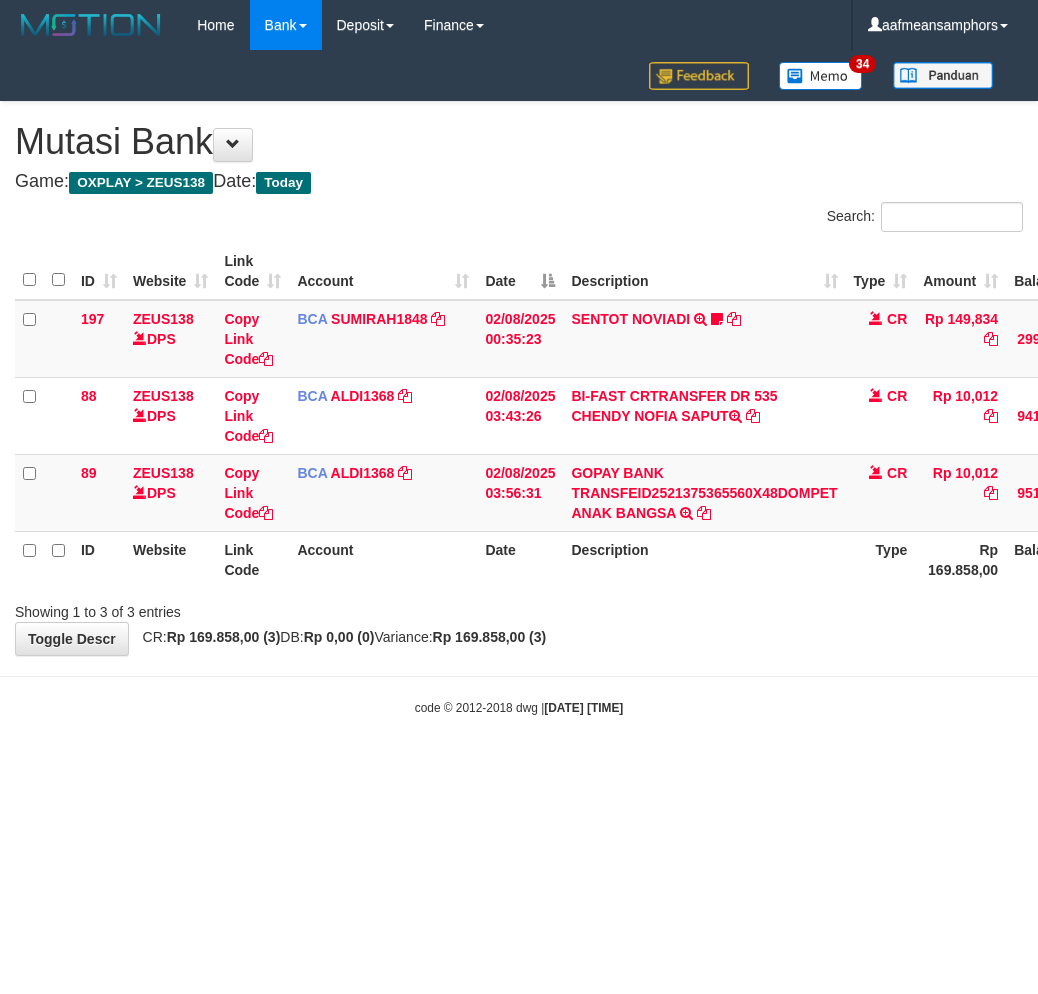 scroll, scrollTop: 0, scrollLeft: 0, axis: both 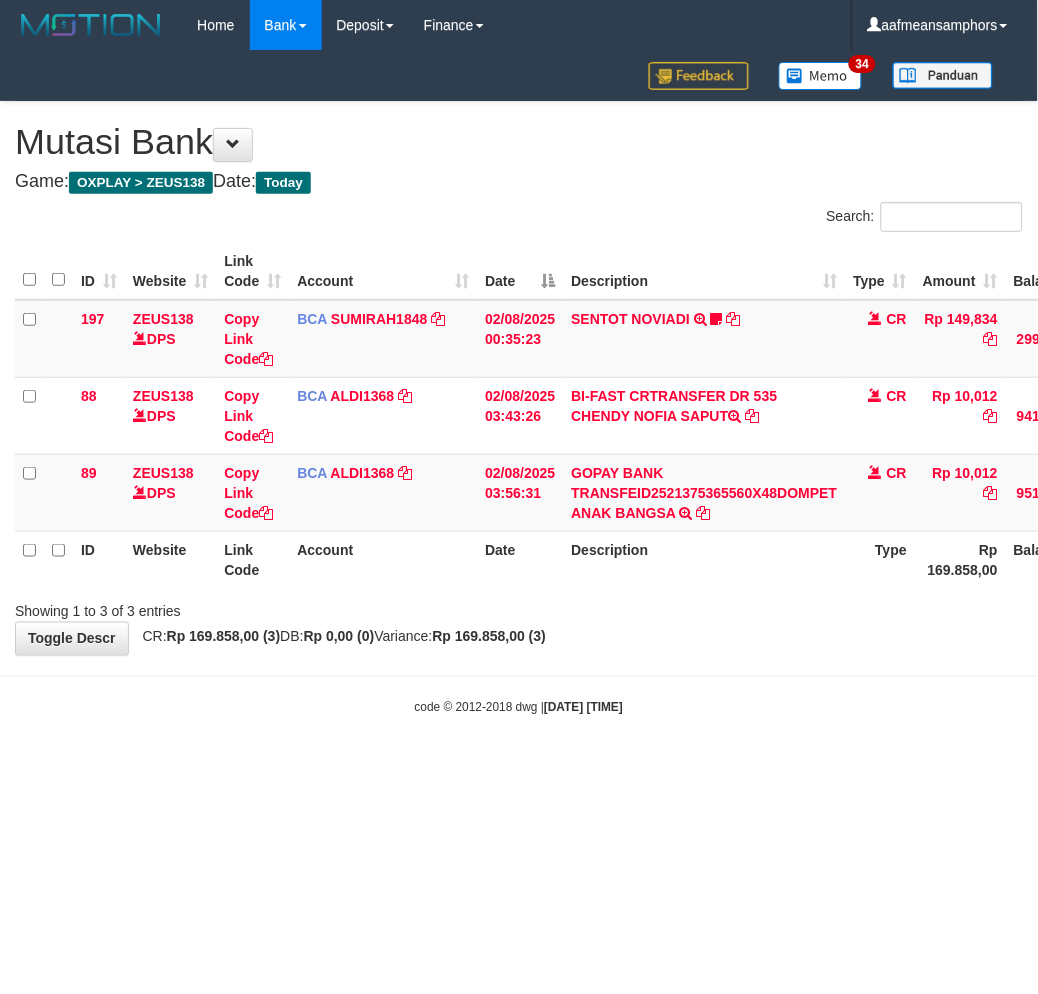 drag, startPoint x: 692, startPoint y: 683, endPoint x: 712, endPoint y: 667, distance: 25.612497 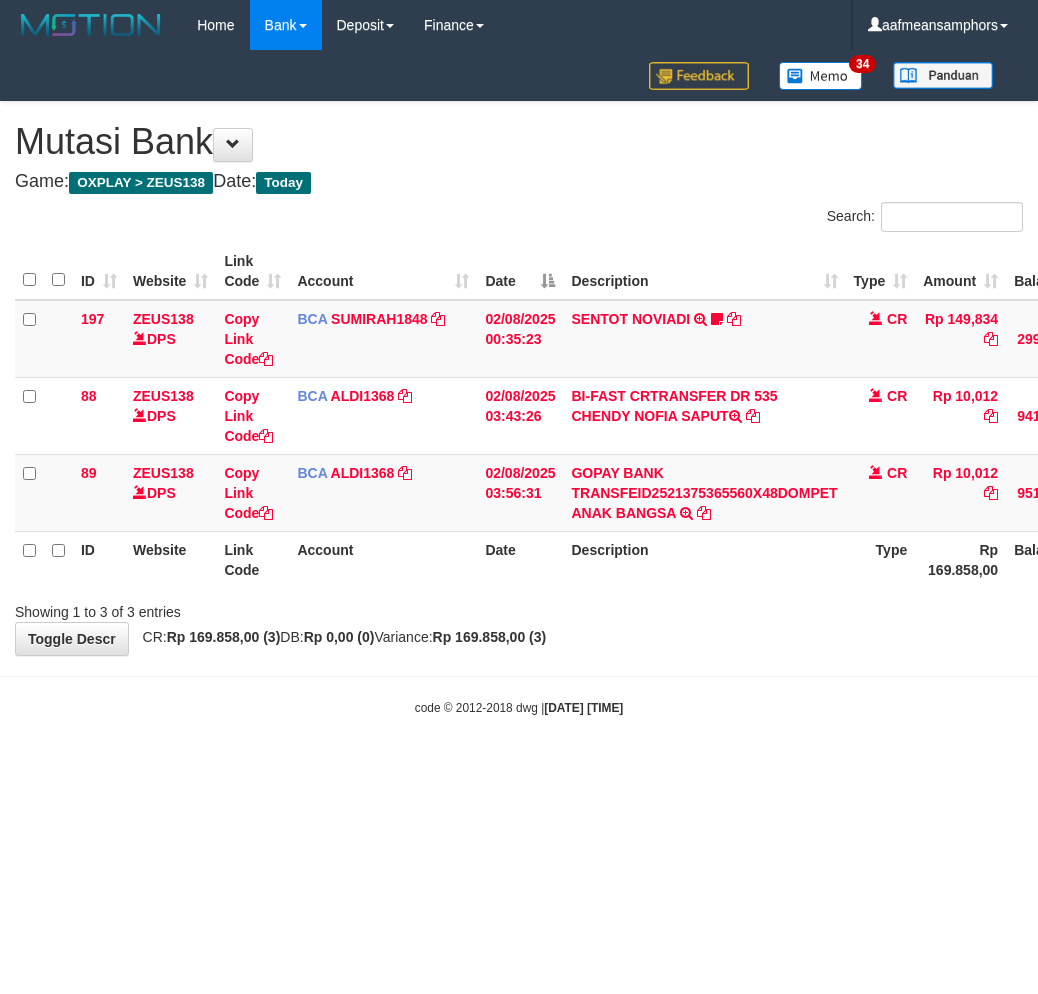 scroll, scrollTop: 0, scrollLeft: 0, axis: both 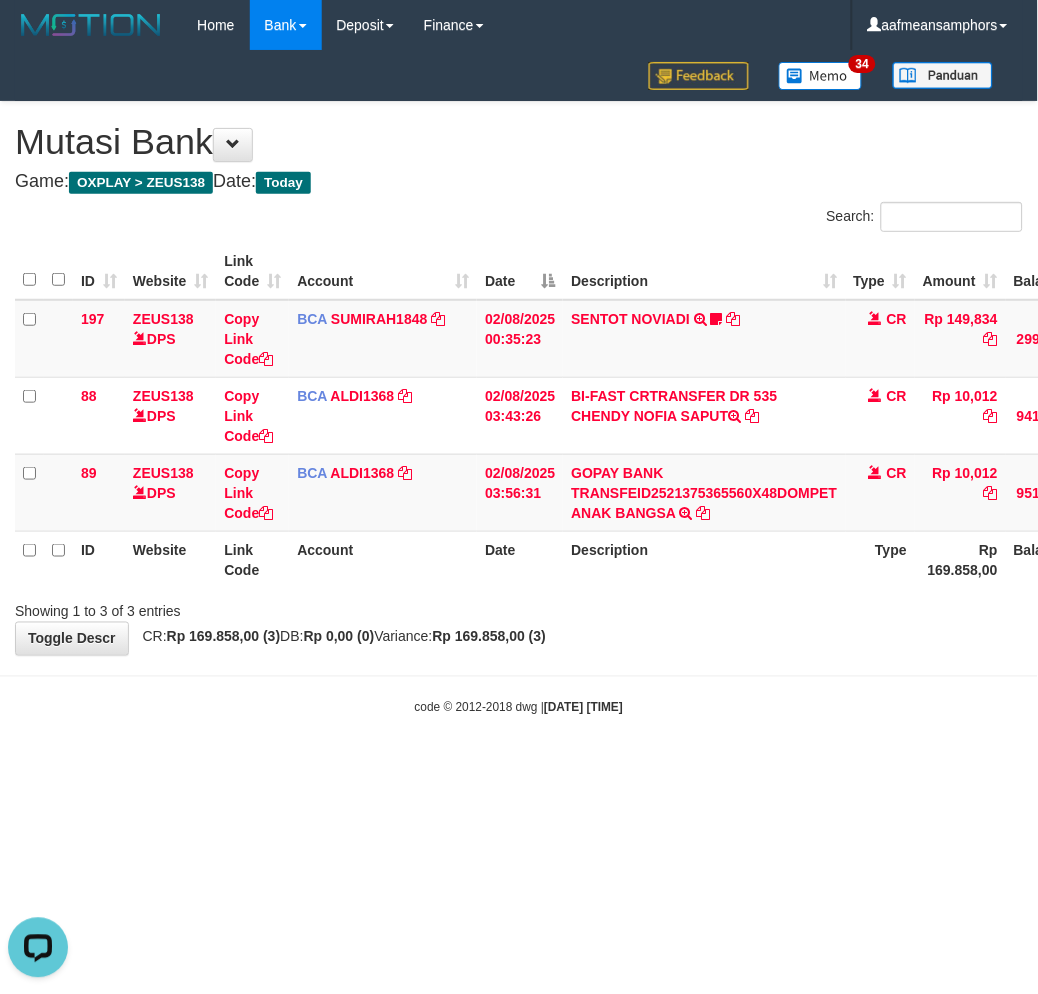 click on "Toggle navigation
Home
Bank
Account List
Load
By Website
Group
[OXPLAY]													ZEUS138
By Load Group (DPS)" at bounding box center [519, 383] 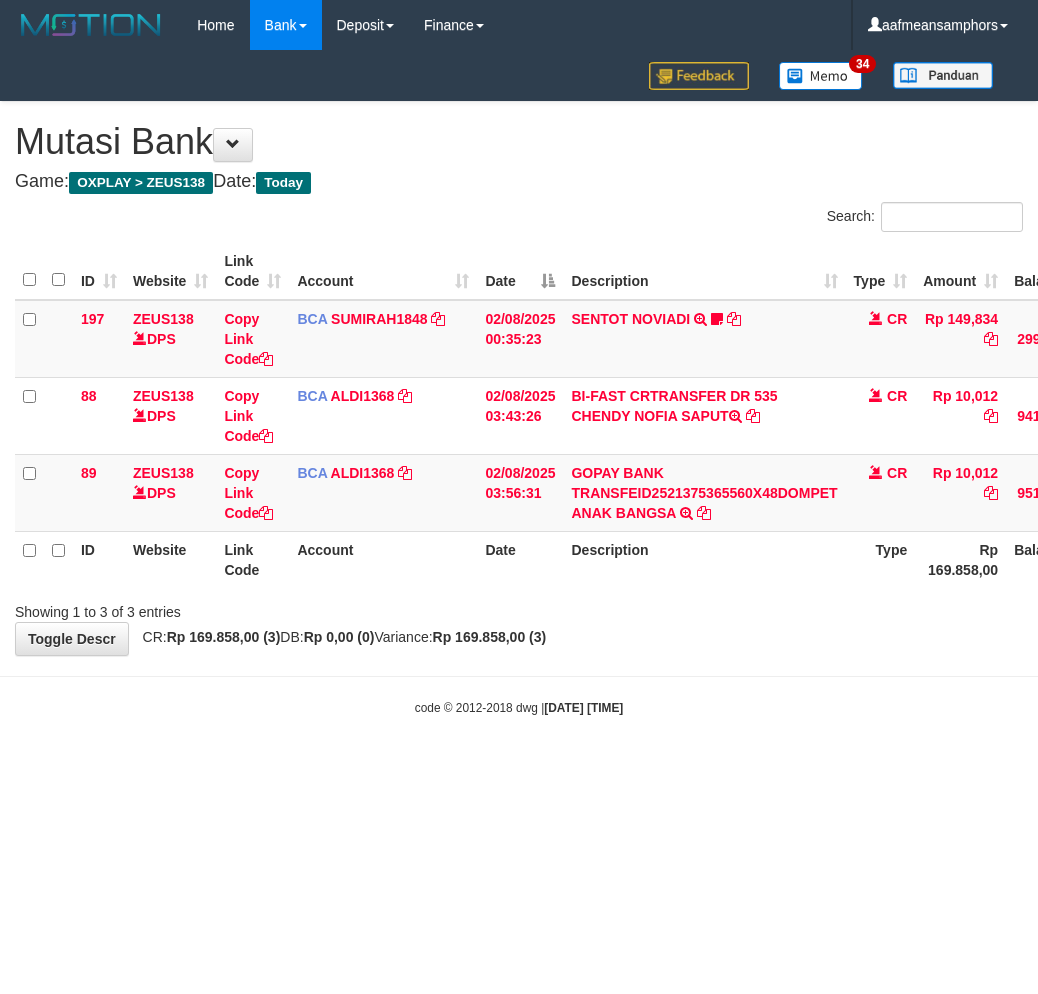 scroll, scrollTop: 0, scrollLeft: 0, axis: both 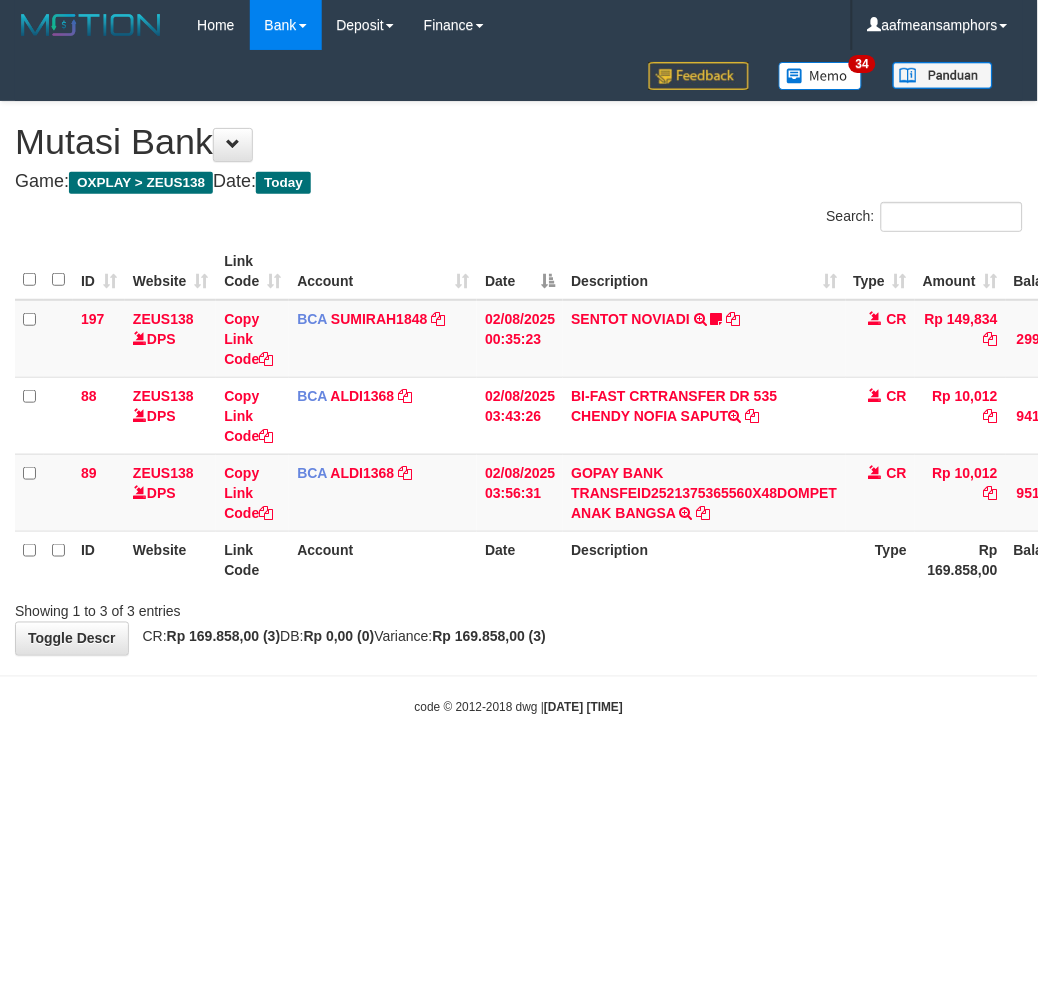 click on "Showing 1 to 3 of 3 entries" at bounding box center [519, 608] 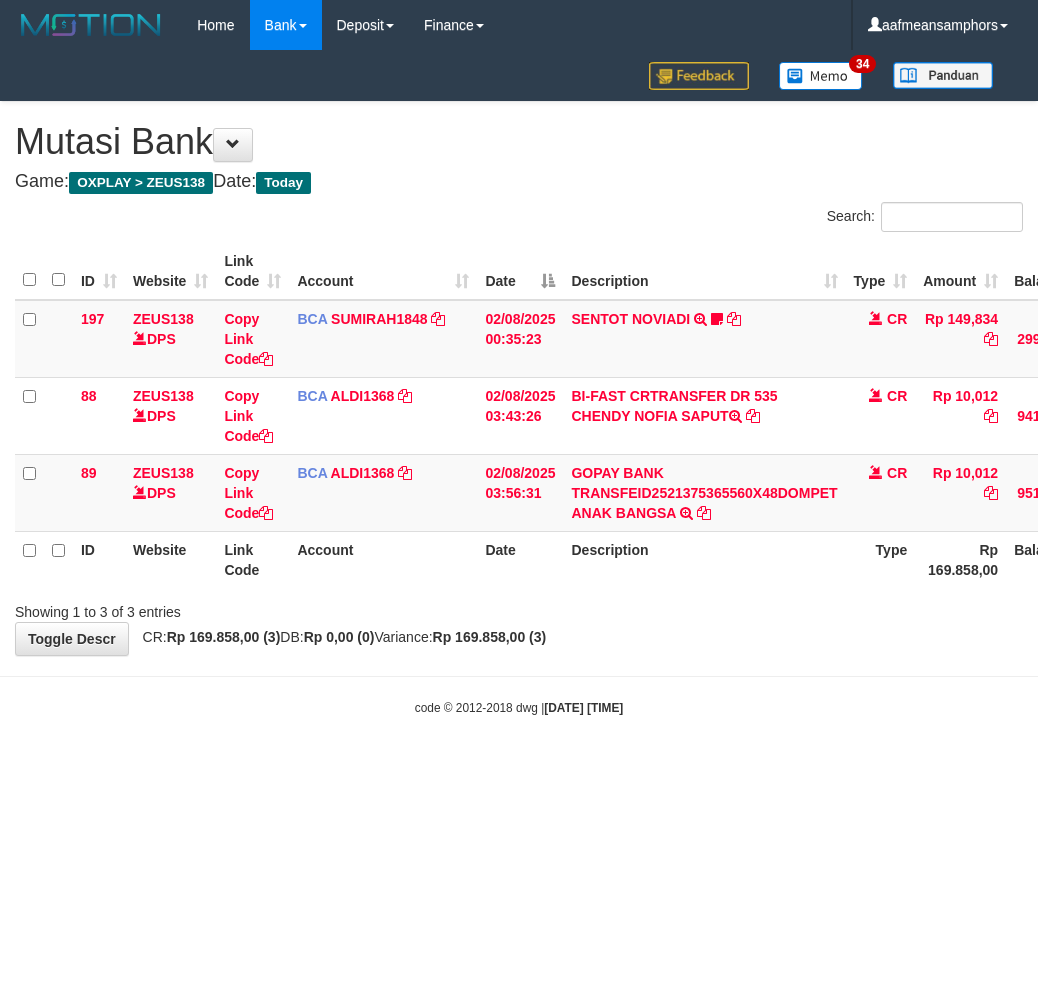 scroll, scrollTop: 0, scrollLeft: 0, axis: both 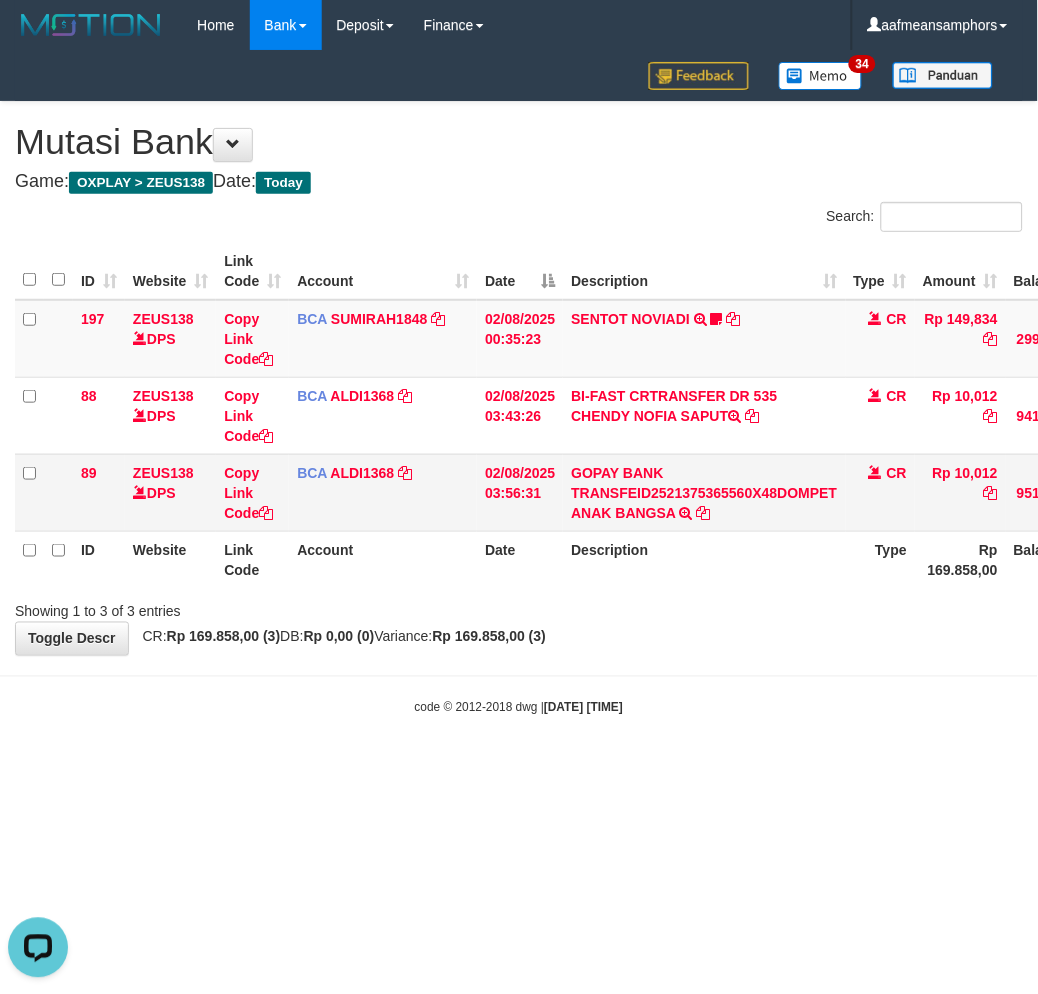 drag, startPoint x: 835, startPoint y: 508, endPoint x: 825, endPoint y: 520, distance: 15.6205 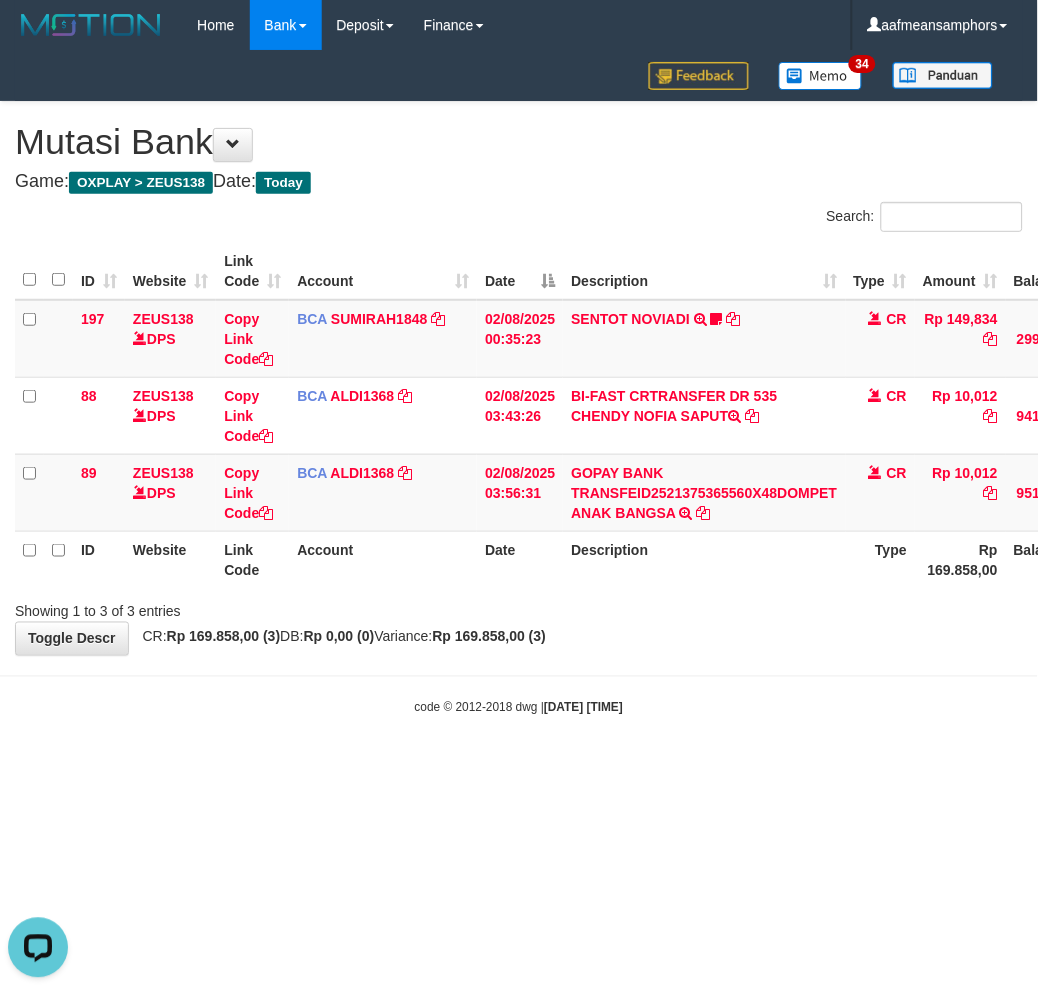 drag, startPoint x: 634, startPoint y: 674, endPoint x: 647, endPoint y: 662, distance: 17.691807 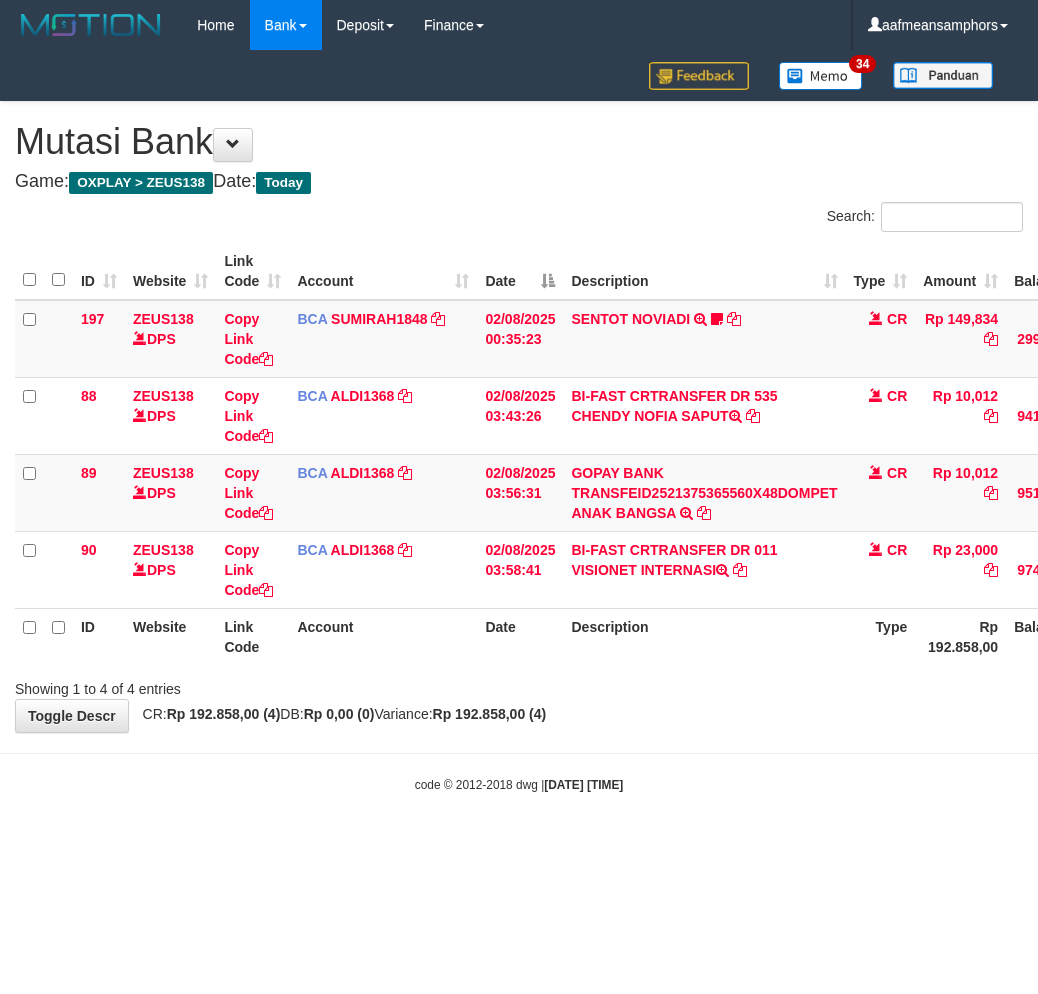 scroll, scrollTop: 0, scrollLeft: 0, axis: both 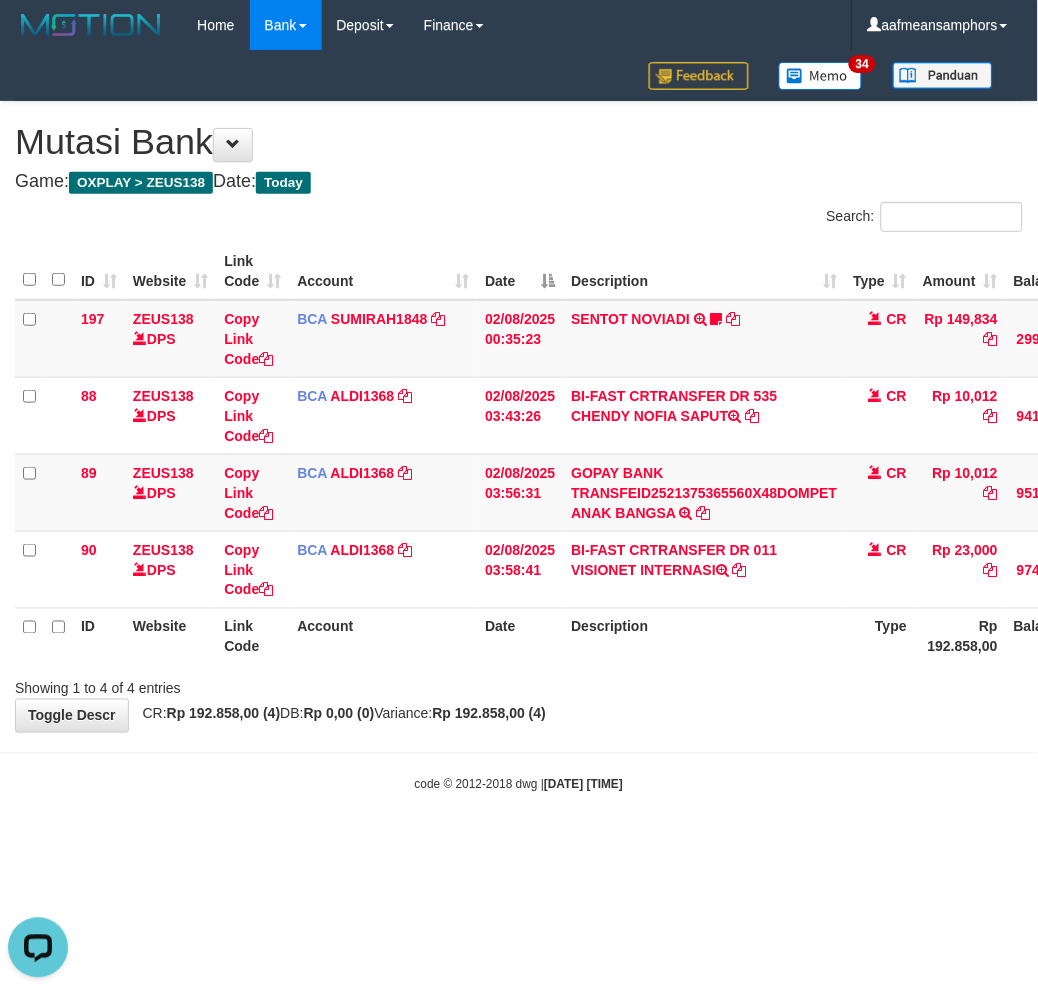 drag, startPoint x: 657, startPoint y: 645, endPoint x: 676, endPoint y: 628, distance: 25.495098 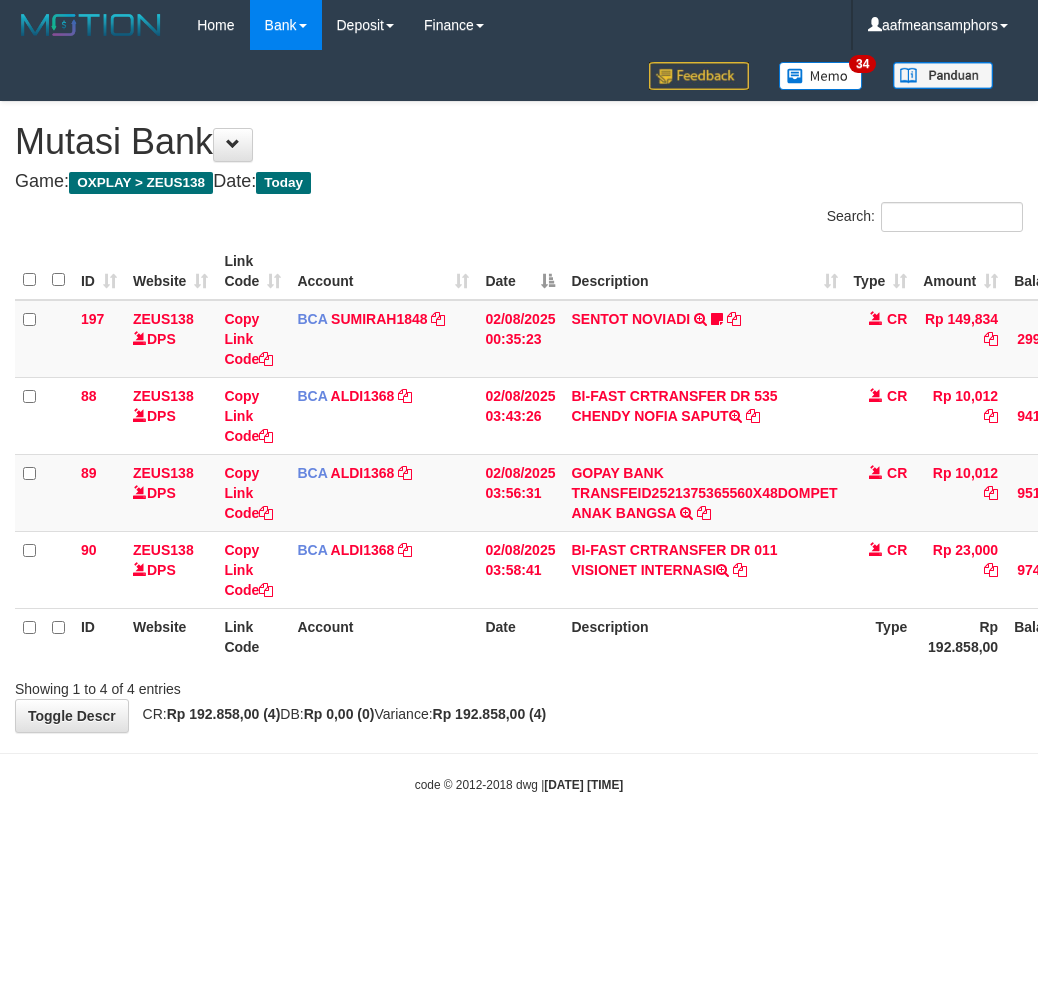 scroll, scrollTop: 0, scrollLeft: 0, axis: both 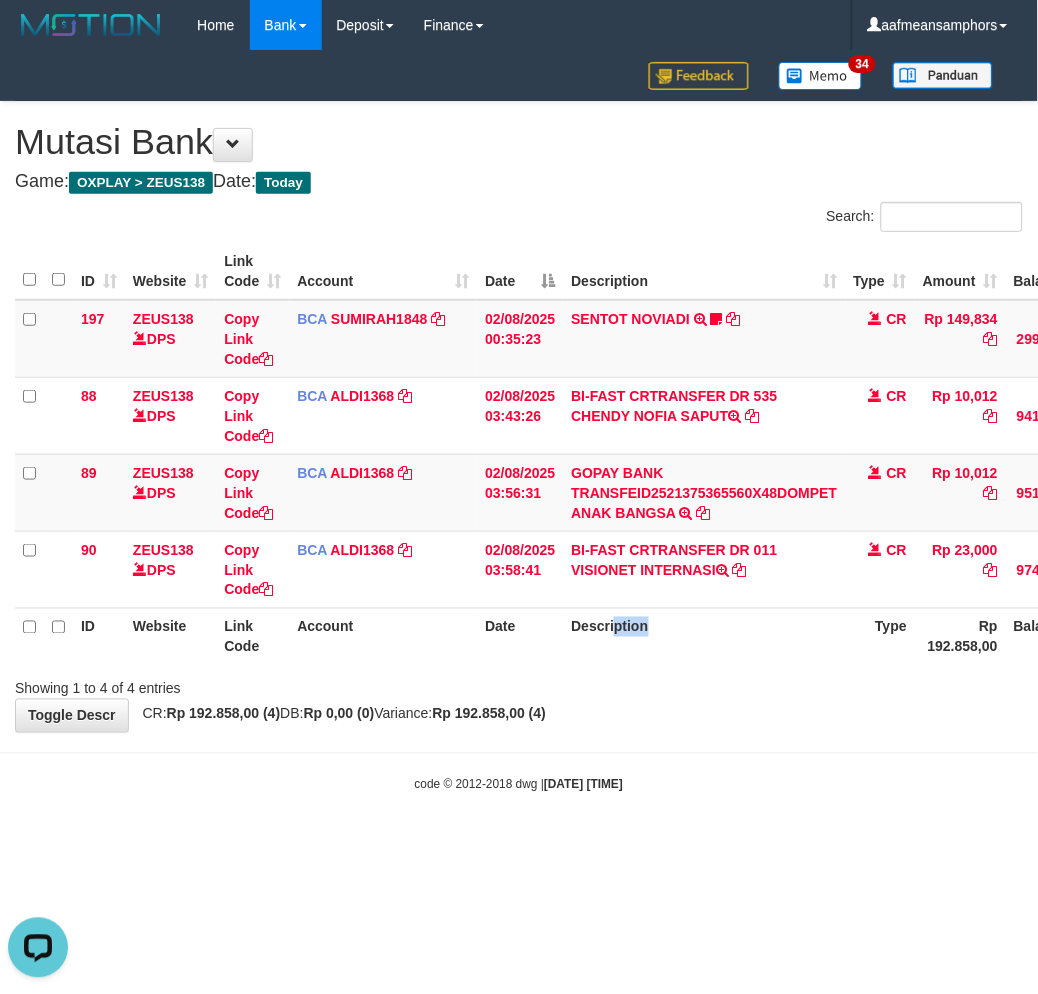 drag, startPoint x: 660, startPoint y: 631, endPoint x: 618, endPoint y: 641, distance: 43.174065 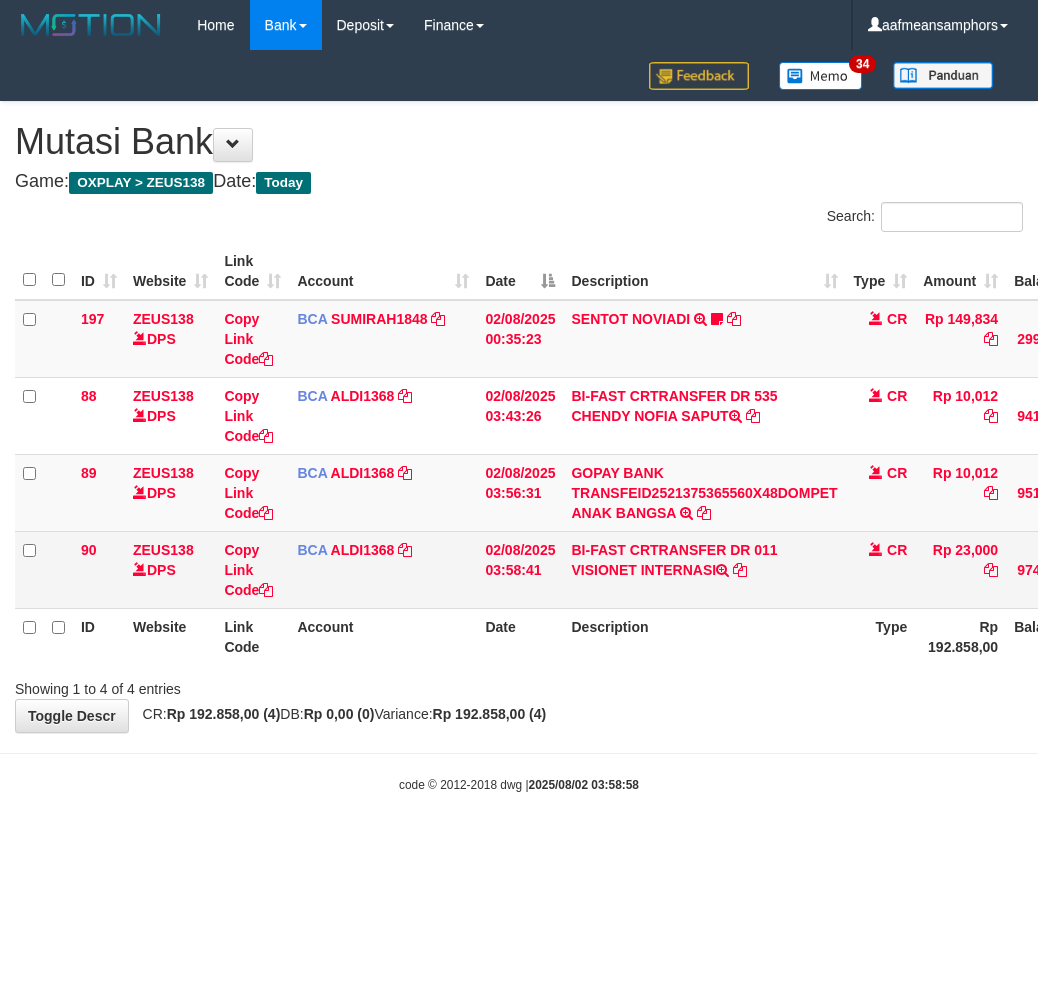 scroll, scrollTop: 0, scrollLeft: 0, axis: both 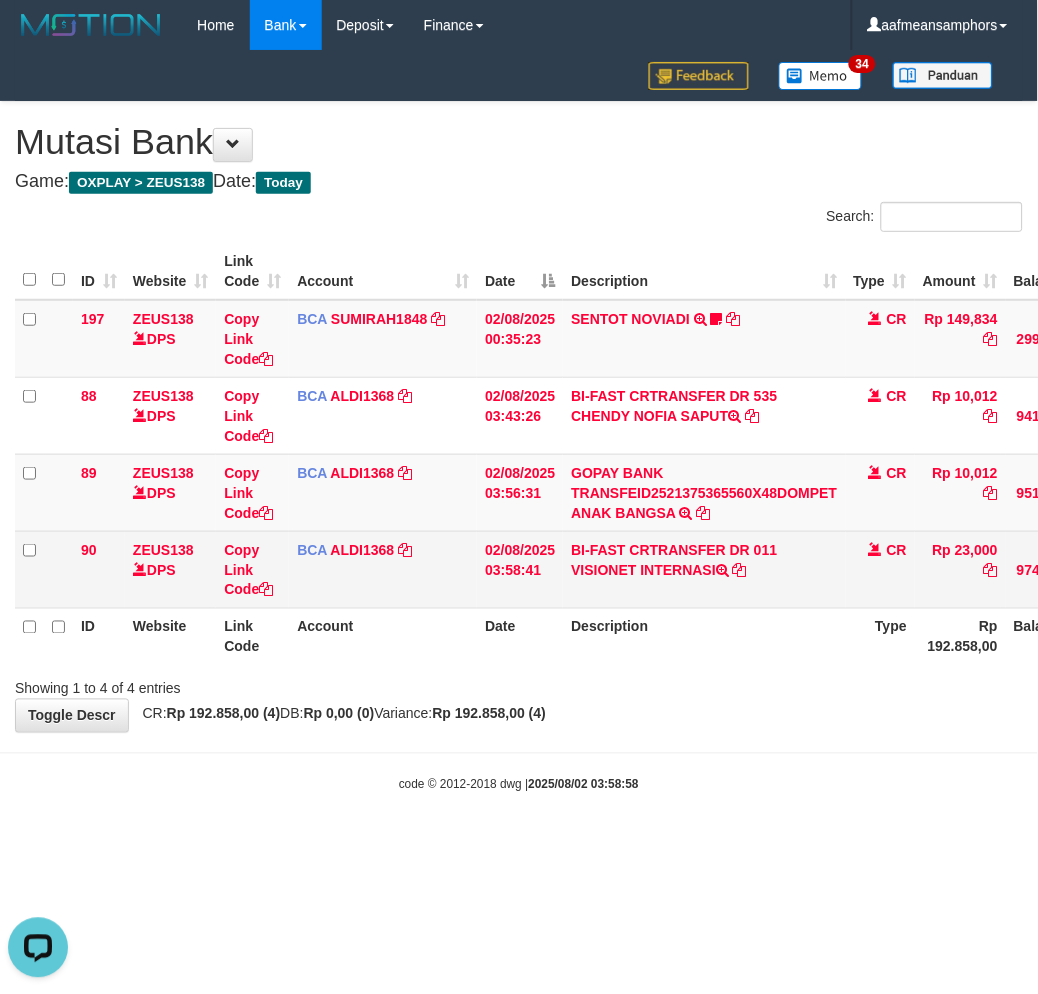click on "BI-FAST CRTRANSFER DR 011 VISIONET INTERNASI" at bounding box center (704, 569) 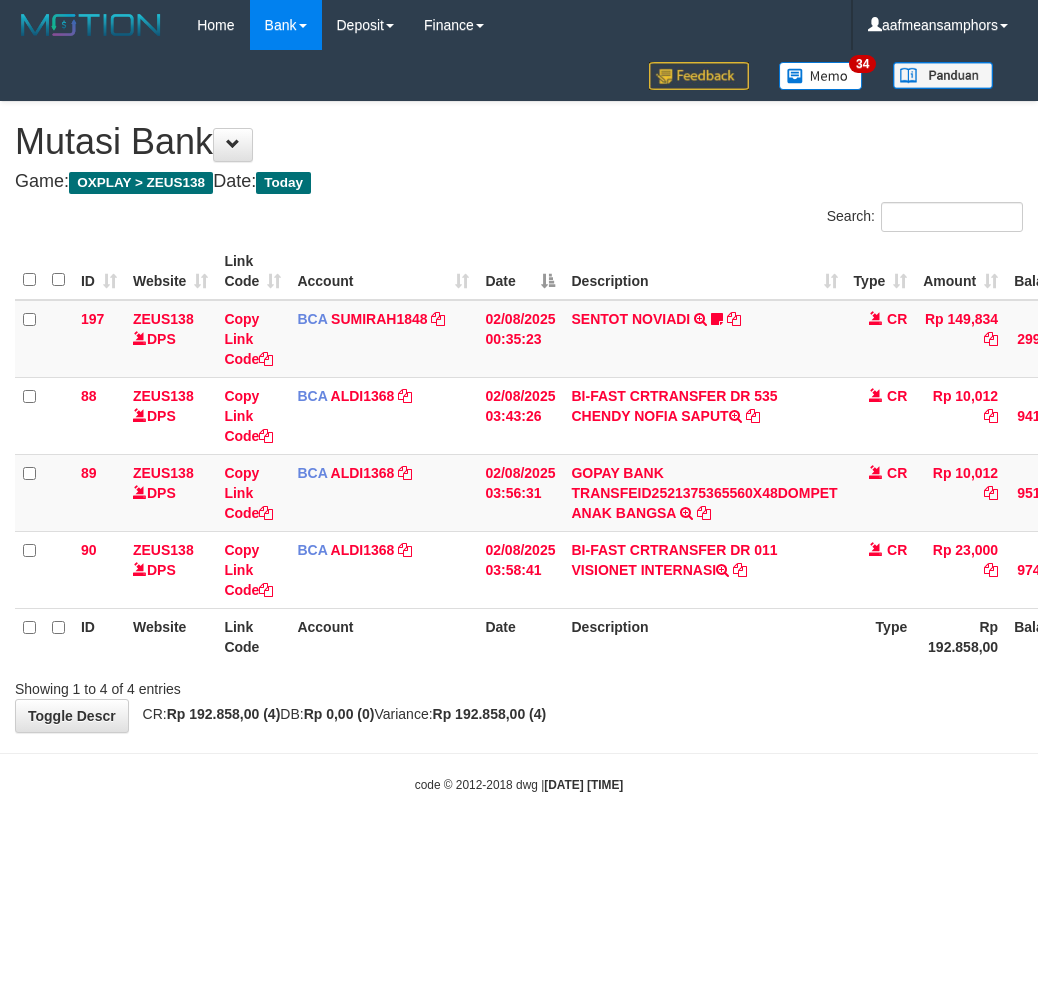 scroll, scrollTop: 0, scrollLeft: 0, axis: both 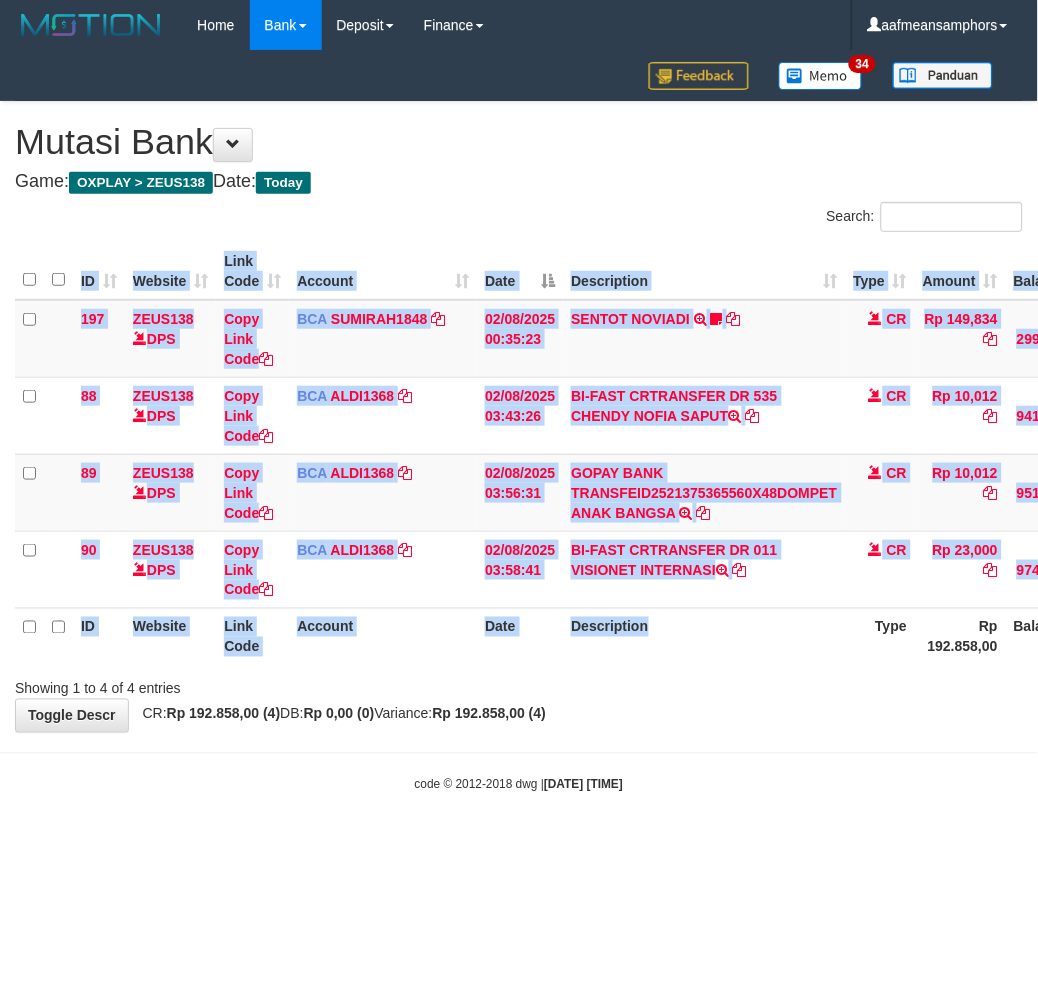 click on "ID Website Link Code Account Date Description Type Amount Balance Status Action
197
ZEUS138    DPS
Copy Link Code
BCA
SUMIRAH1848
DPS
SUMIRAH
mutasi_20250802_4156 | 197
mutasi_20250802_4156 | 197
02/08/2025 00:35:23
SENTOT NOVIADI            TRSF E-BANKING CR 0208/FTSCY/WS95271
149834.00SENTOT NOVIADI    Seno2023
CR
Rp 149,834
Rp 299,834
N
Note
Check
88
ZEUS138    DPS
Copy Link Code
BCA
ALDI1368
DPS" at bounding box center [519, 454] 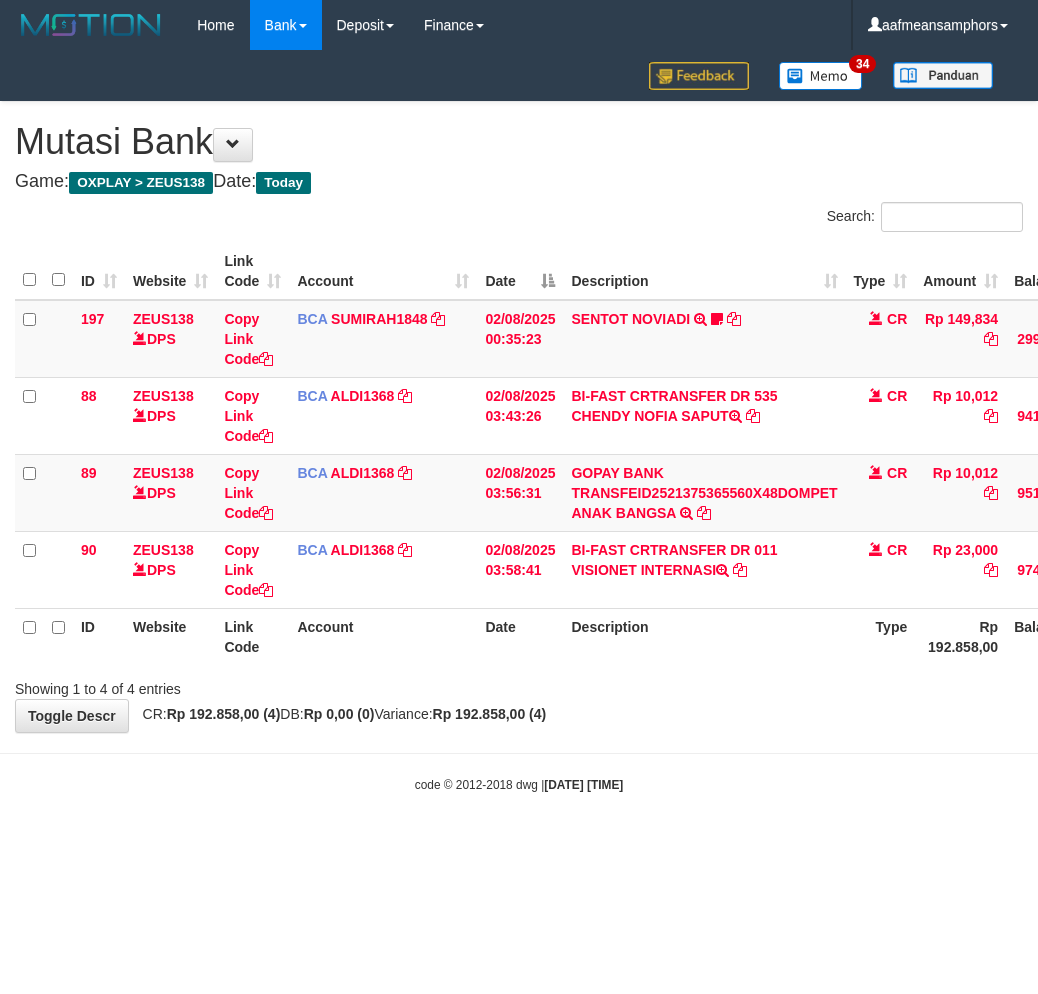 scroll, scrollTop: 0, scrollLeft: 0, axis: both 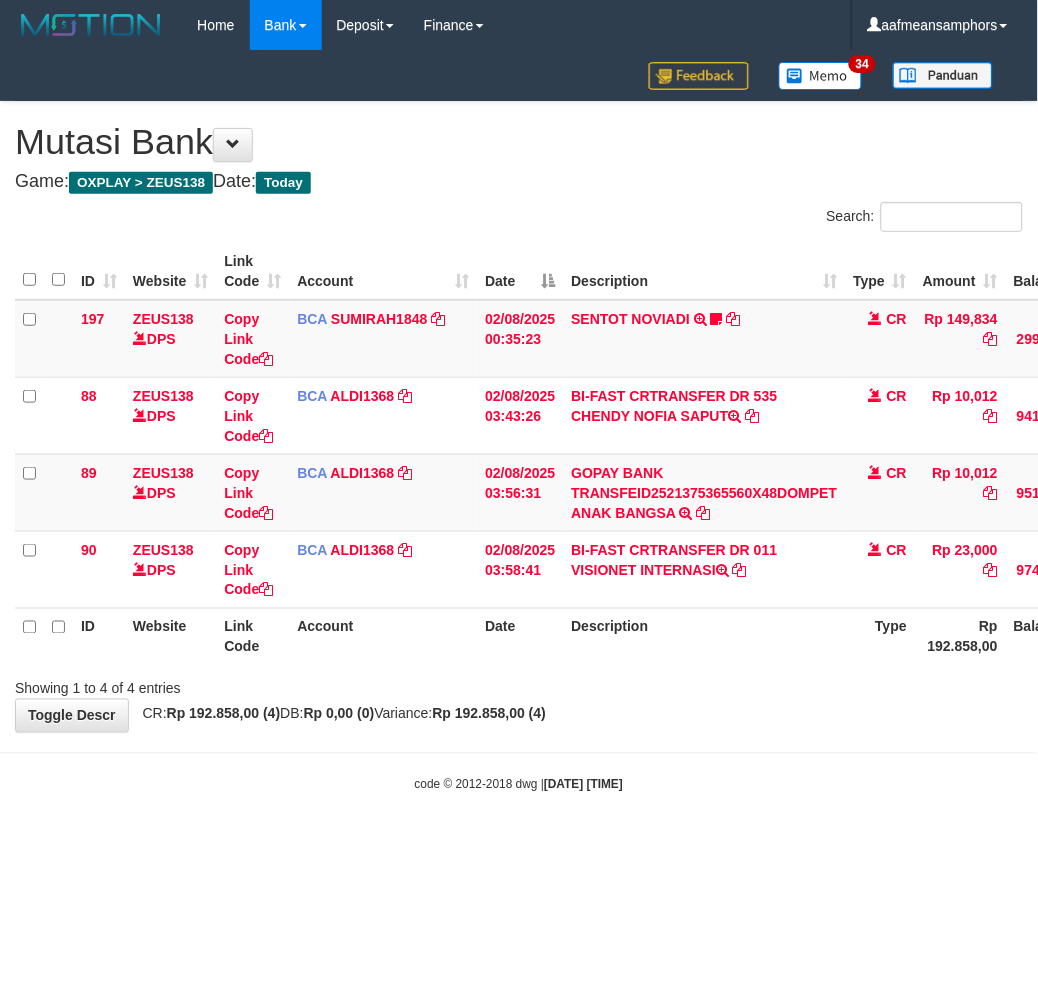 click on "Description" at bounding box center (704, 636) 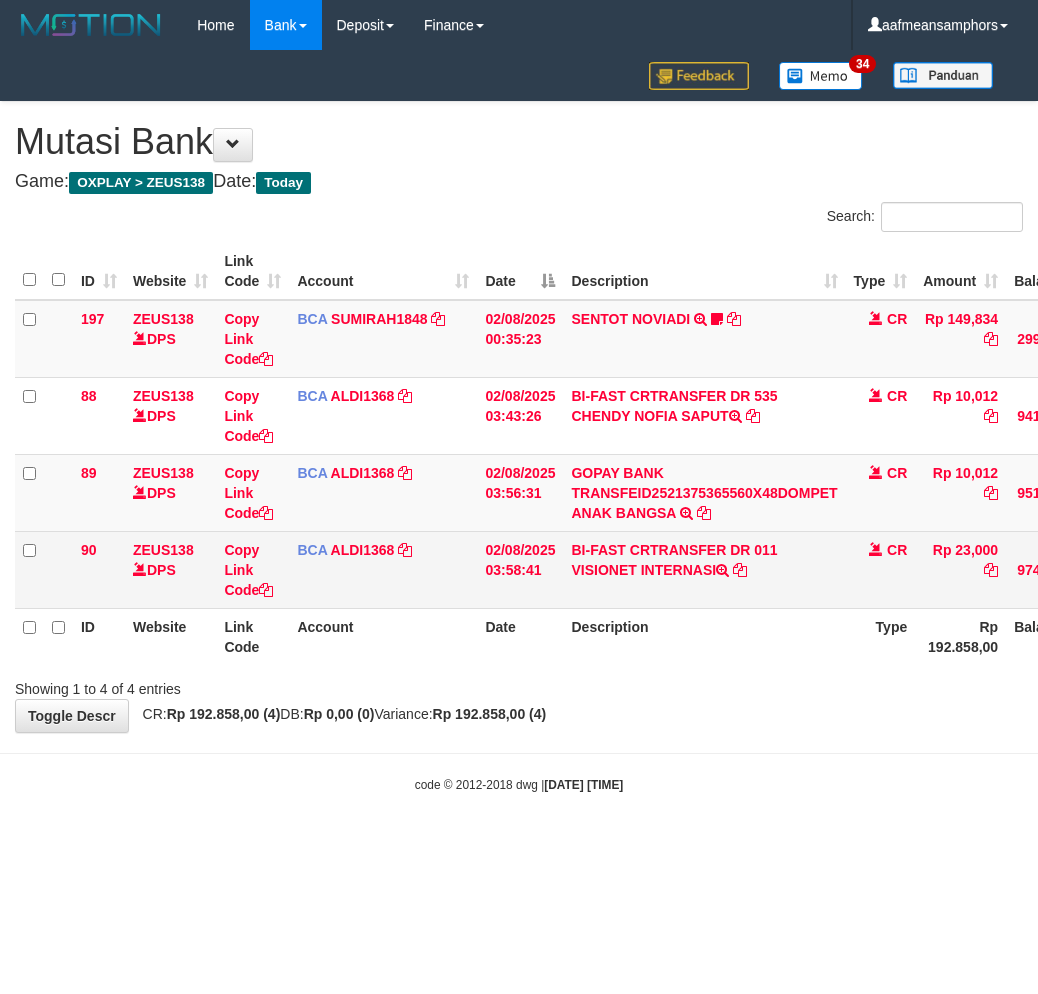 scroll, scrollTop: 0, scrollLeft: 0, axis: both 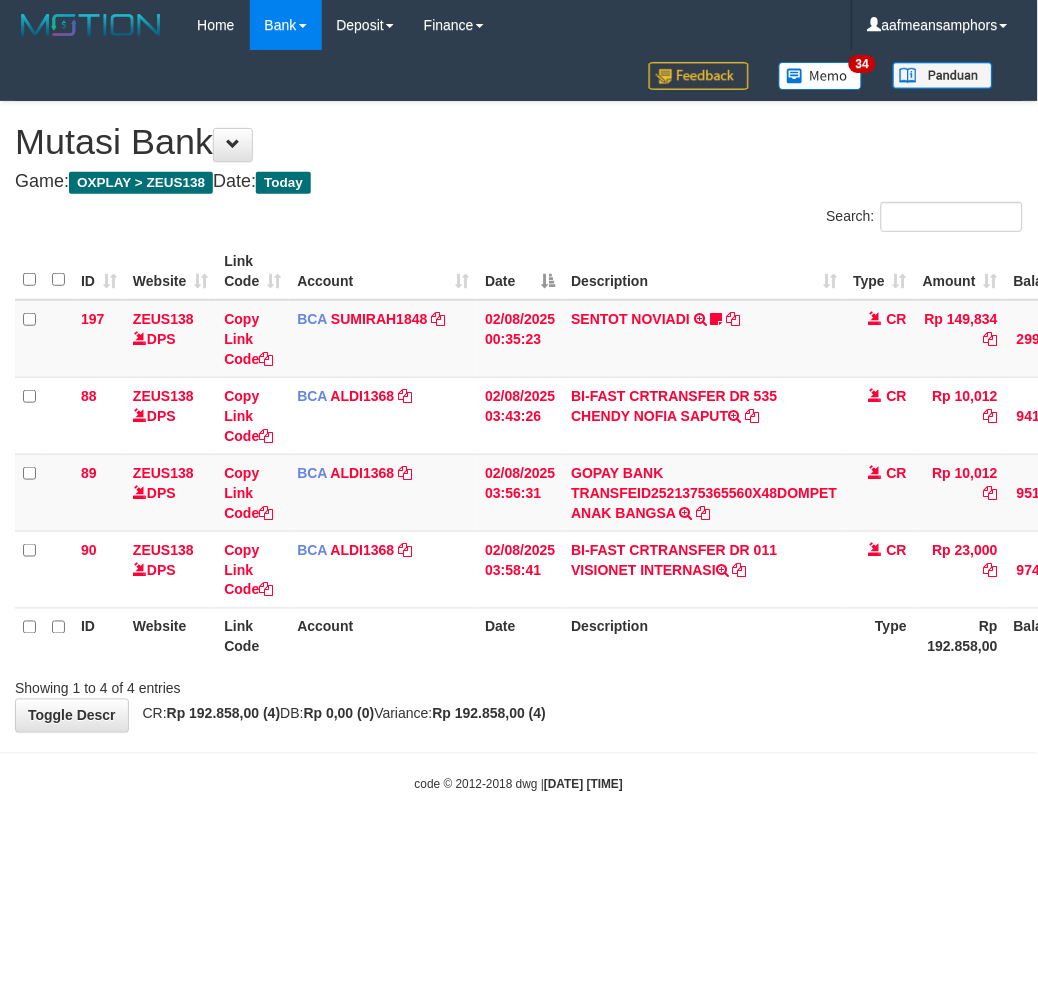 click on "Description" at bounding box center [704, 636] 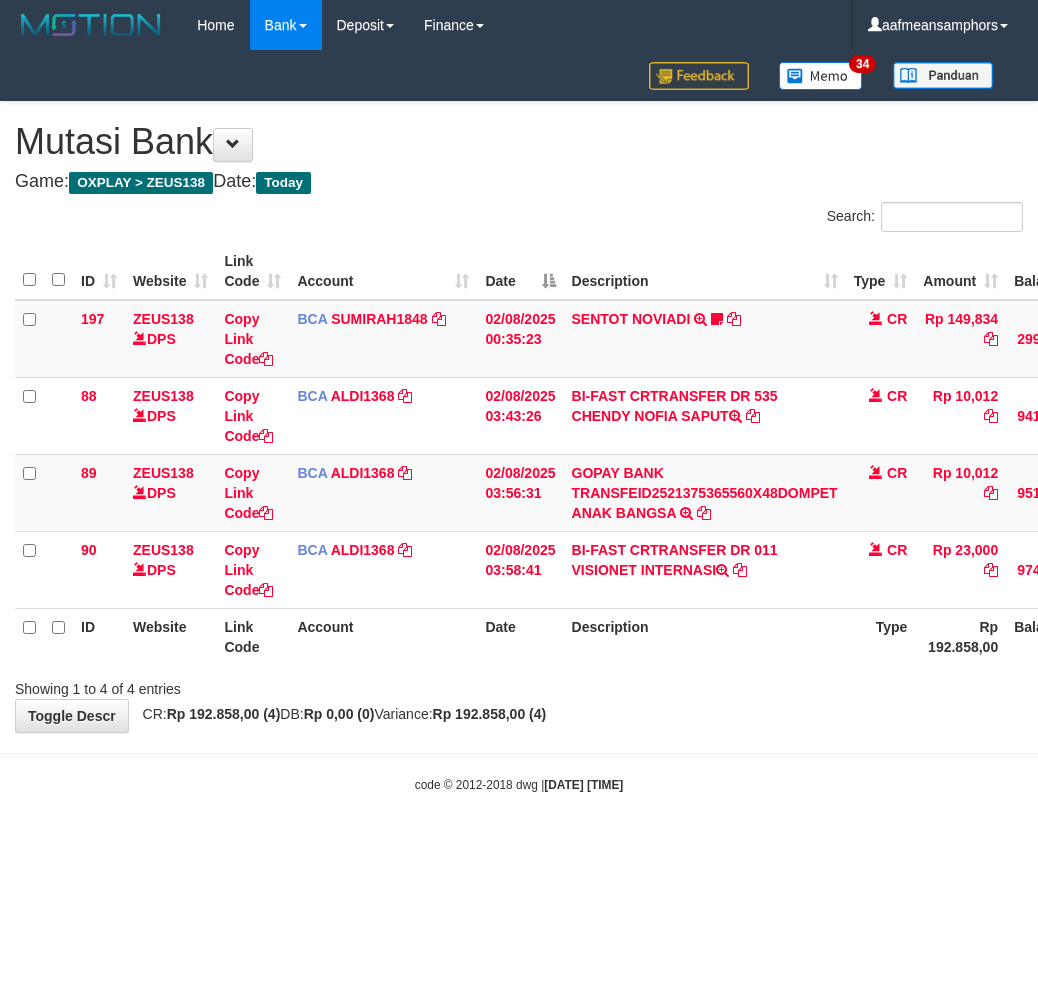 scroll, scrollTop: 0, scrollLeft: 0, axis: both 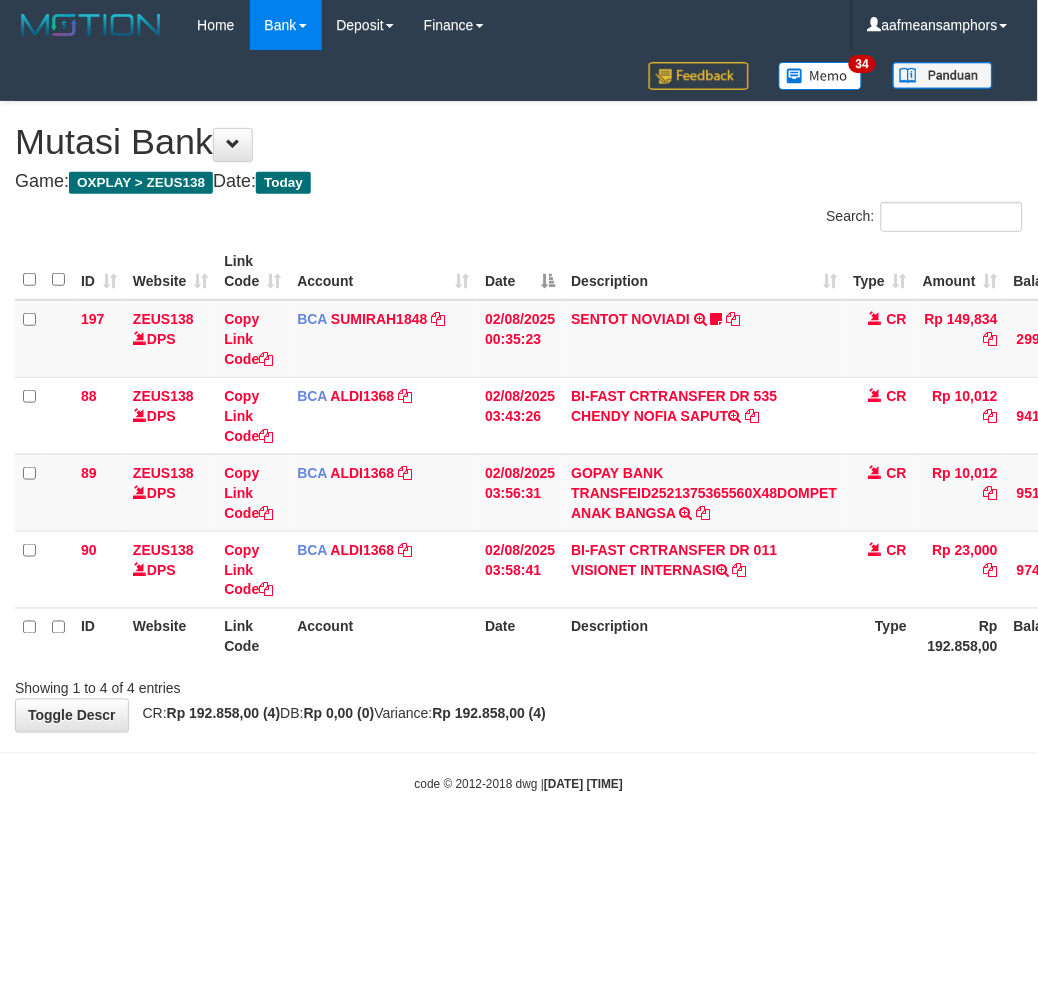 click on "**********" at bounding box center [519, 417] 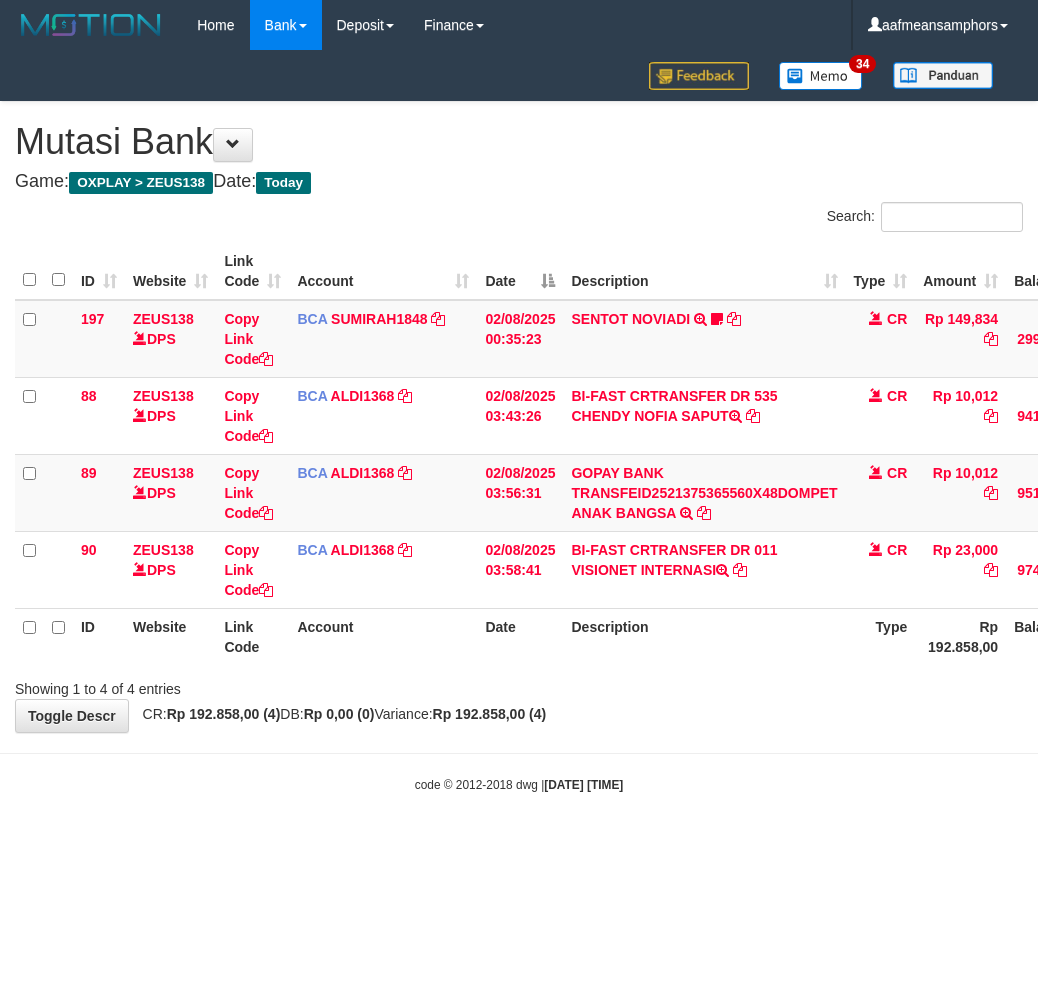 scroll, scrollTop: 0, scrollLeft: 0, axis: both 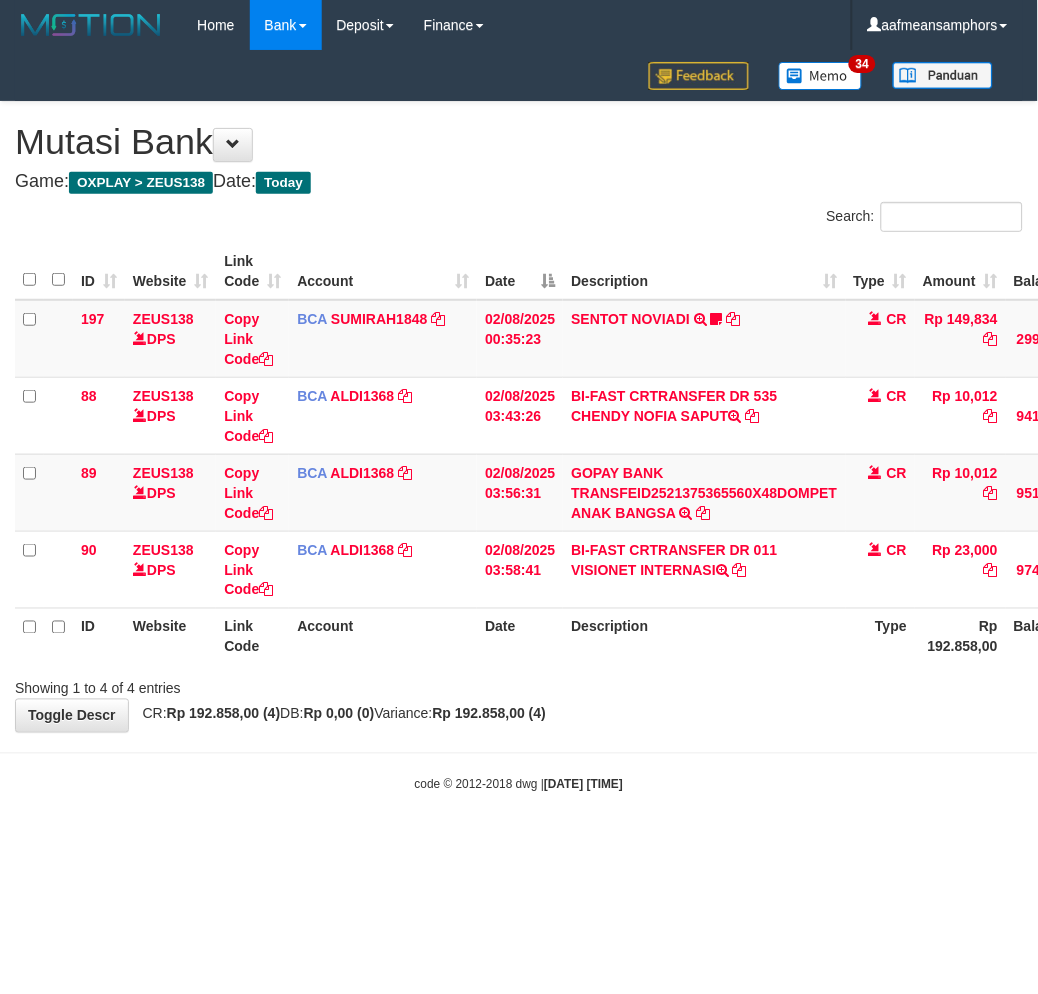click on "**********" at bounding box center (519, 417) 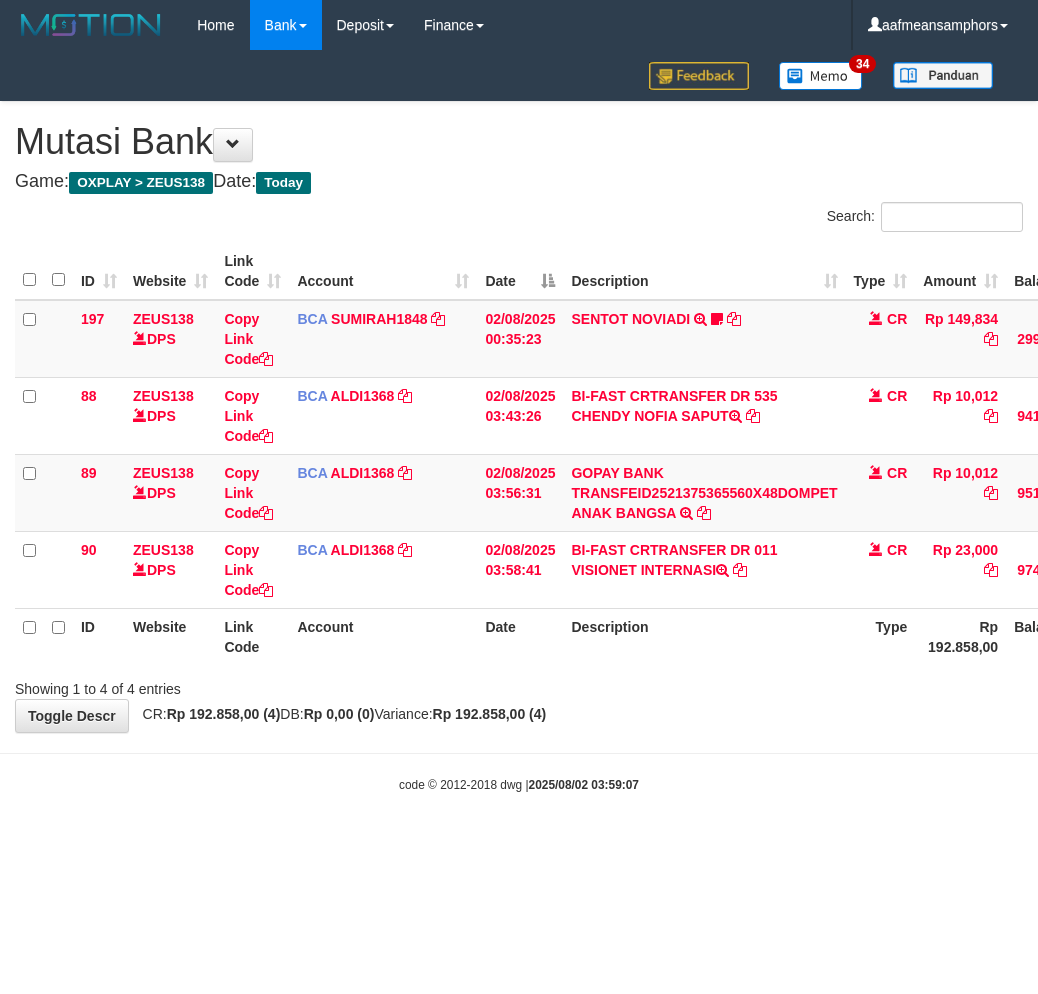 scroll, scrollTop: 0, scrollLeft: 0, axis: both 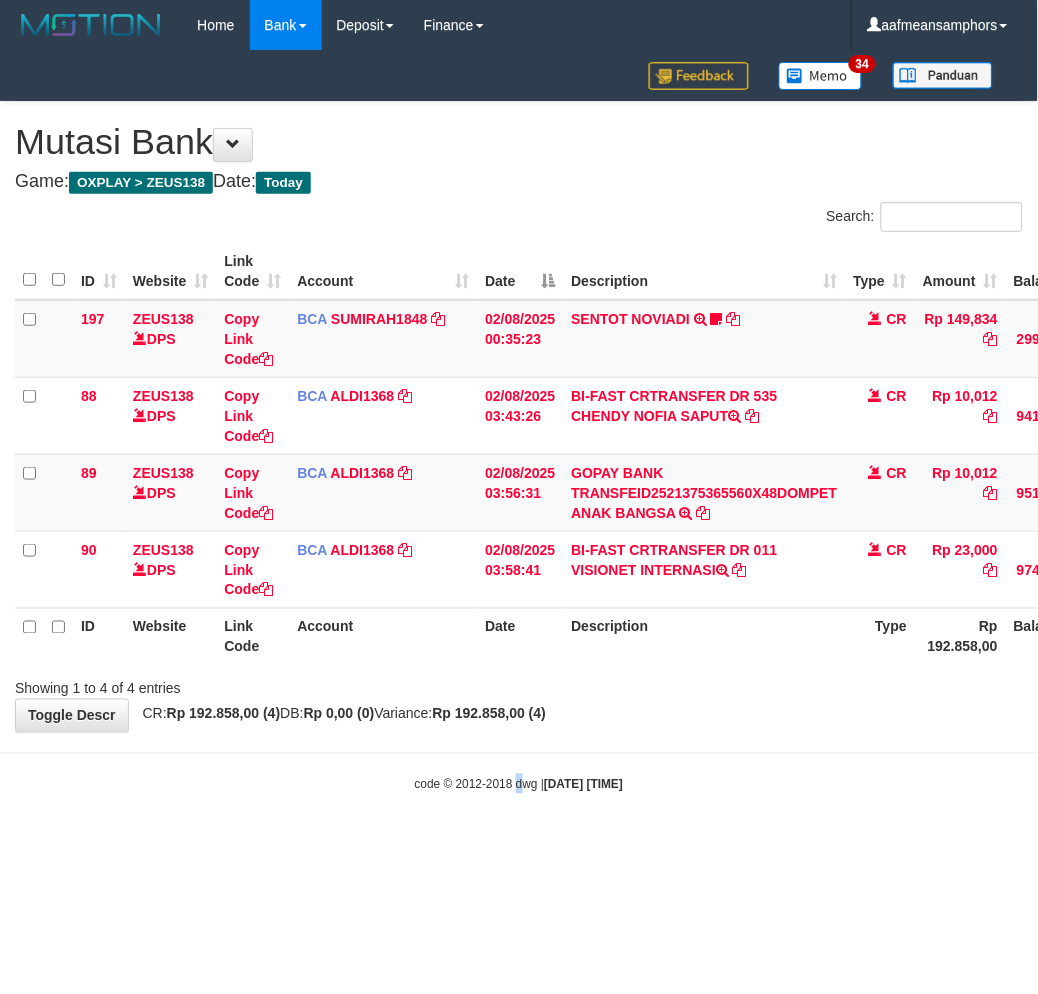 drag, startPoint x: 507, startPoint y: 761, endPoint x: 496, endPoint y: 764, distance: 11.401754 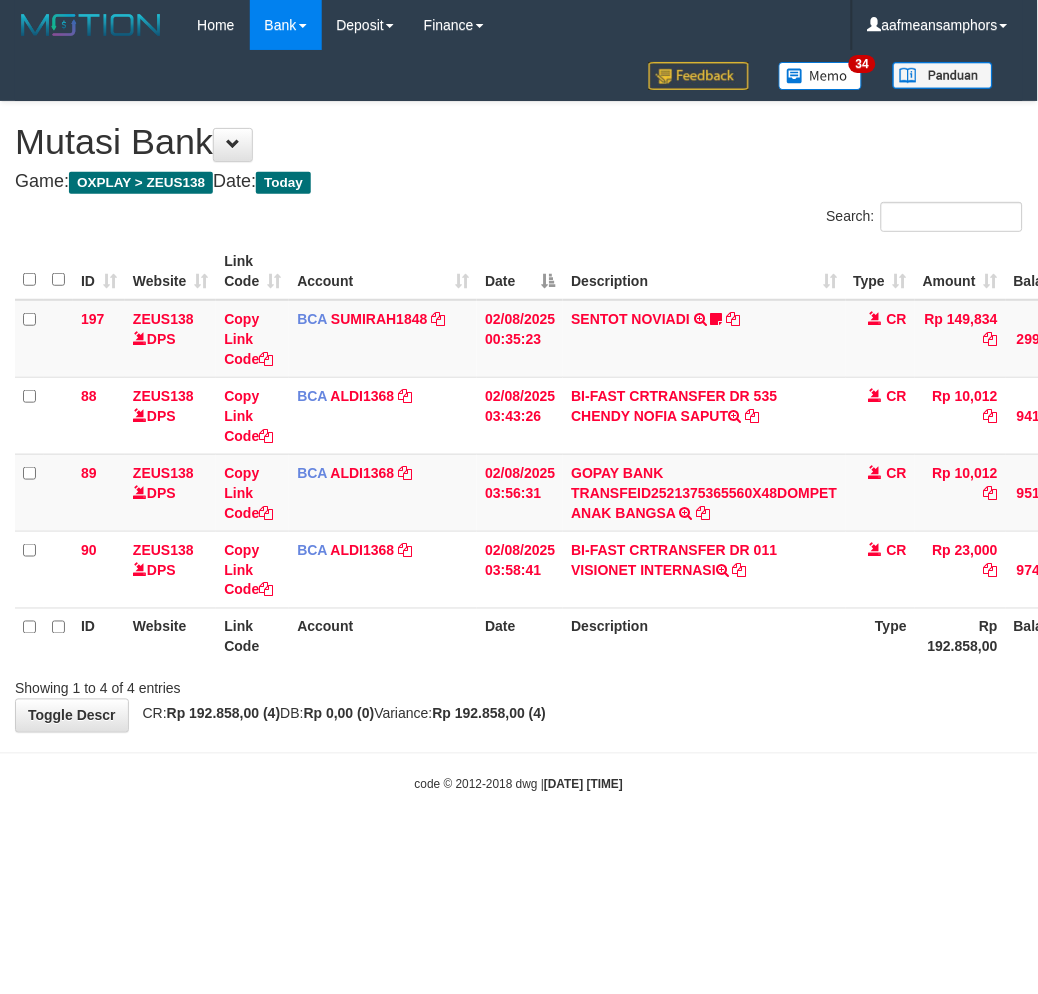 click on "Toggle navigation
Home
Bank
Account List
Load
By Website
Group
[OXPLAY]													ZEUS138
By Load Group (DPS)" at bounding box center [519, 422] 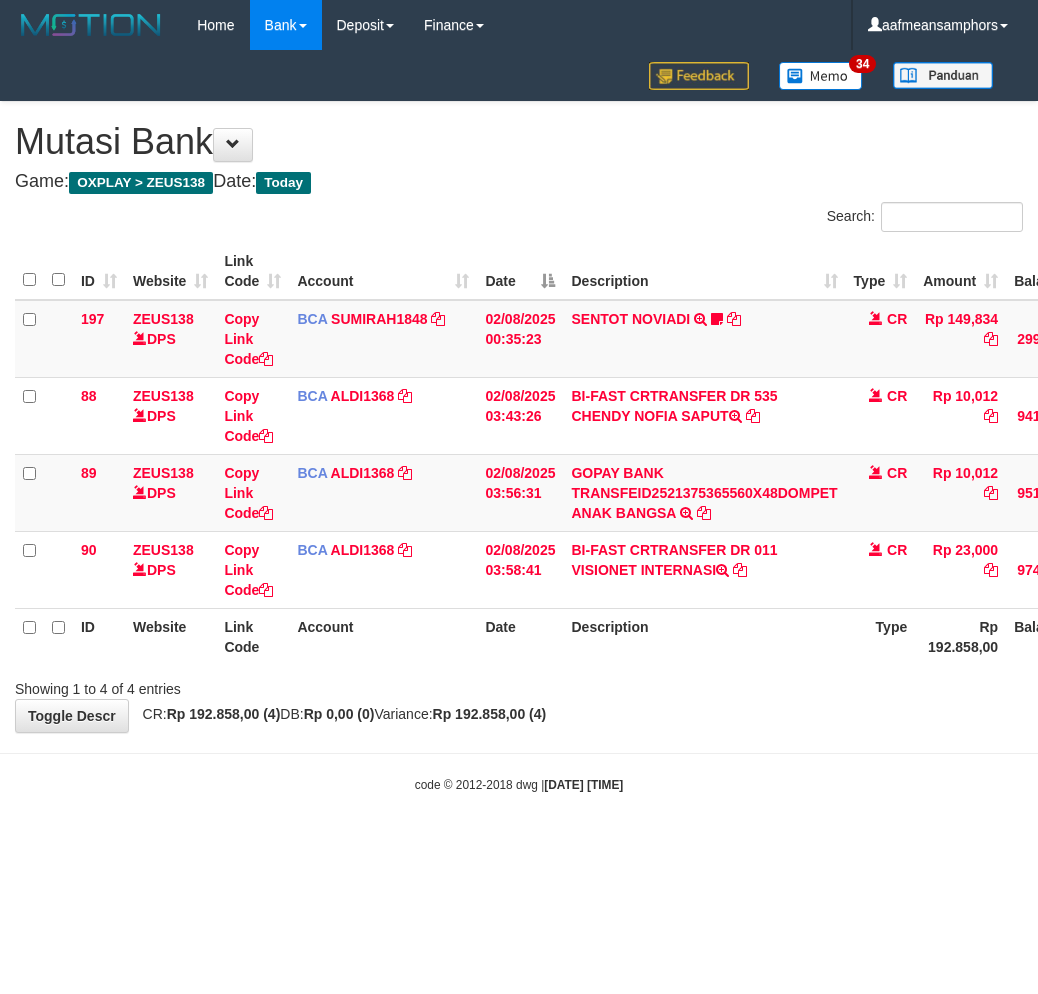 scroll, scrollTop: 0, scrollLeft: 0, axis: both 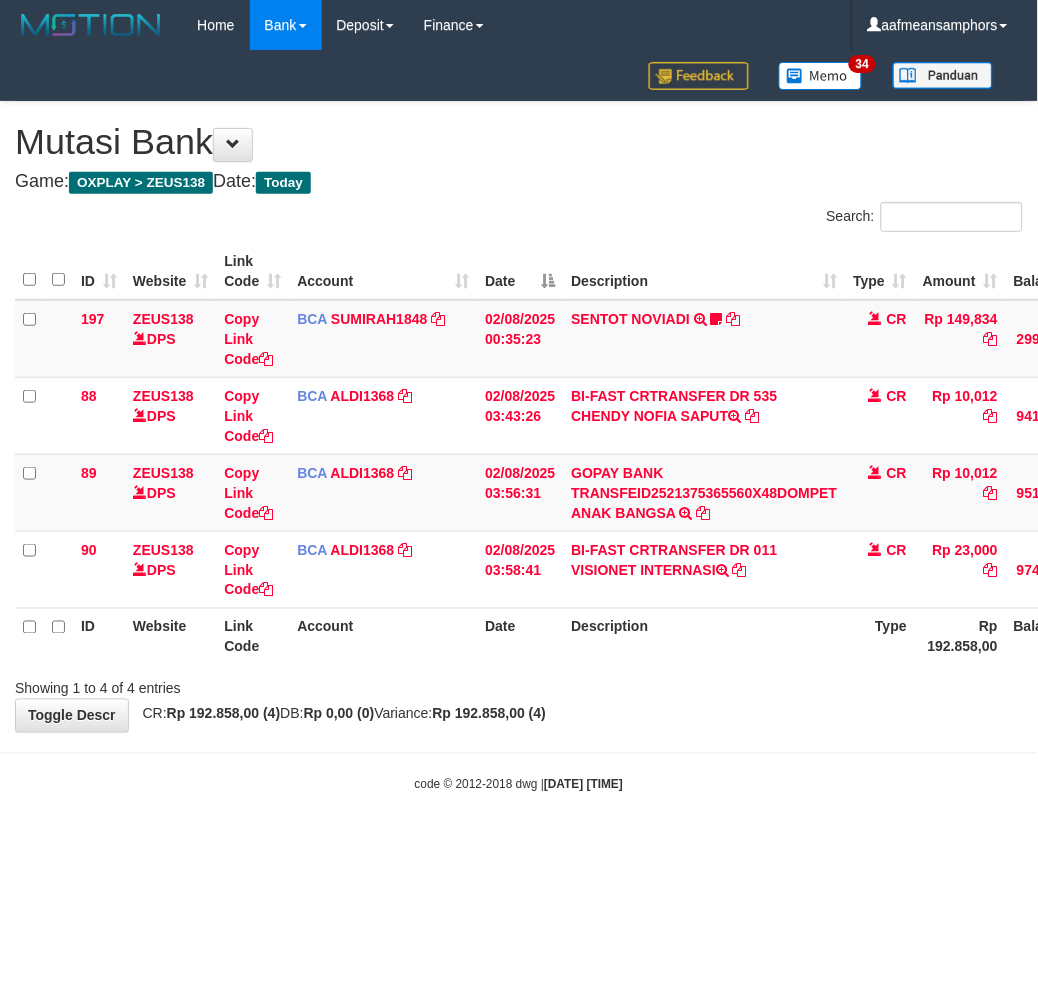 click on "**********" at bounding box center [519, 417] 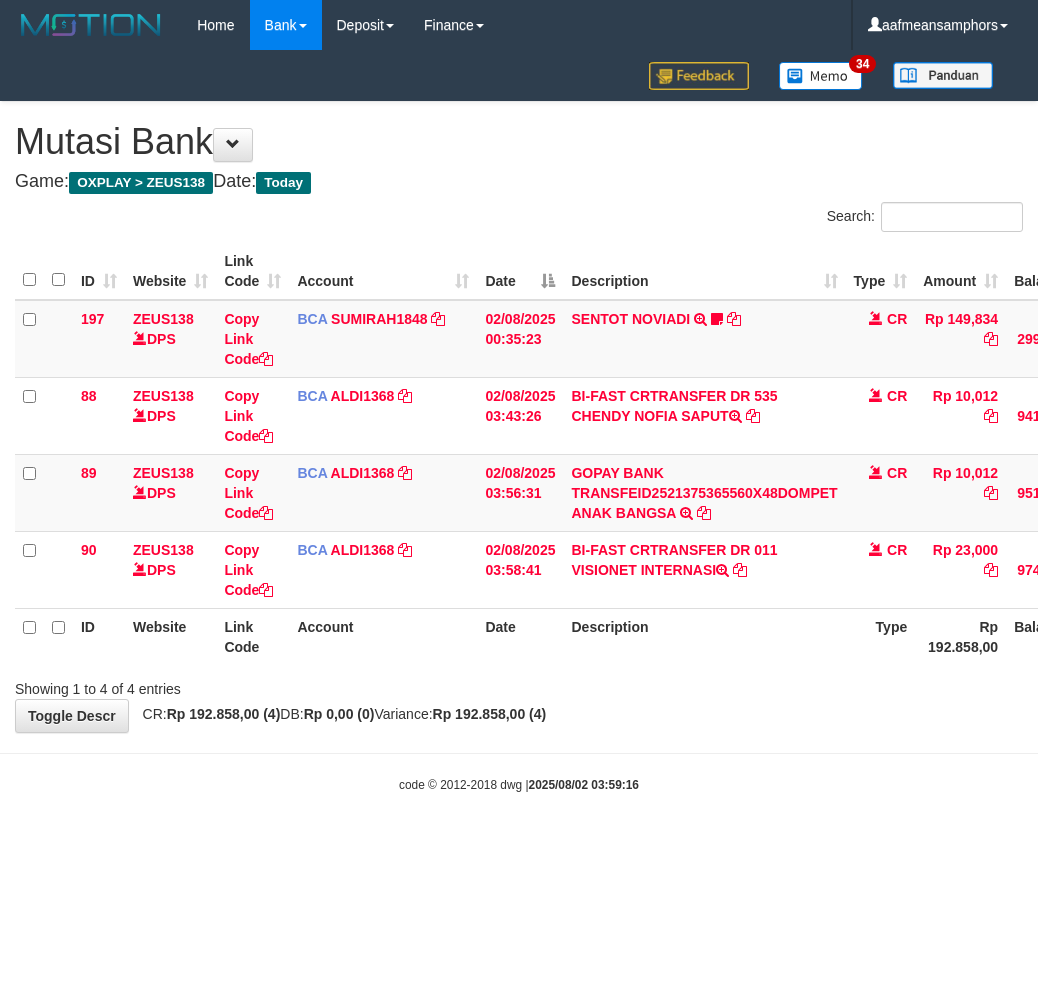 scroll, scrollTop: 0, scrollLeft: 0, axis: both 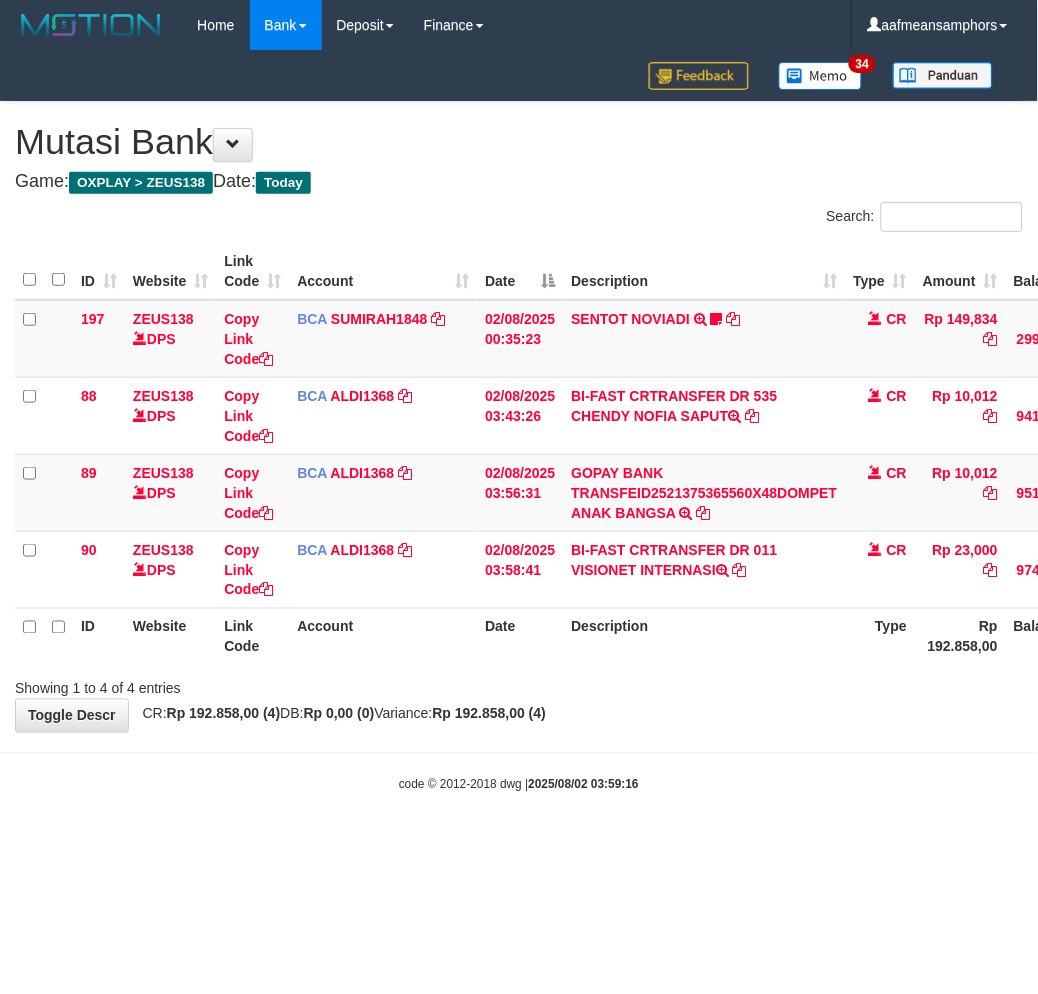 click on "**********" at bounding box center [519, 417] 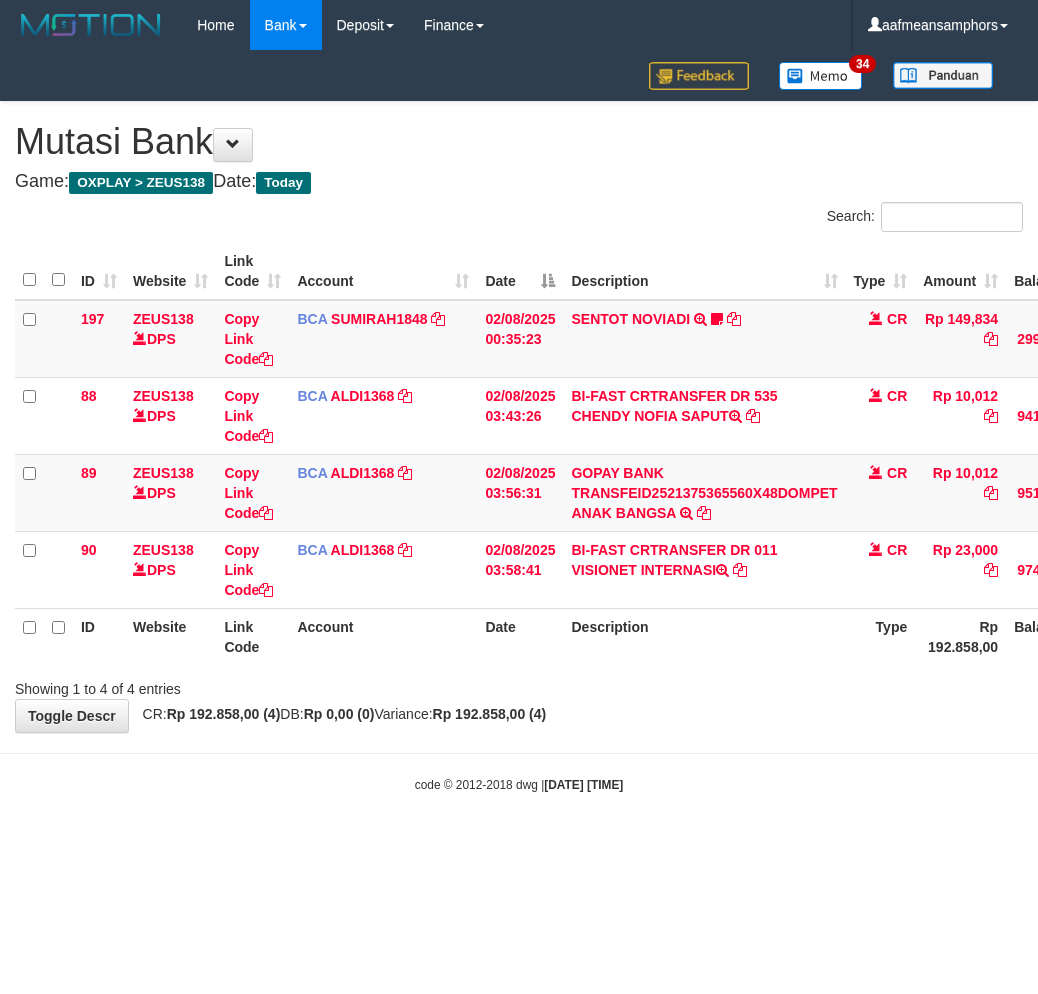 scroll, scrollTop: 0, scrollLeft: 0, axis: both 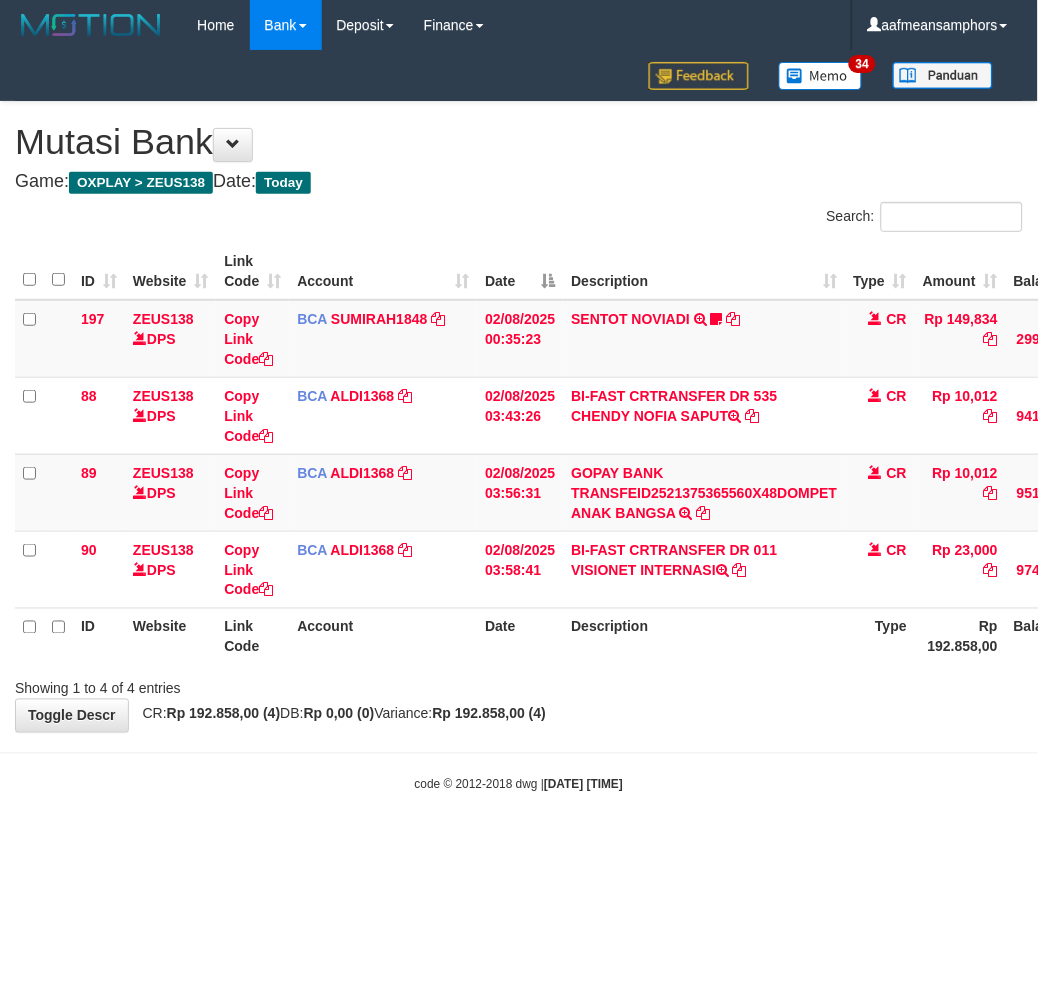 click on "Showing 1 to 4 of 4 entries" at bounding box center (519, 685) 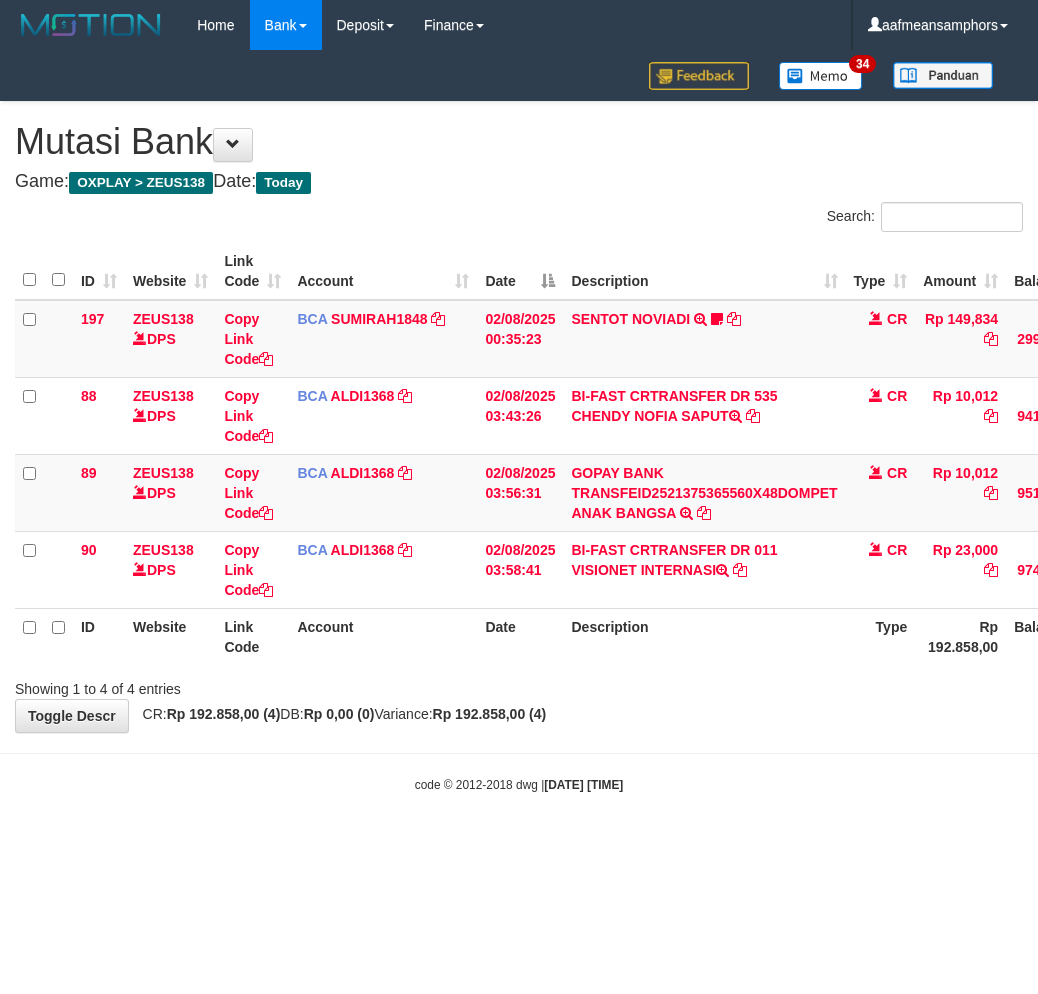 scroll, scrollTop: 0, scrollLeft: 0, axis: both 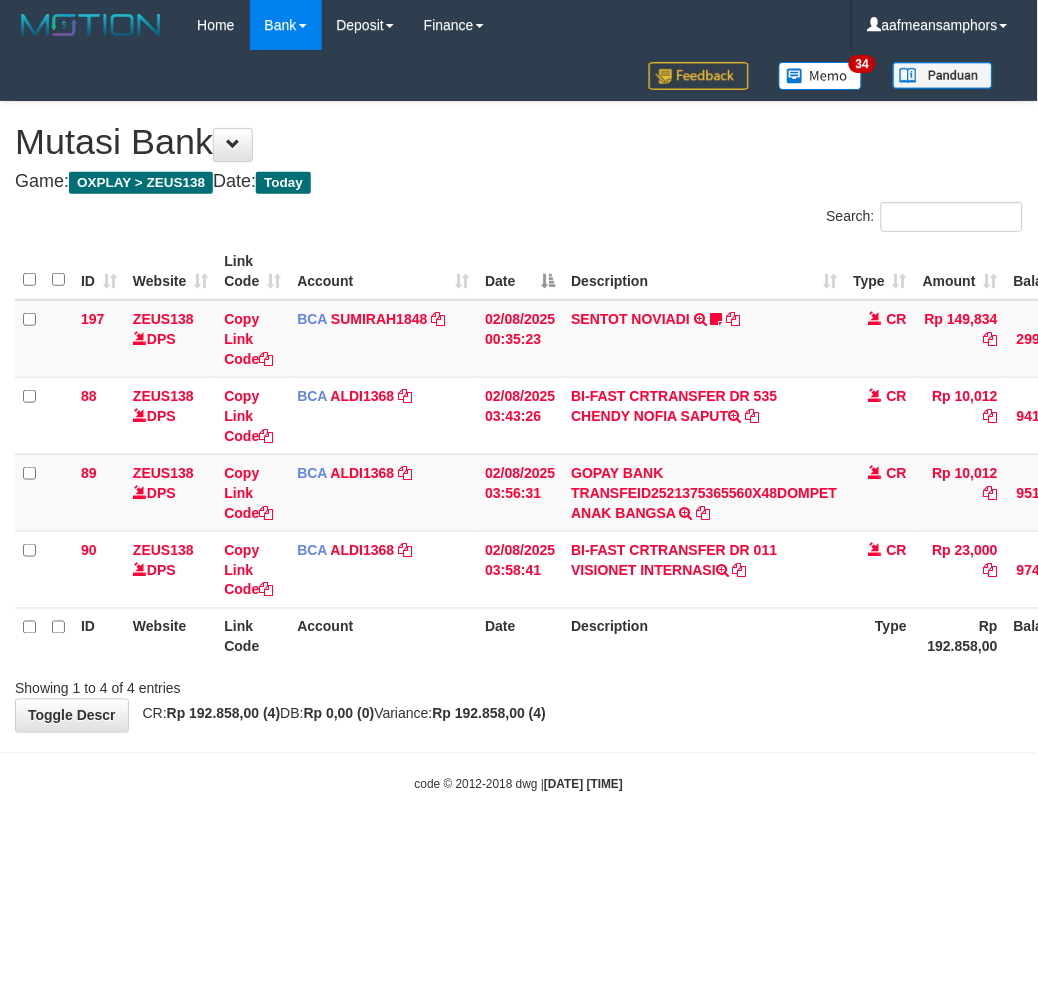 drag, startPoint x: 651, startPoint y: 675, endPoint x: 642, endPoint y: 662, distance: 15.811388 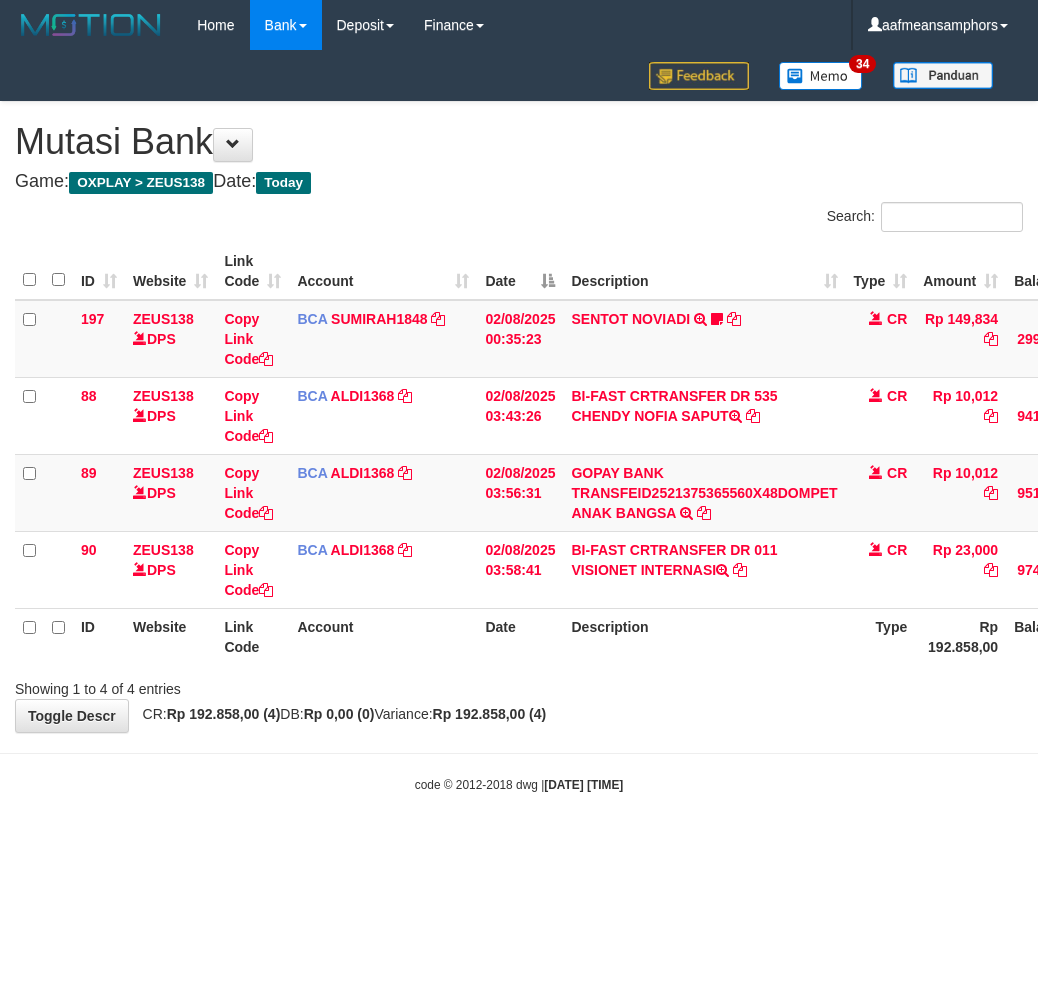 scroll, scrollTop: 0, scrollLeft: 0, axis: both 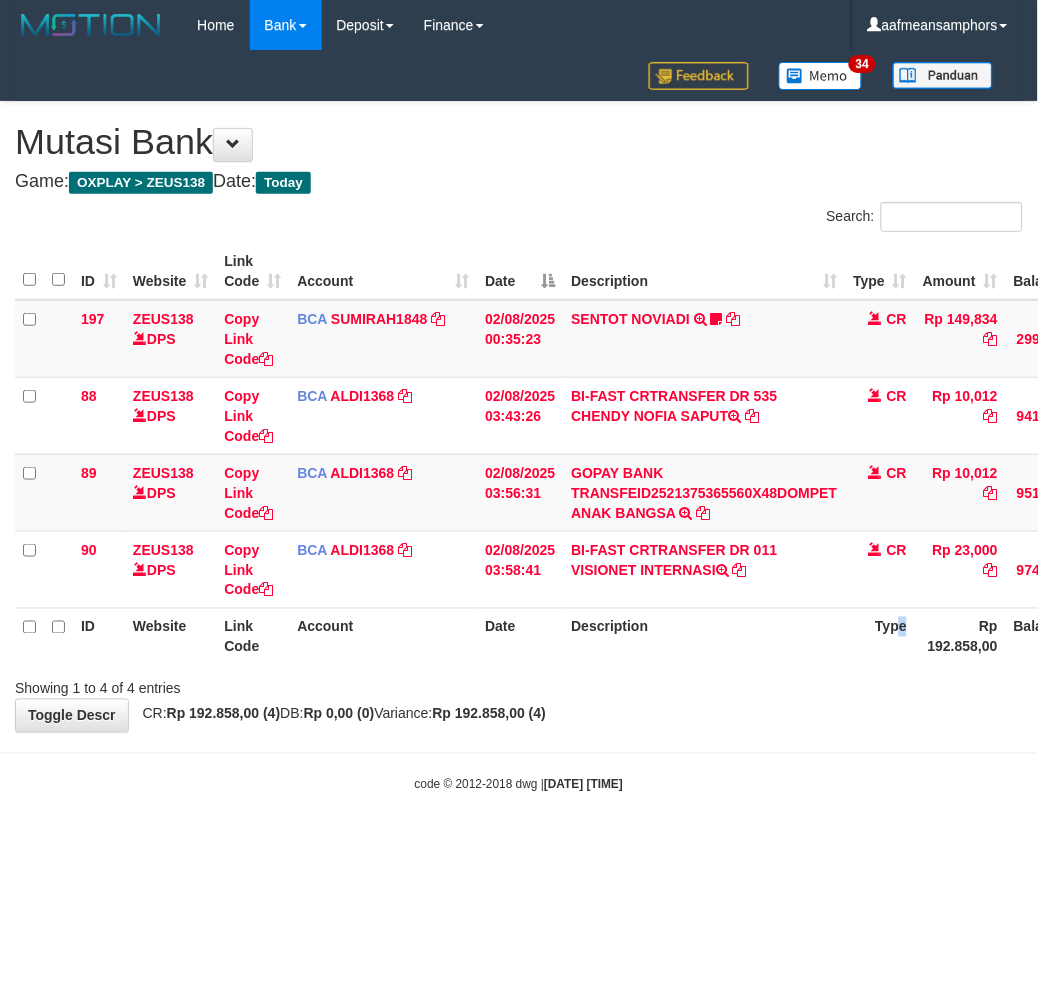 drag, startPoint x: 905, startPoint y: 647, endPoint x: 885, endPoint y: 641, distance: 20.880613 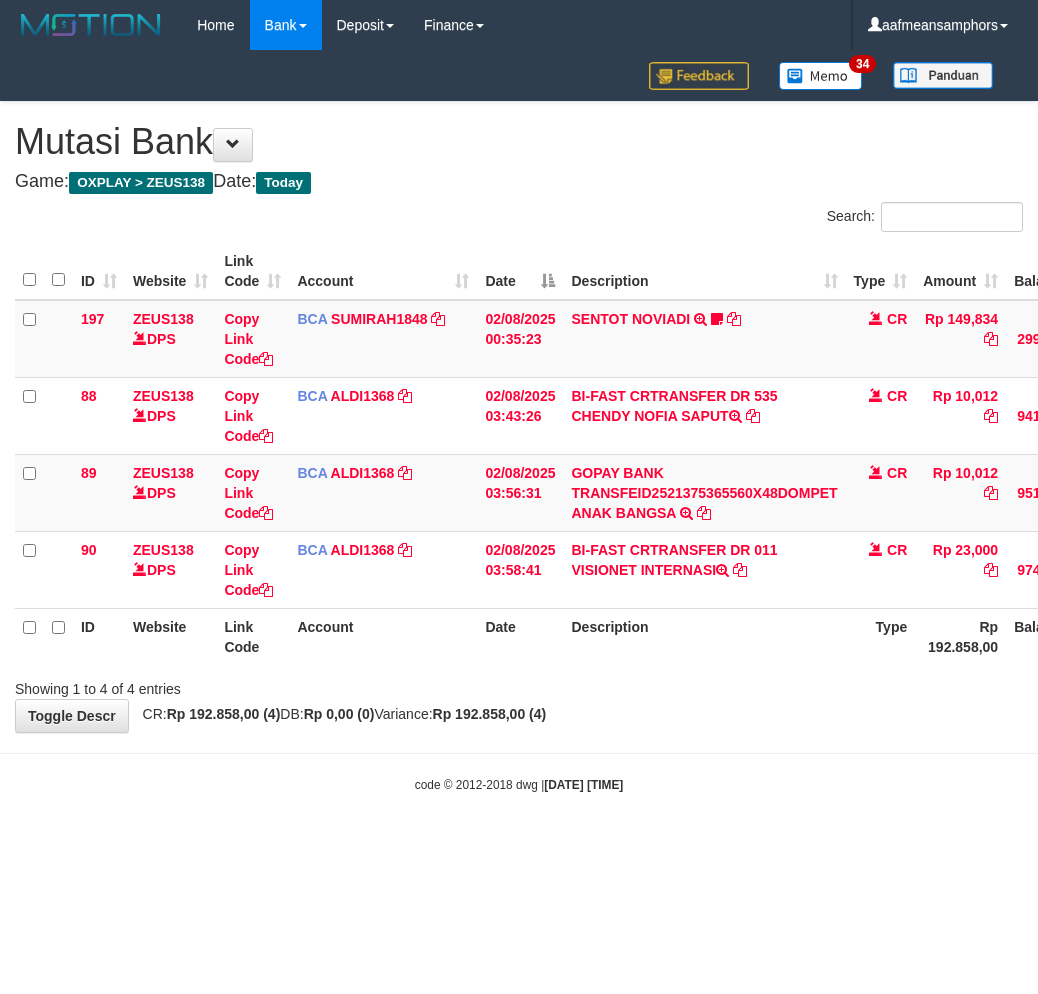 scroll, scrollTop: 0, scrollLeft: 0, axis: both 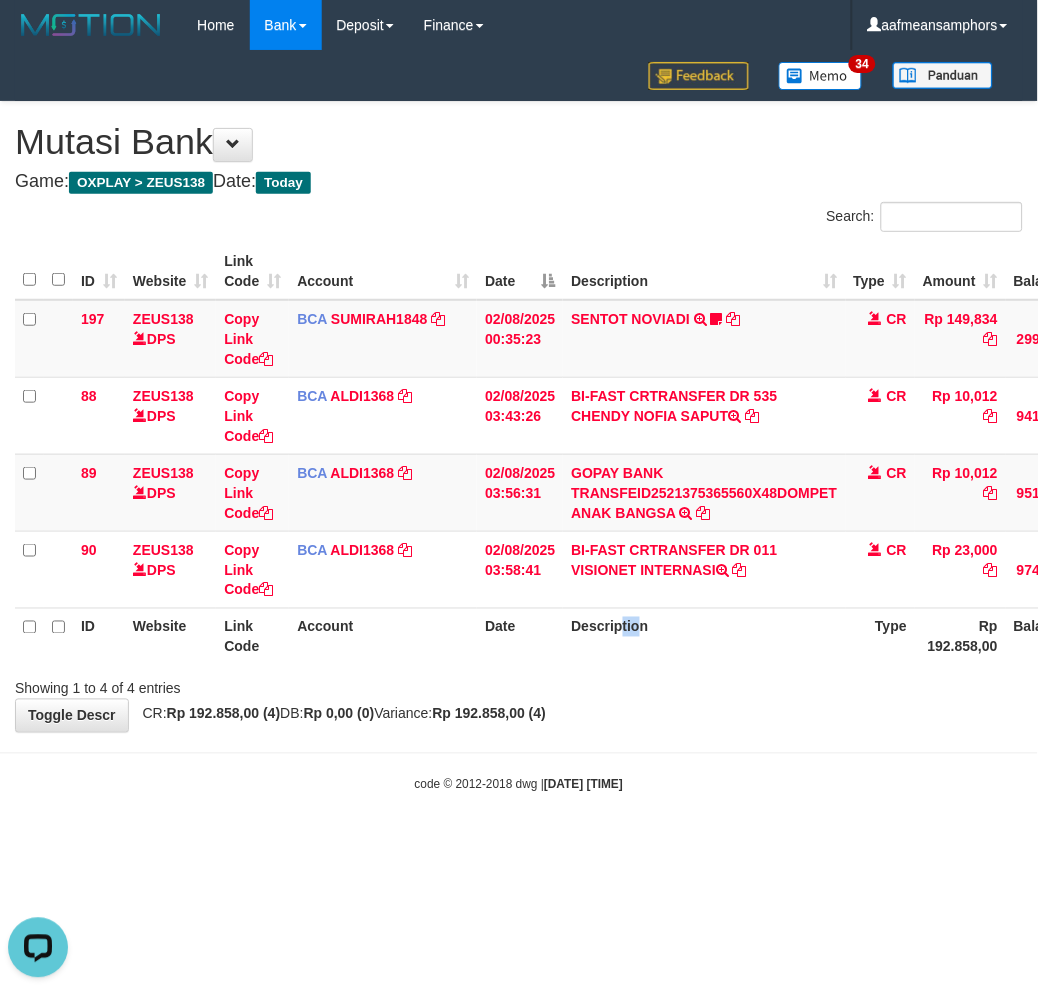 drag, startPoint x: 622, startPoint y: 652, endPoint x: 592, endPoint y: 613, distance: 49.20366 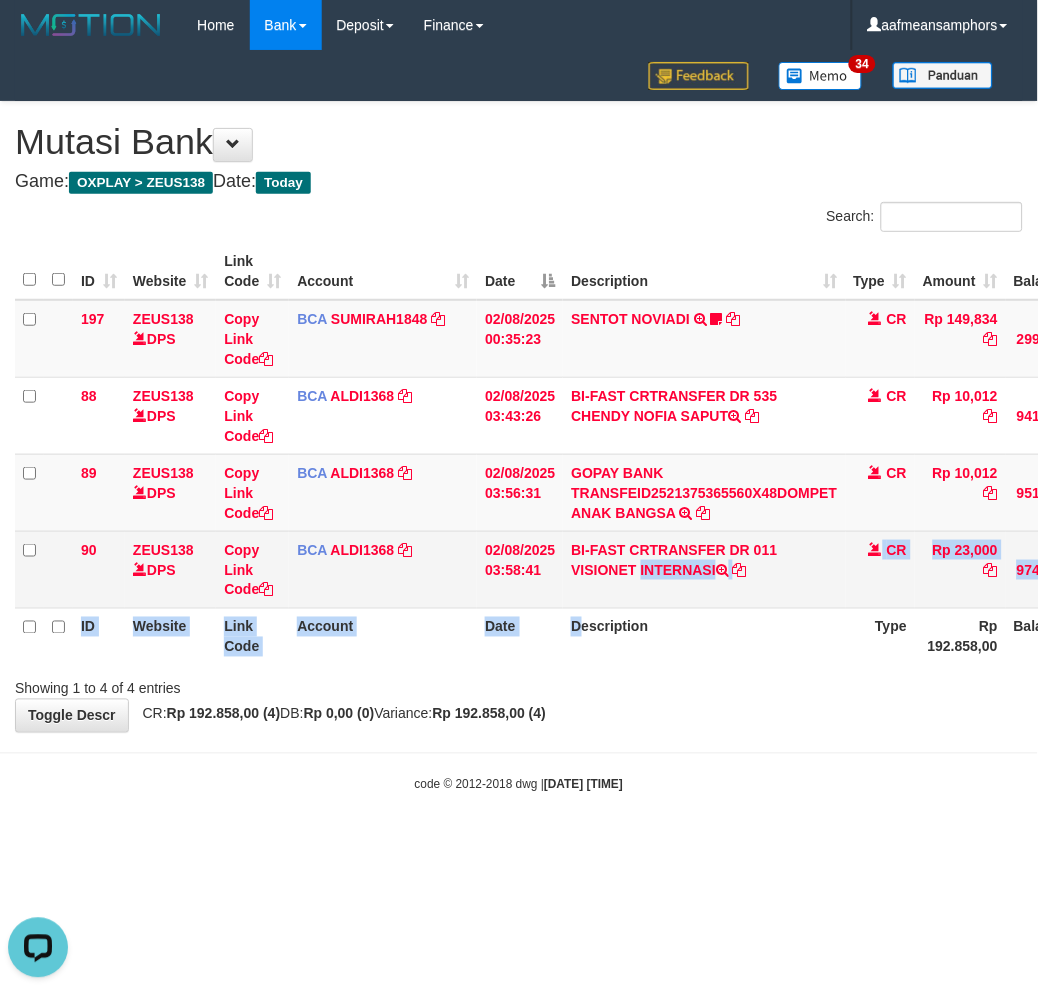 drag, startPoint x: 592, startPoint y: 605, endPoint x: 586, endPoint y: 590, distance: 16.155495 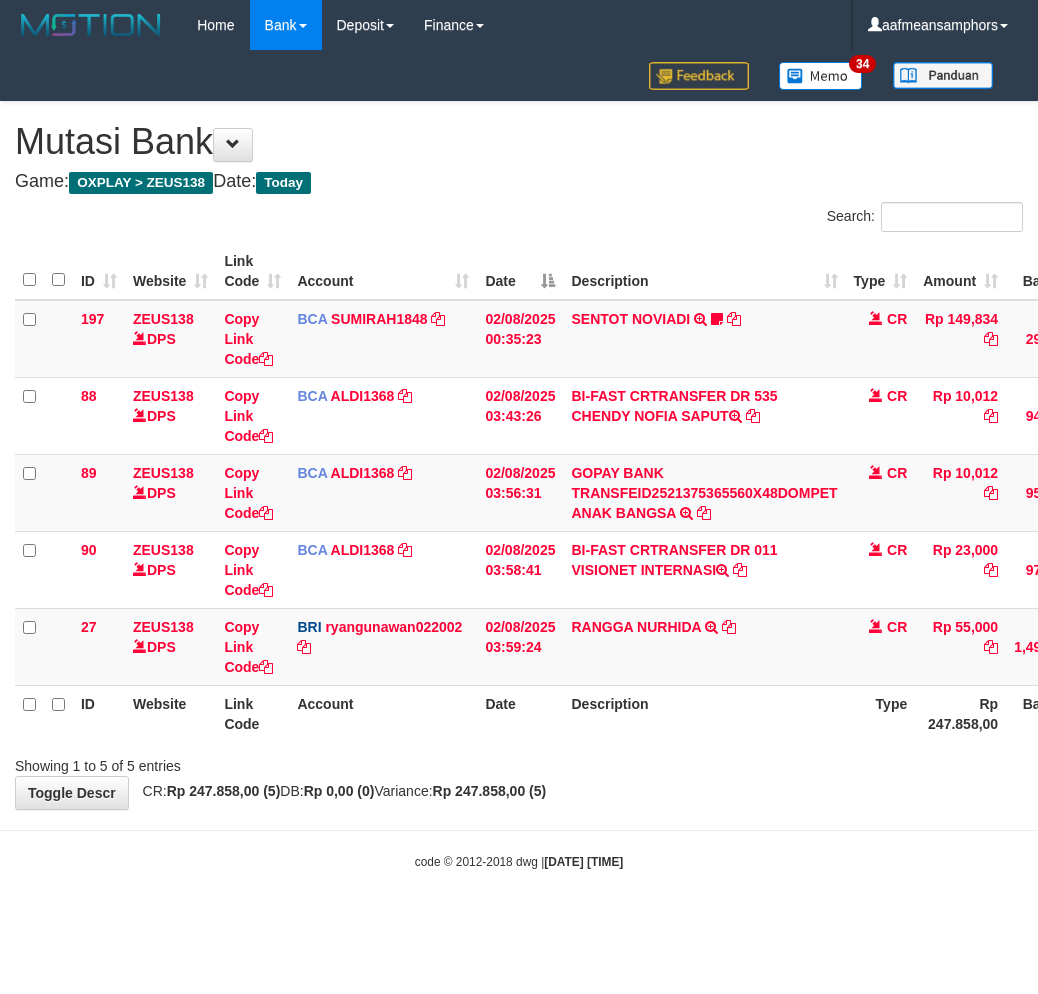 scroll, scrollTop: 0, scrollLeft: 0, axis: both 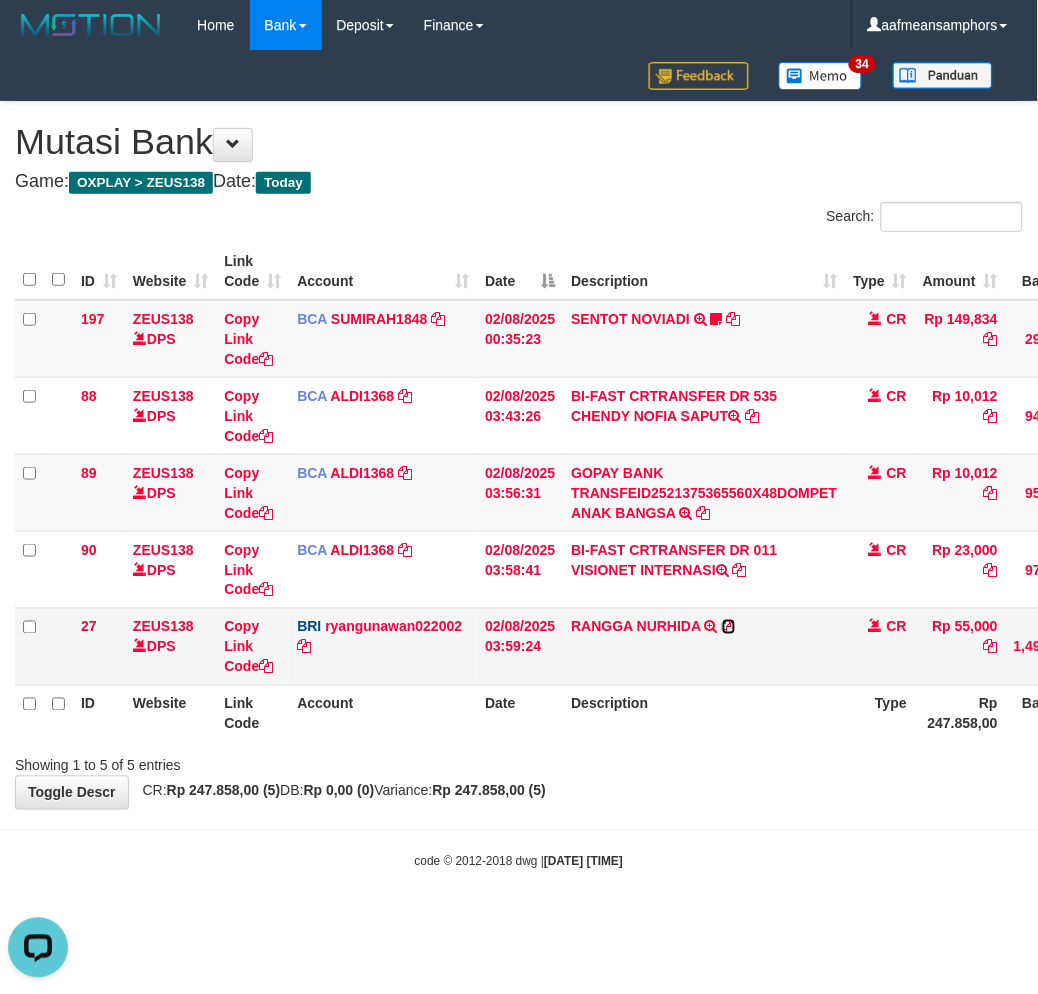 click at bounding box center [729, 627] 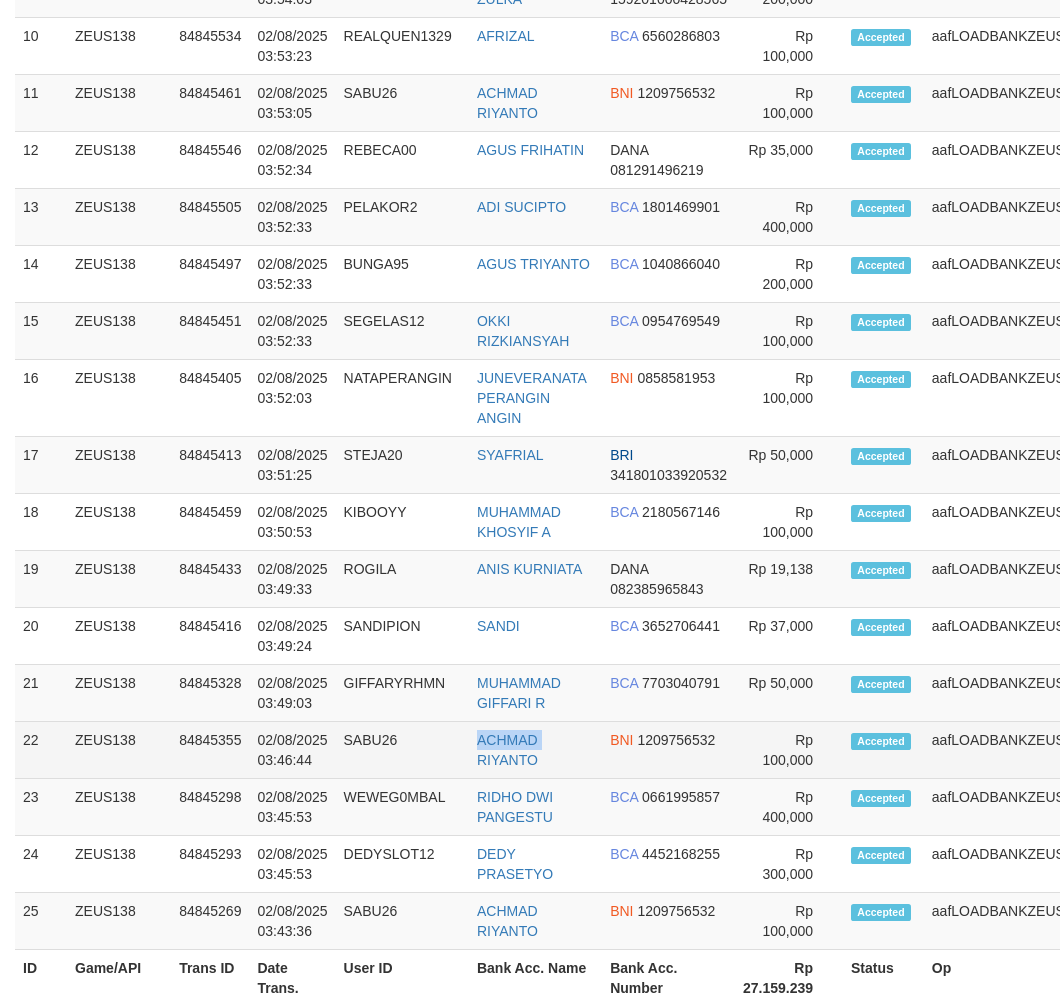 click on "22
ZEUS138
84845355
02/08/2025 03:46:44
SABU26
ACHMAD RIYANTO
BNI
1209756532
Rp 100,000
Accepted
aafLOADBANKZEUS
Note" at bounding box center [584, 750] 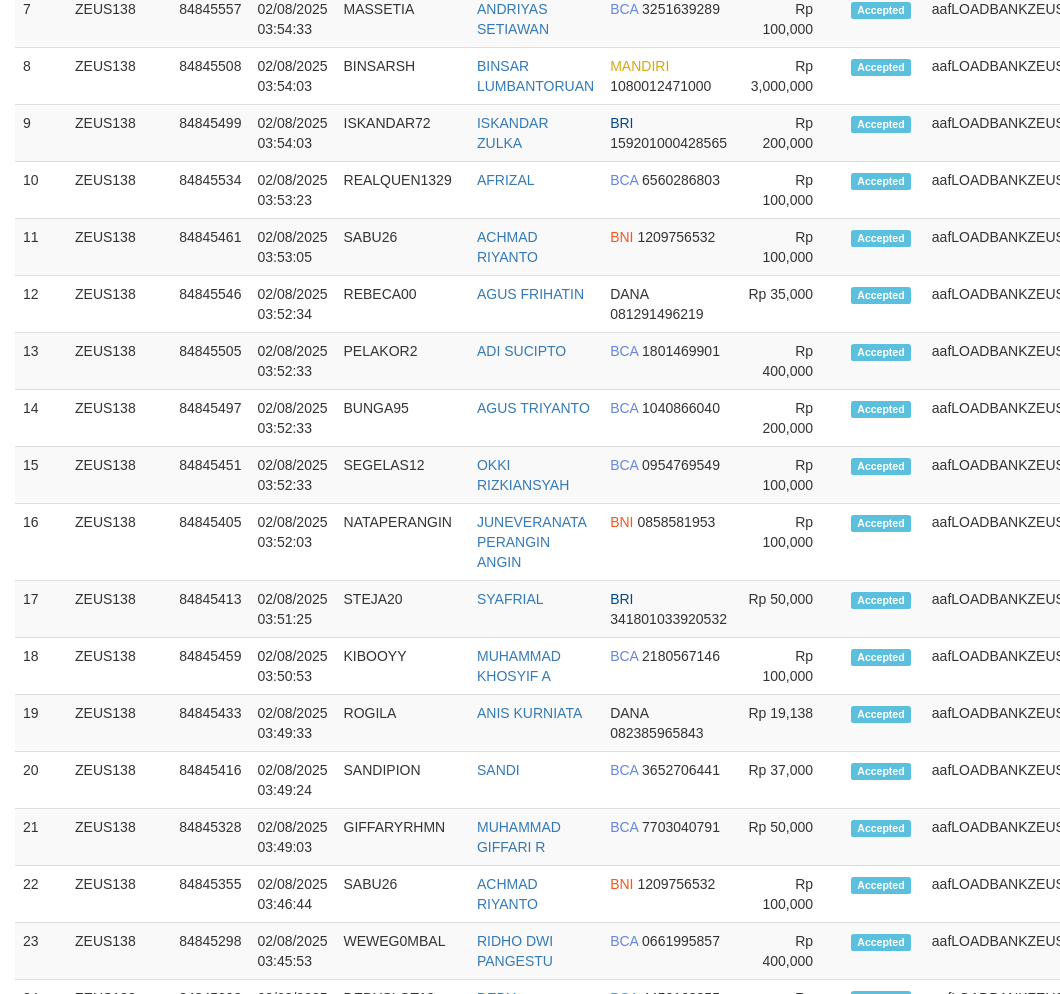 scroll, scrollTop: 0, scrollLeft: 0, axis: both 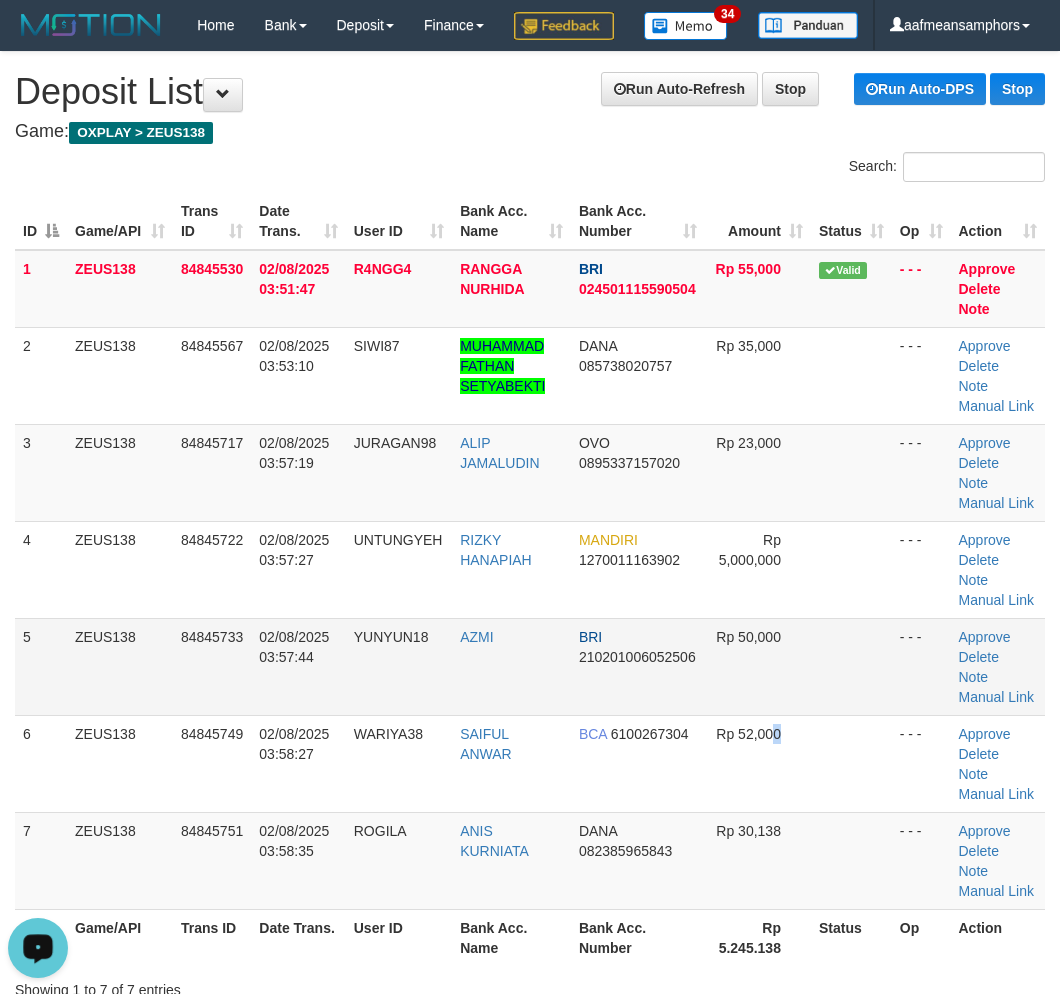 drag, startPoint x: 772, startPoint y: 766, endPoint x: 441, endPoint y: 675, distance: 343.28122 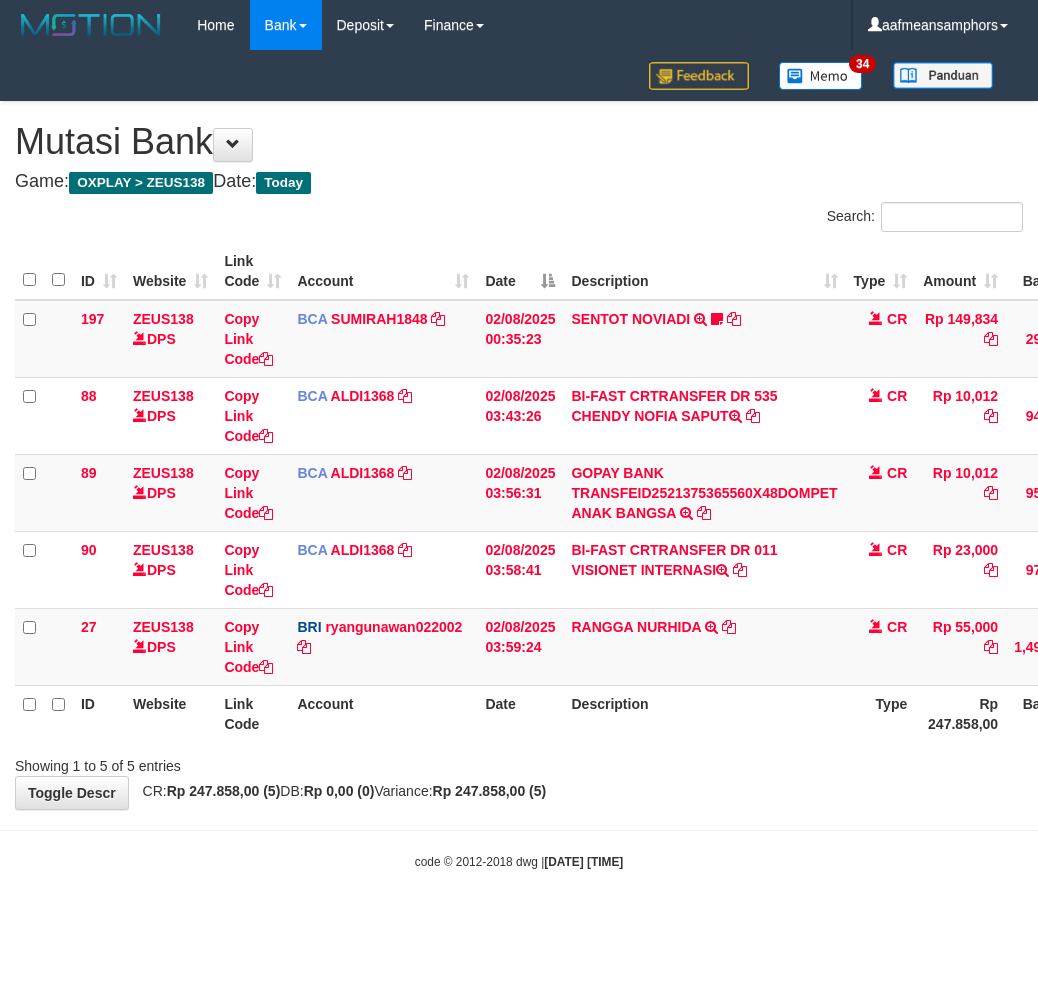 scroll, scrollTop: 0, scrollLeft: 0, axis: both 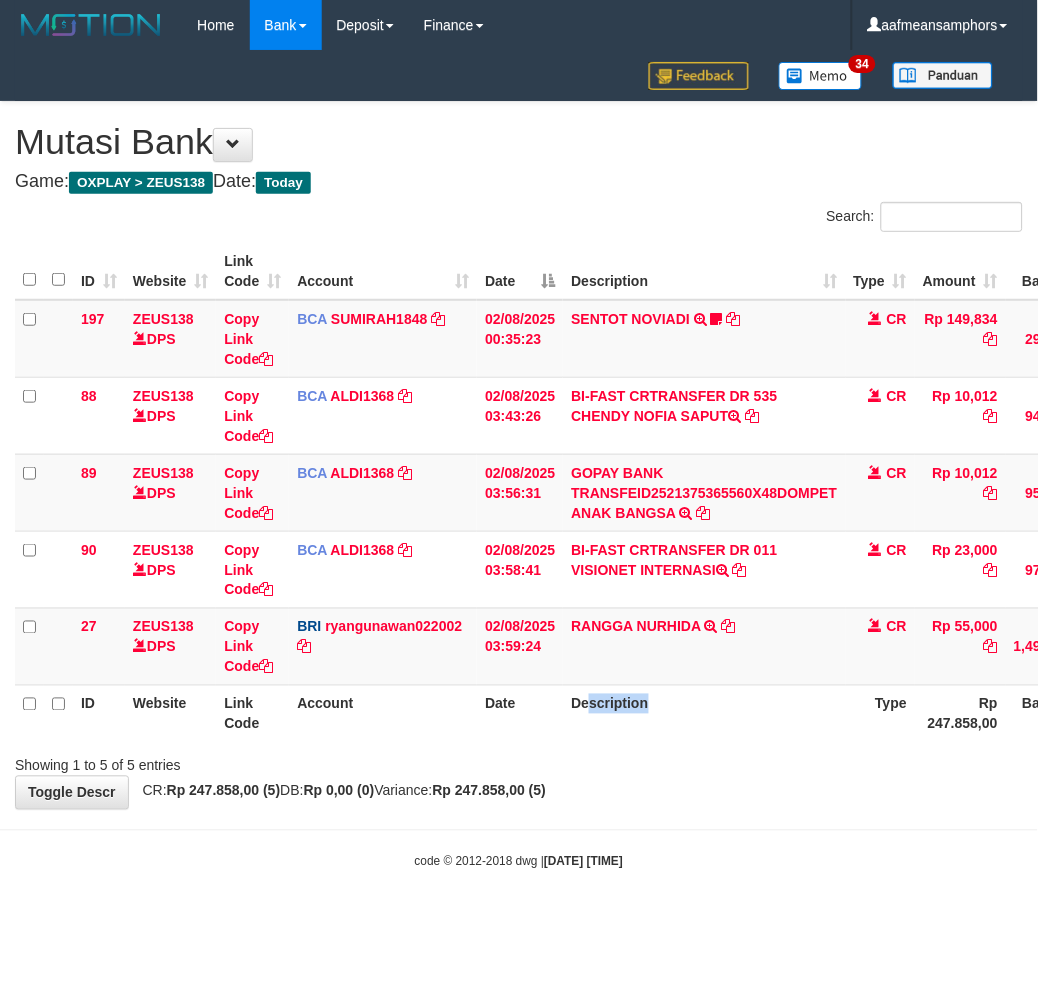 click on "Description" at bounding box center (704, 713) 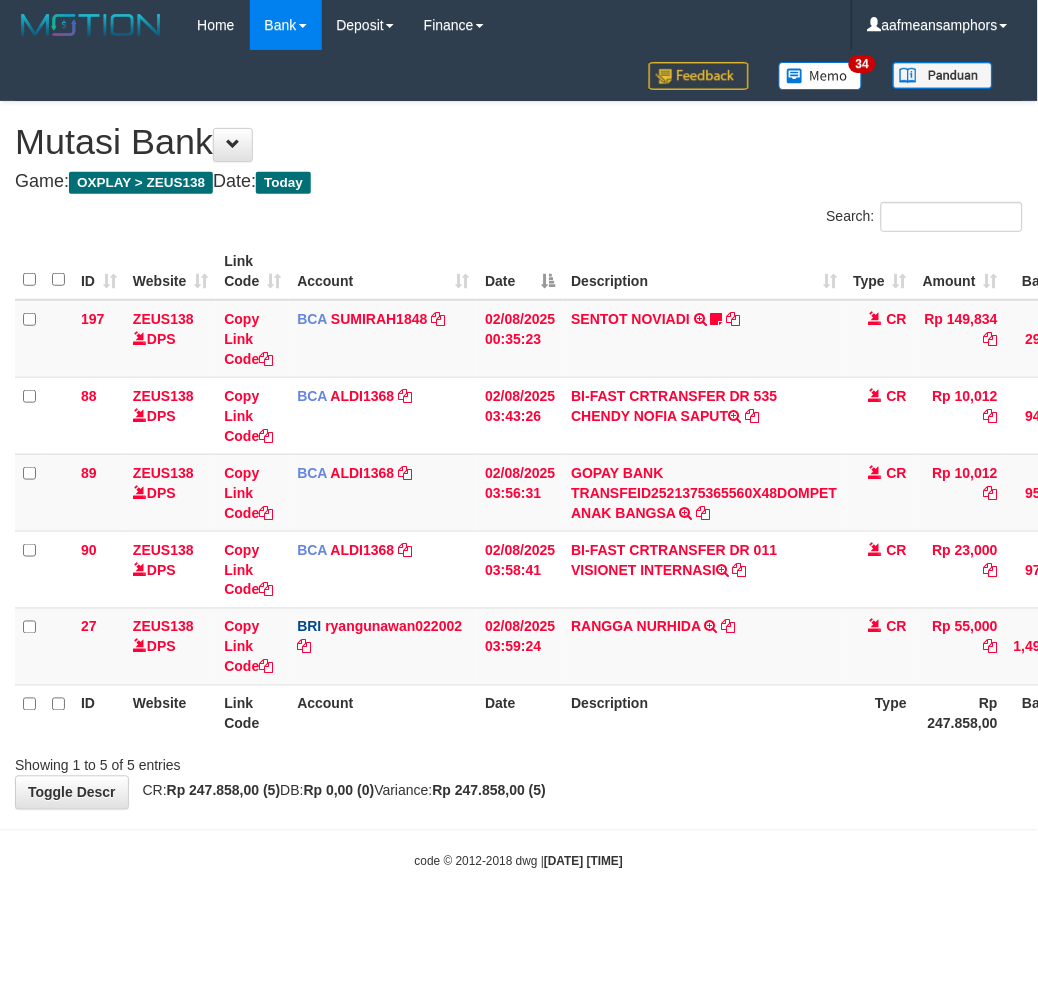 click on "Description" at bounding box center (704, 713) 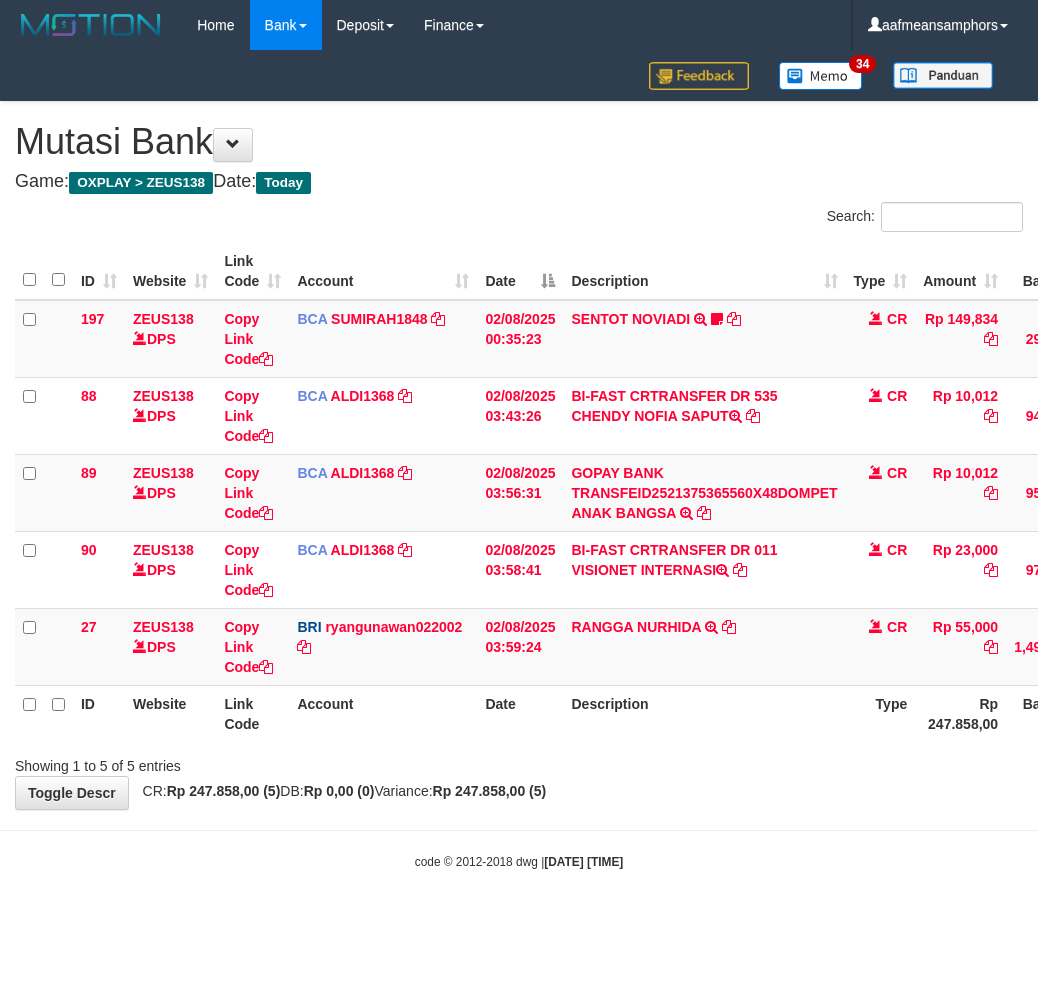 scroll, scrollTop: 0, scrollLeft: 0, axis: both 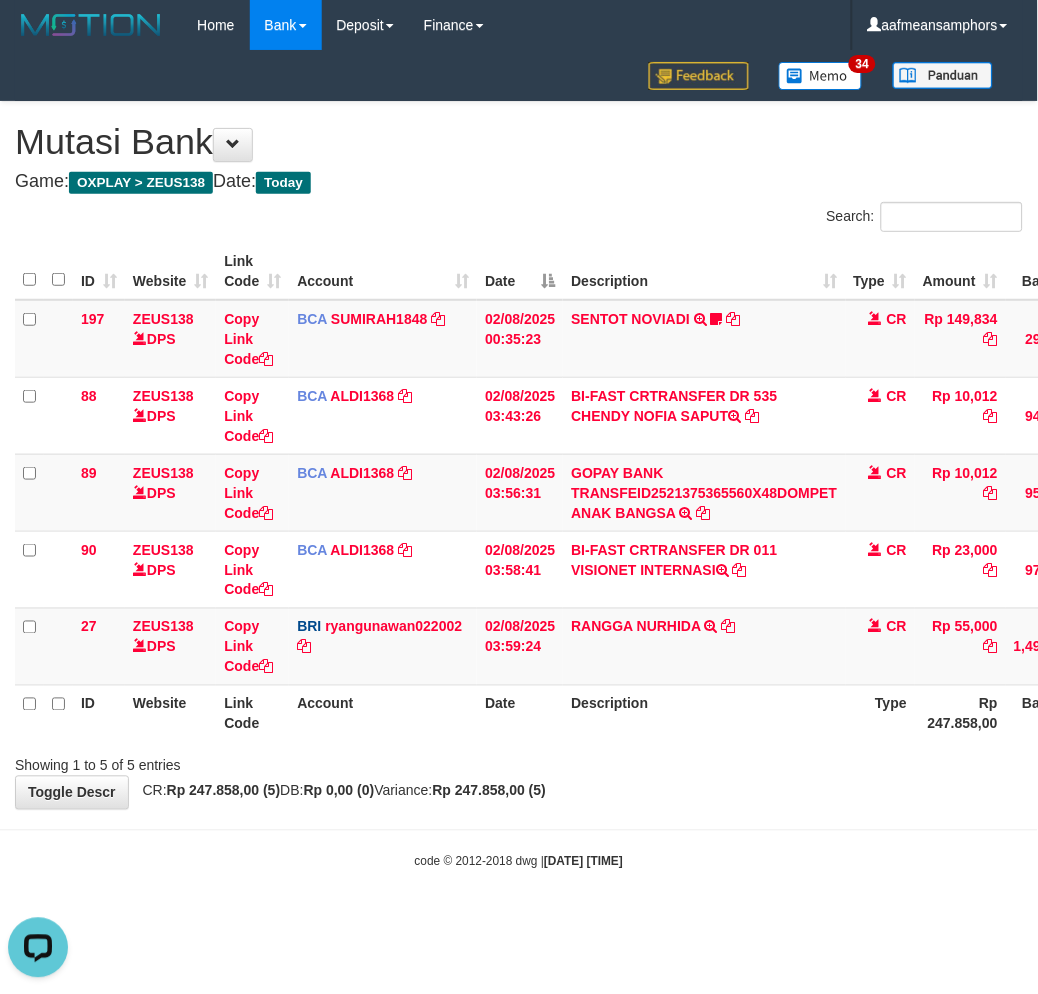 click on "Description" at bounding box center [704, 713] 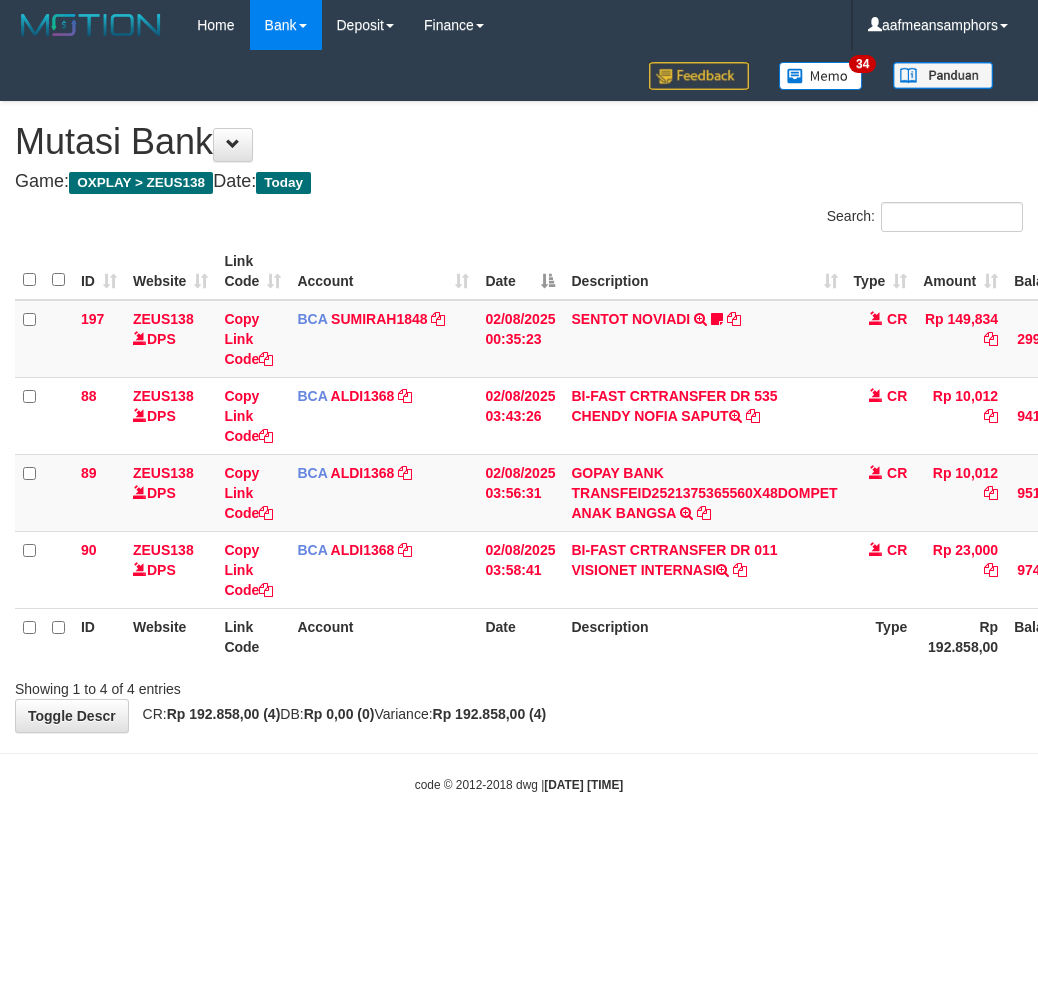 scroll, scrollTop: 0, scrollLeft: 0, axis: both 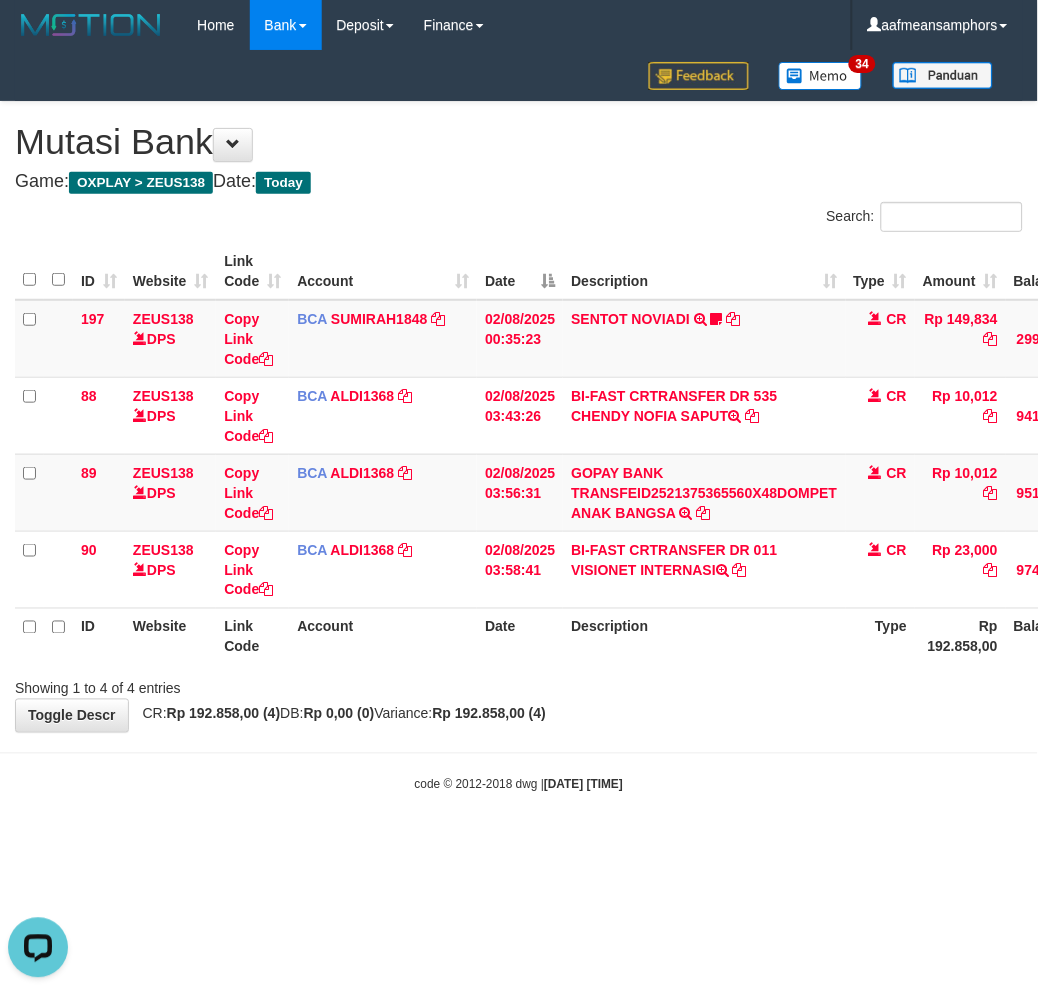 drag, startPoint x: 832, startPoint y: 692, endPoint x: 820, endPoint y: 680, distance: 16.970562 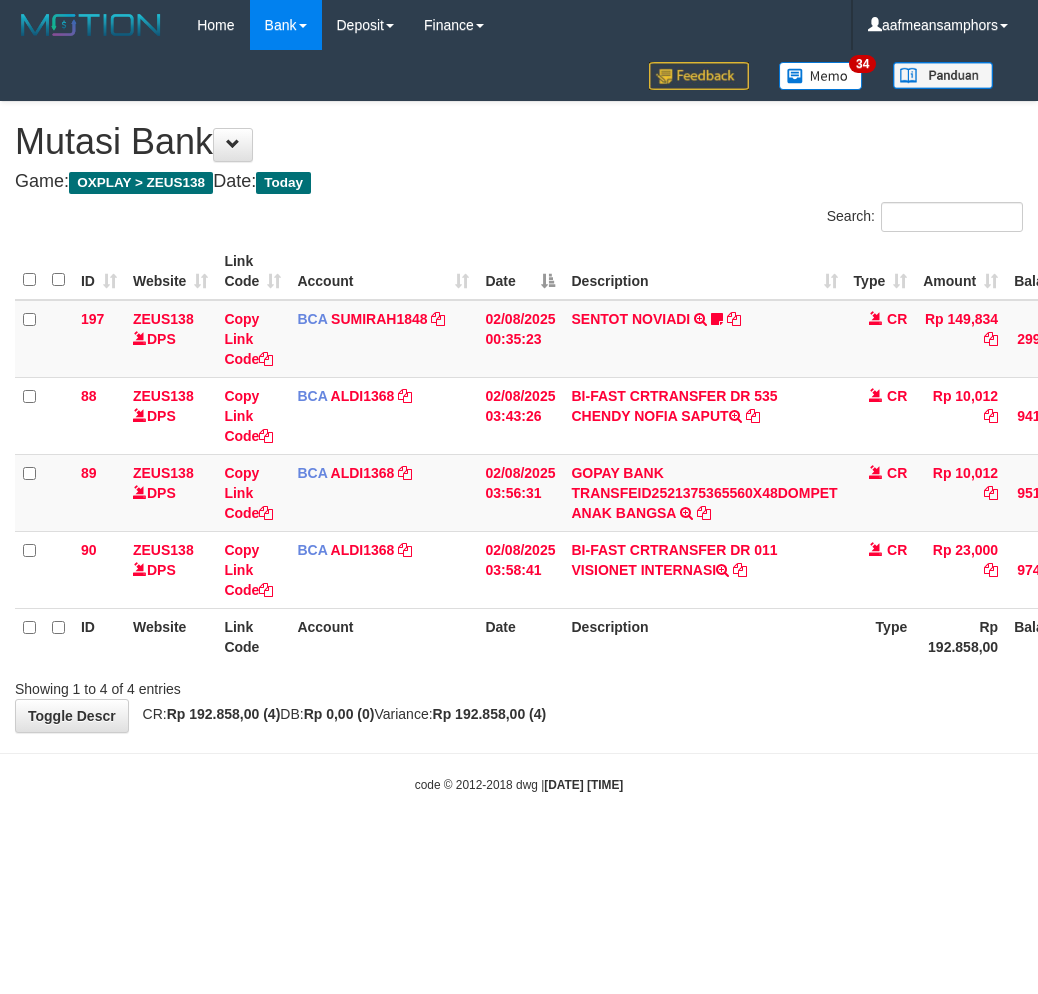 scroll, scrollTop: 0, scrollLeft: 0, axis: both 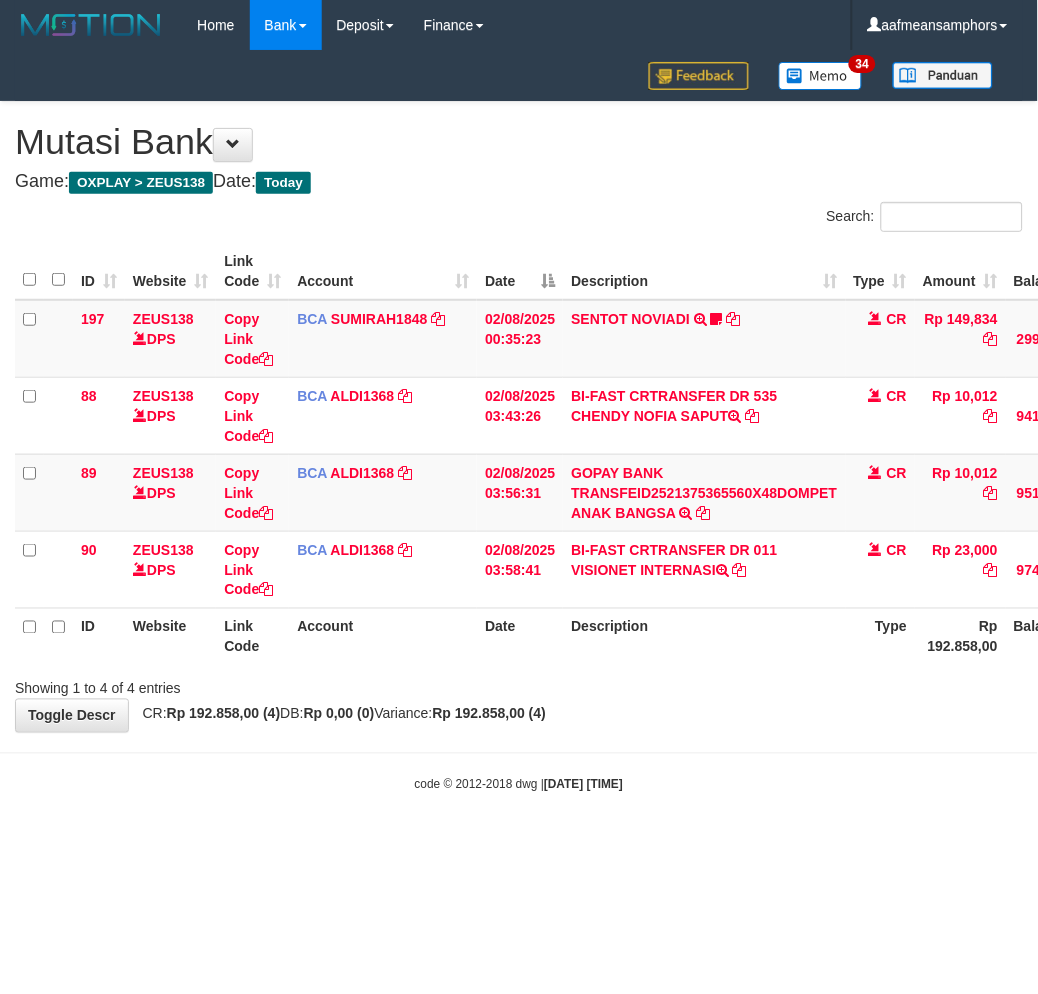 click on "Toggle navigation
Home
Bank
Account List
Load
By Website
Group
[OXPLAY]													ZEUS138
By Load Group (DPS)" at bounding box center [519, 422] 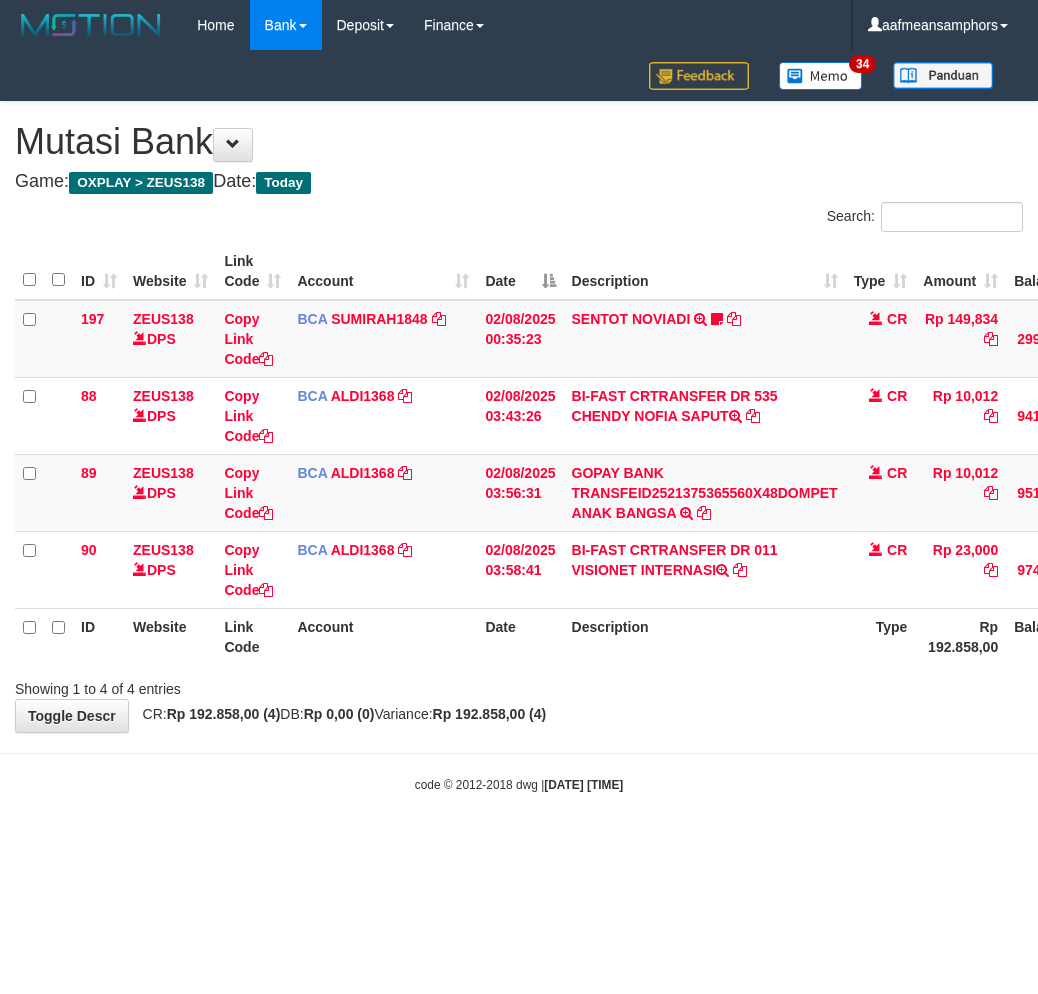 scroll, scrollTop: 0, scrollLeft: 0, axis: both 